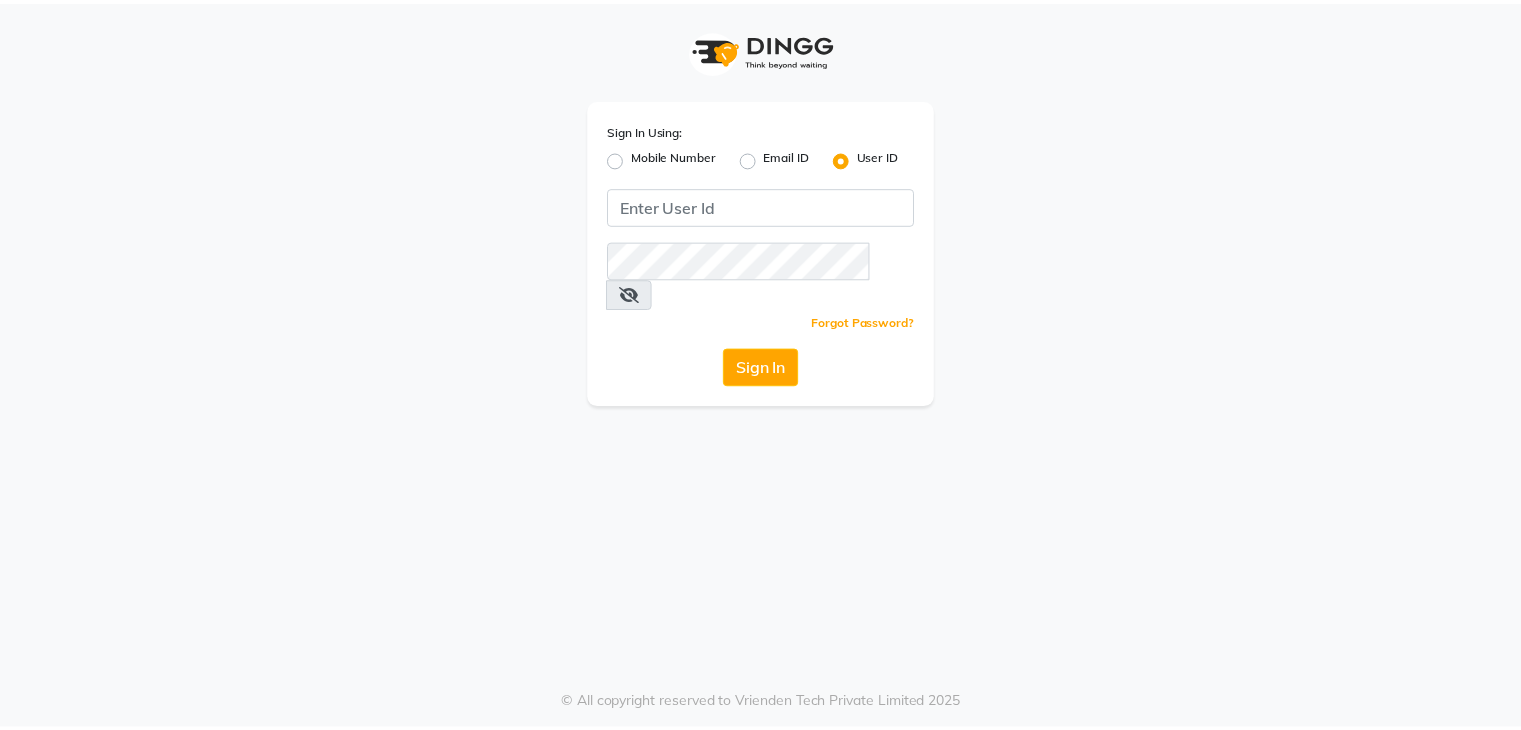 scroll, scrollTop: 0, scrollLeft: 0, axis: both 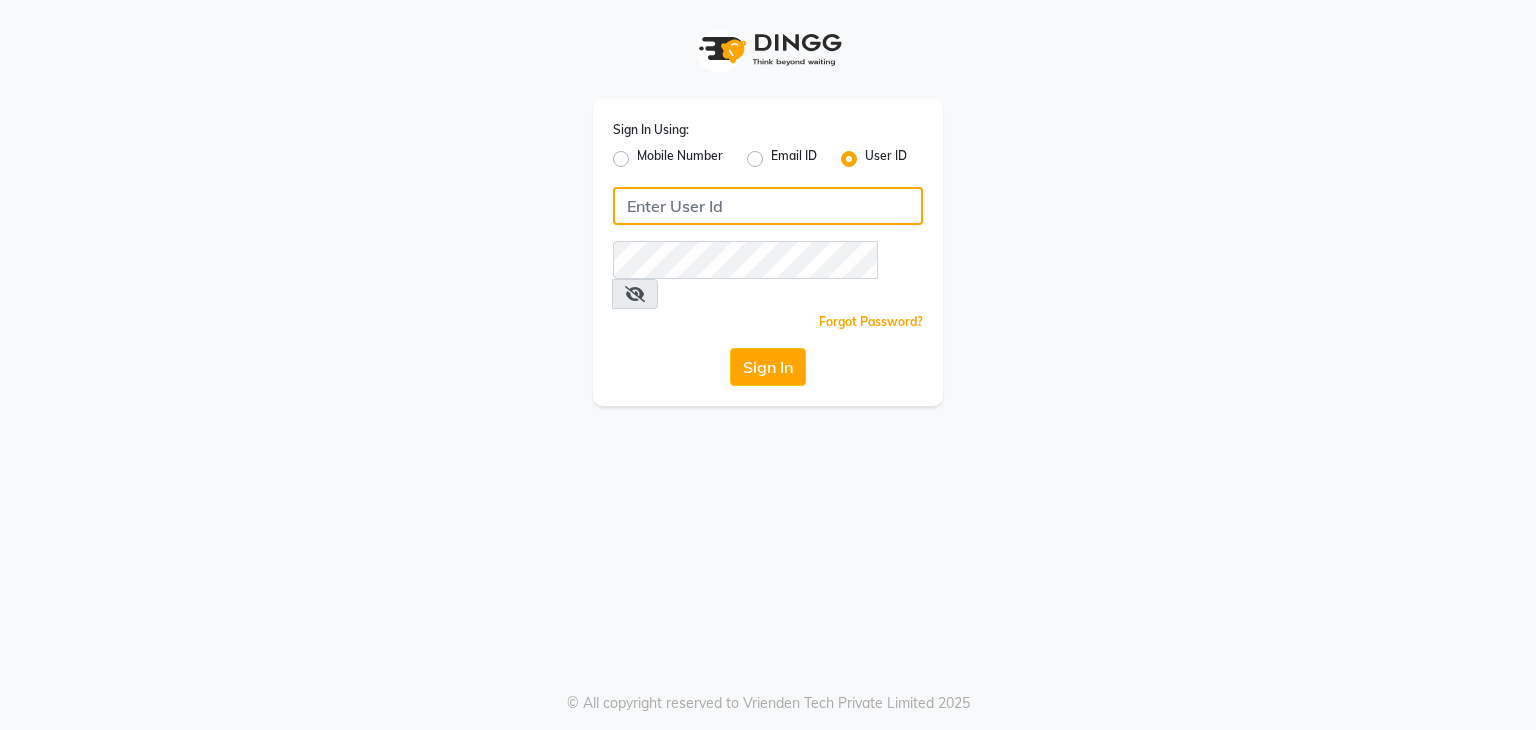 click 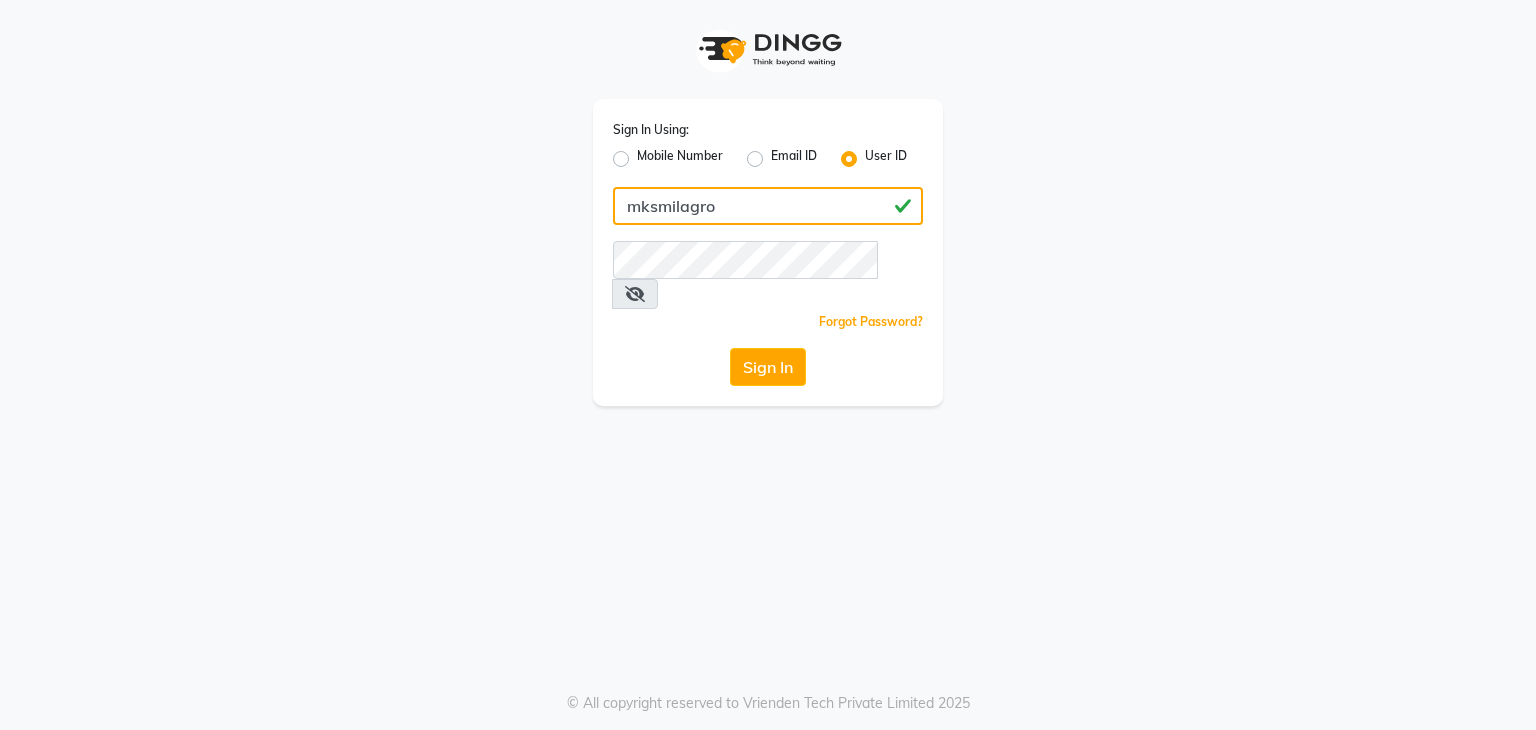type on "mksmilagro" 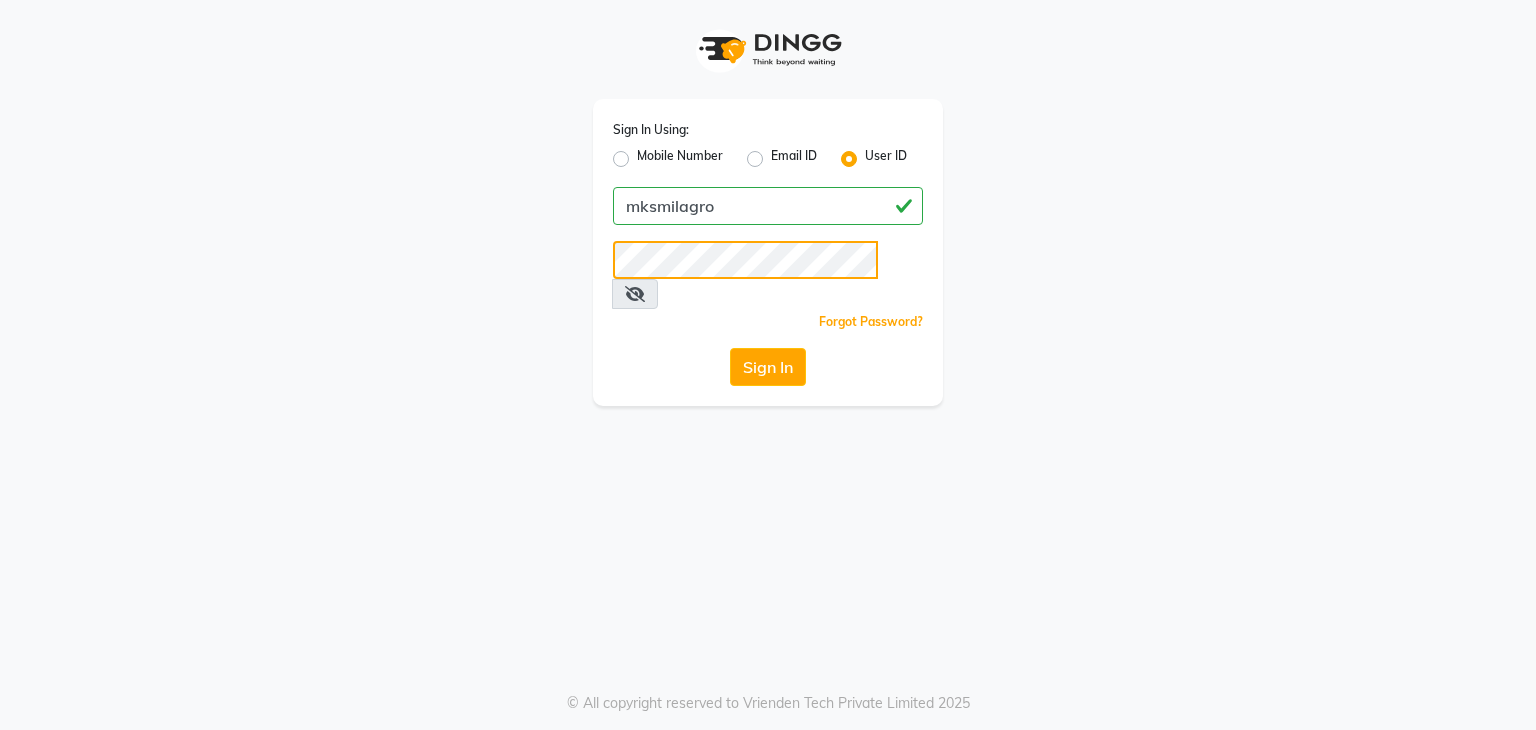 click on "Sign In" 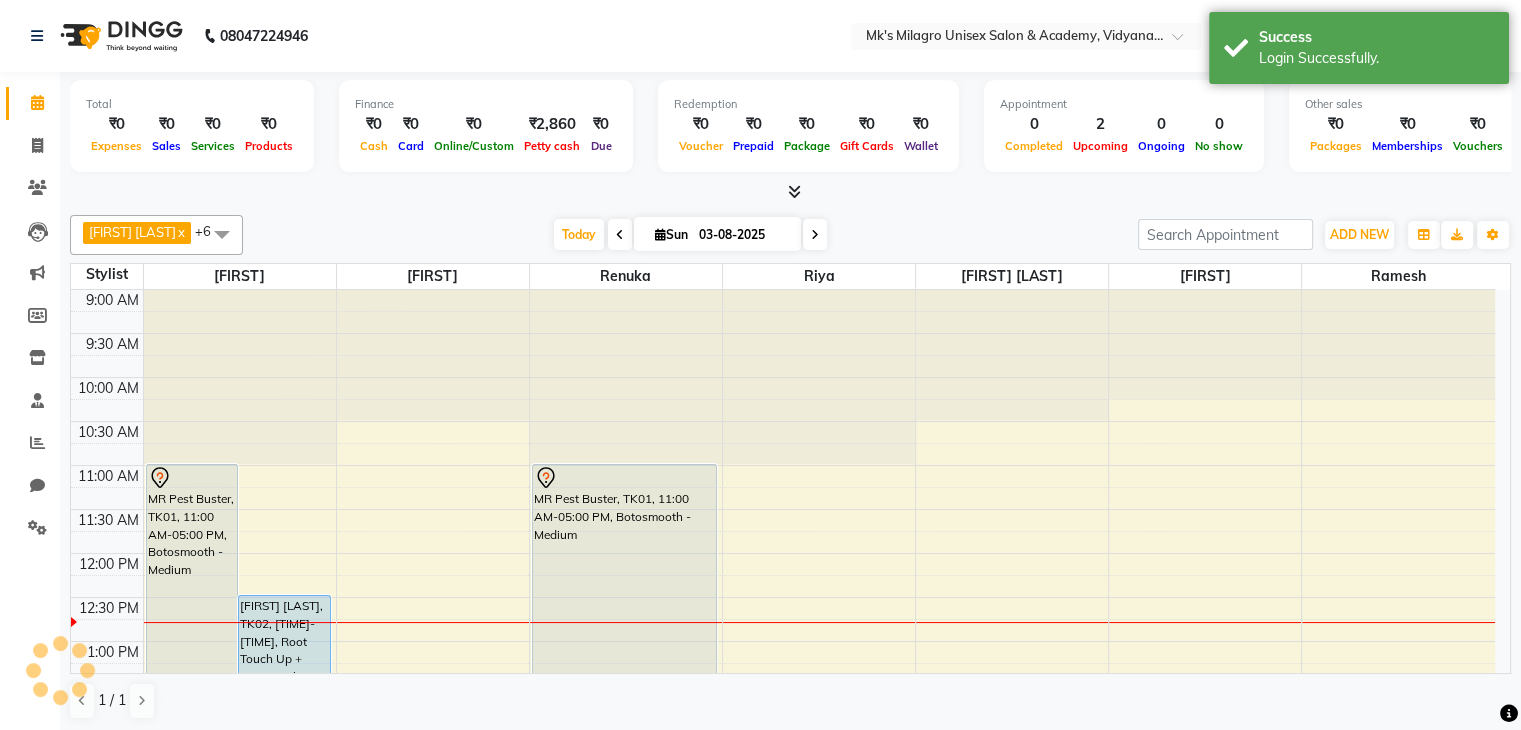 scroll, scrollTop: 0, scrollLeft: 0, axis: both 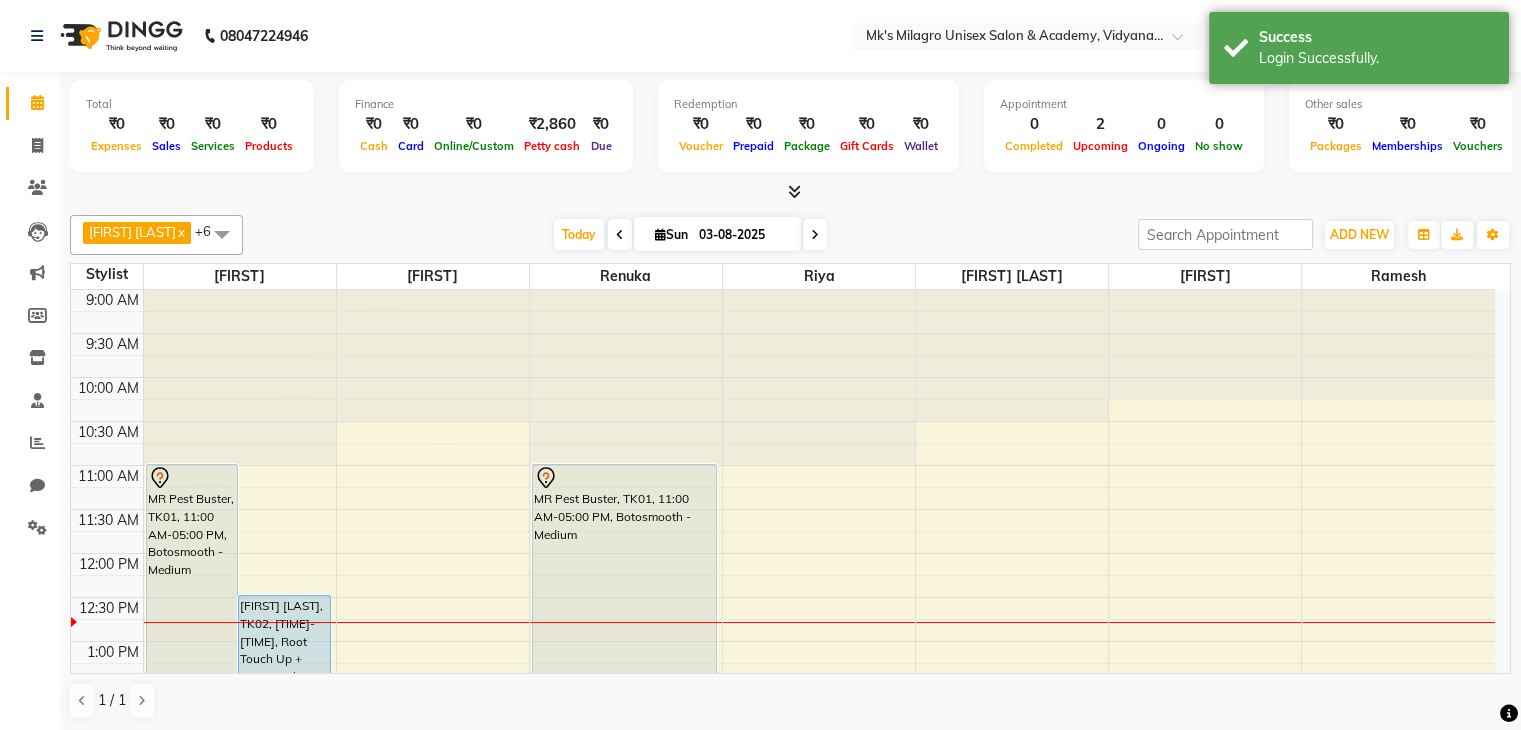 click on "Appointment  0 Completed 2 Upcoming 0 Ongoing 0 No show" at bounding box center (1124, 126) 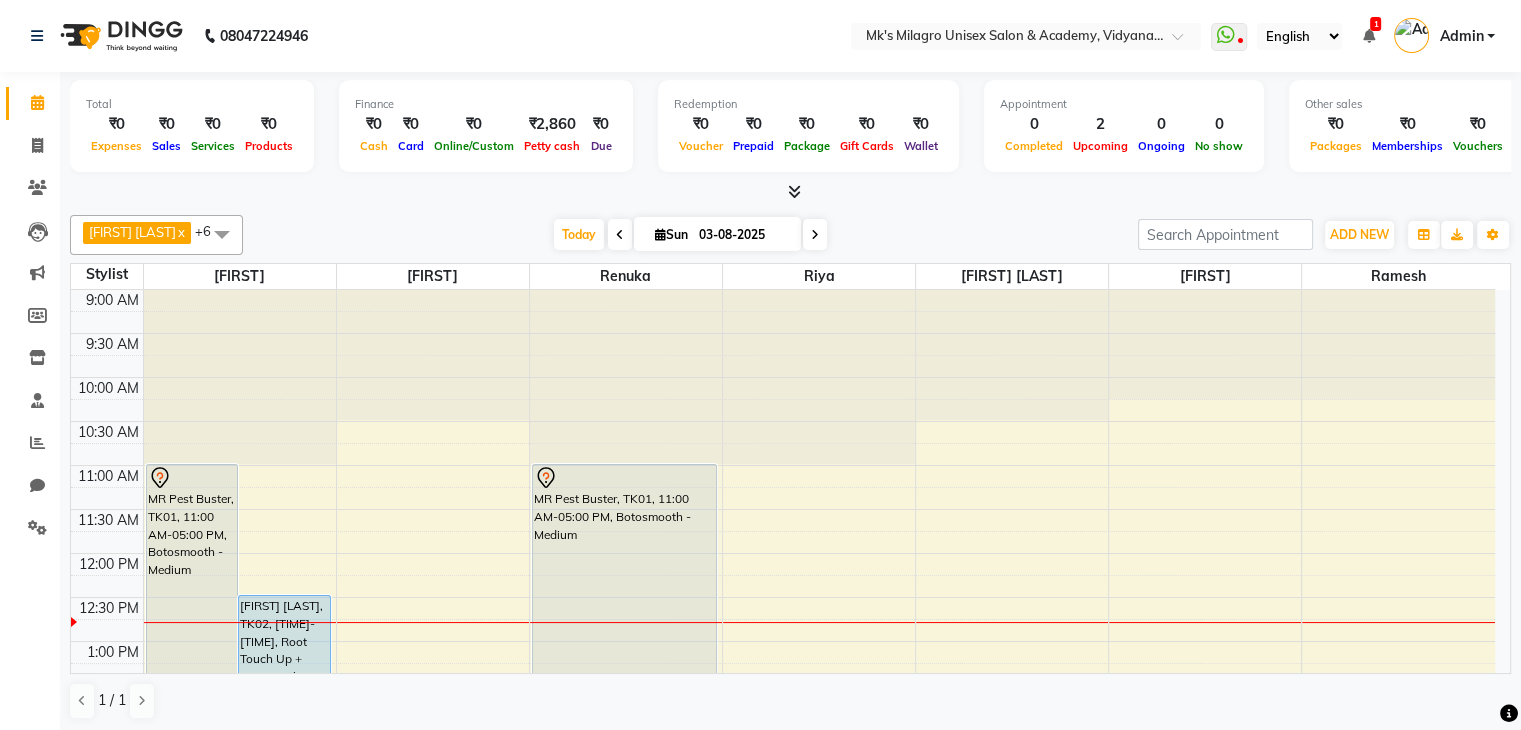 click on "WhatsApp Status  ✕ Status:  Disconnected Most Recent Message: [DATE]     [TIME] Recent Service Activity: [DATE]     [TIME]  [PHONE] Whatsapp Settings English ENGLISH Español العربية मराठी हिंदी ગુજરાતી தமிழ் 中文 1 Notifications nothing to show Admin Manage Profile Change Password Sign out  Version:3.15.11" at bounding box center [1026, 36] 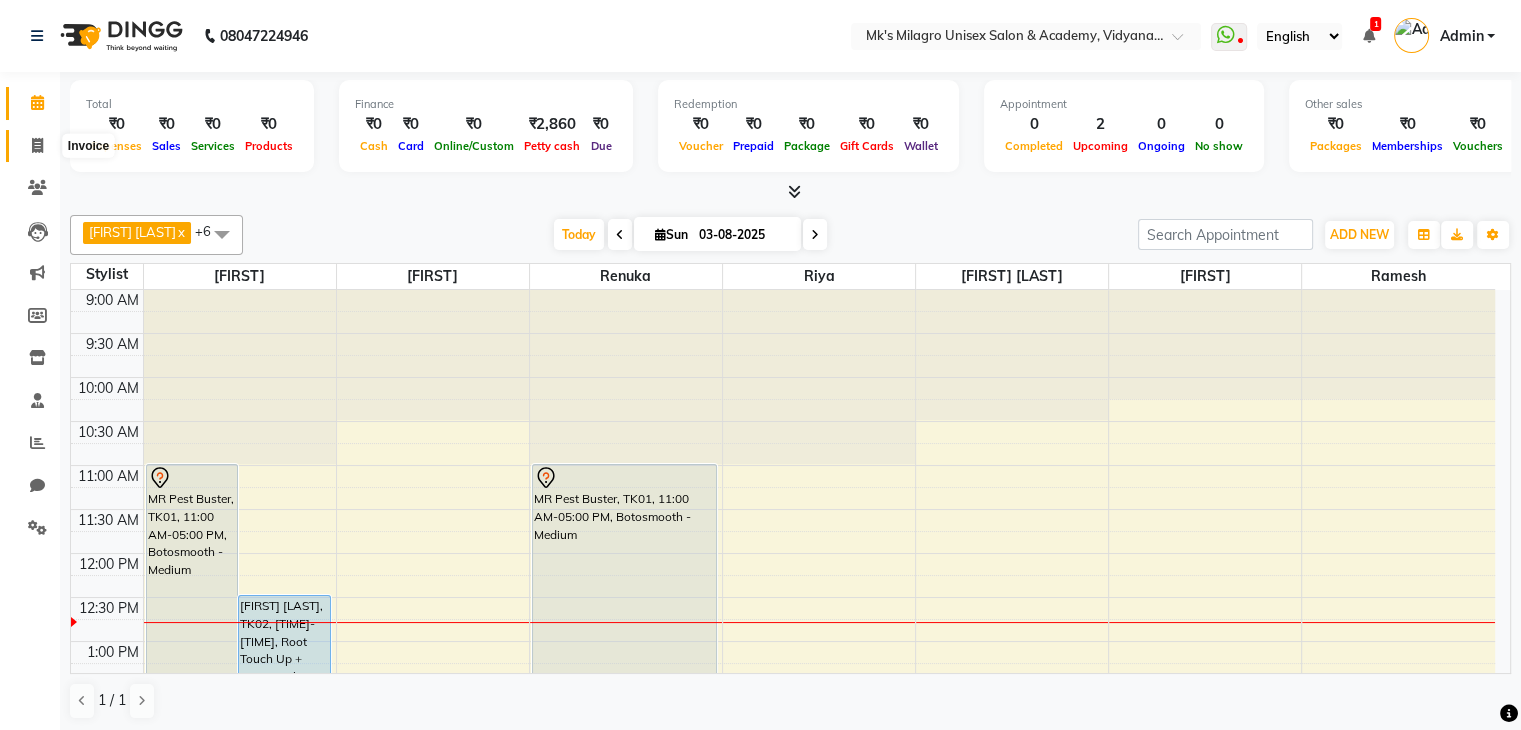 click 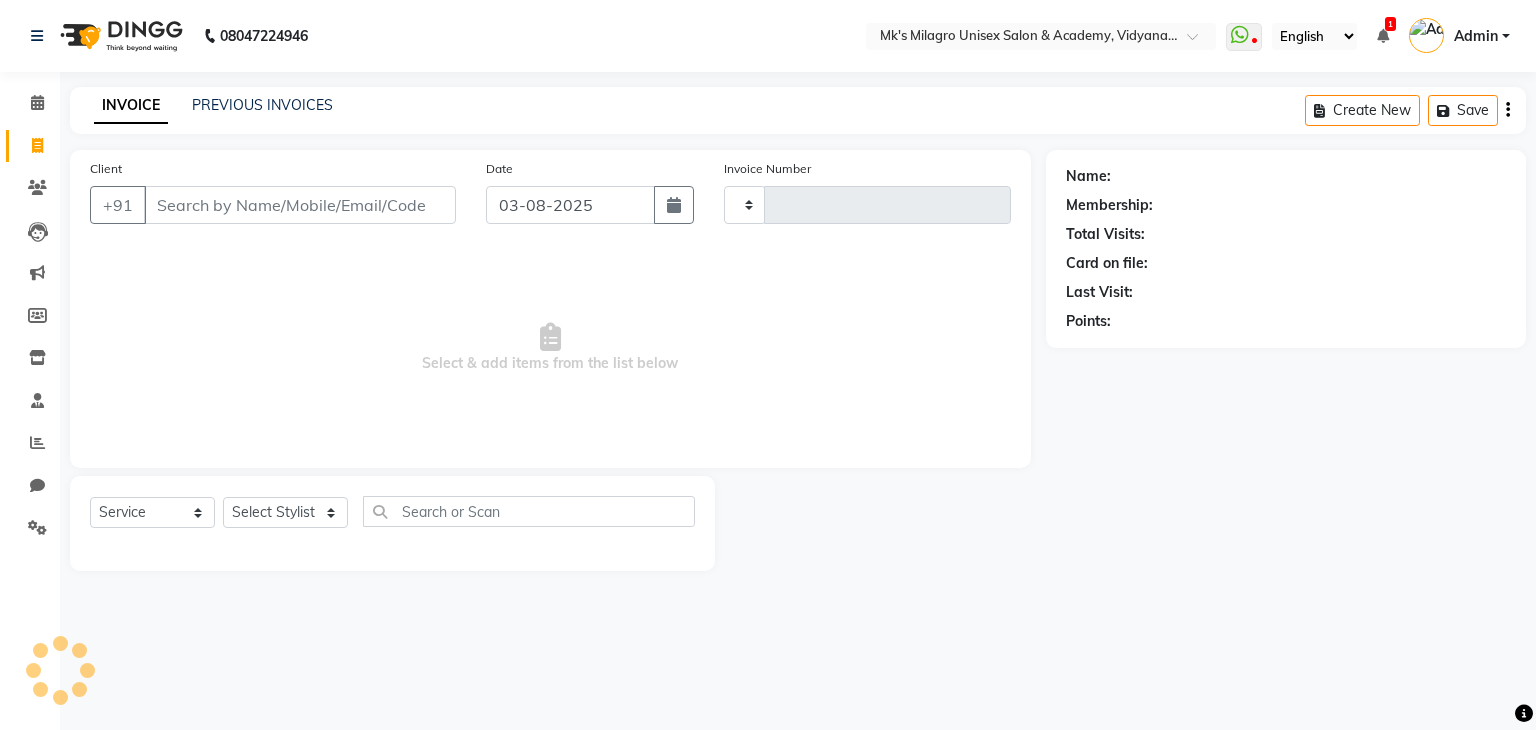 type on "0573" 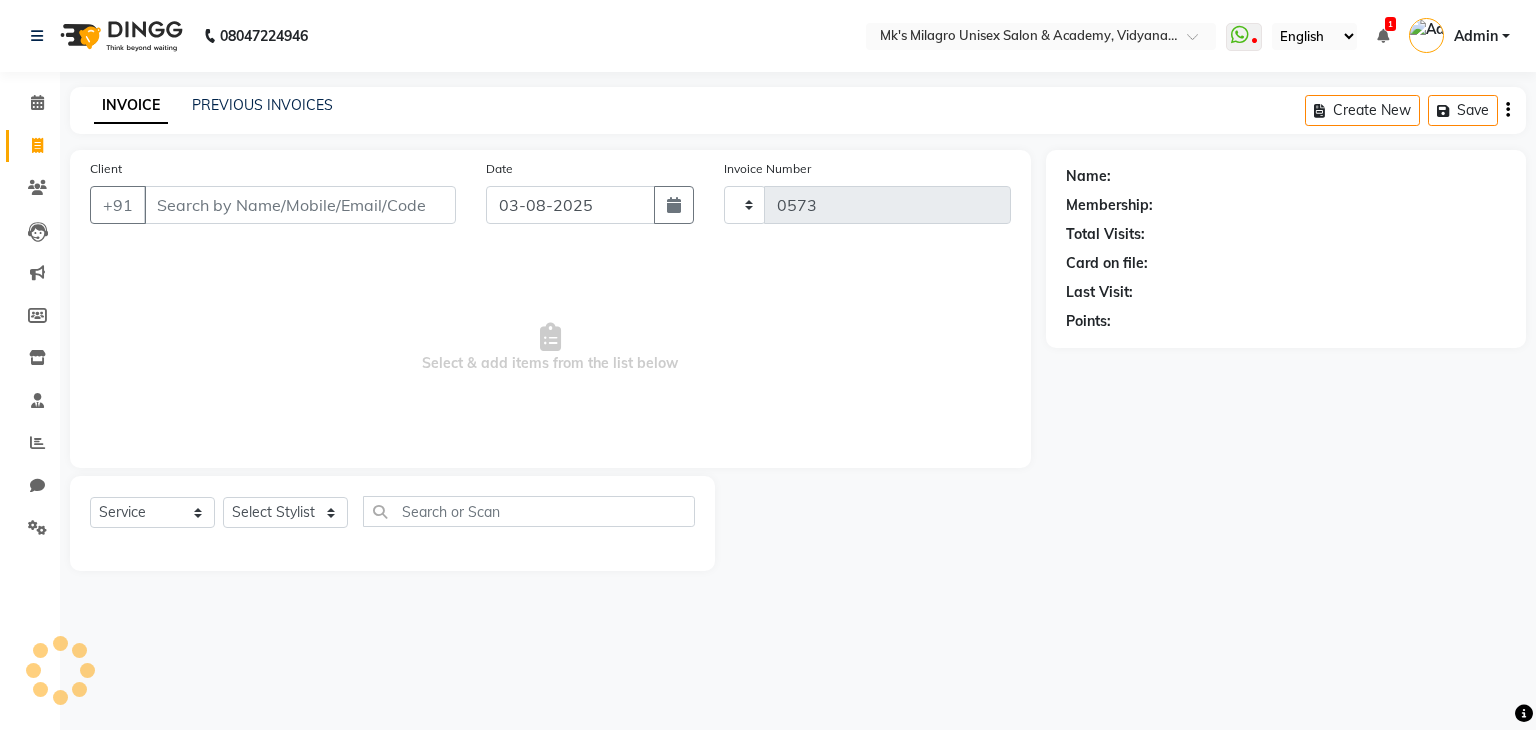 select on "6031" 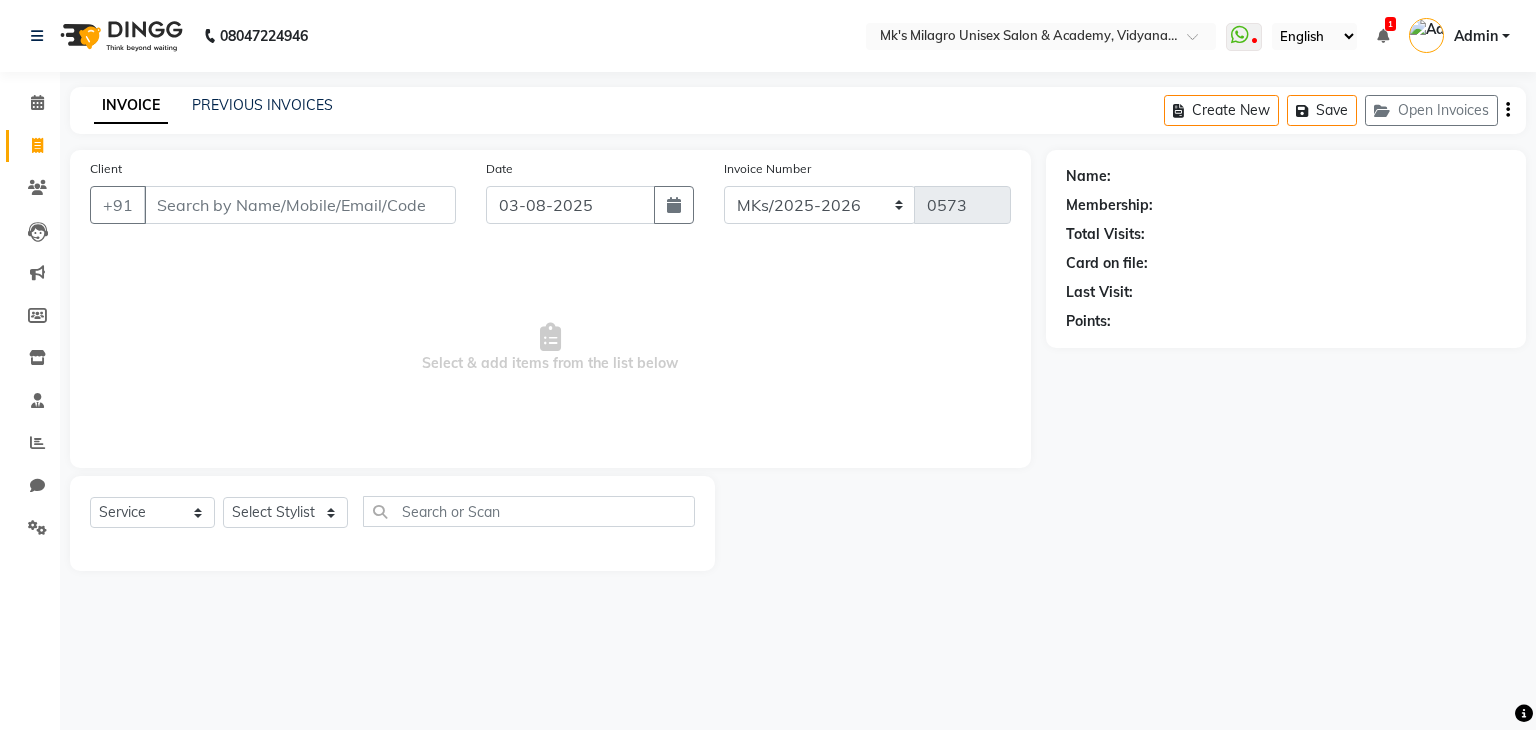 drag, startPoint x: 394, startPoint y: 233, endPoint x: 371, endPoint y: 199, distance: 41.04875 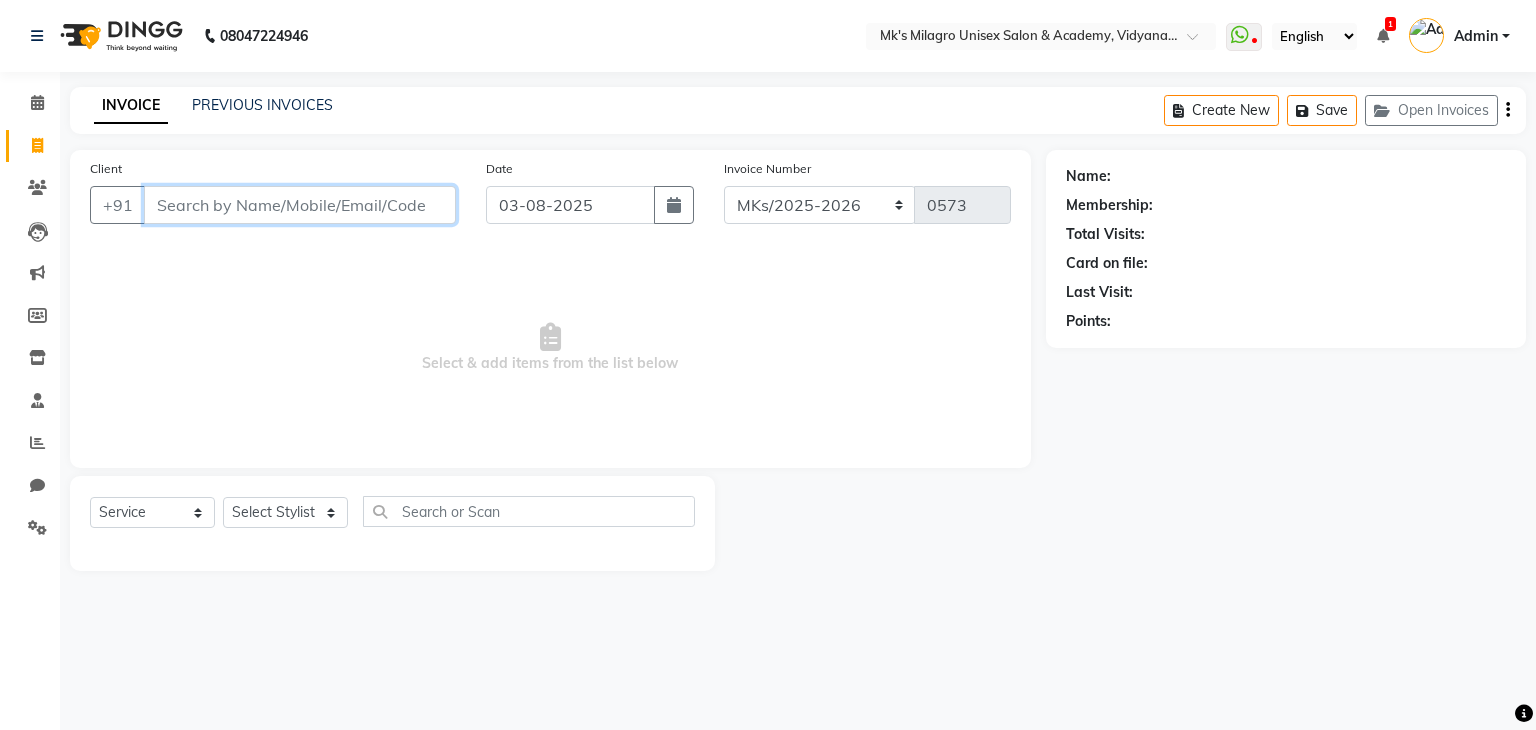 click on "Client" at bounding box center [300, 205] 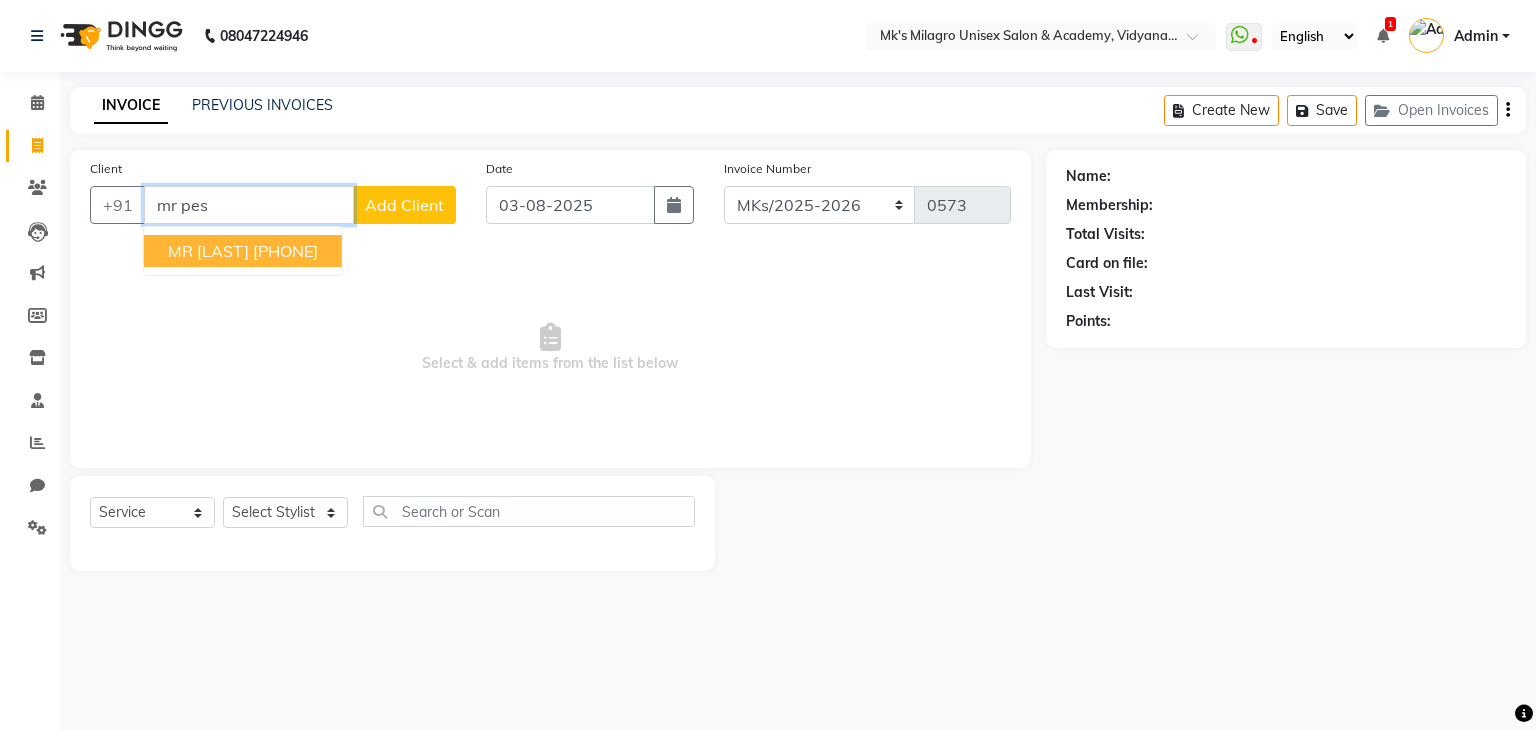 click on "[PHONE]" at bounding box center [285, 251] 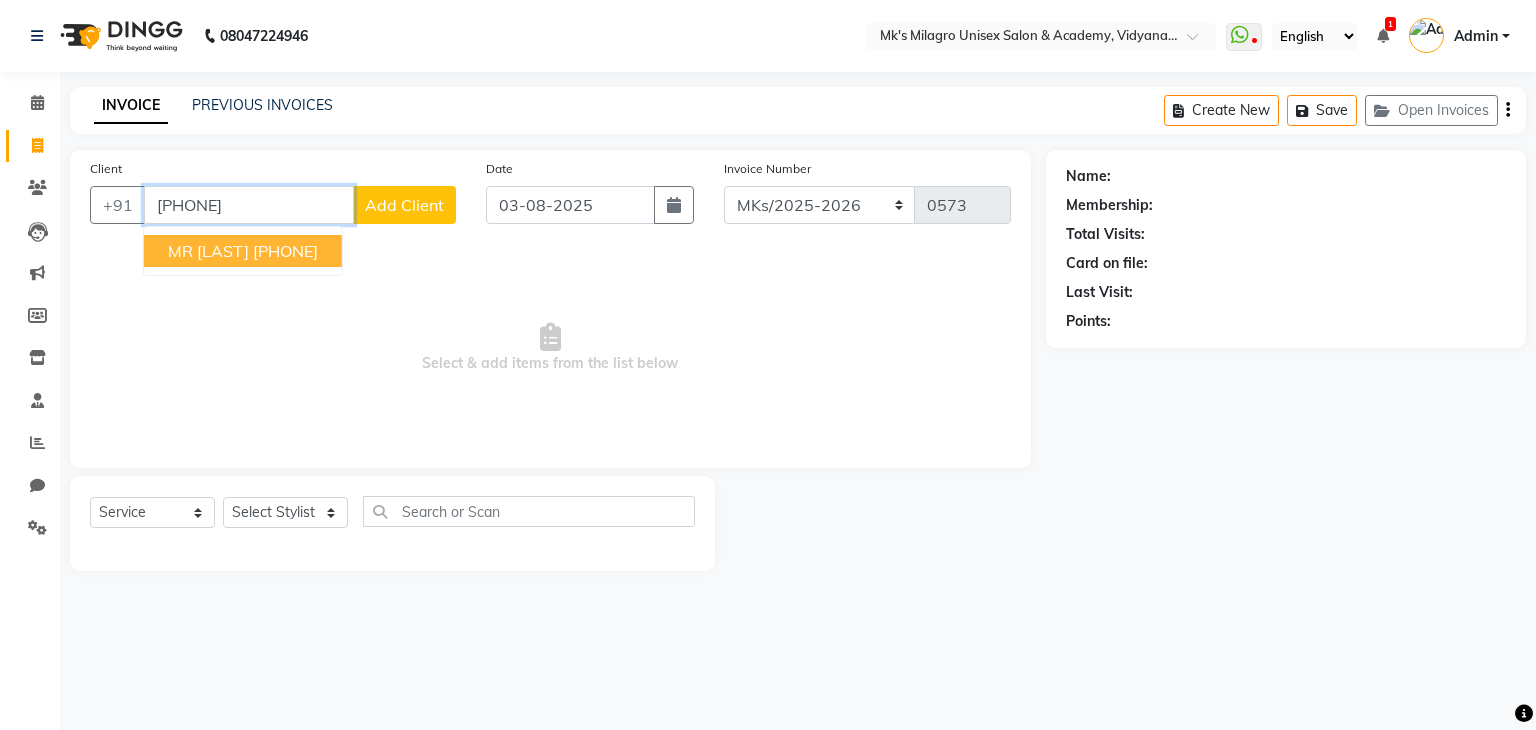 type on "[PHONE]" 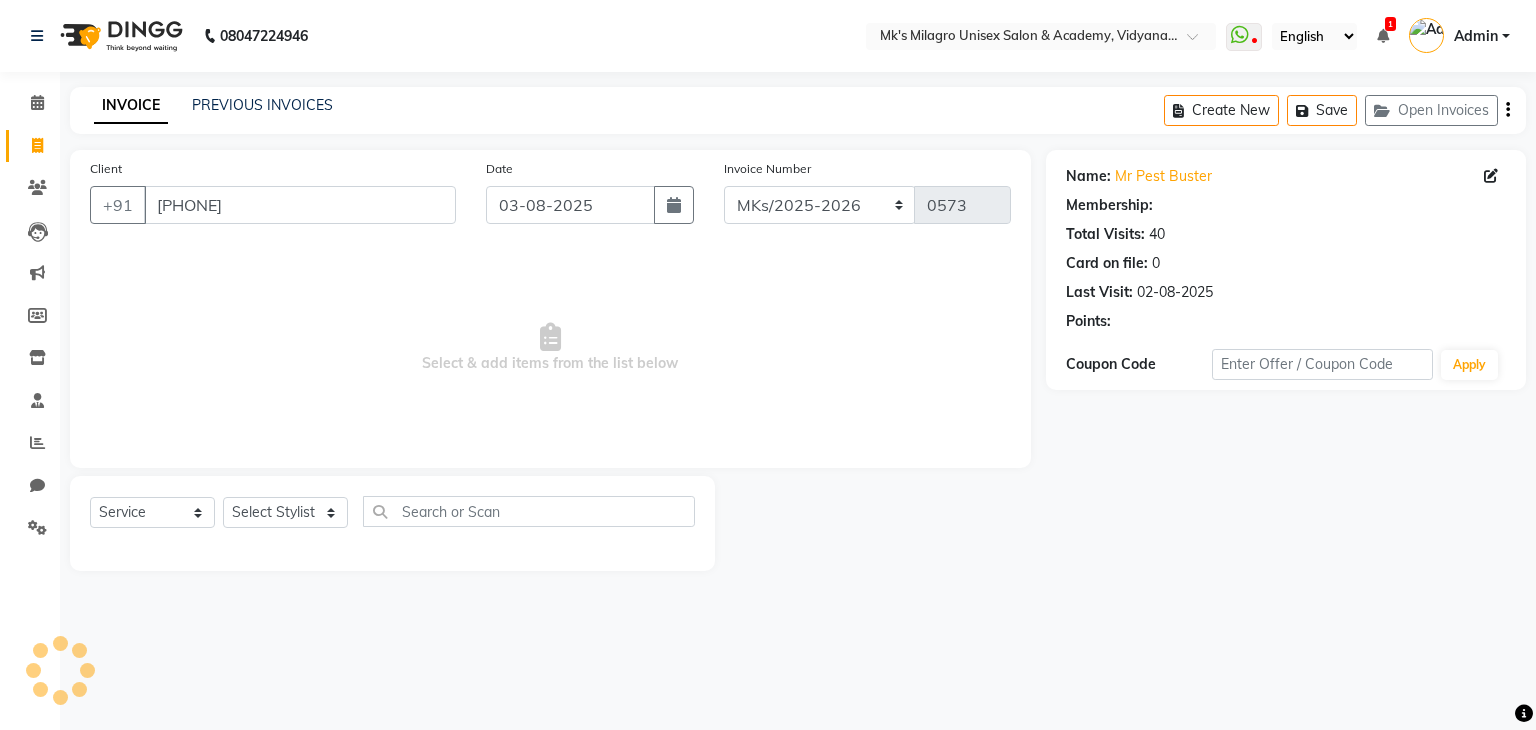 select on "1: Object" 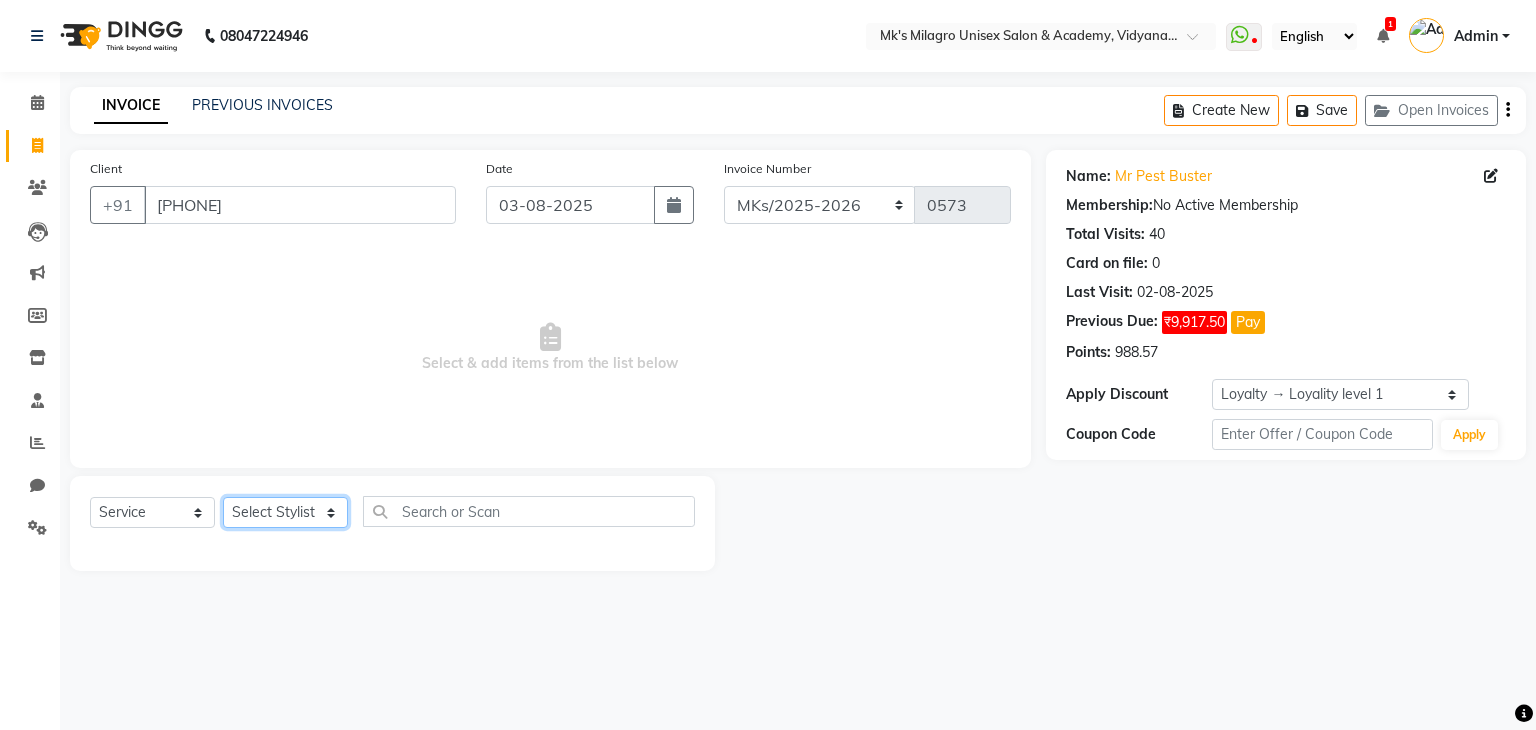 click on "Select Stylist [FIRST] [LAST] Minsi [LAST] Renuka [FIRST] [LAST] Santoshi" 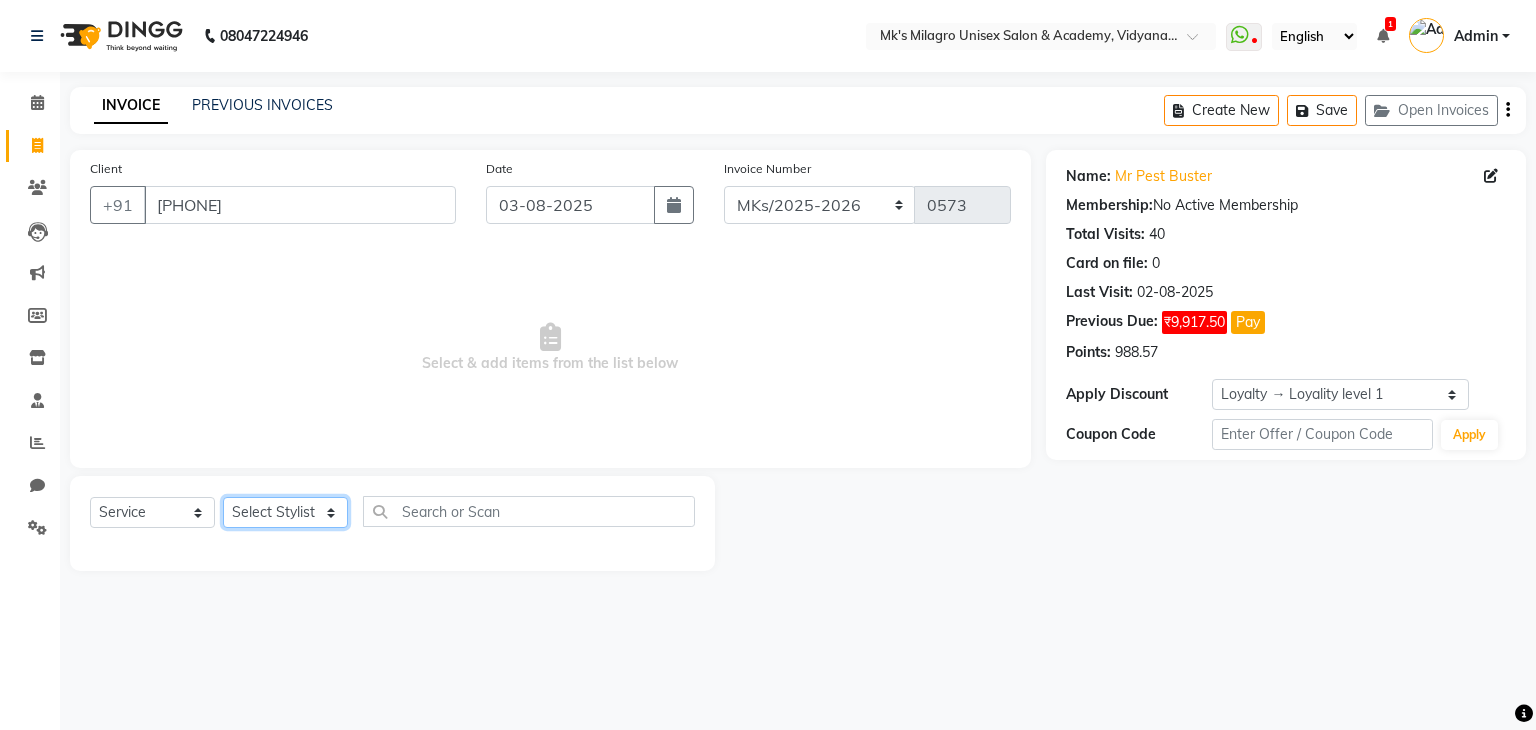 select on "21738" 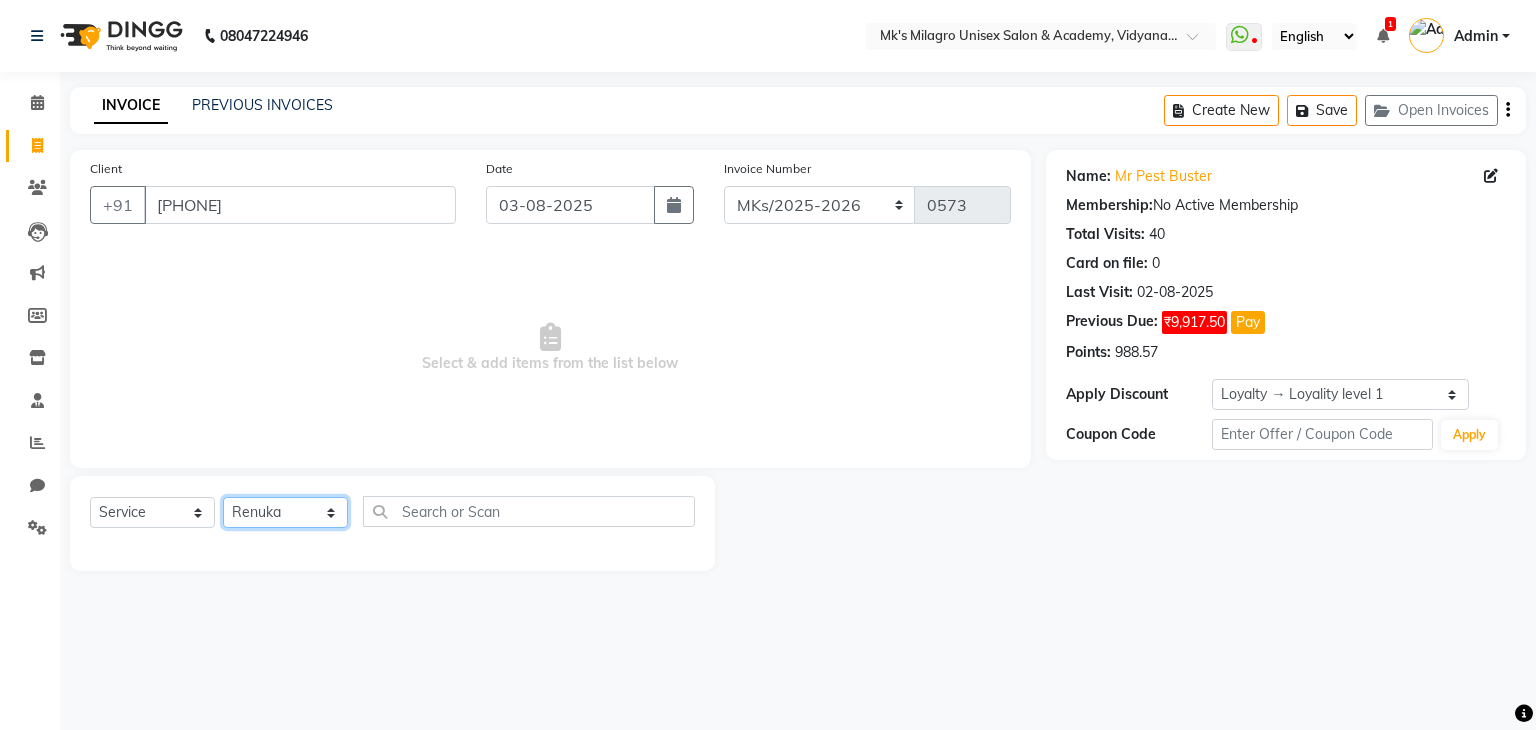 click on "Select Stylist [FIRST] [LAST] Minsi [LAST] Renuka [FIRST] [LAST] Santoshi" 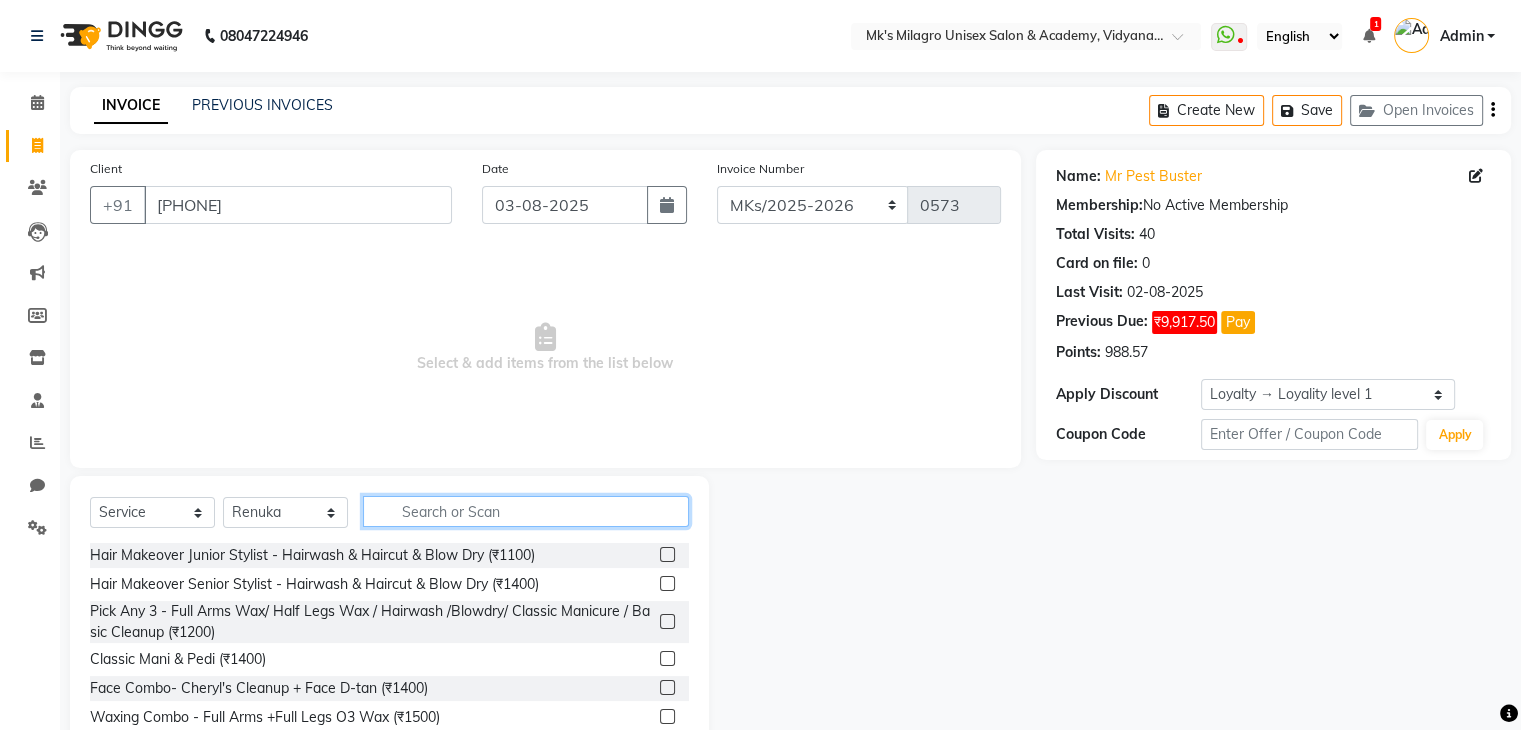 click 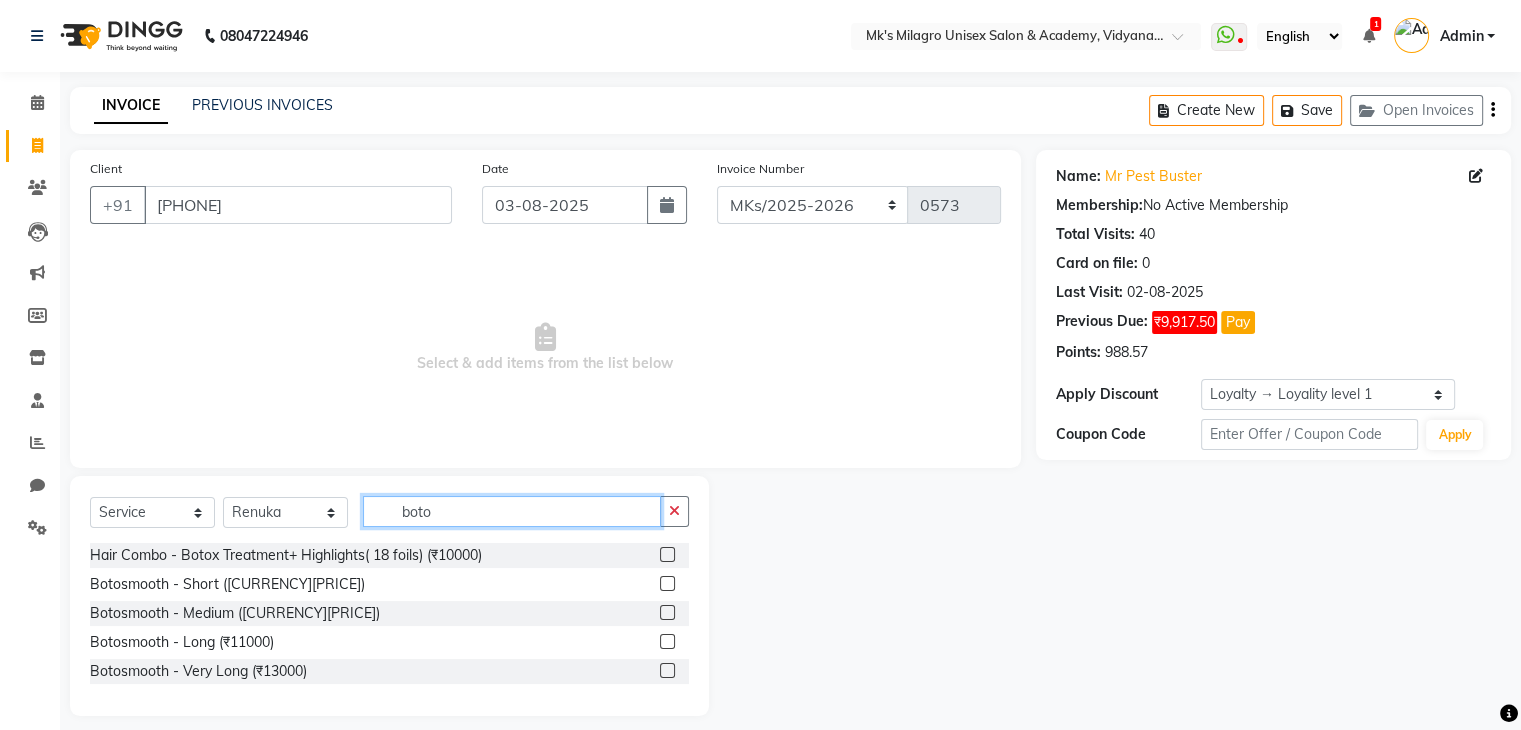 type on "boto" 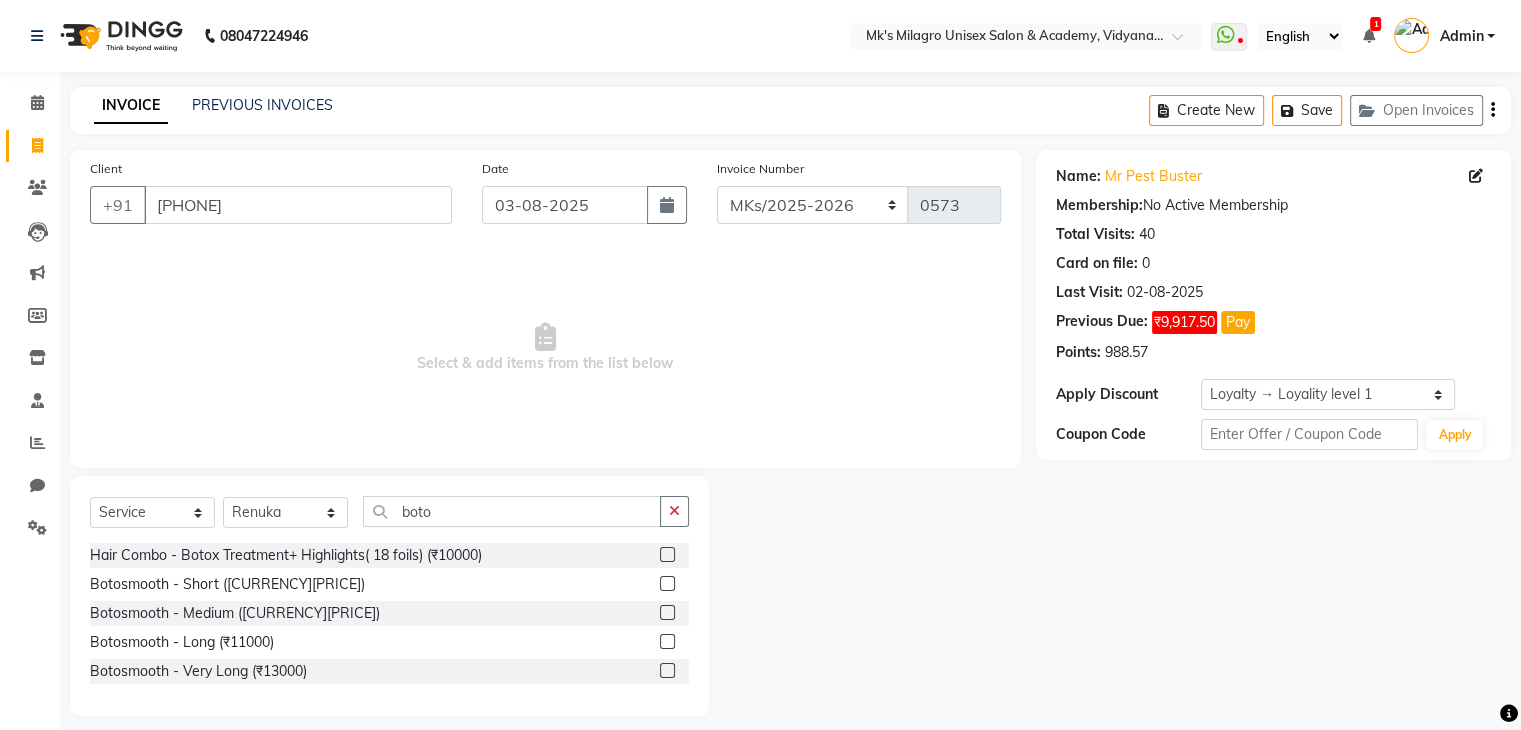 click 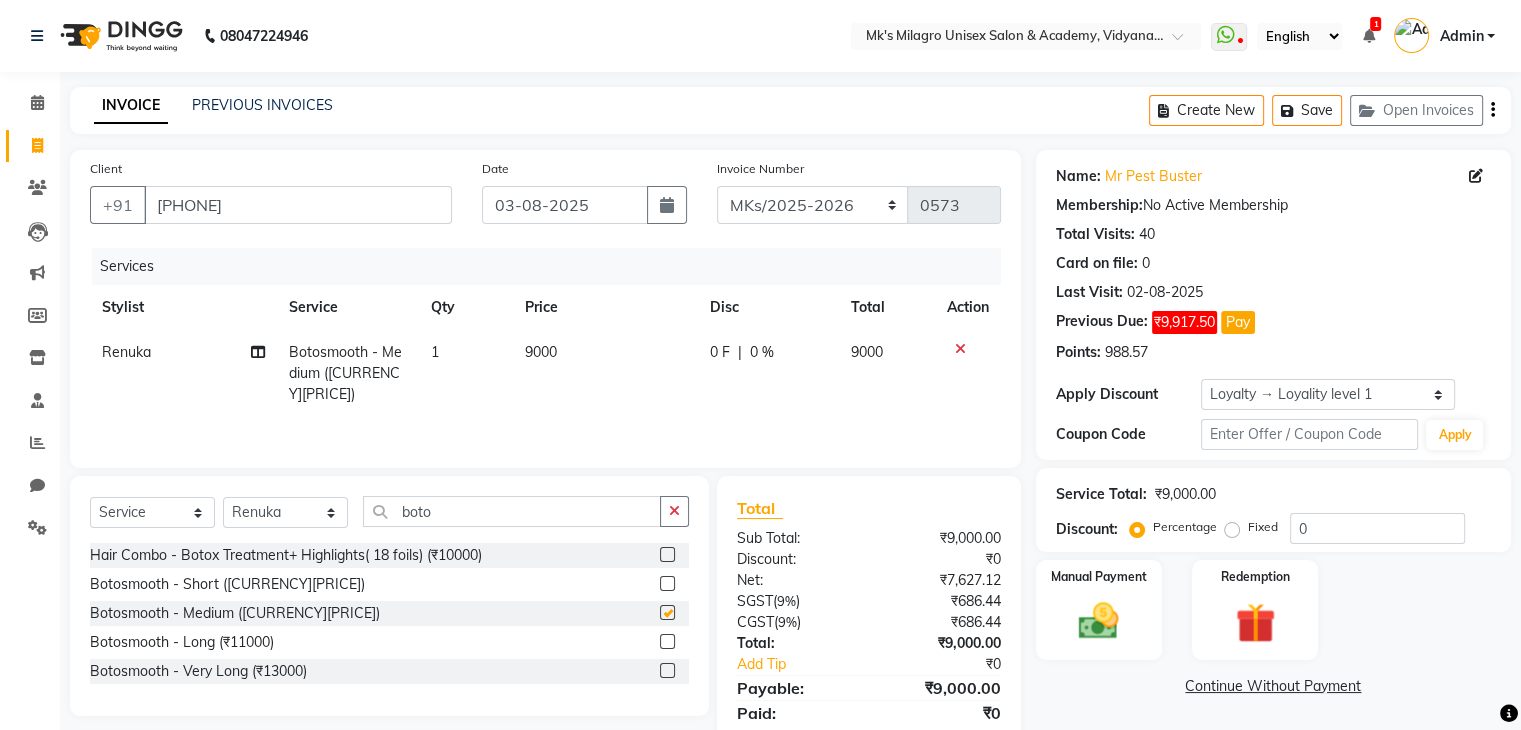 checkbox on "false" 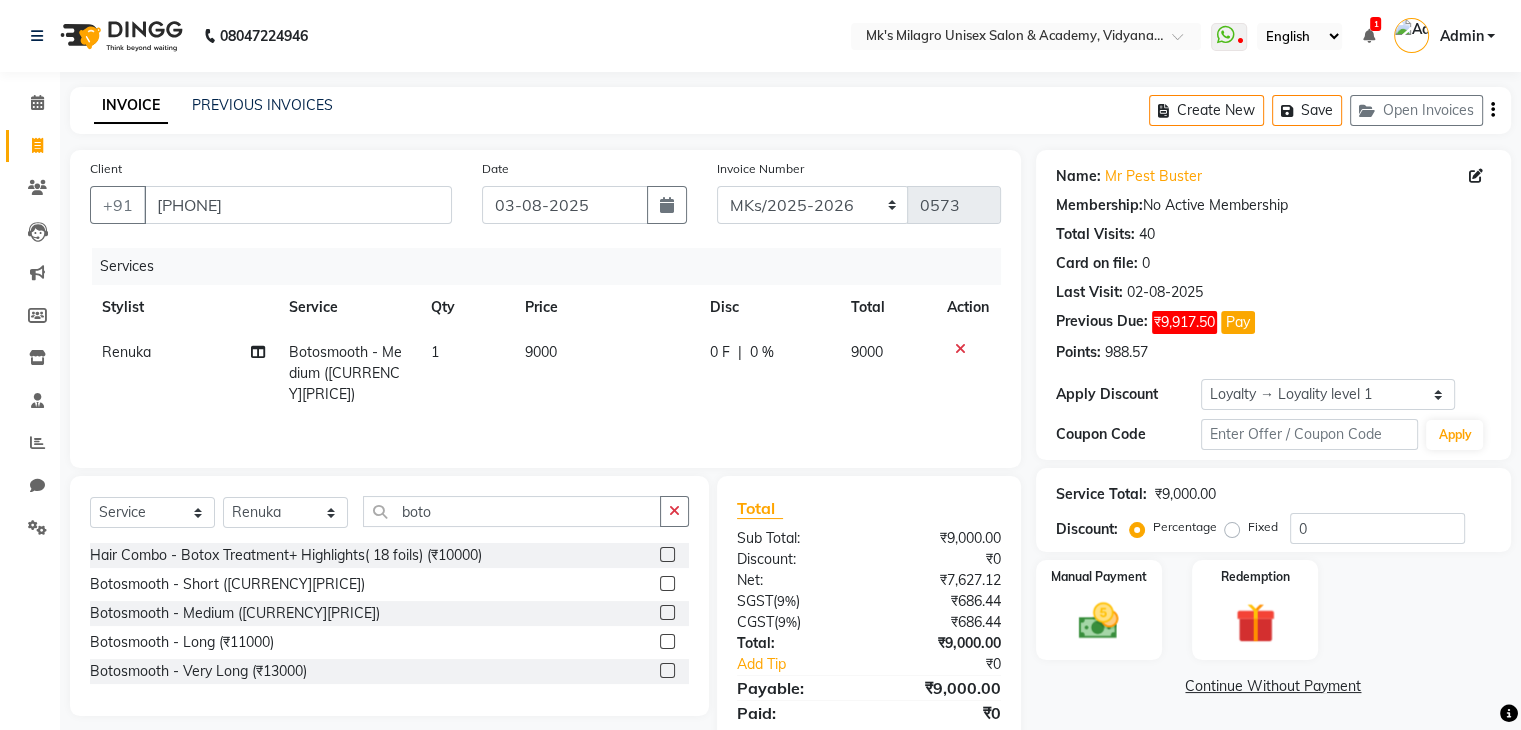click on "0 F | 0 %" 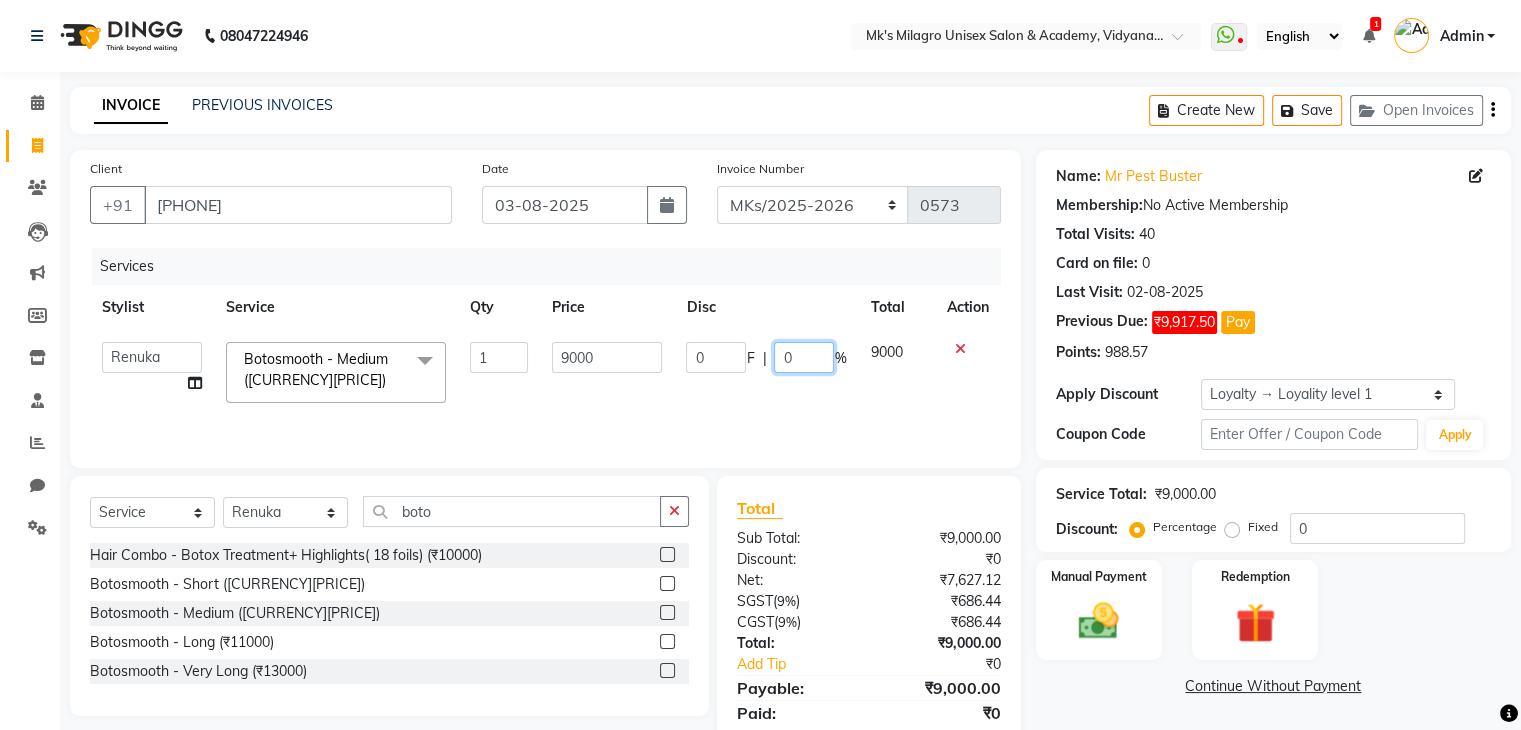 click on "0" 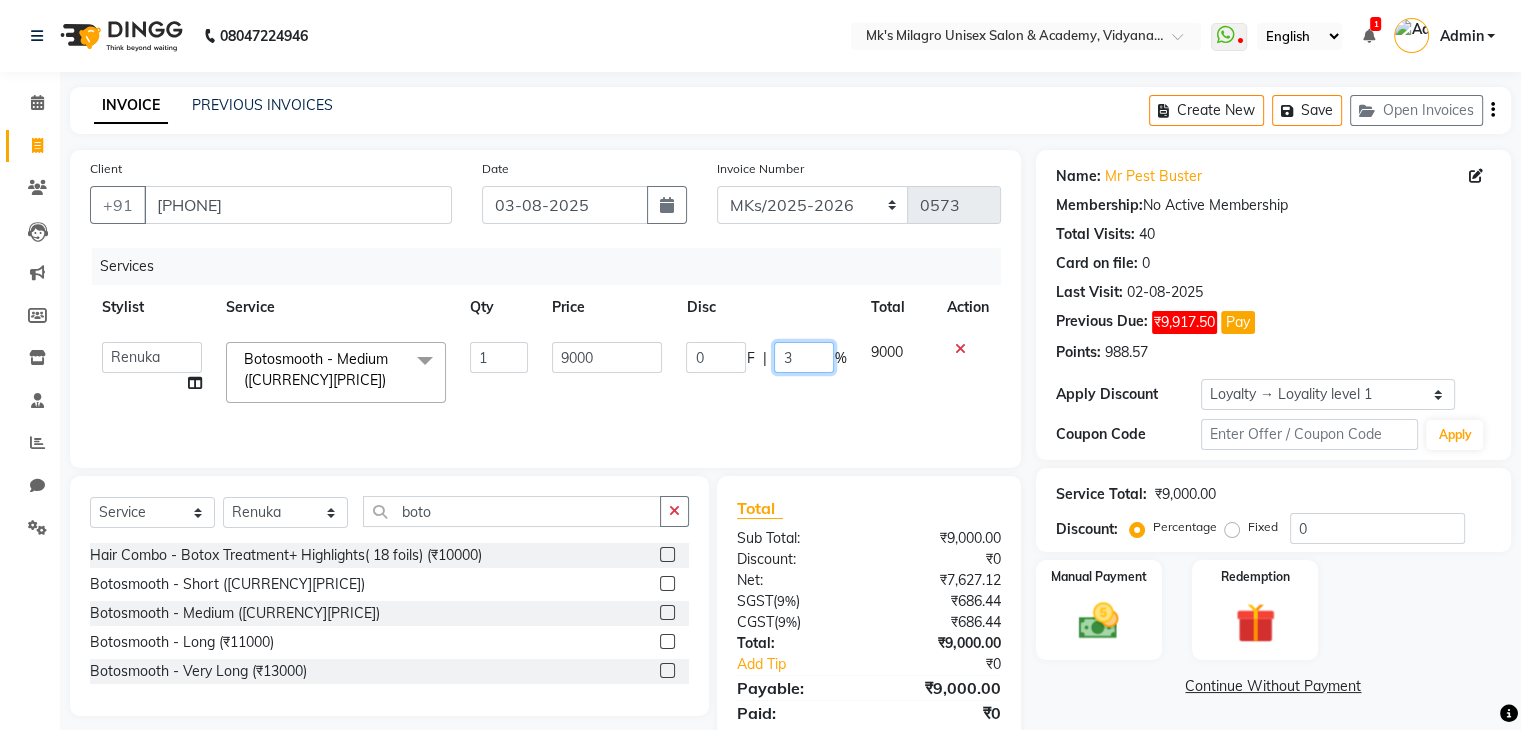 type on "30" 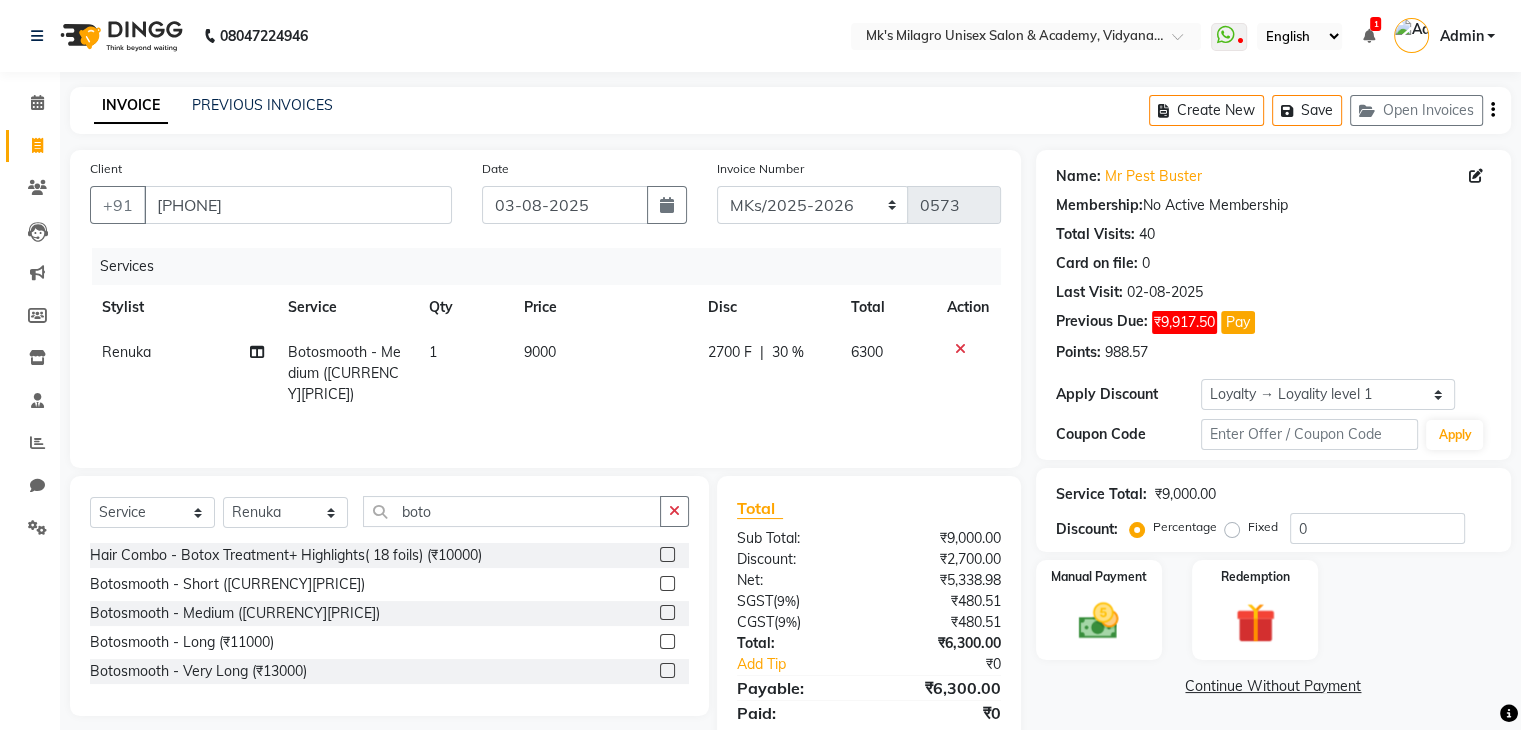 click on "2700 F | 30 %" 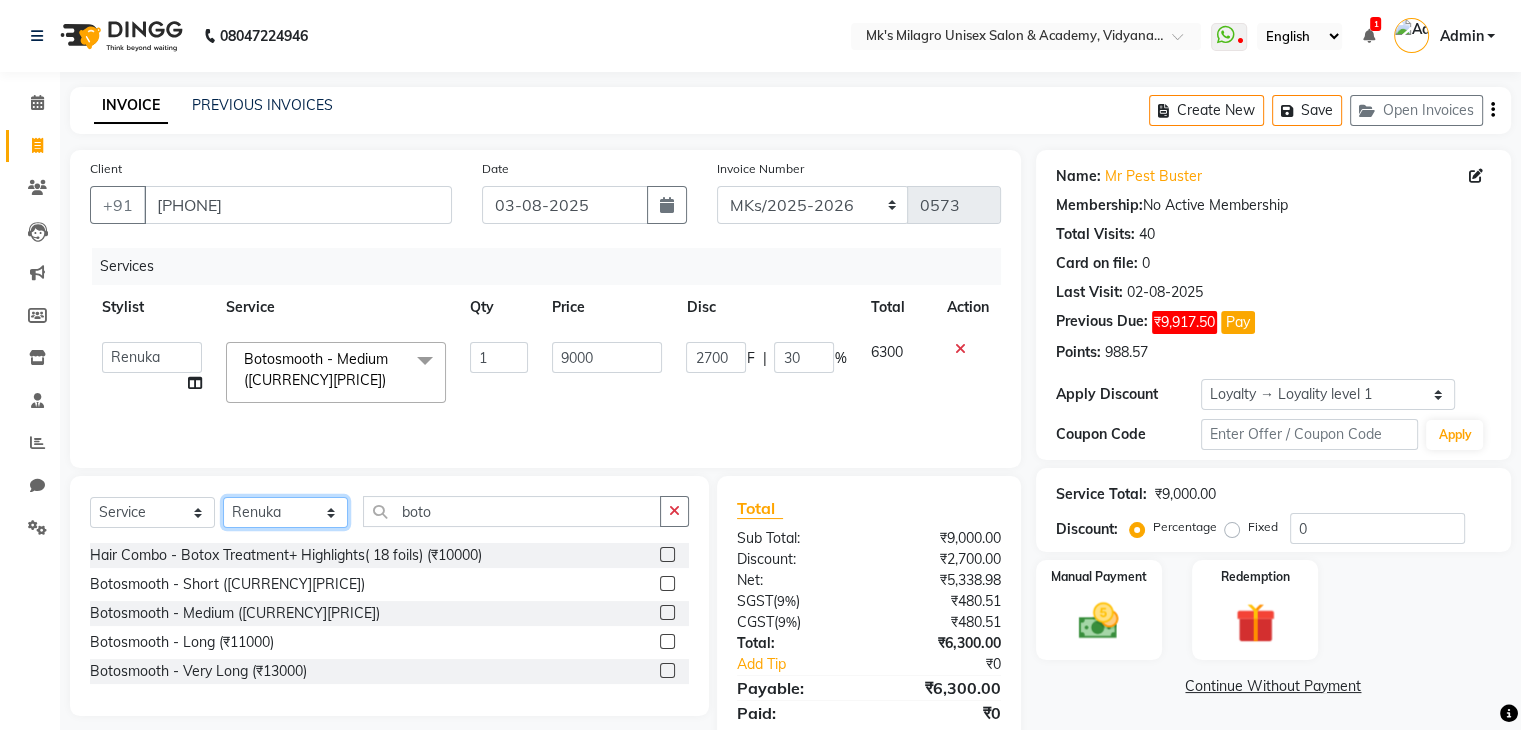 click on "Select Stylist [FIRST] [LAST] Minsi [LAST] Renuka [FIRST] [LAST] Santoshi" 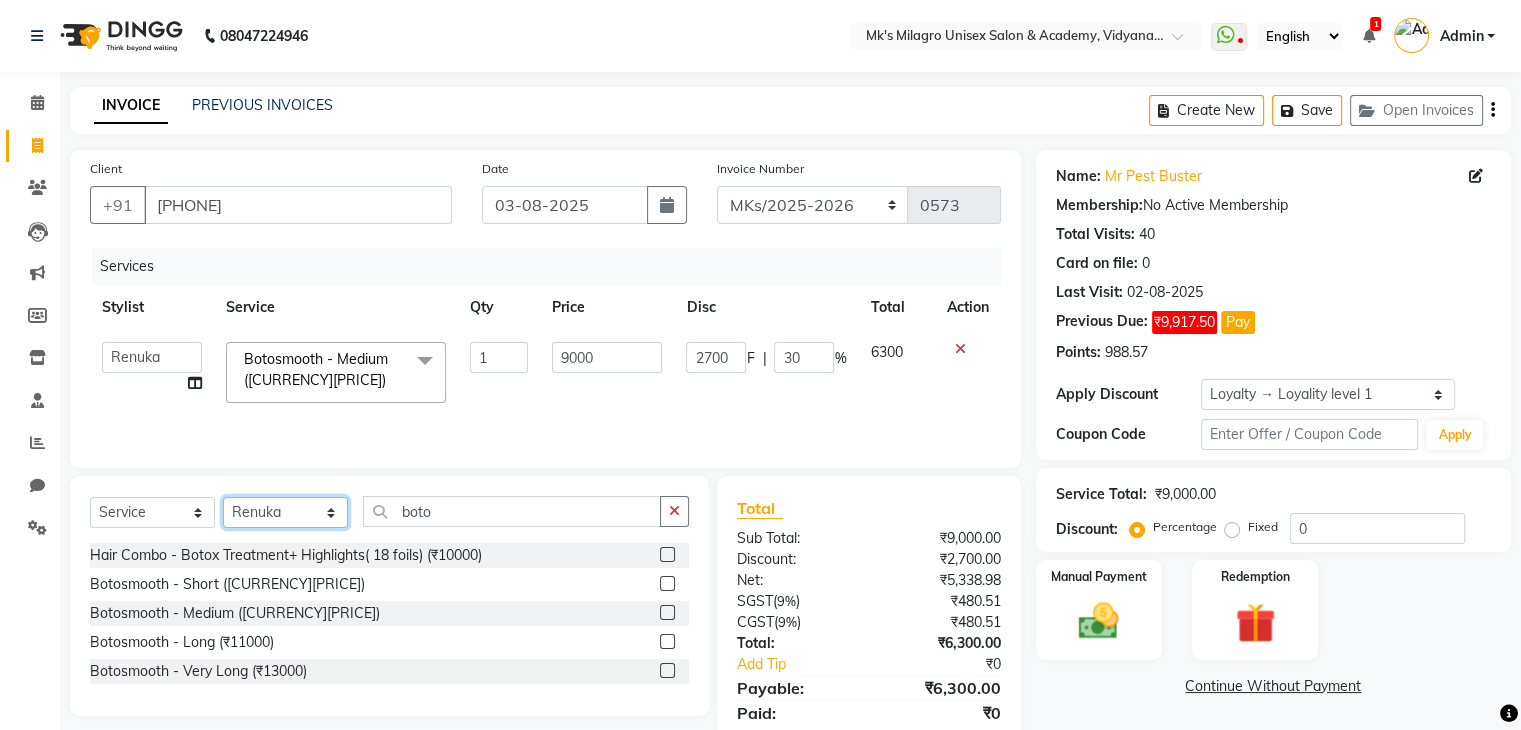 select on "[NUMBER]" 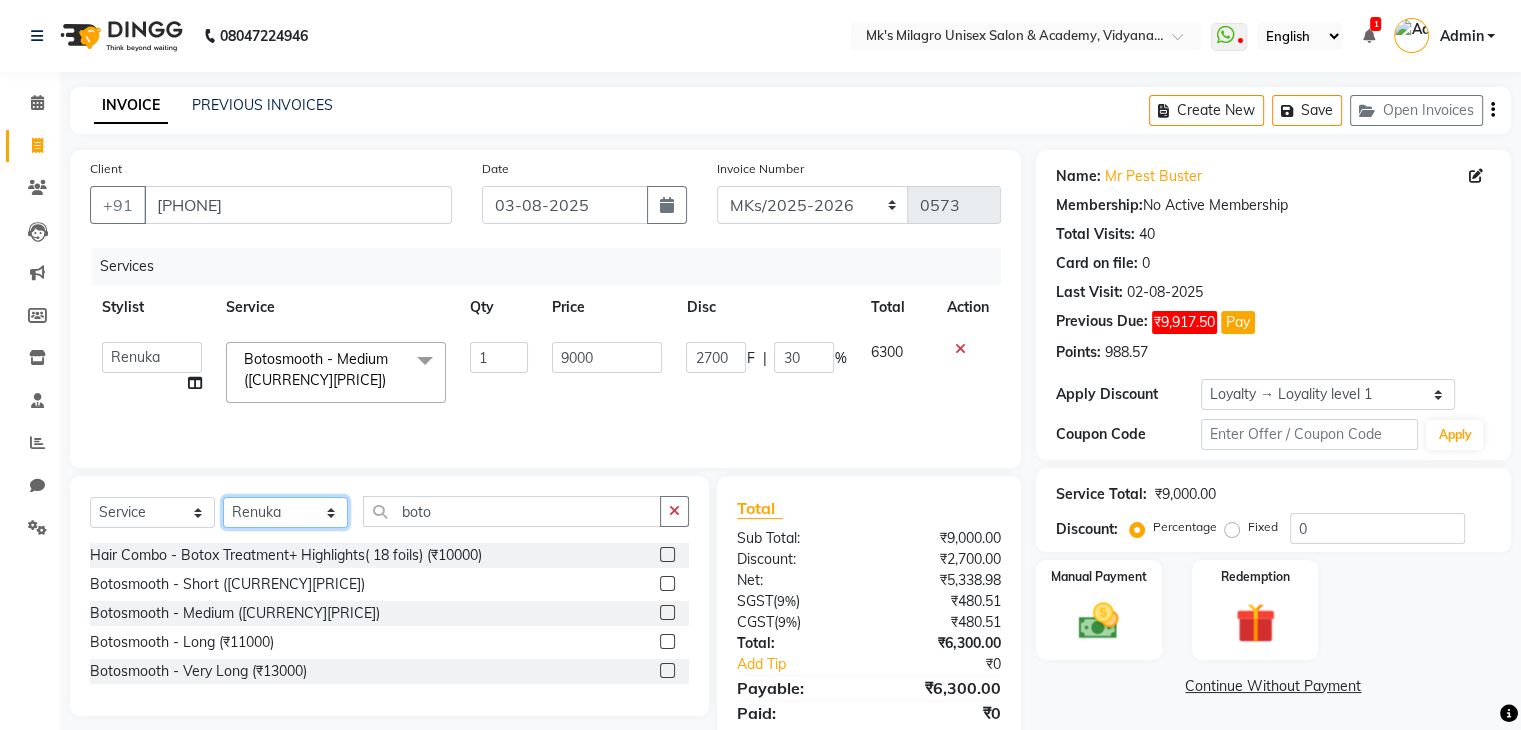 click on "Select Stylist [FIRST] [LAST] Minsi [LAST] Renuka [FIRST] [LAST] Santoshi" 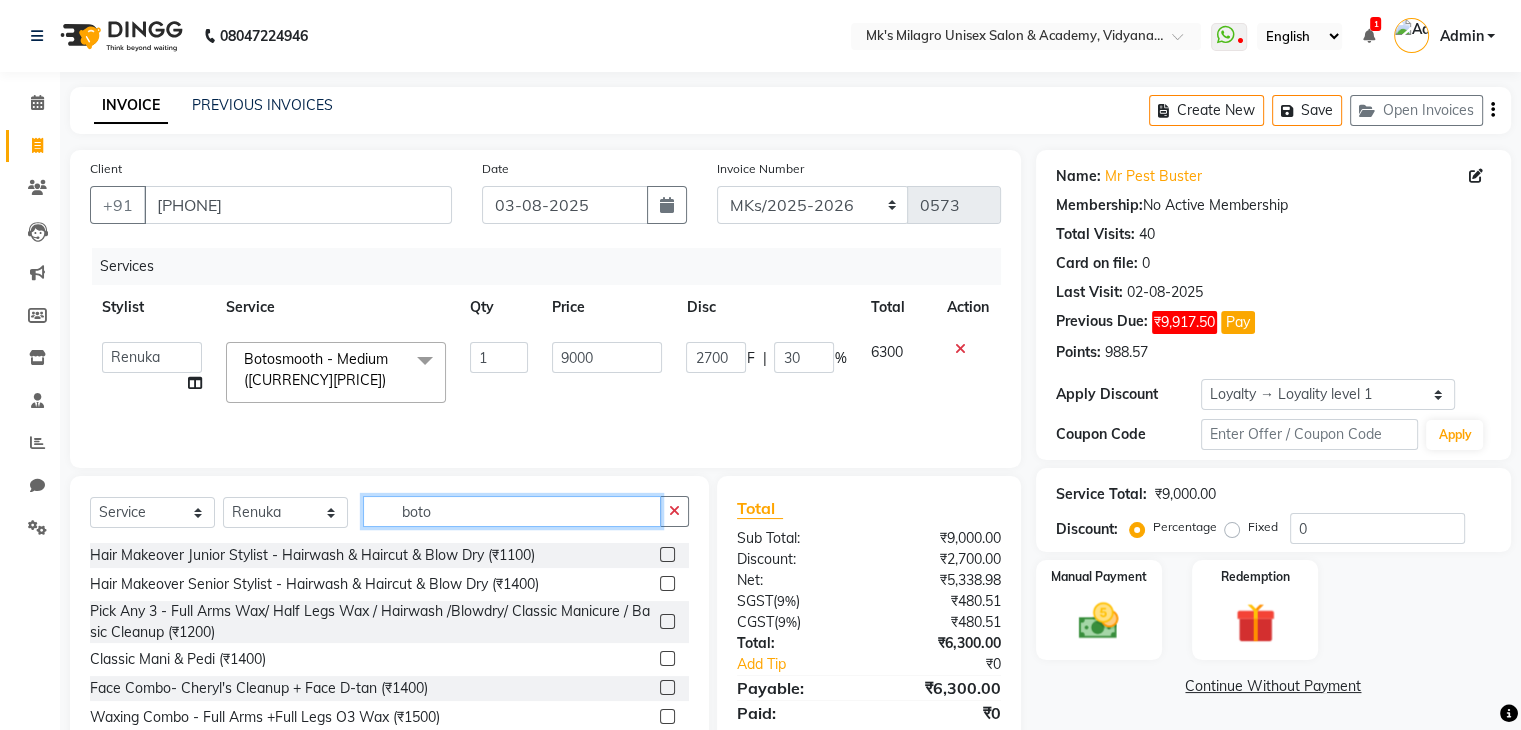 click on "boto" 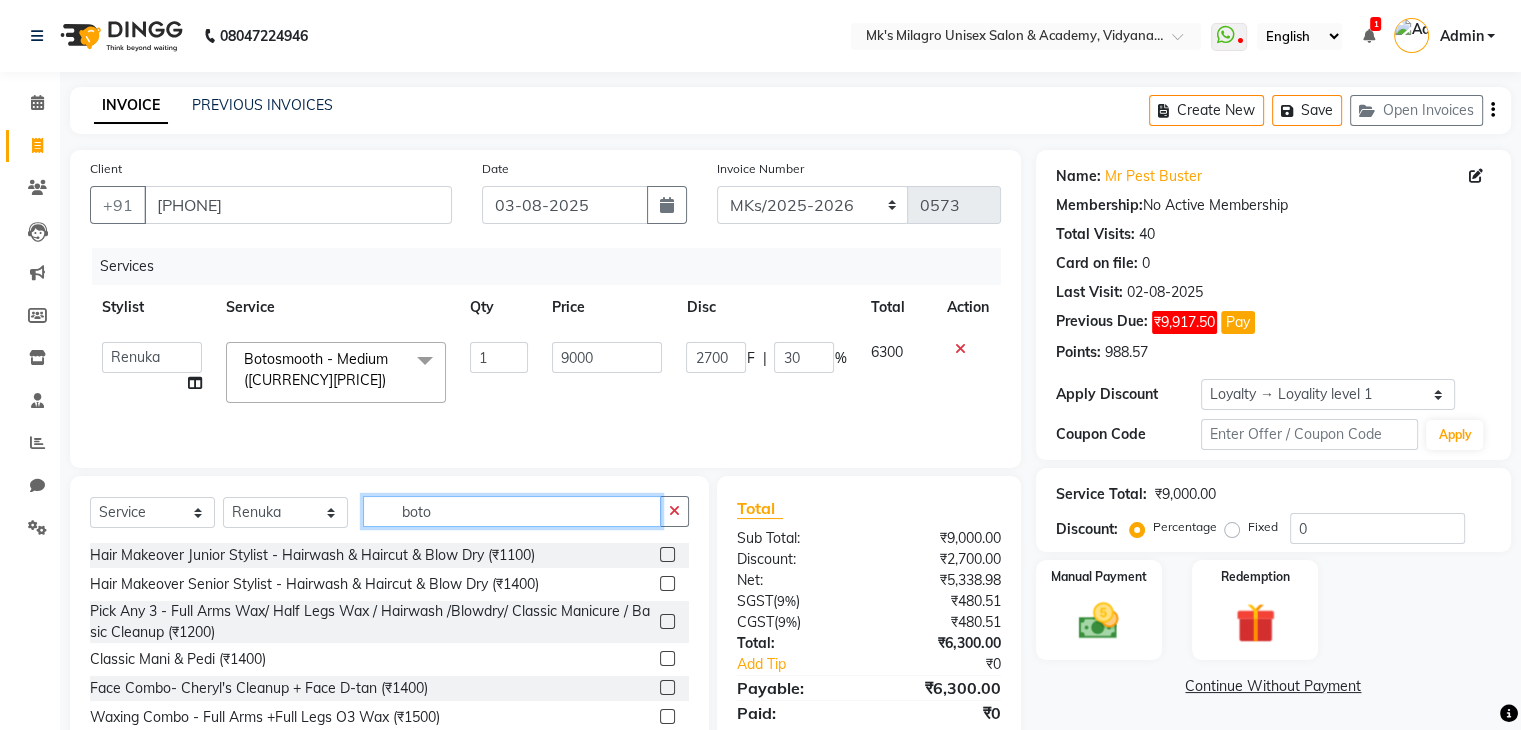 click on "boto" 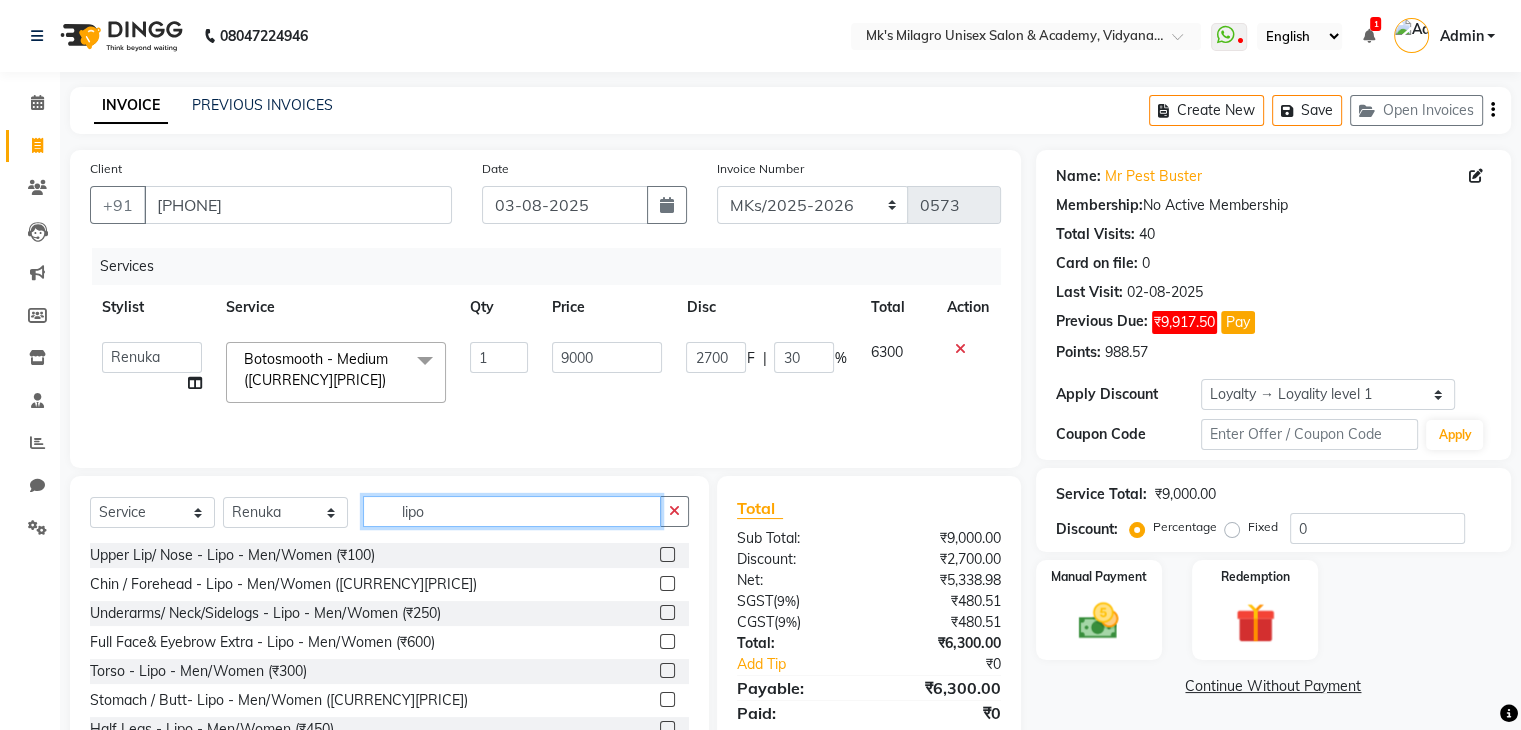 scroll, scrollTop: 148, scrollLeft: 0, axis: vertical 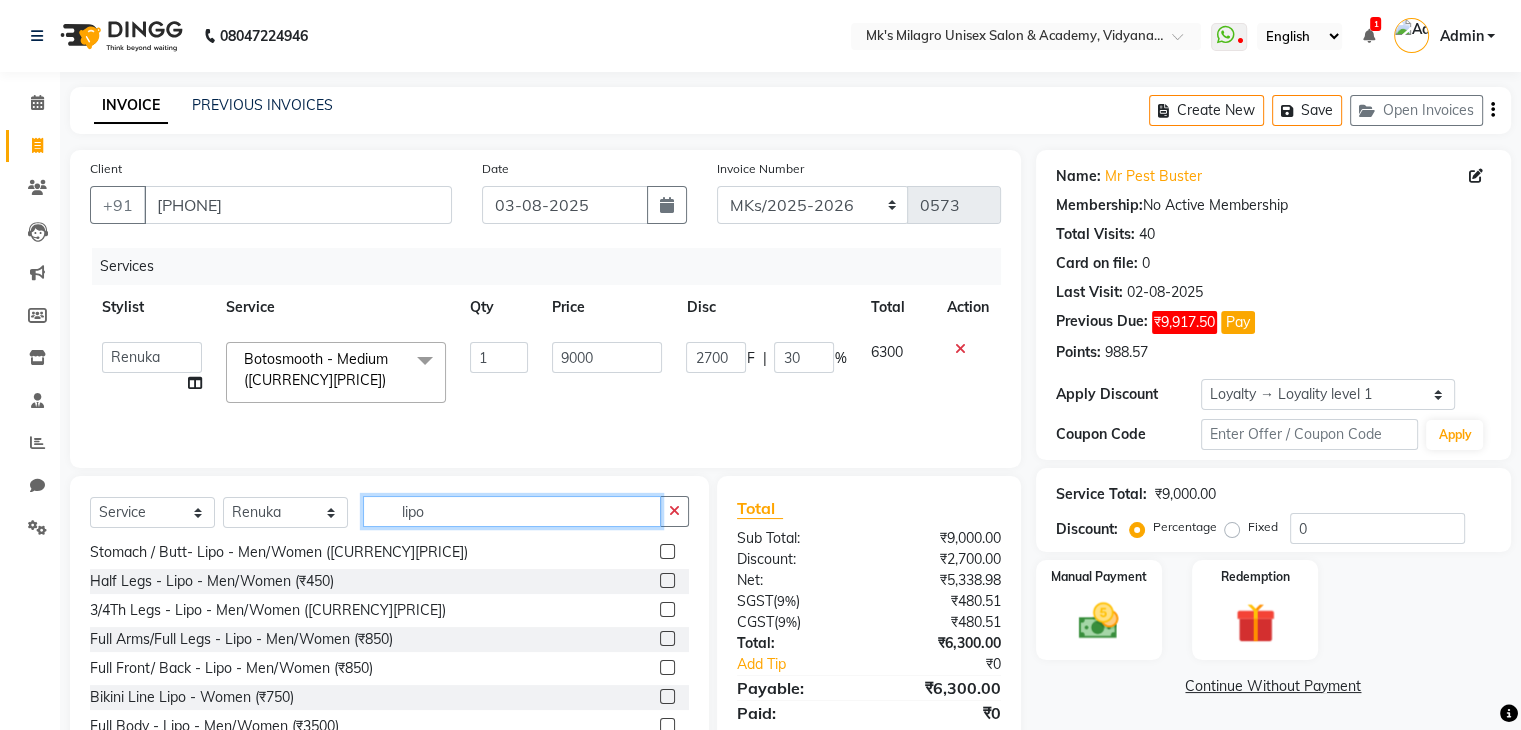 type on "lipo" 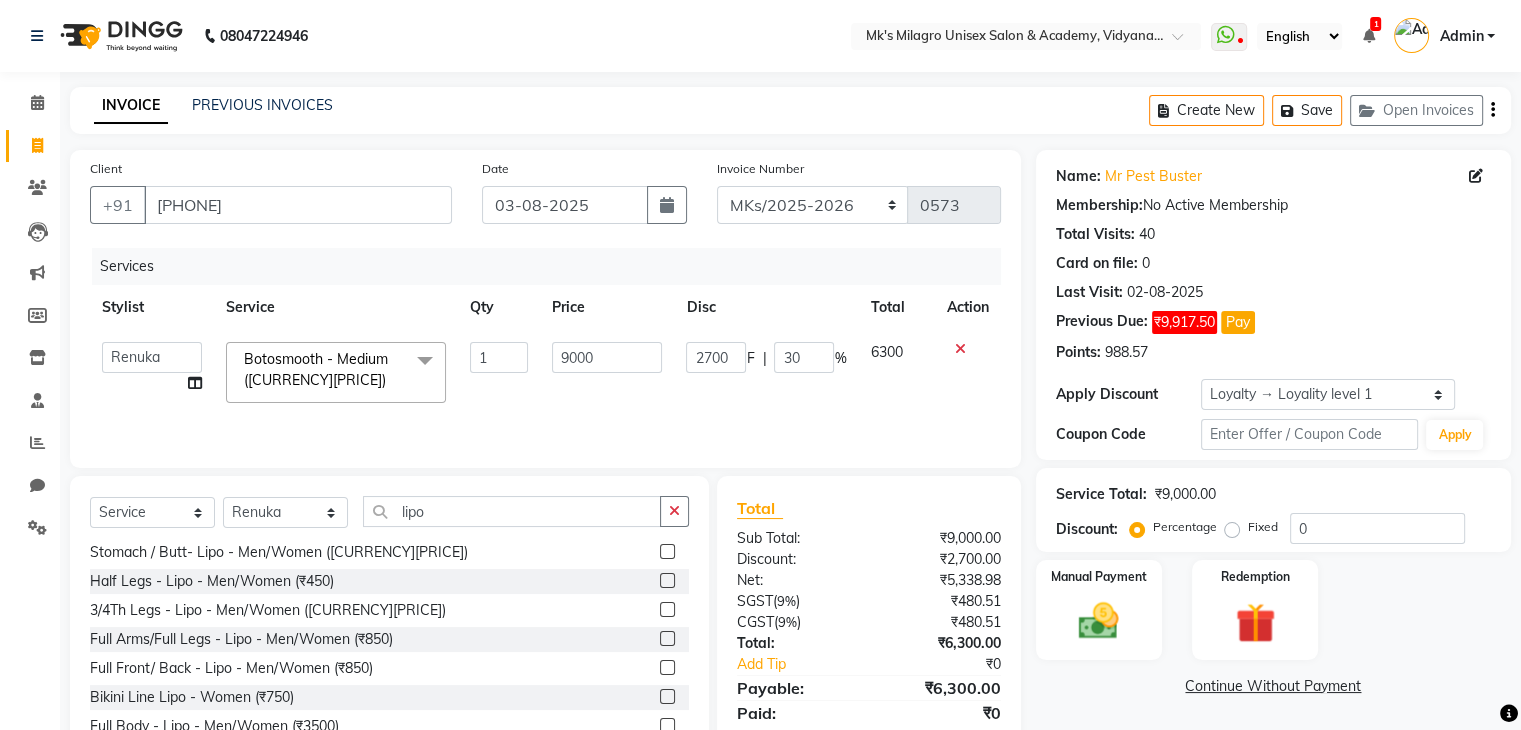 click 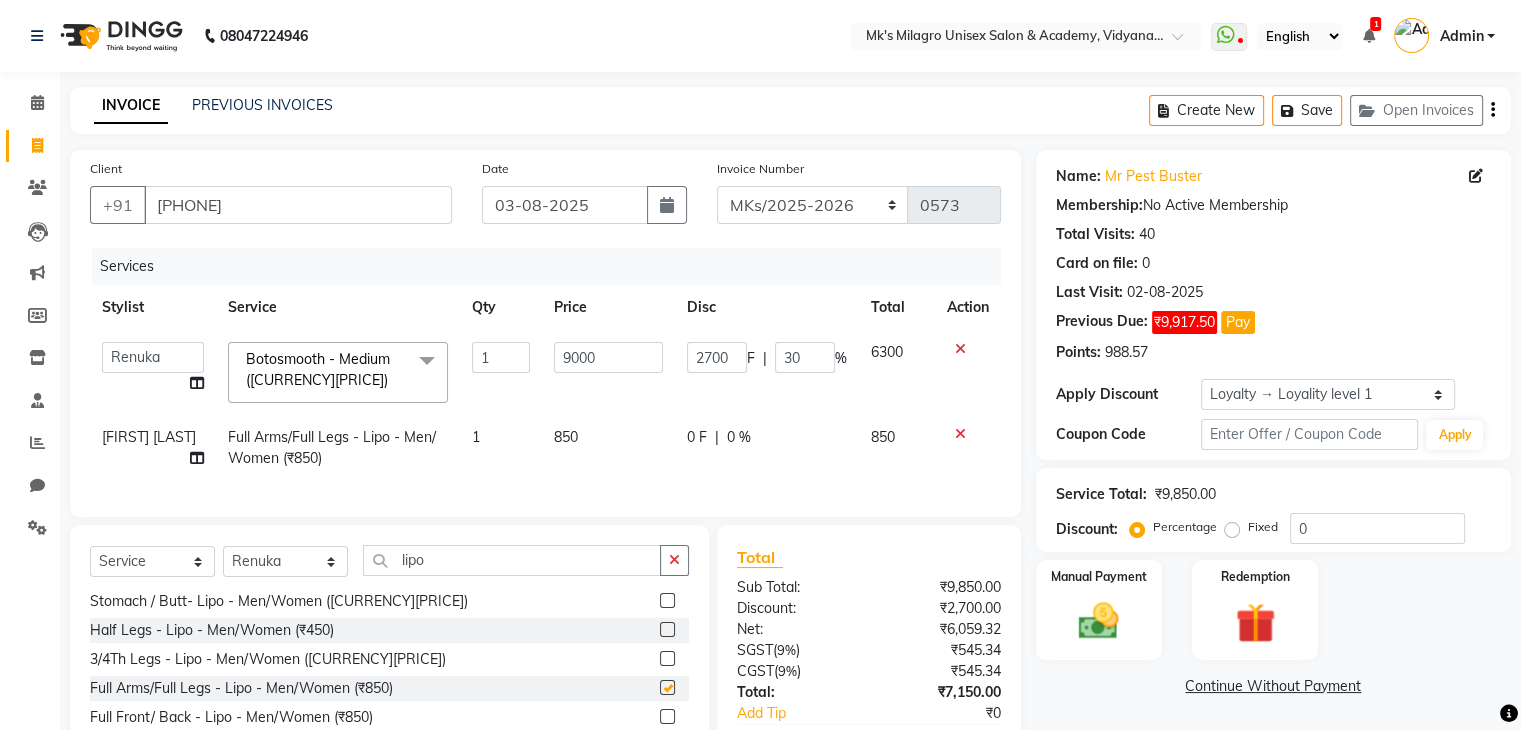 checkbox on "false" 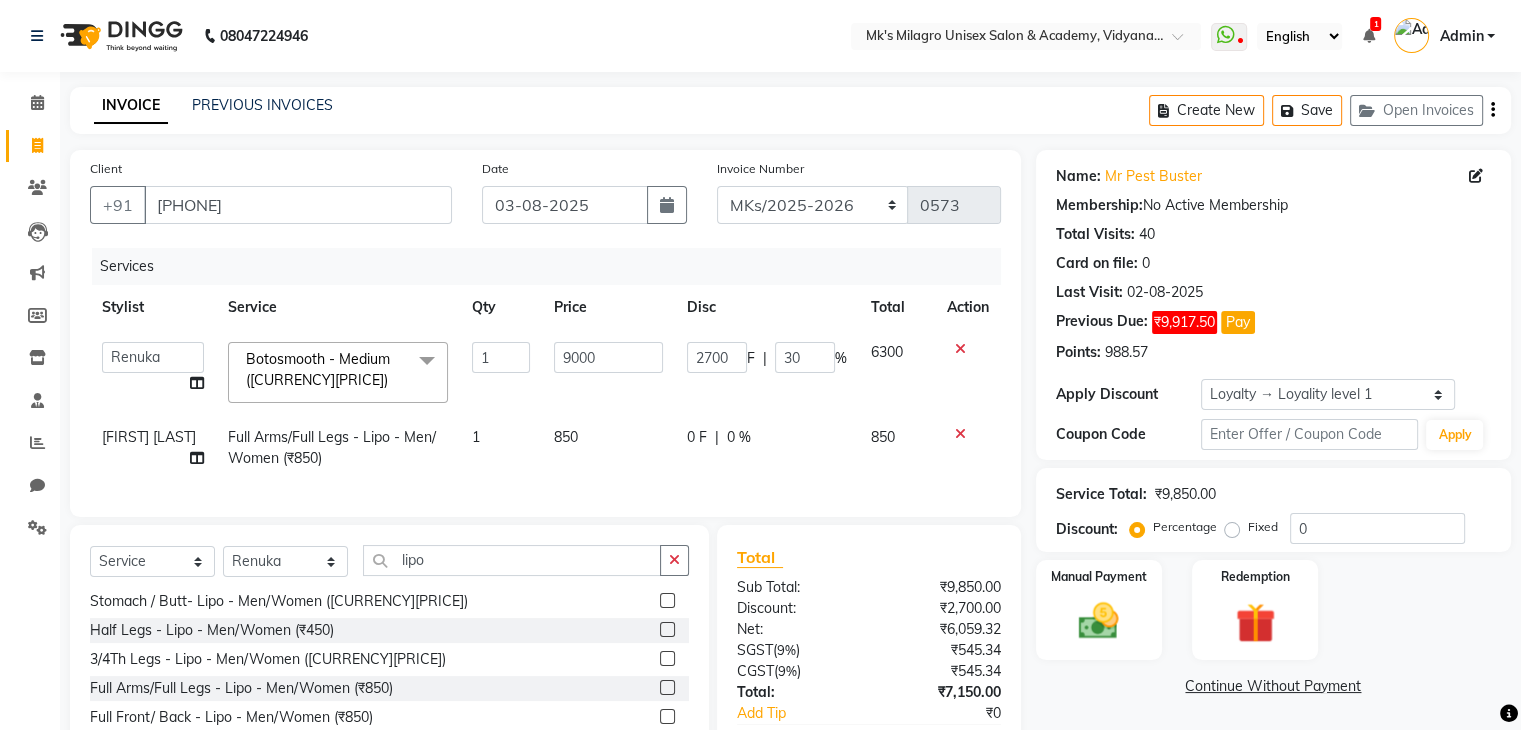 scroll, scrollTop: 136, scrollLeft: 0, axis: vertical 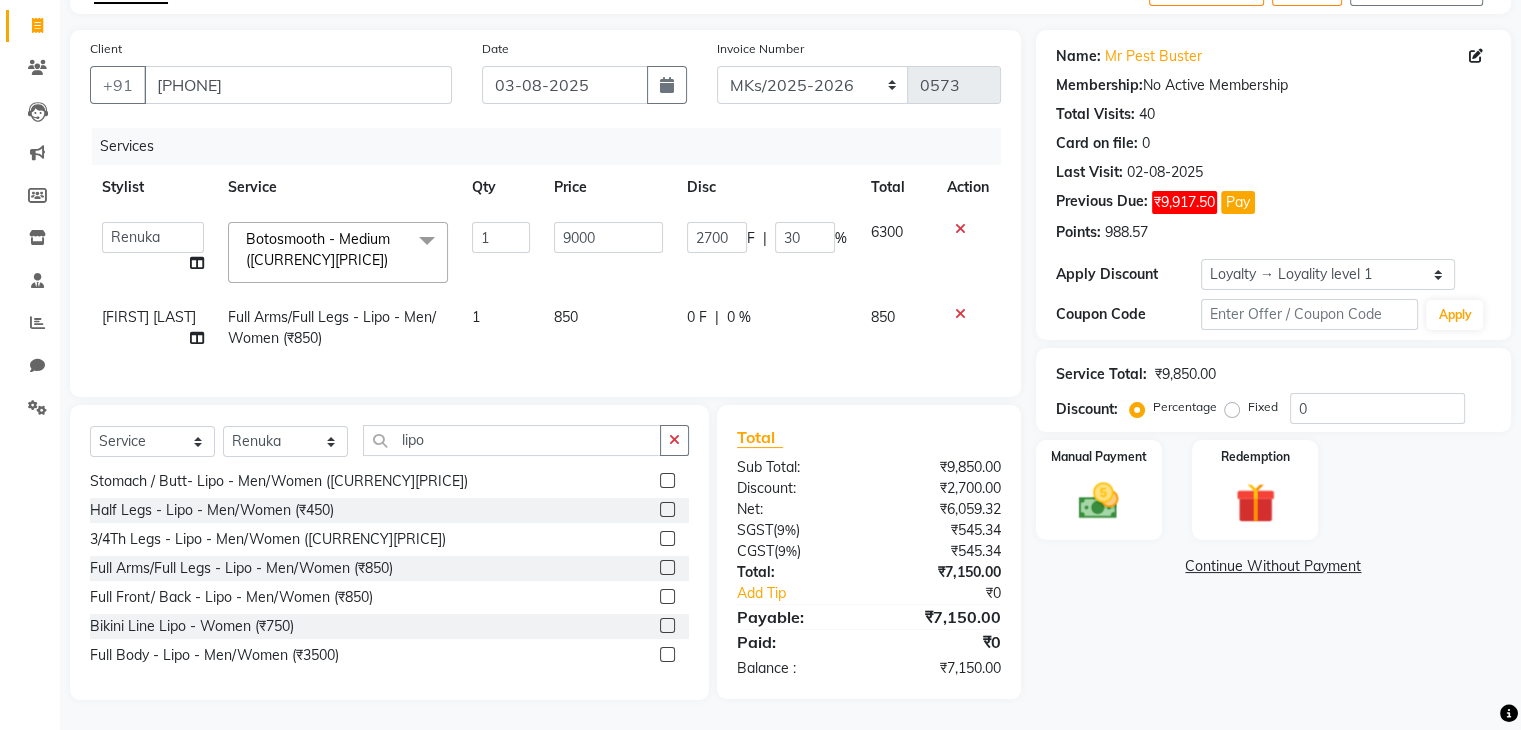 click on "0 F | 0 %" 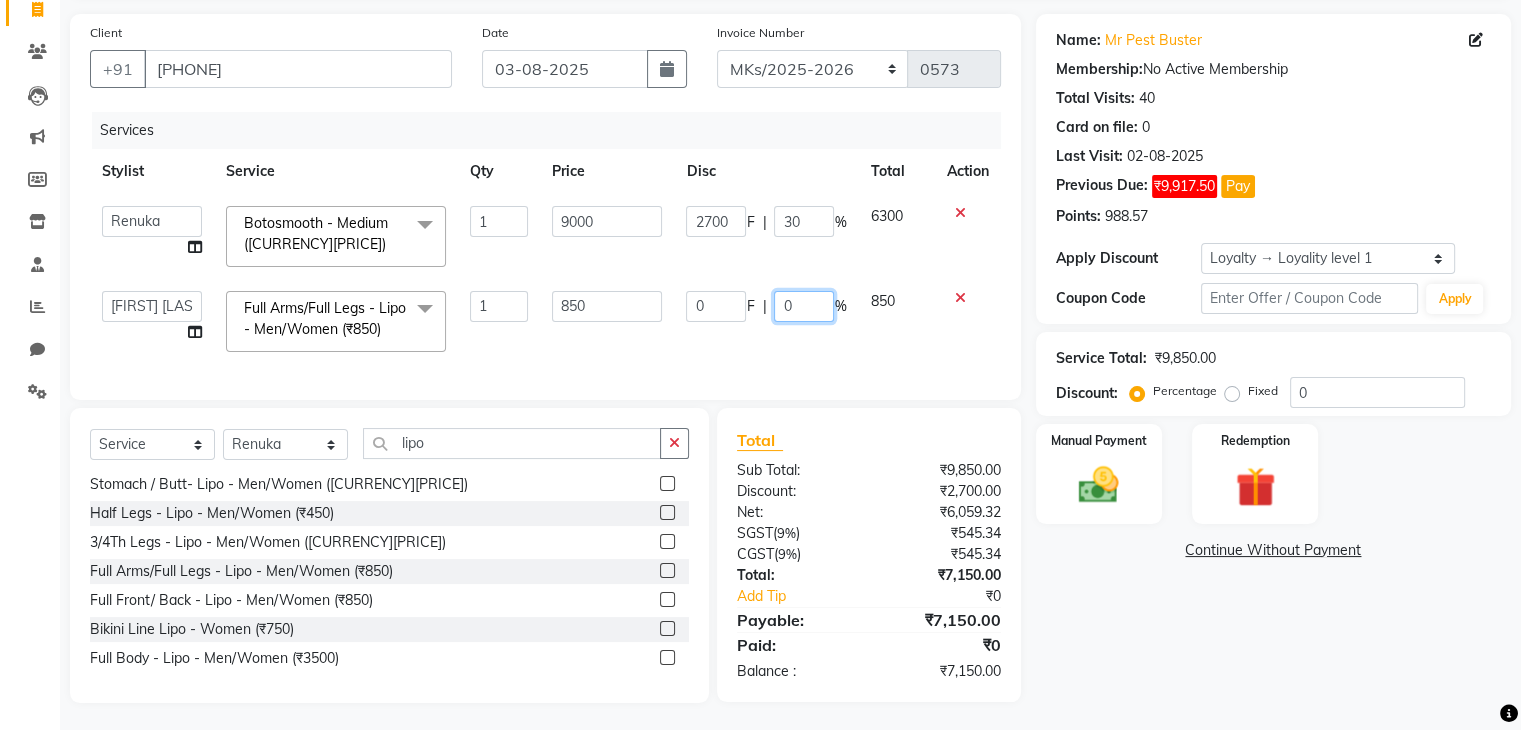 click on "0" 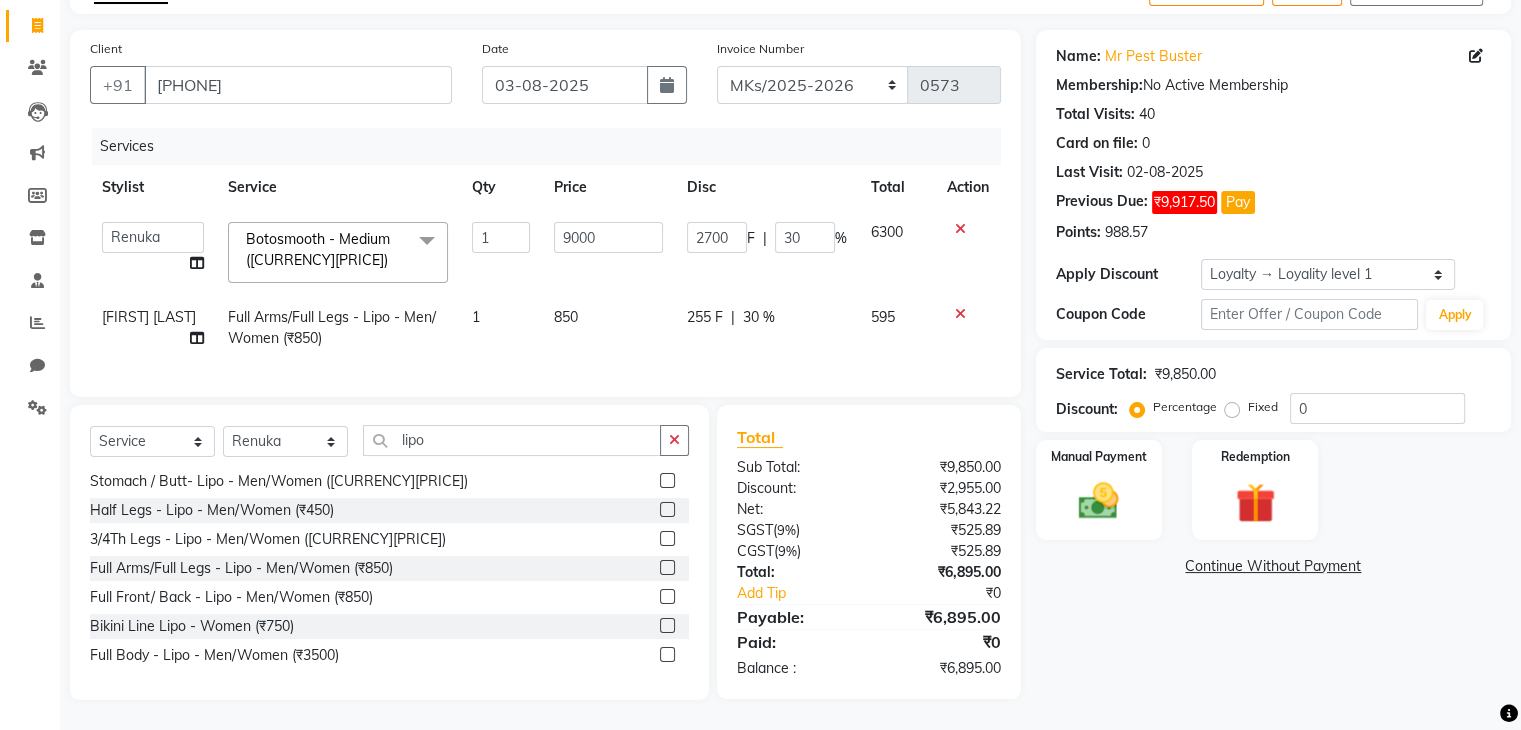 click on "Services Stylist Service Qty Price Disc Total Action  [FIRST]   Minsi   Ramesh   Renuka   Riya   Sandhaya   Santoshi  Botosmooth - Medium (₹9000)  x Hair Makeover  Junior Stylist - Hairwash & Haircut & Blow Dry (₹1100) Hair Makeover  Senior Stylist - Hairwash & Haircut & Blow Dry (₹1400) Pick Any 3 - Full Arms Wax/ Half Legs Wax /  Hairwash /Blowdry/ Classic Manicure / Basic Cleanup (₹1200) Classic Mani & Pedi (₹1400) Face Combo- Cheryl's Cleanup + Face D-tan (₹1400) Waxing Combo - Full Arms +Full Legs O3 Wax (₹1500) Gel Polish Hands & Feet (₹1500) Haircut + Hair Color (Men) (₹1700) Hair Combo - Hydrating Hair Spa & Scalp Exfoliation/Foot Massage (10 min) (₹2000) Spa Manicure & Pedicure (₹2200) Nail Extensions & Nail Art (₹2200) Feet Combo - Classic Pedicure + Heel Peel + Classic  Manicure/Paraffin wax  (₹2500) Pick Any 3 - Root-Touchup(1 inch)/ Cheryl's Cleanup/ Haircut / Hair Spa/  Pedicure (₹3000) O3 Facial + O3 D-tan (₹3800) O3 Manicure & Pedicure  (₹3000) 1 9000 F" 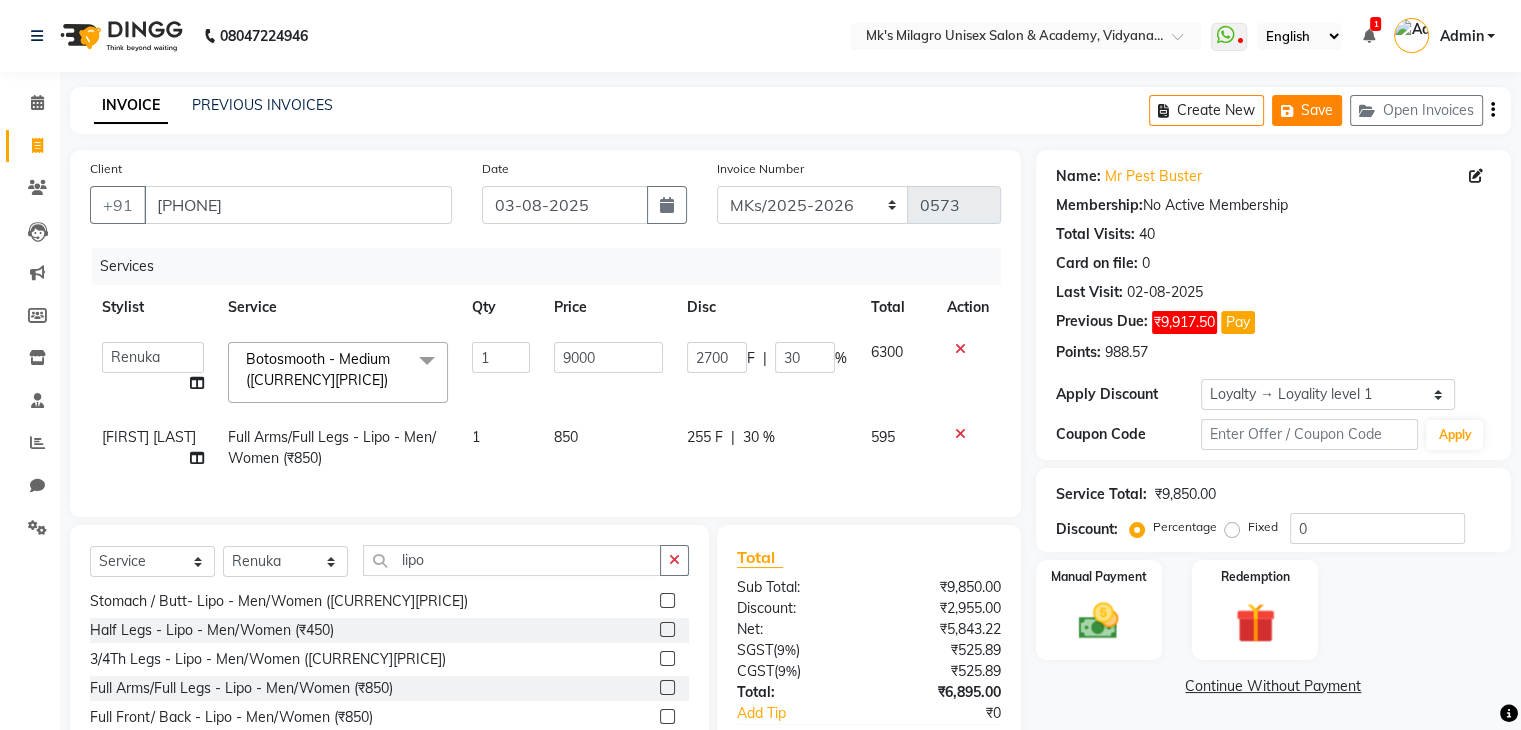 click on "Save" 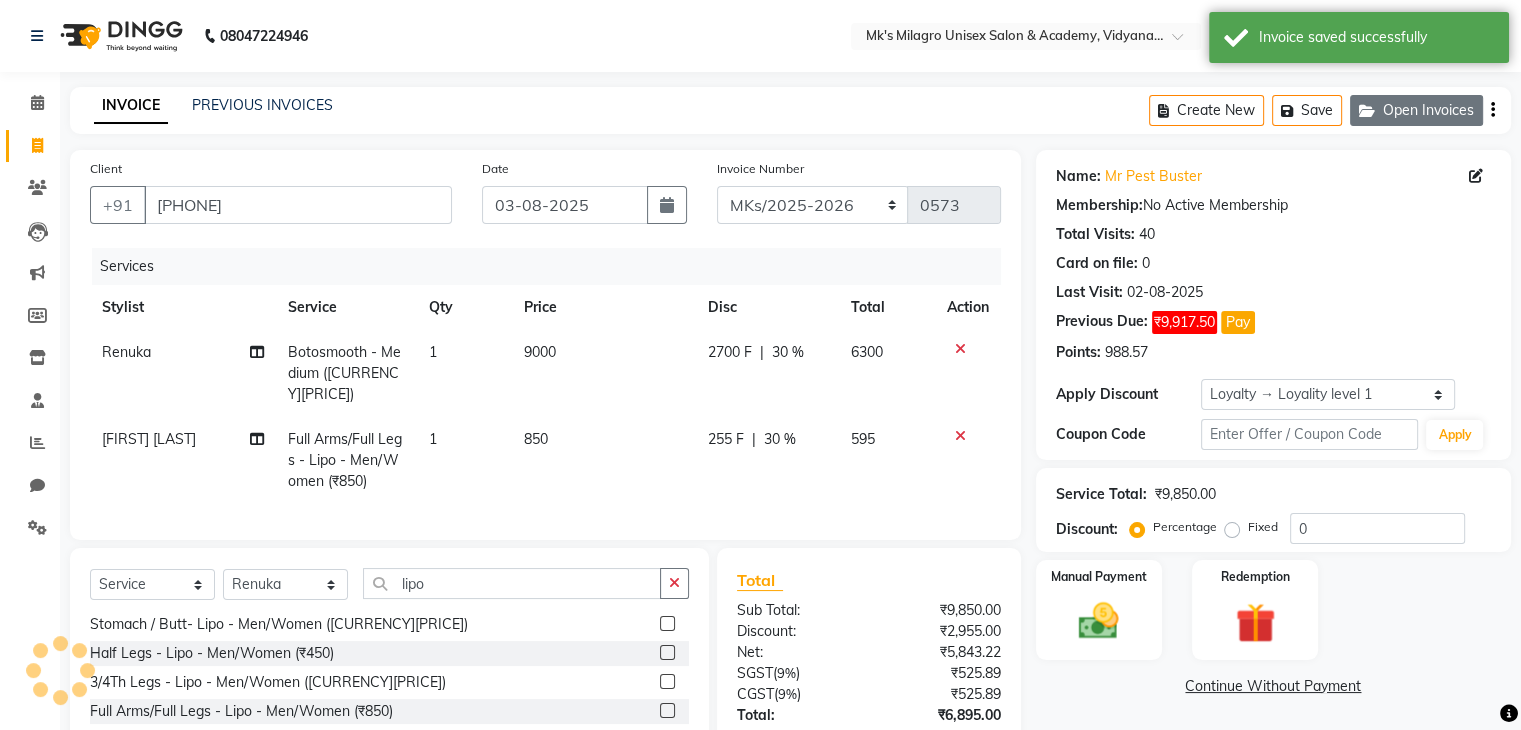 click on "Open Invoices" 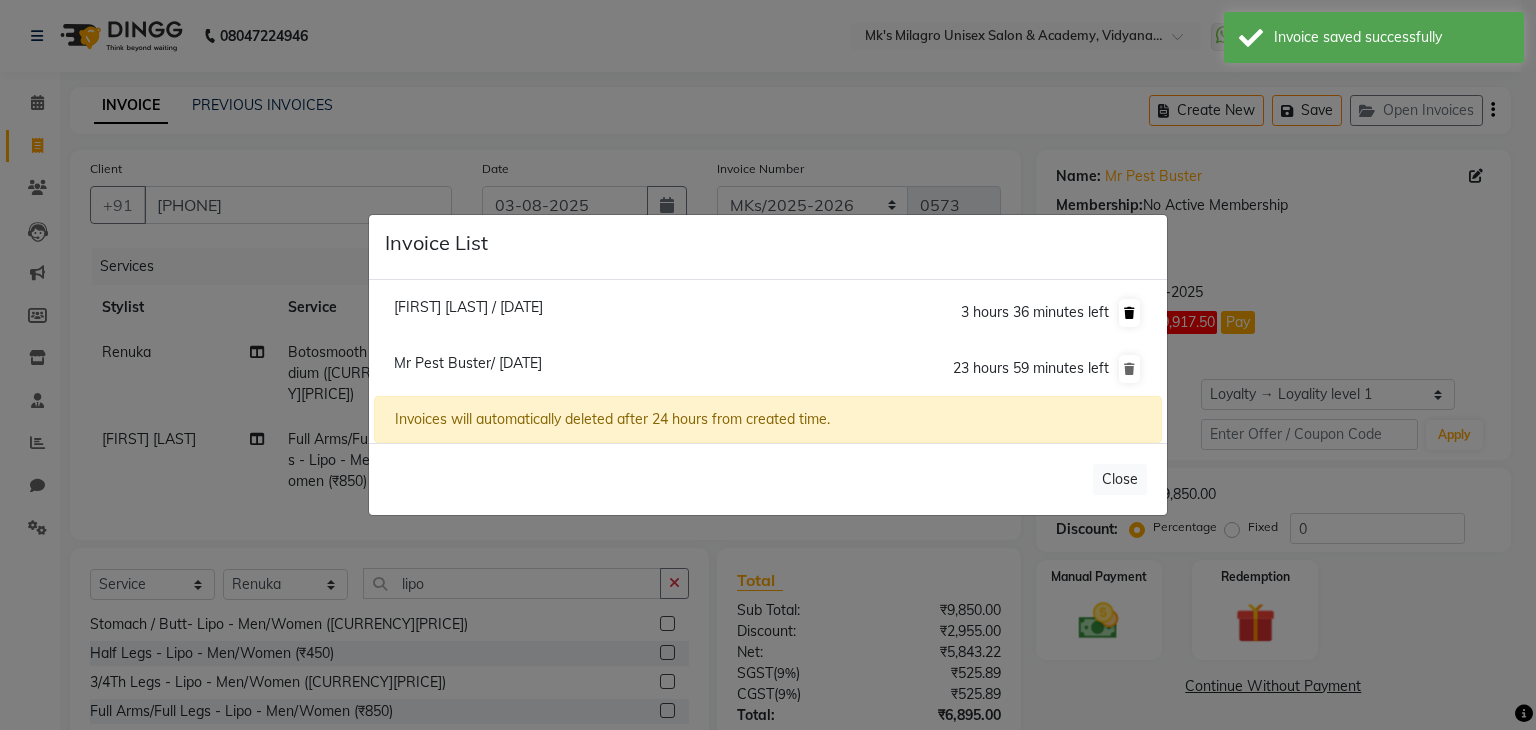 click 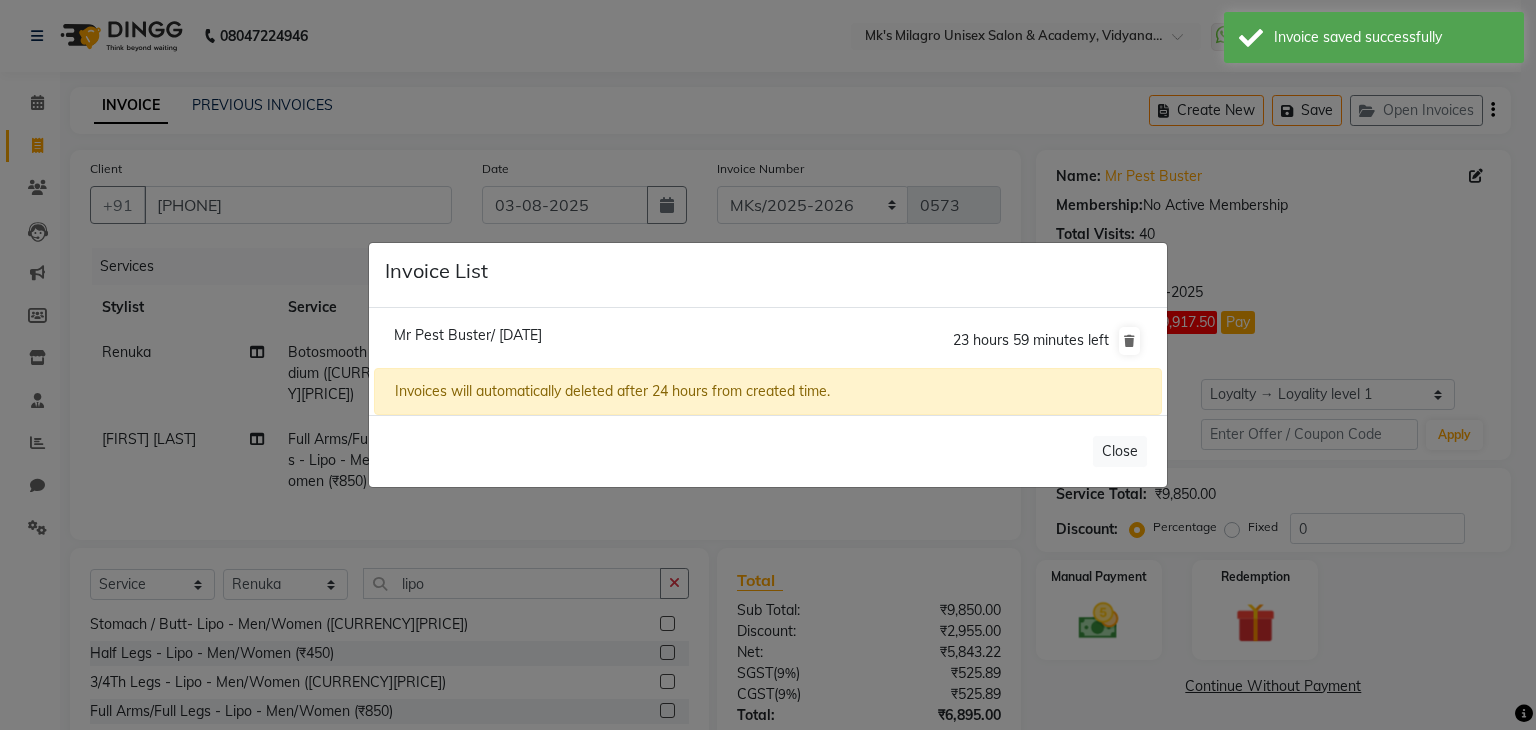 click on "Invoice List Mr Pest Buster/ [DATE] 23 hours 59 minutes left Invoices will automatically deleted after 24 hours from created time. Close" 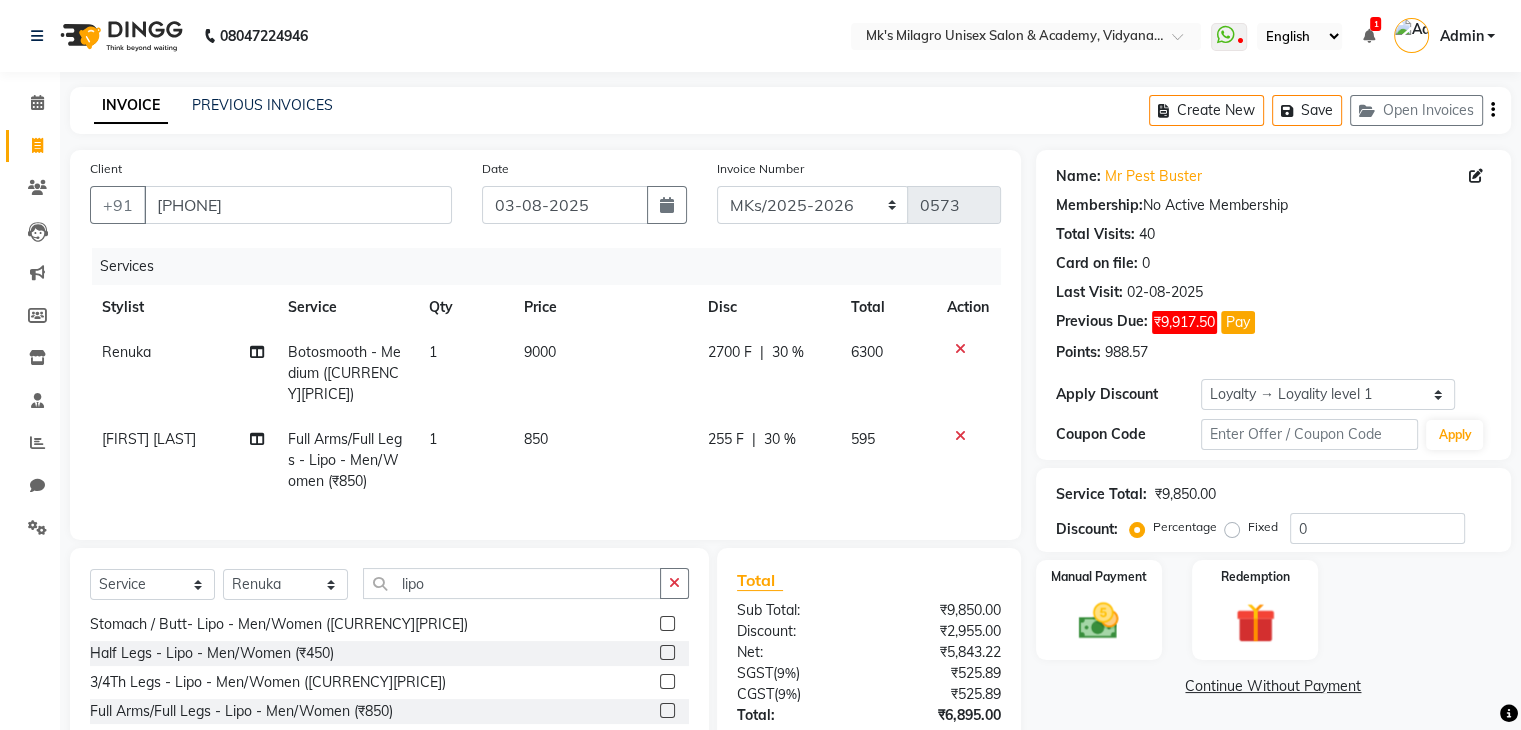 scroll, scrollTop: 138, scrollLeft: 0, axis: vertical 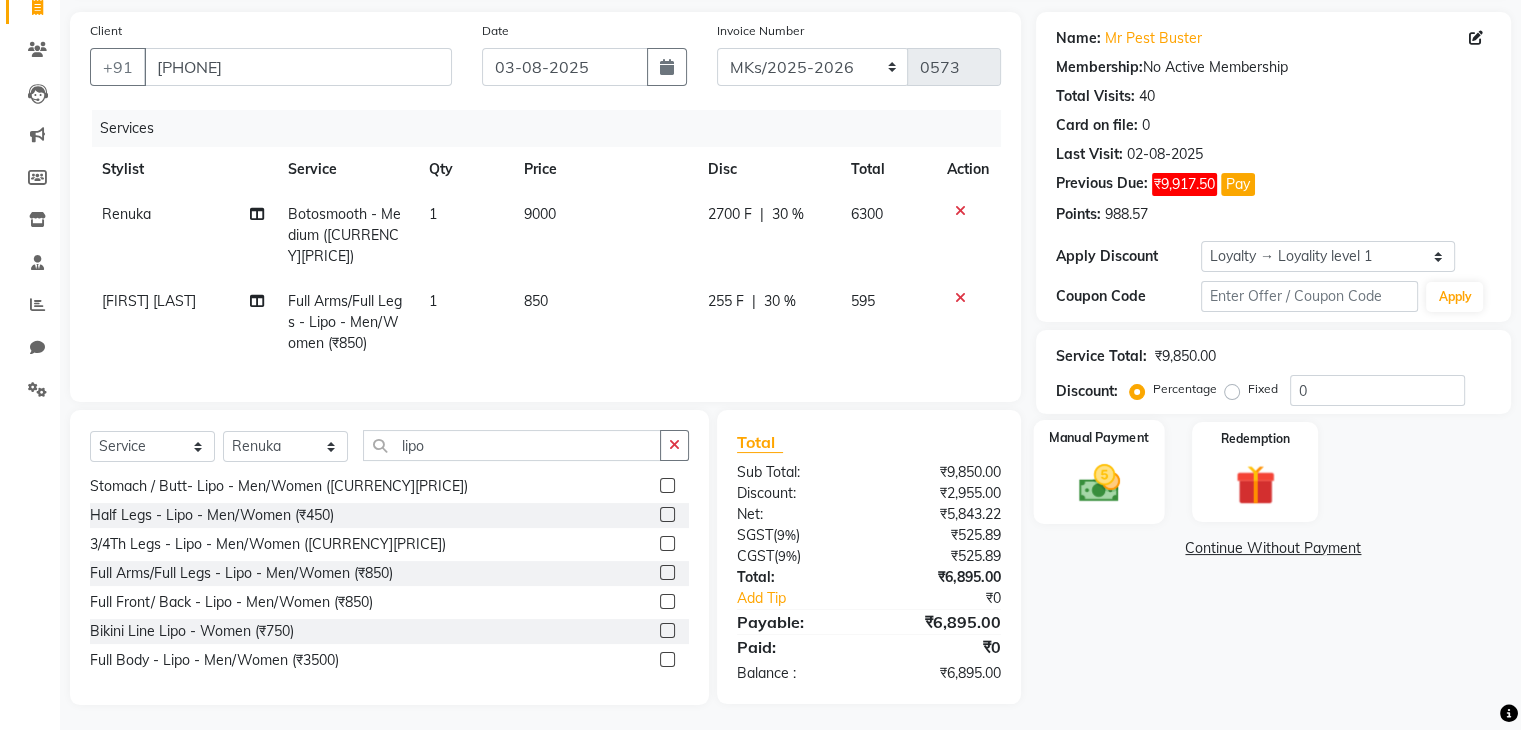click 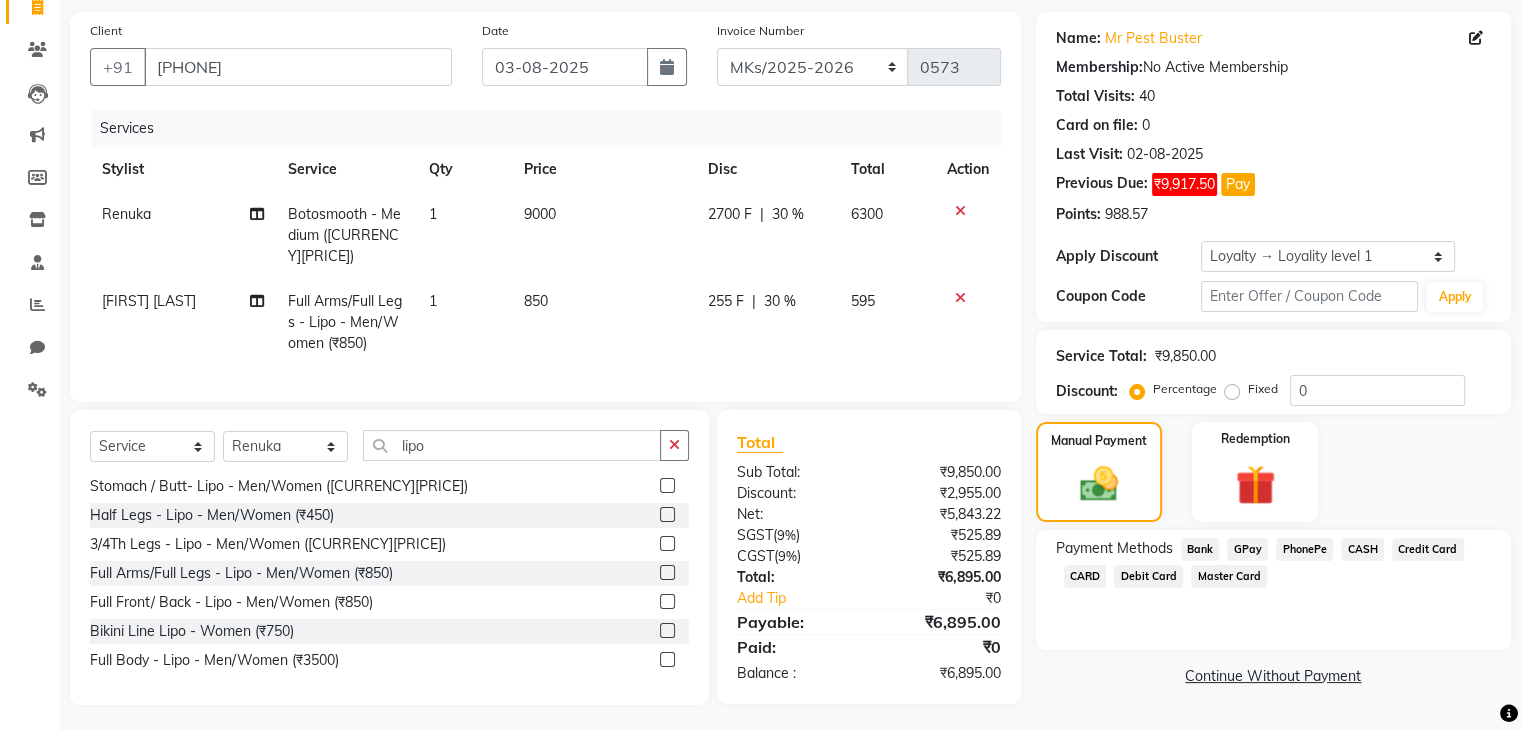 click on "GPay" 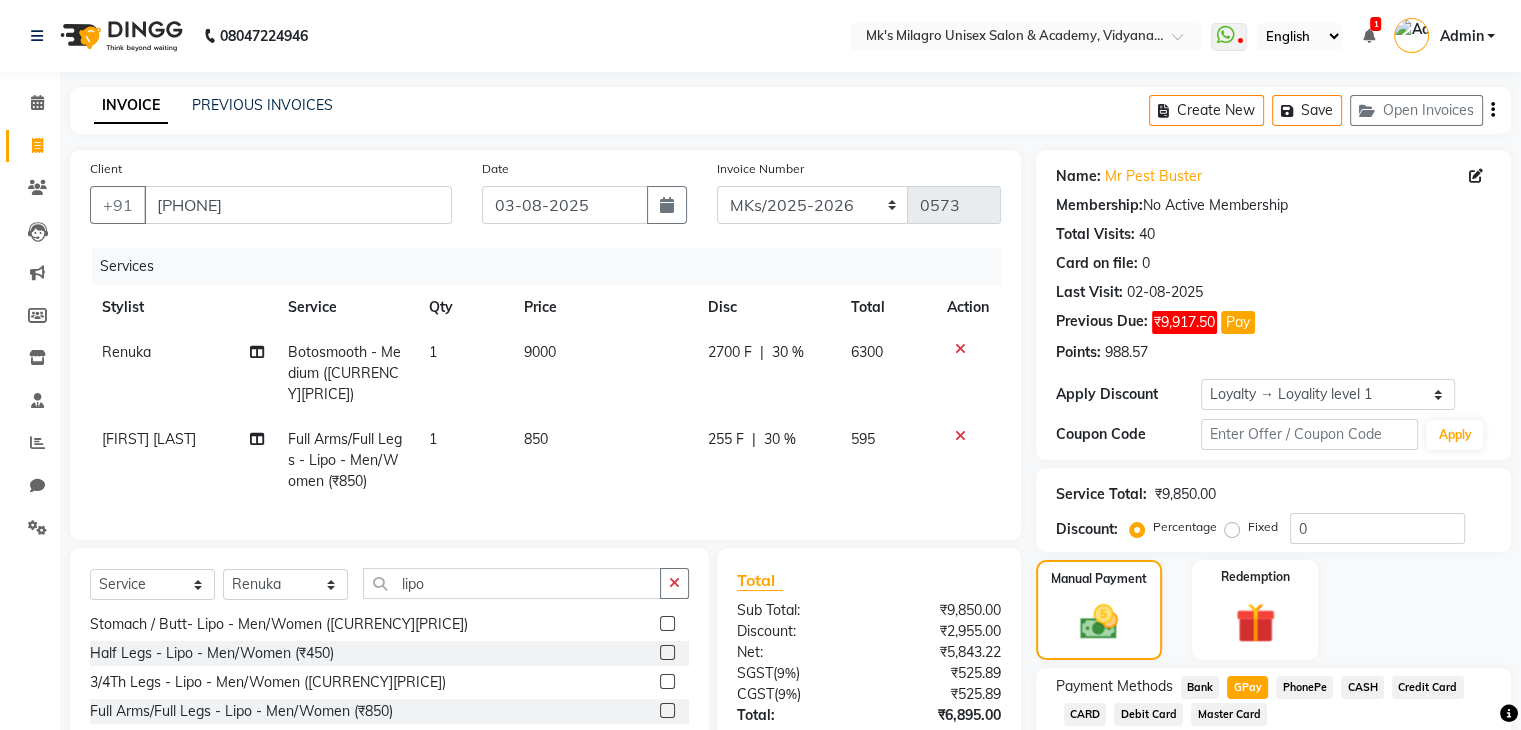 scroll, scrollTop: 187, scrollLeft: 0, axis: vertical 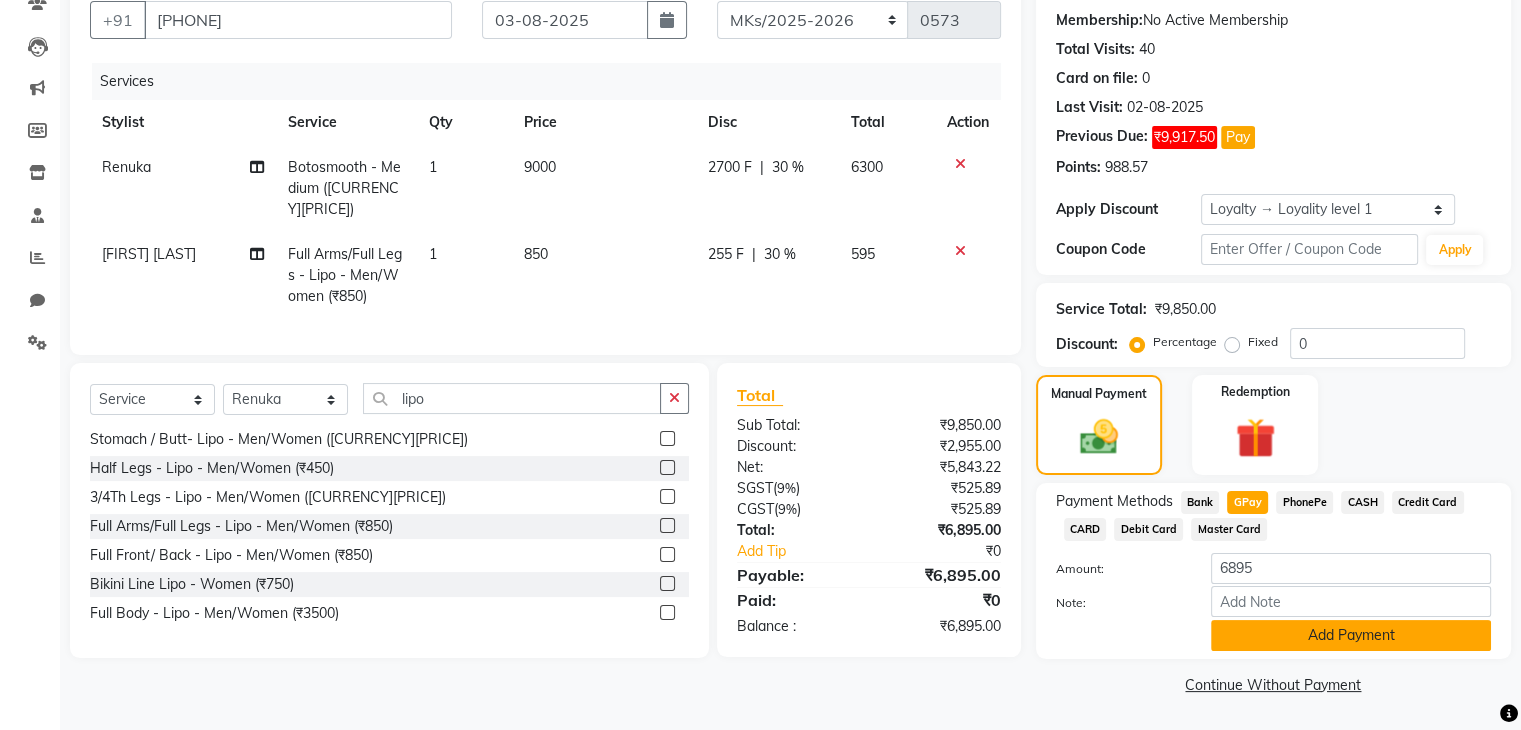 click on "Add Payment" 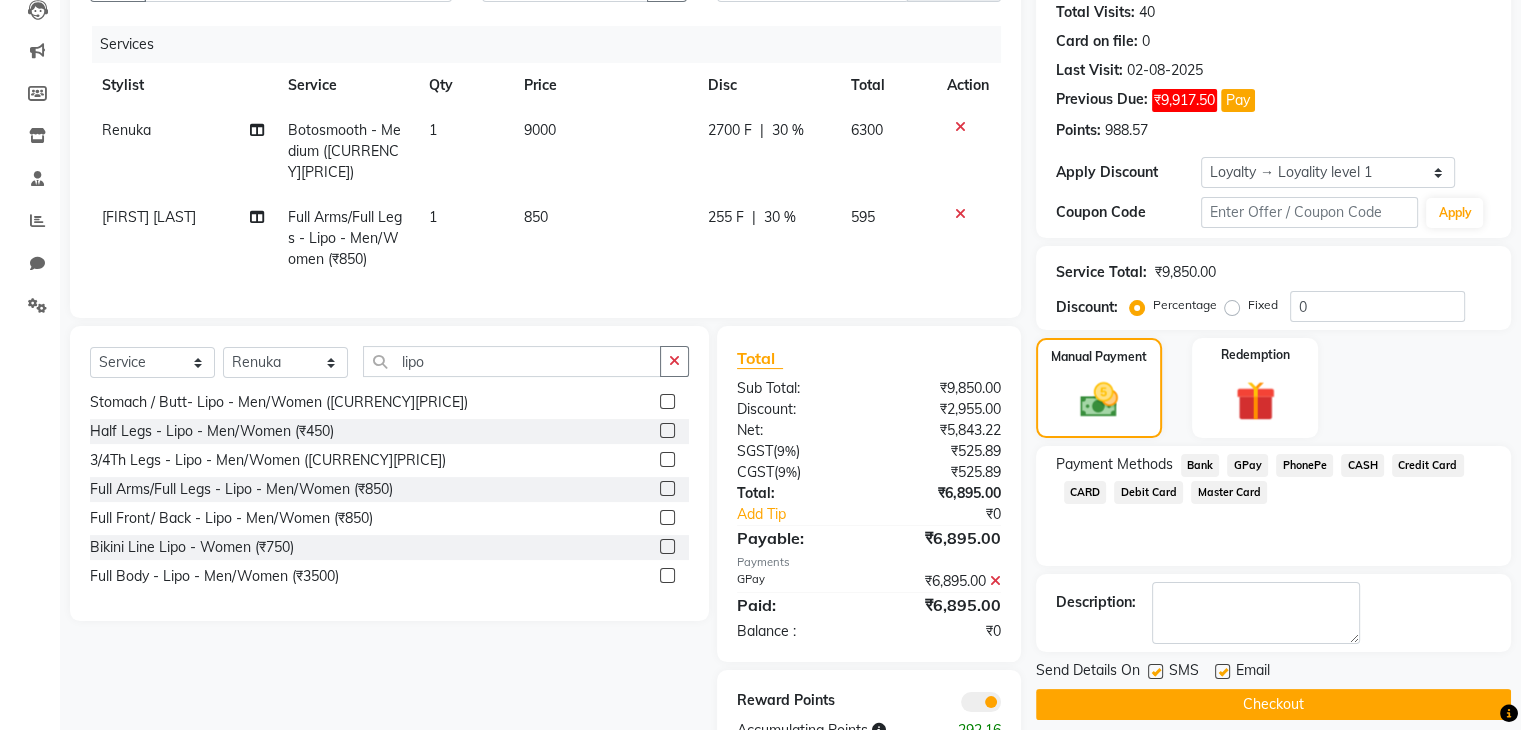 scroll, scrollTop: 300, scrollLeft: 0, axis: vertical 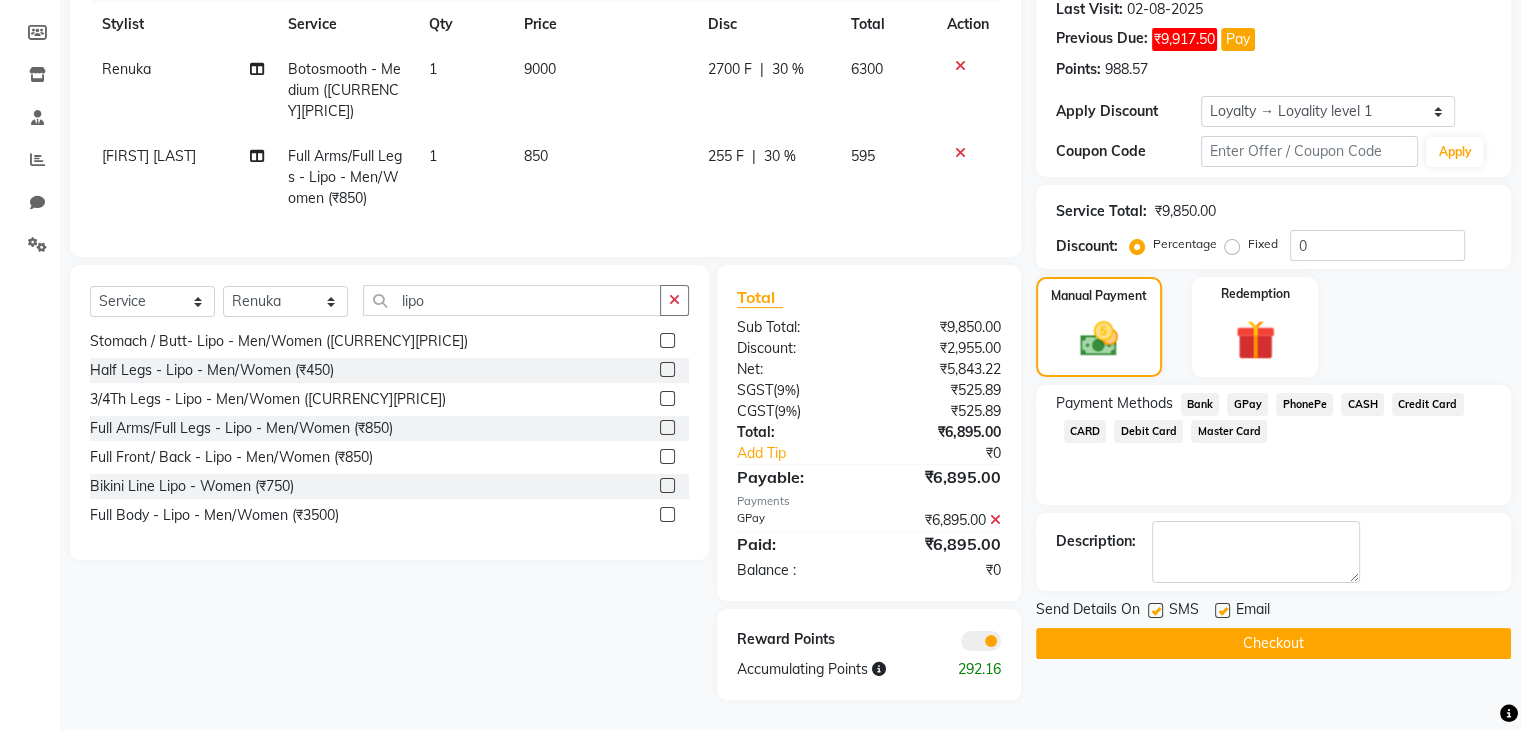 click on "Checkout" 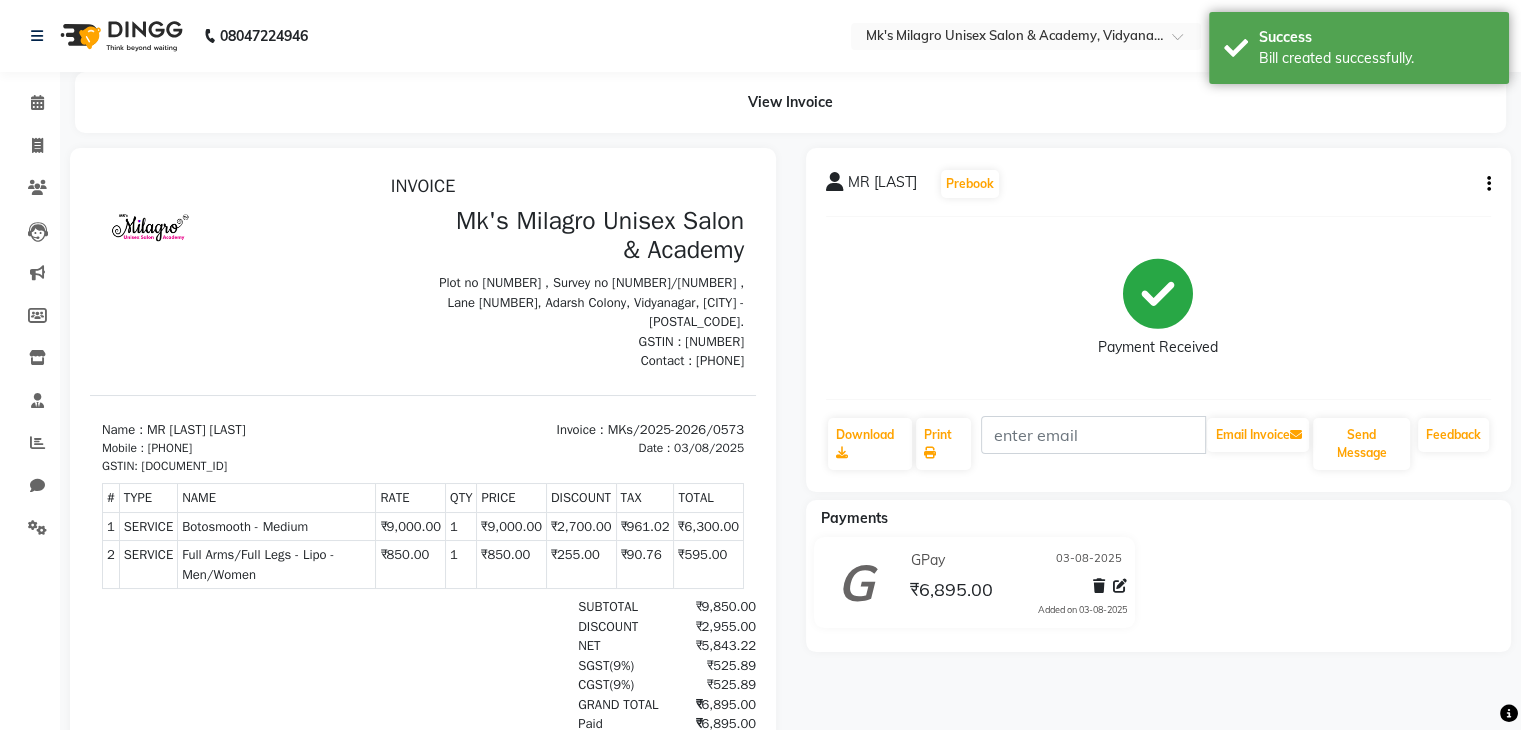 scroll, scrollTop: 0, scrollLeft: 0, axis: both 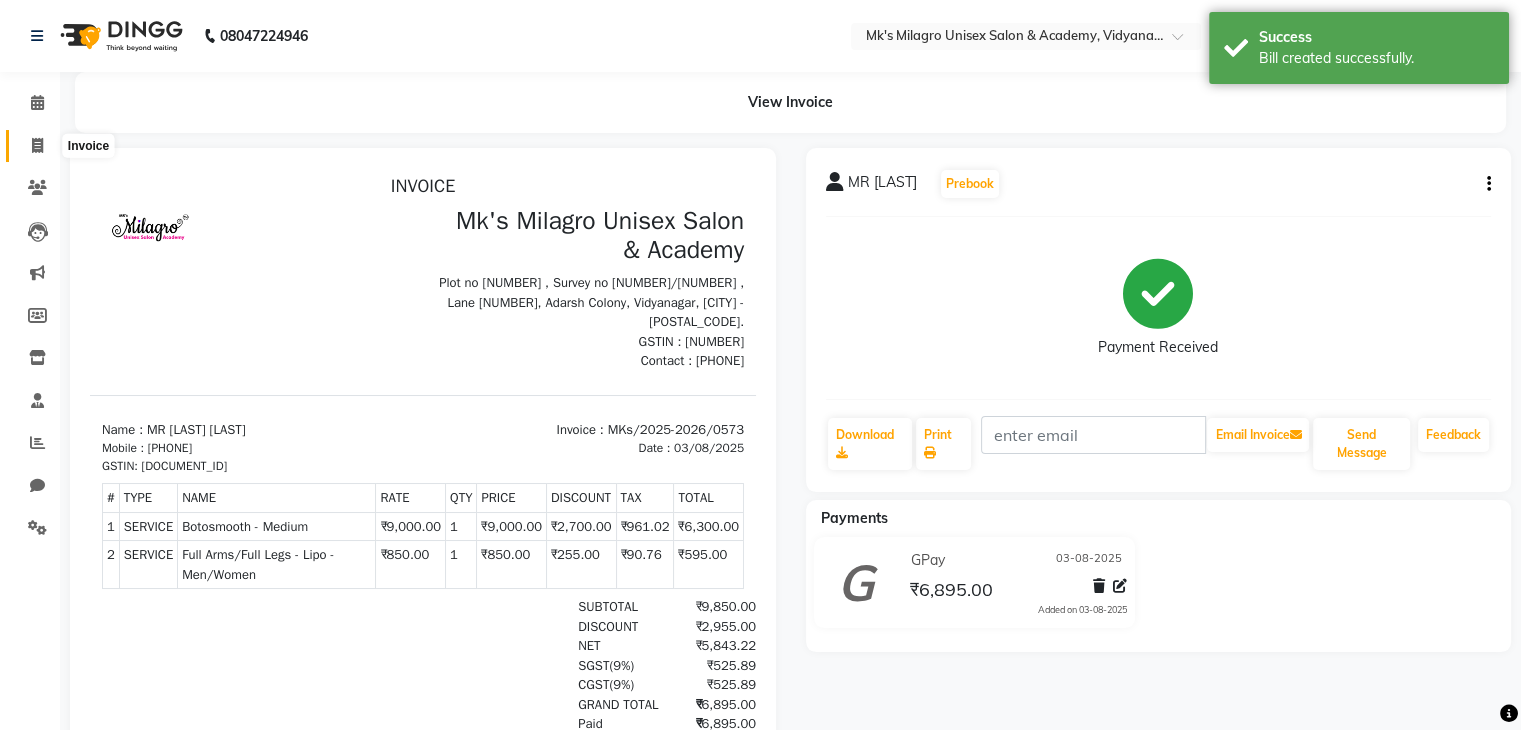 click 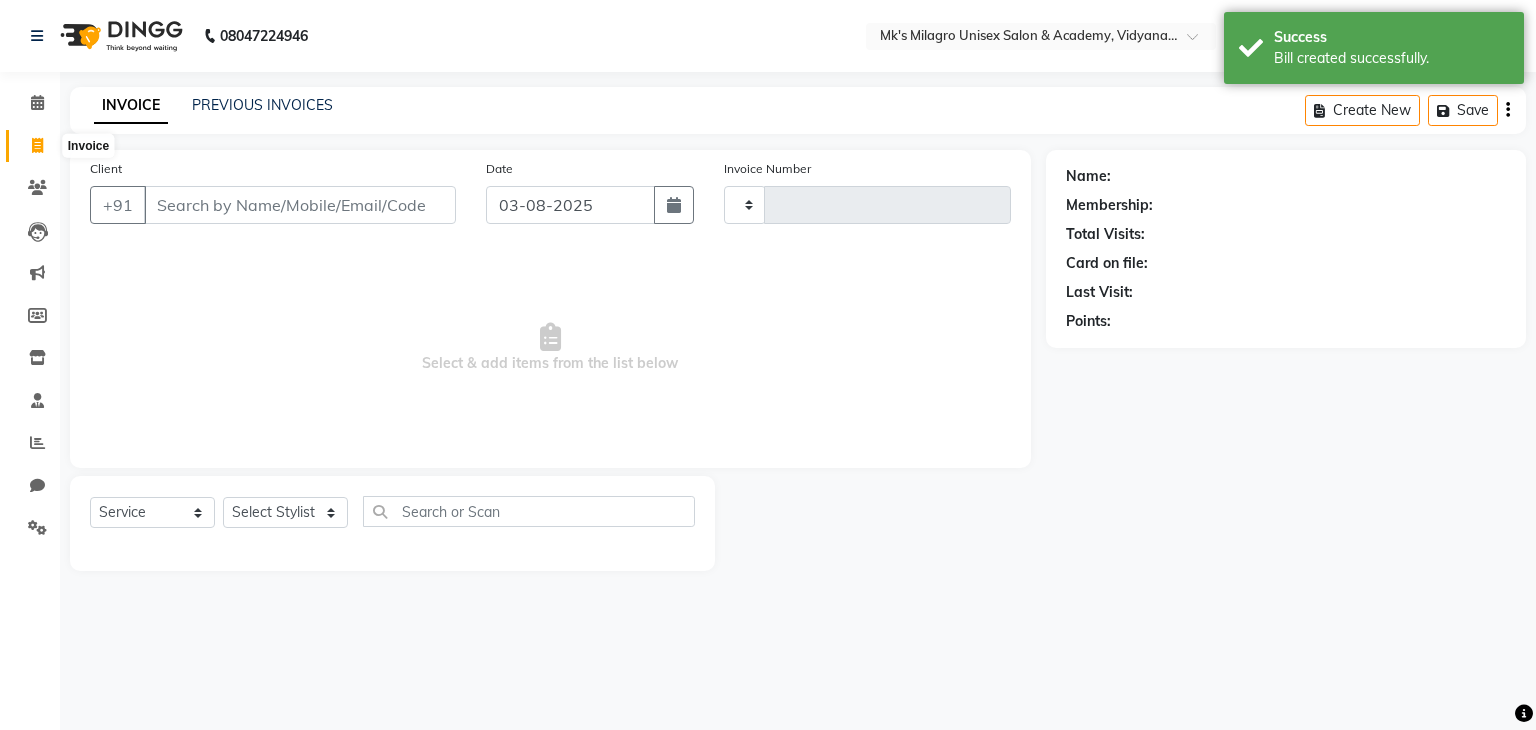 type on "0574" 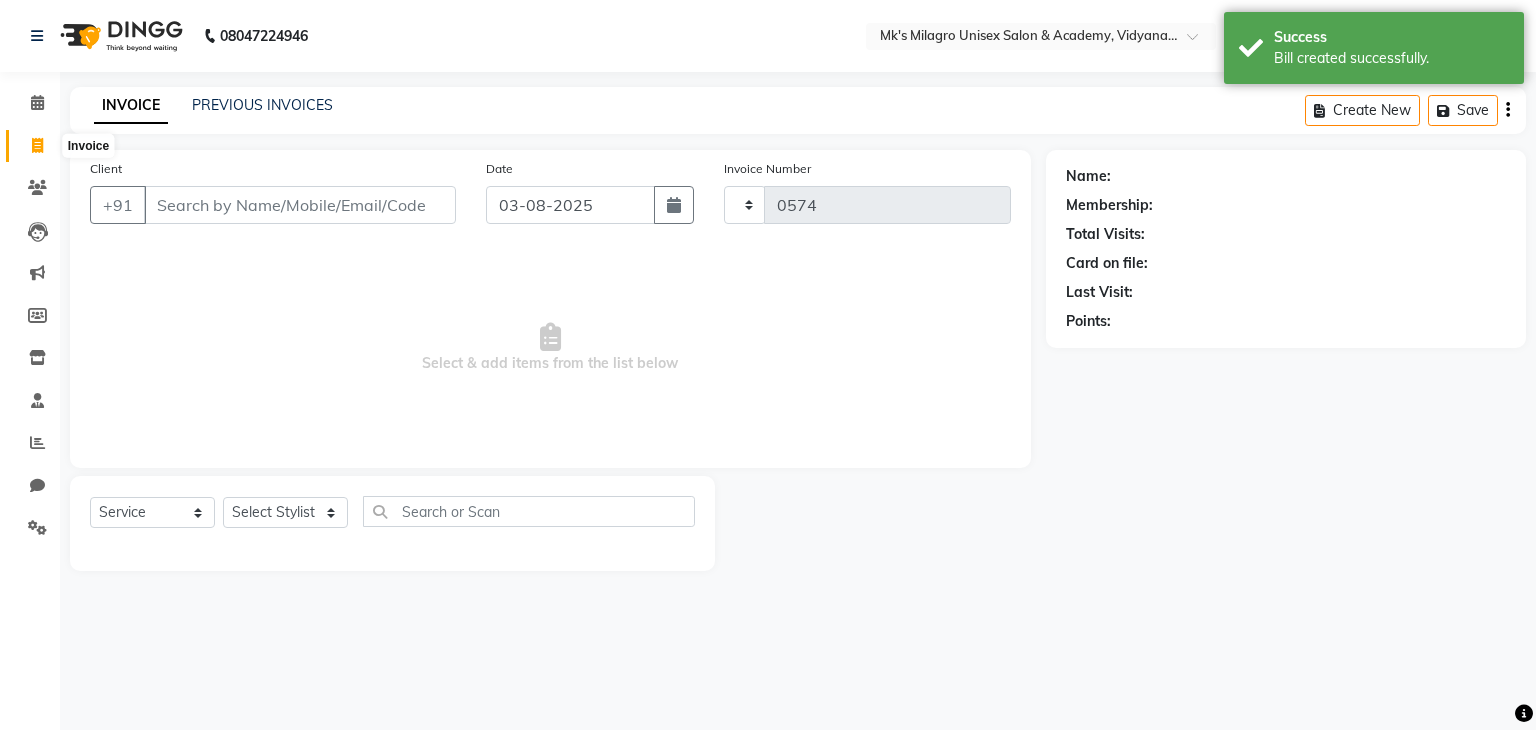 select on "6031" 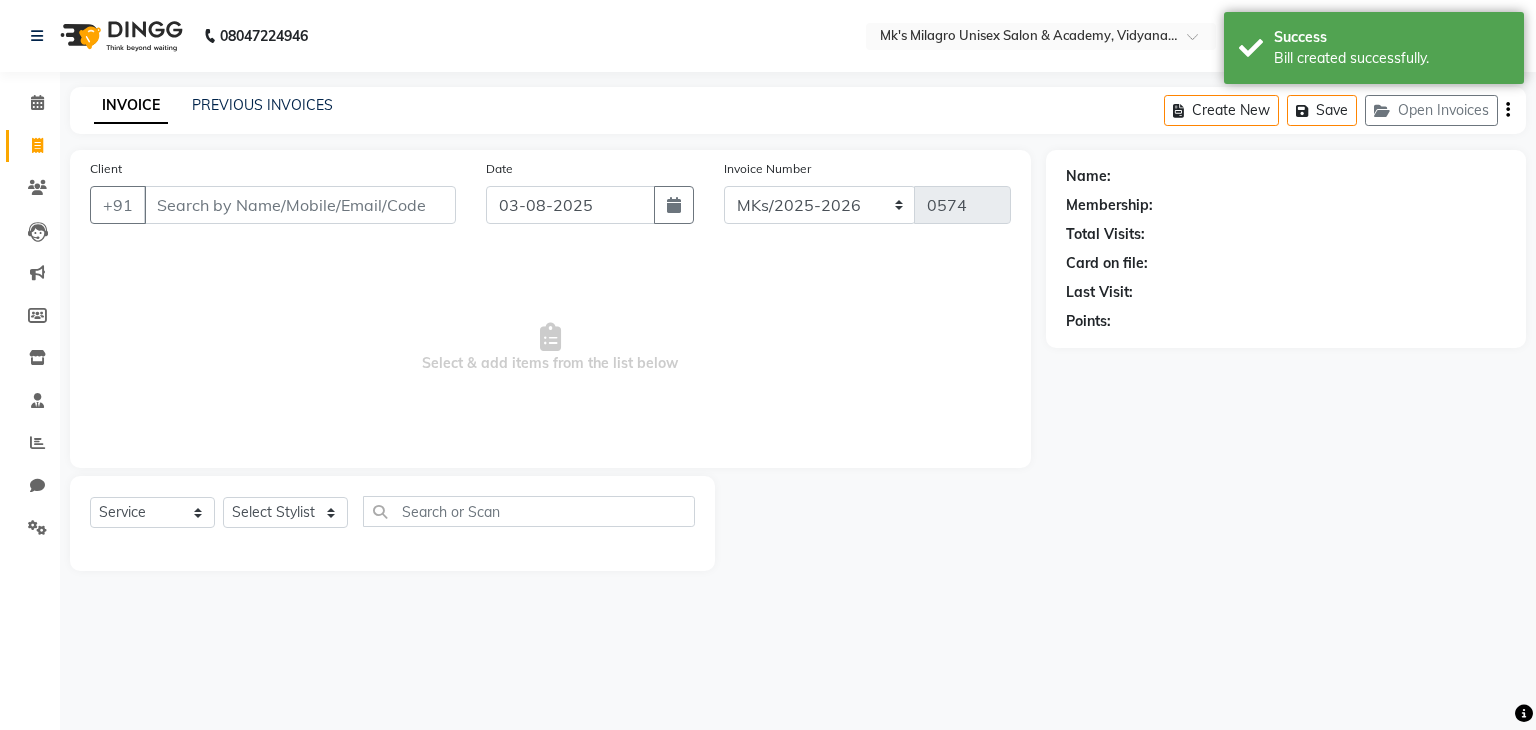 click on "Client" at bounding box center [300, 205] 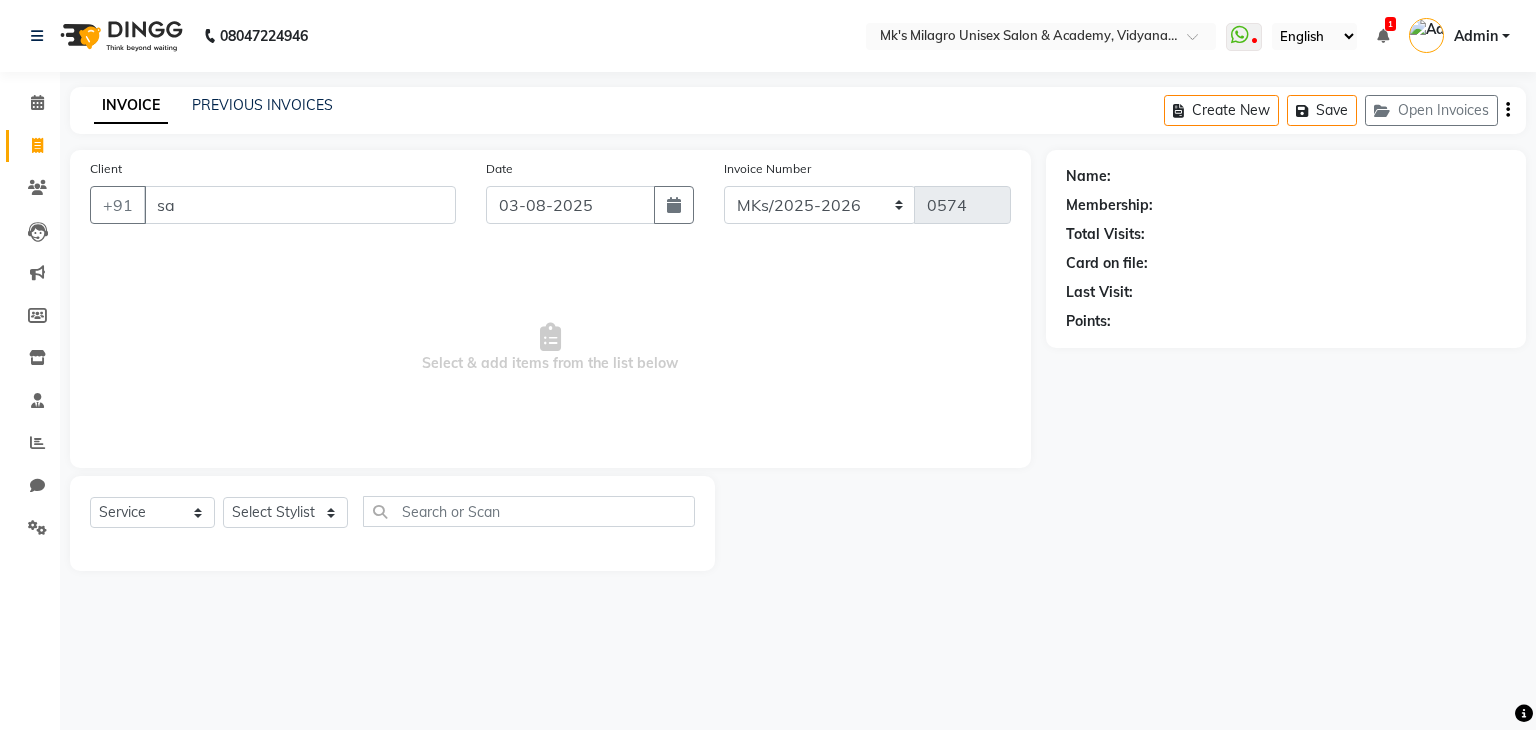 type on "s" 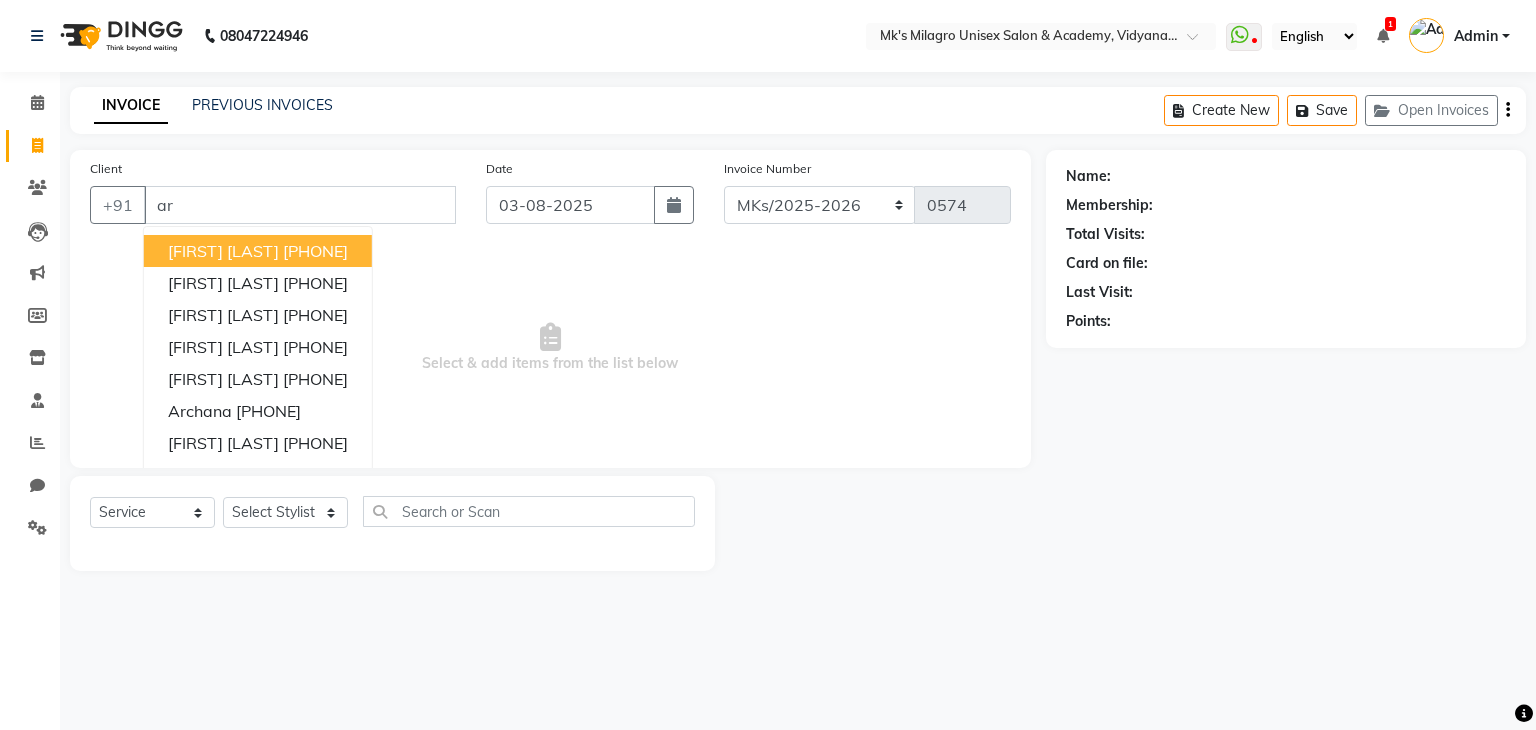 type on "a" 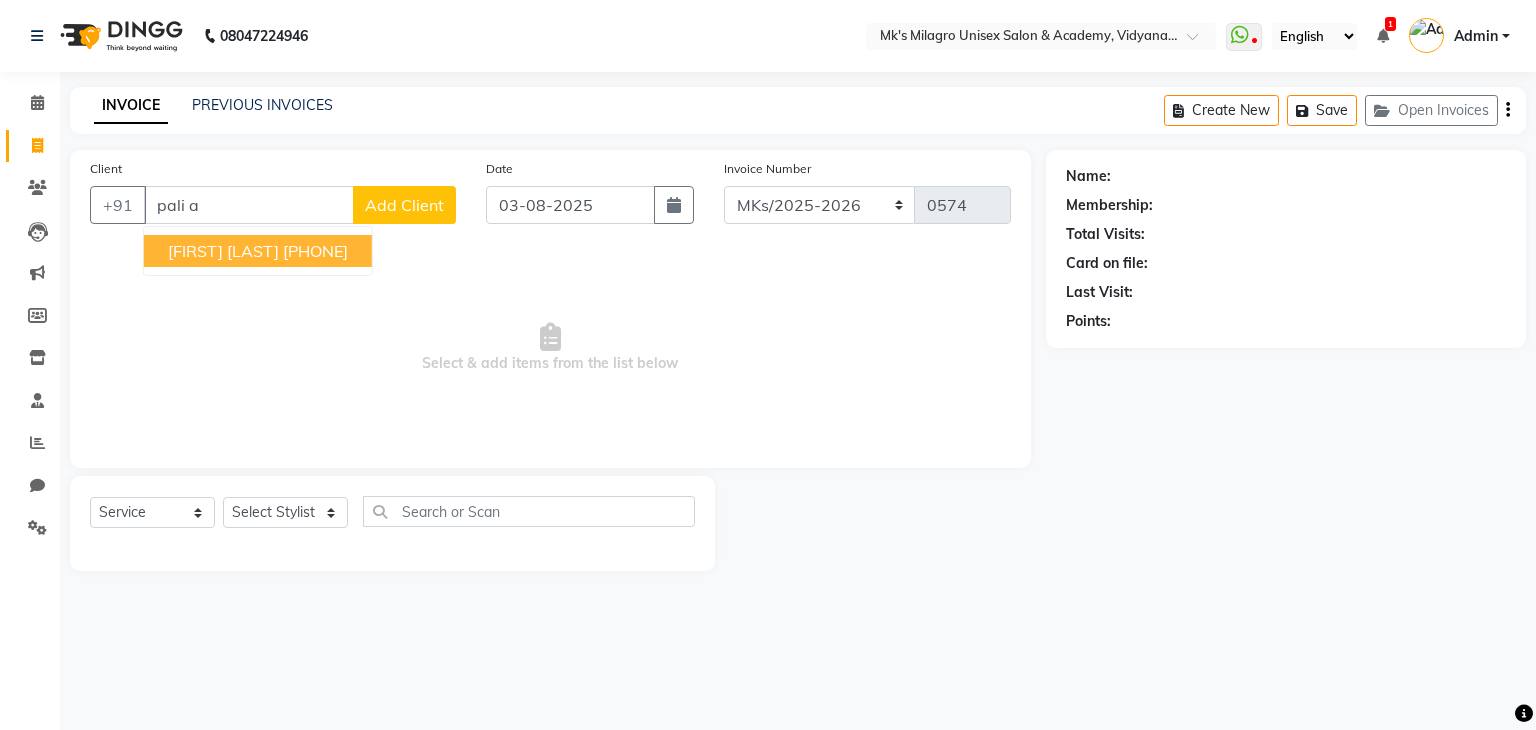click on "[FIRST] [LAST] [PHONE]" at bounding box center (258, 251) 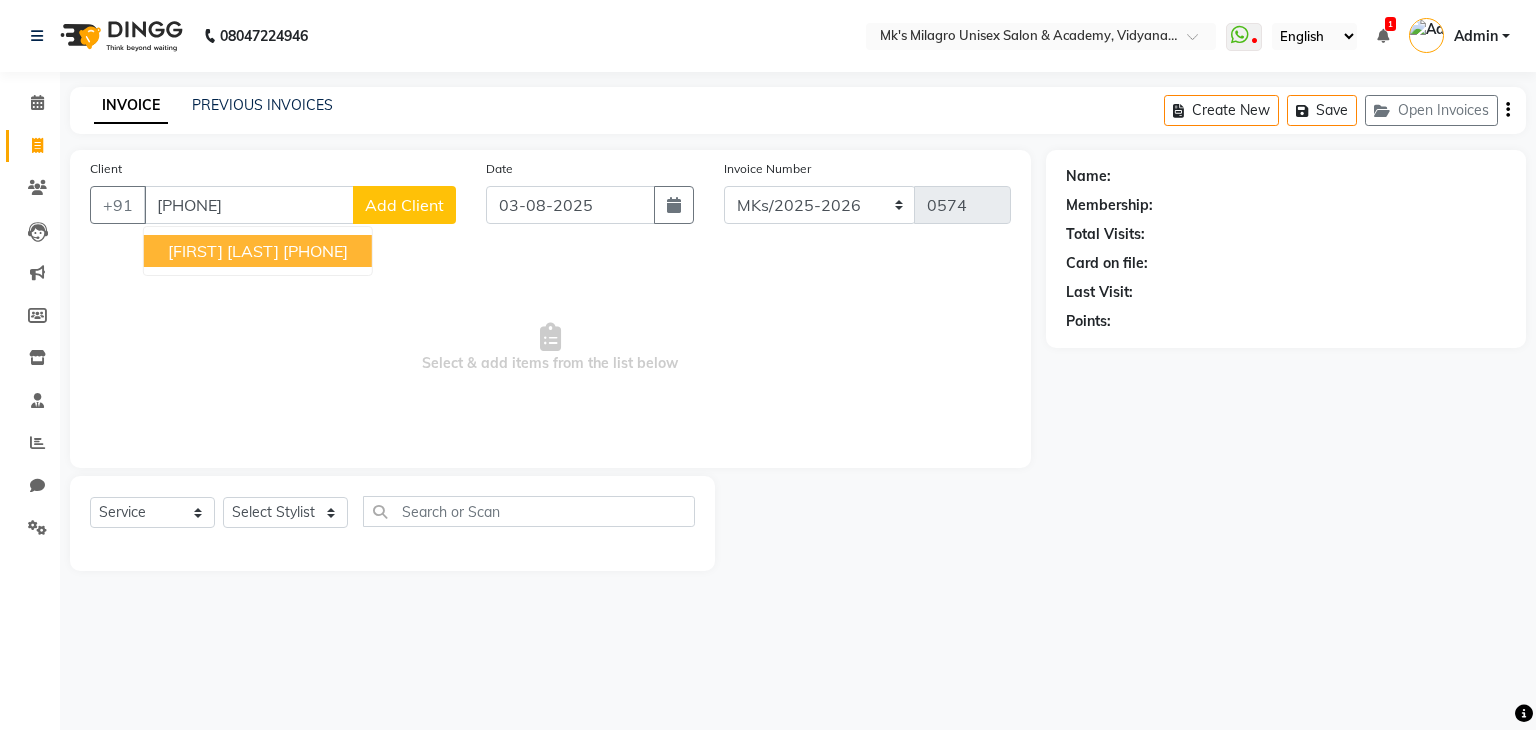type on "[PHONE]" 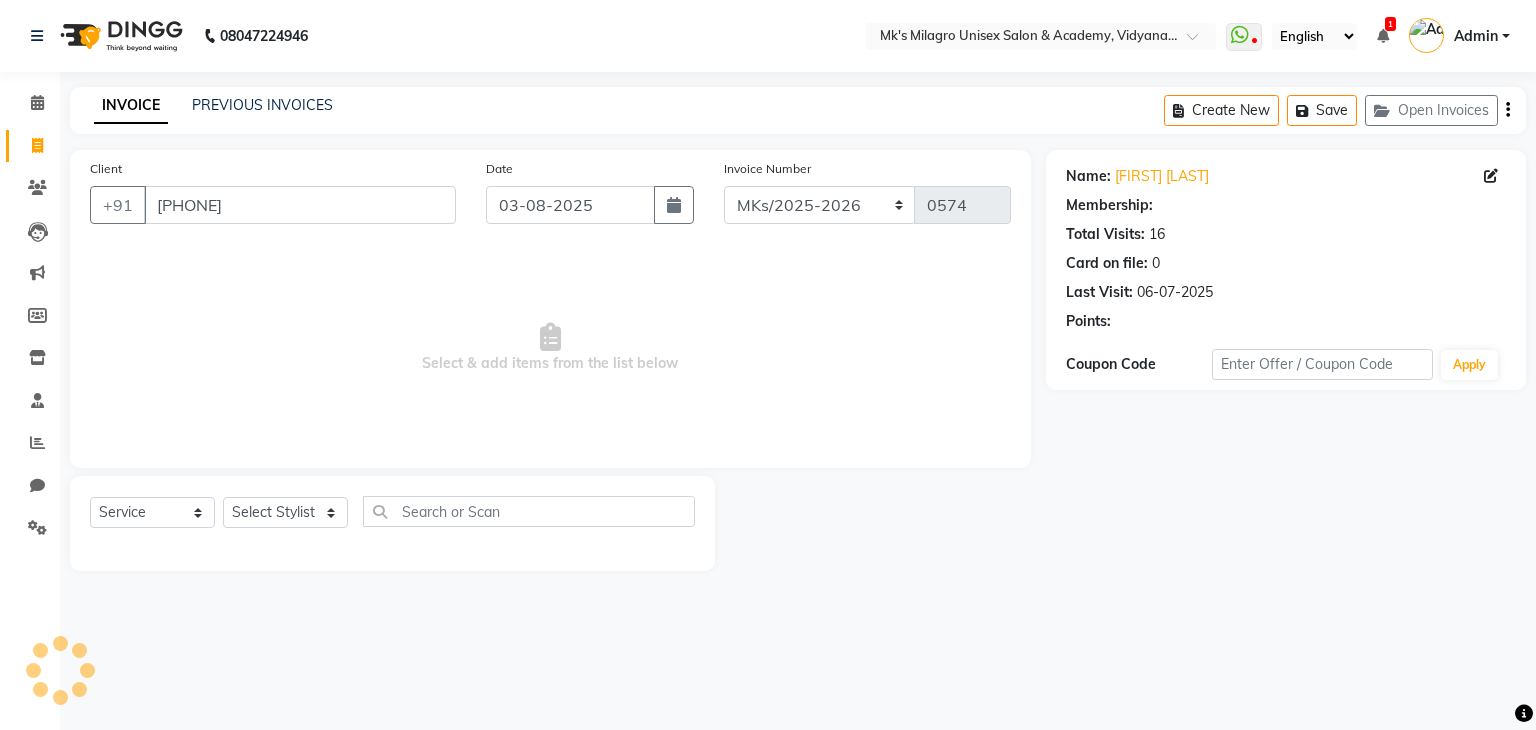 select on "1: Object" 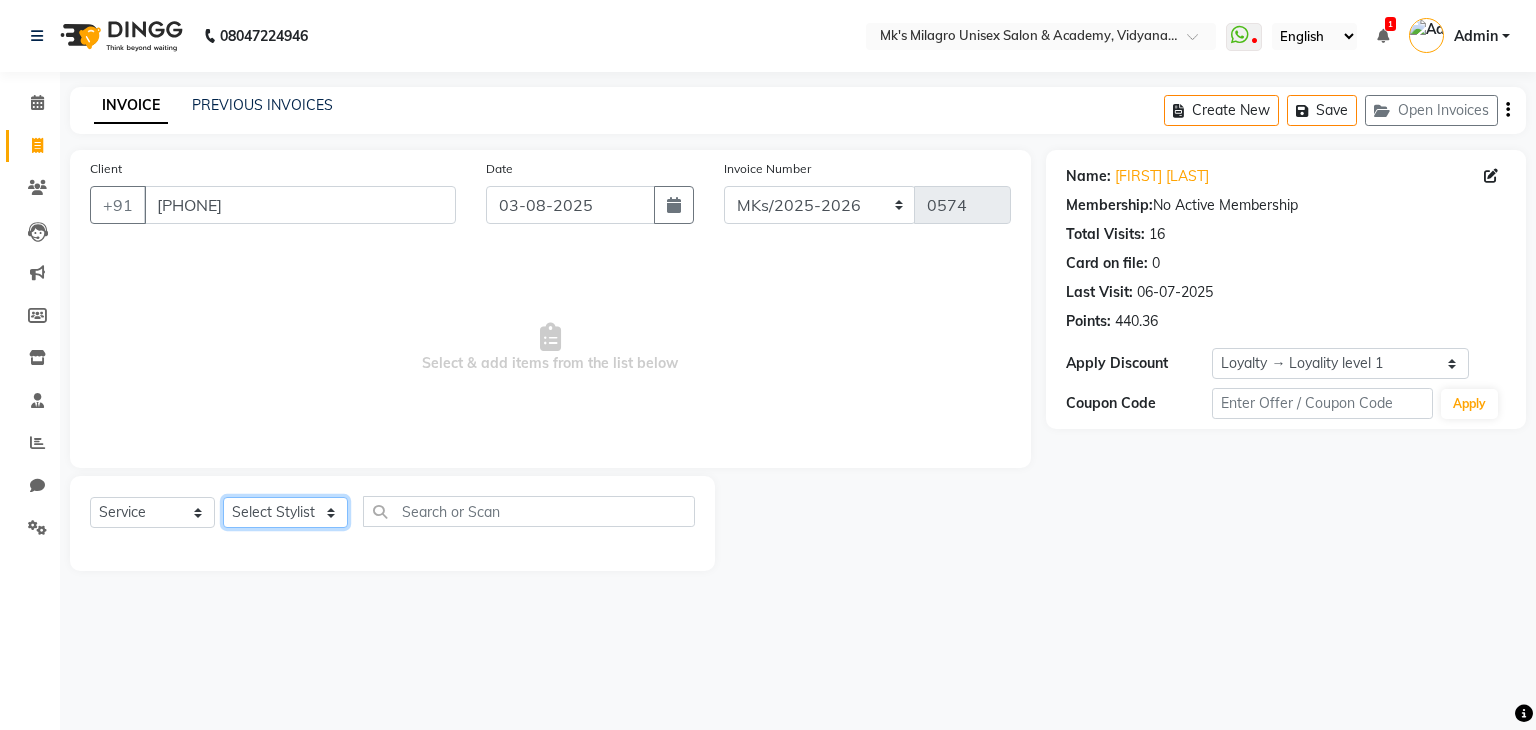 click on "Select Stylist [FIRST] [LAST] Minsi [LAST] Renuka [FIRST] [LAST] Santoshi" 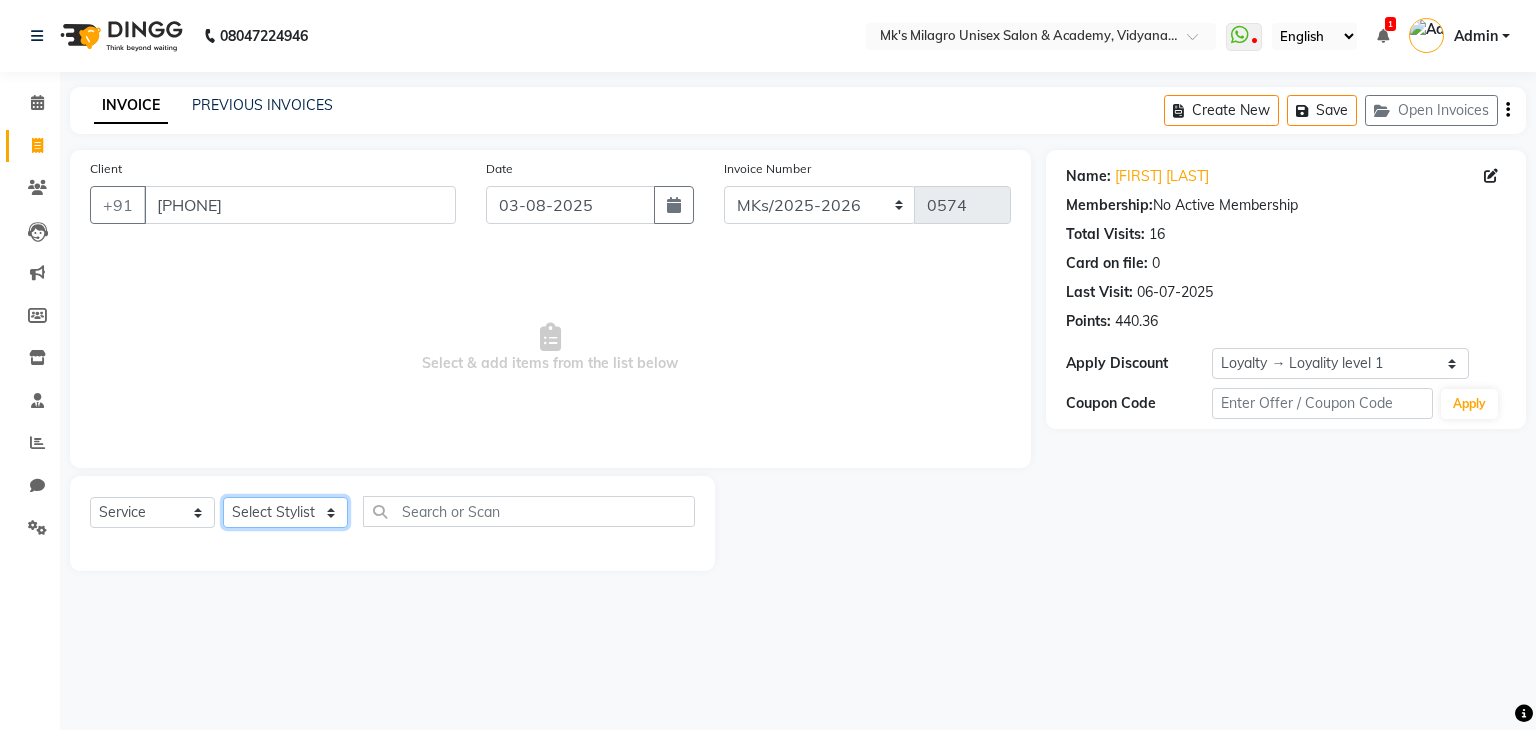 select on "21735" 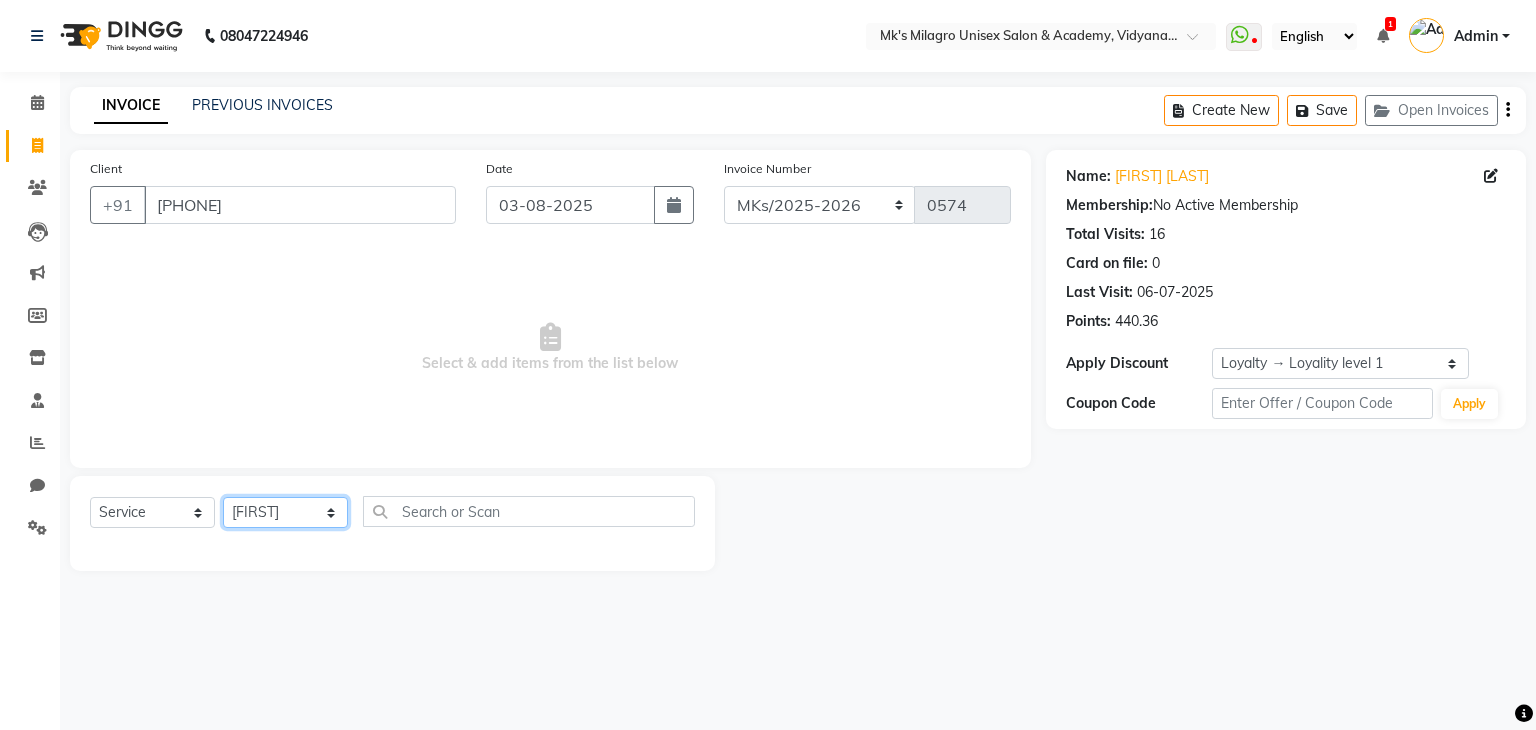click on "Select Stylist [FIRST] [LAST] Minsi [LAST] Renuka [FIRST] [LAST] Santoshi" 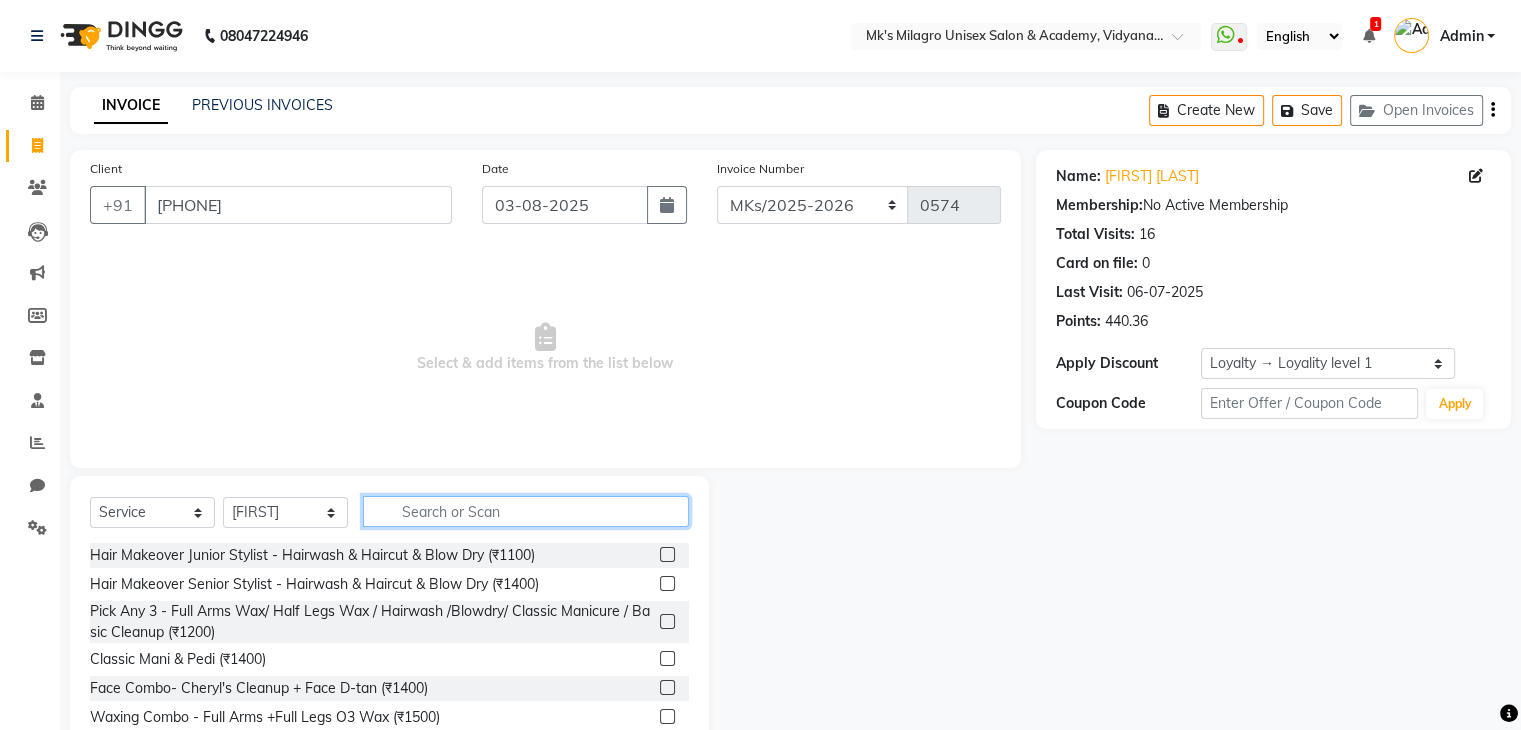 click 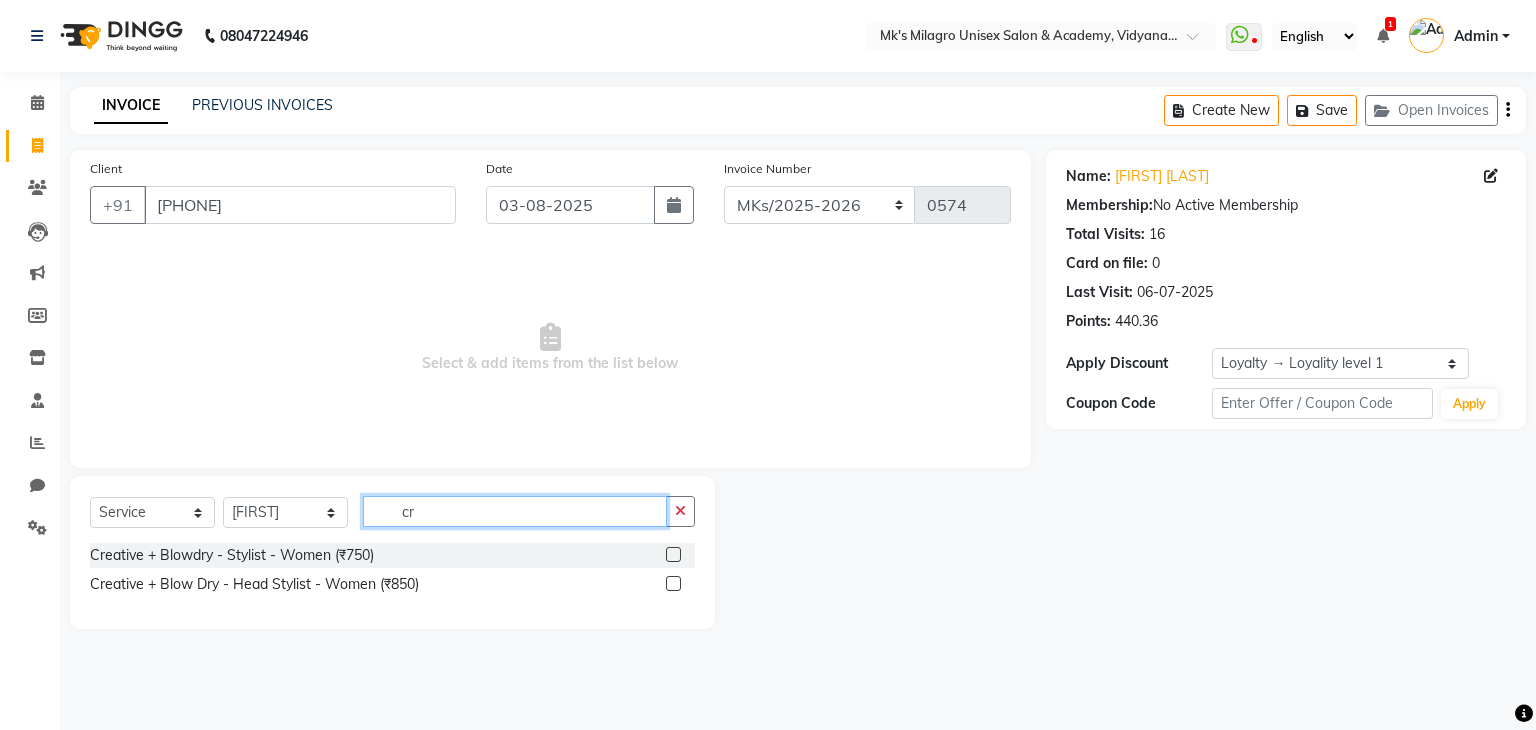 type on "c" 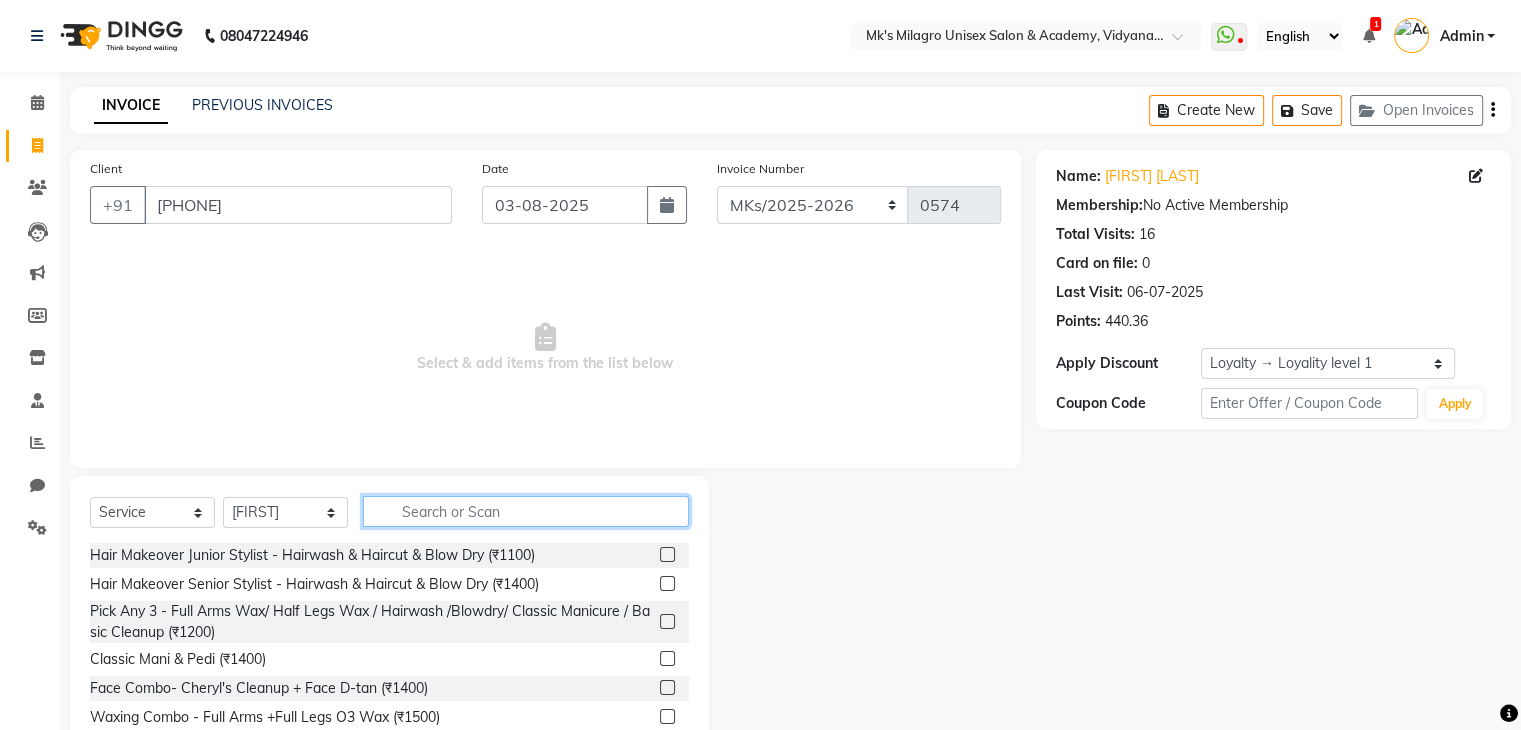 click 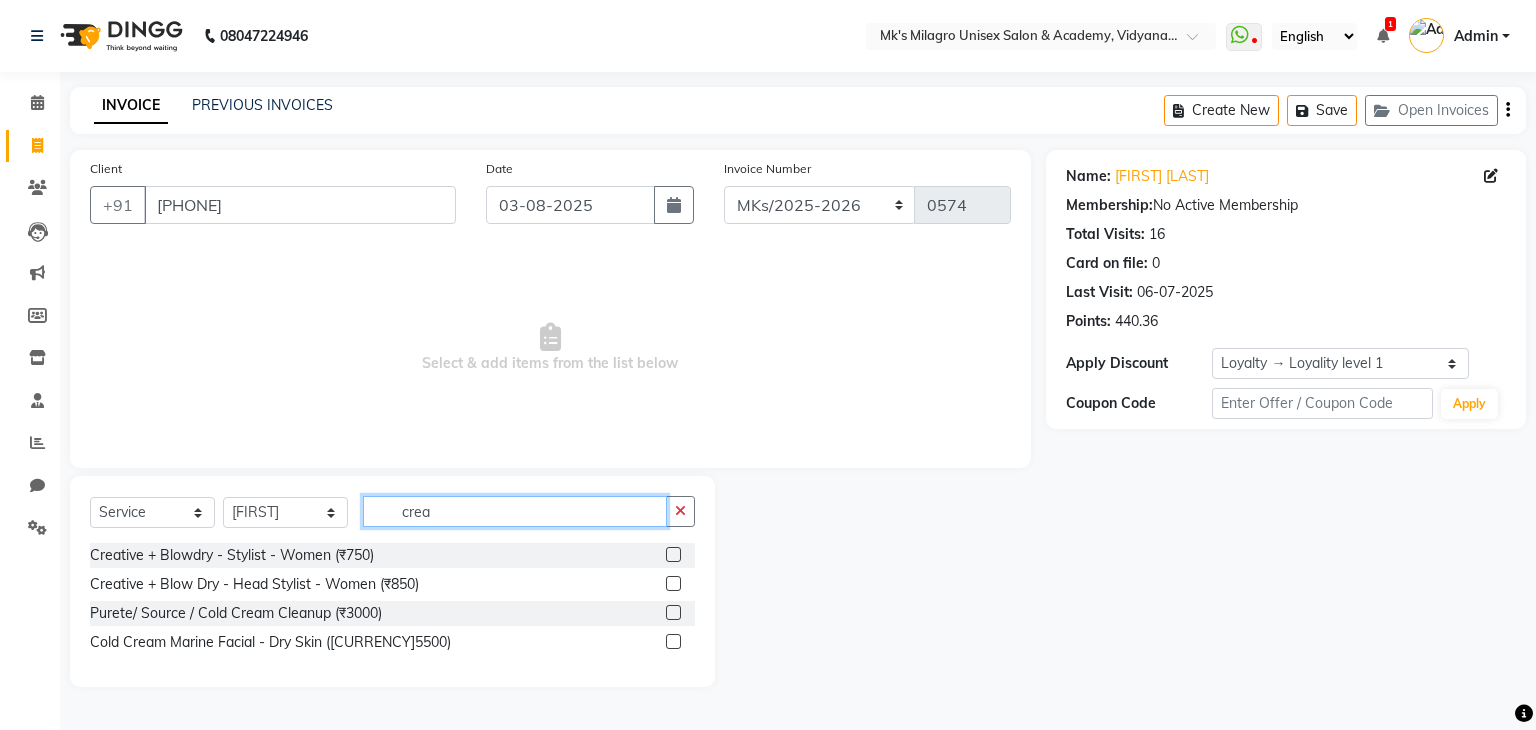 type on "crea" 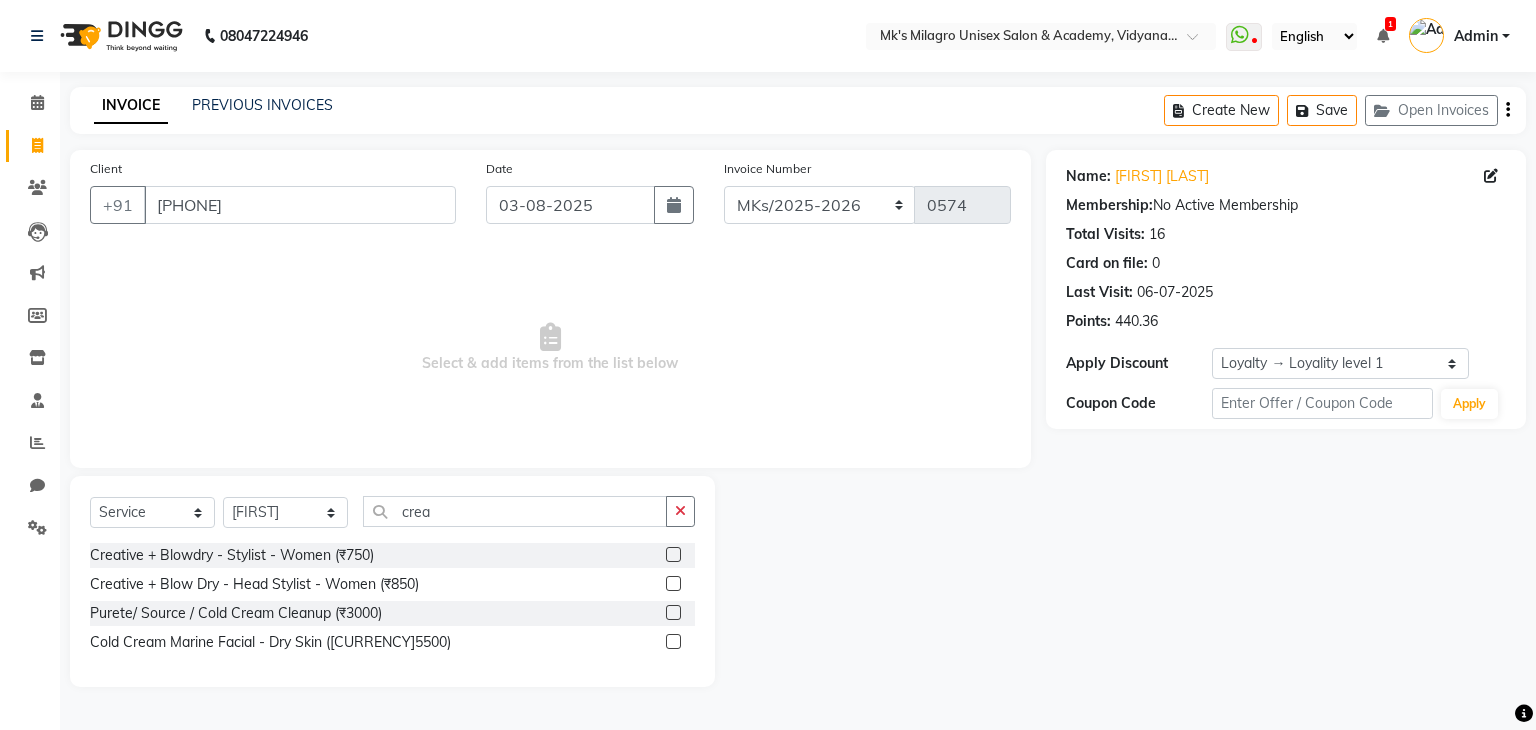 click 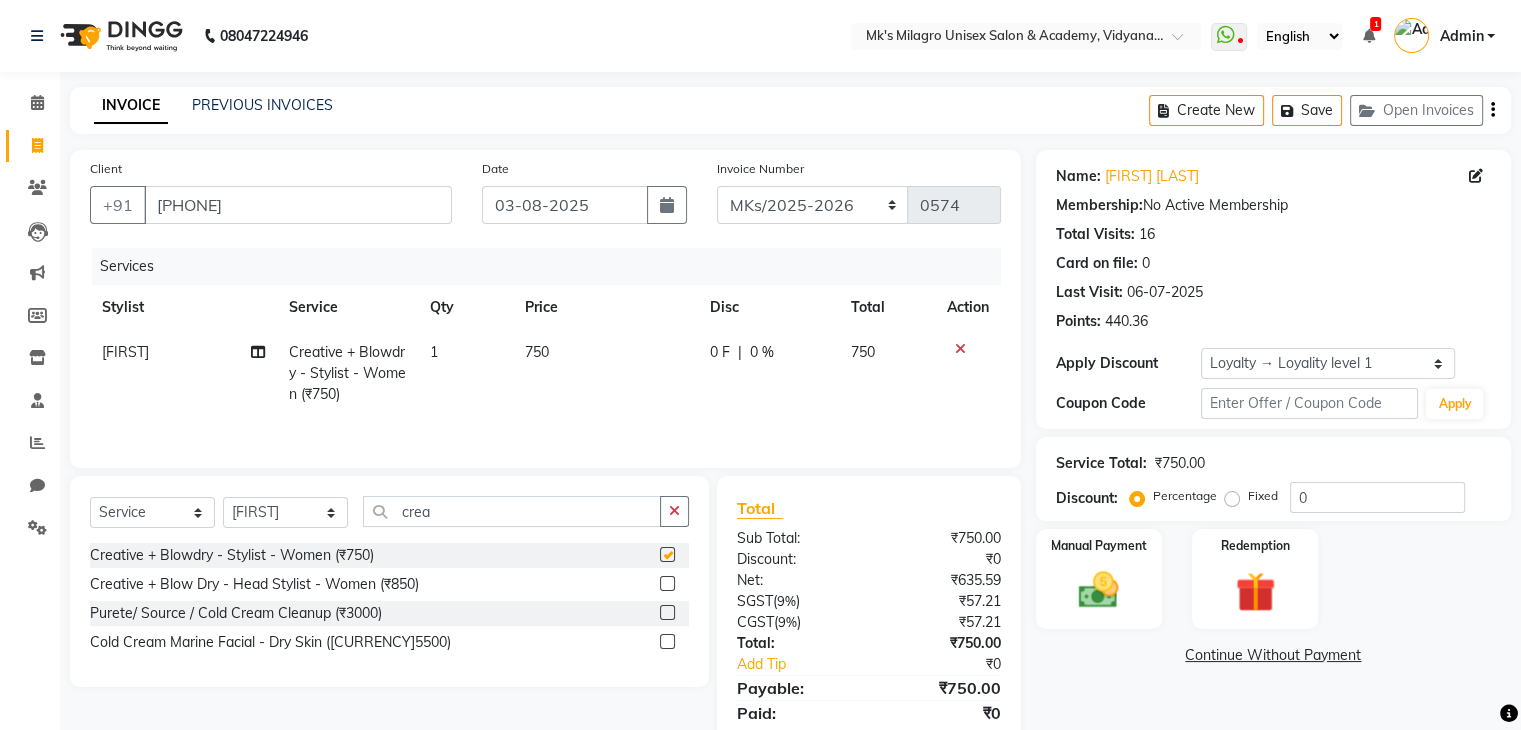 checkbox on "false" 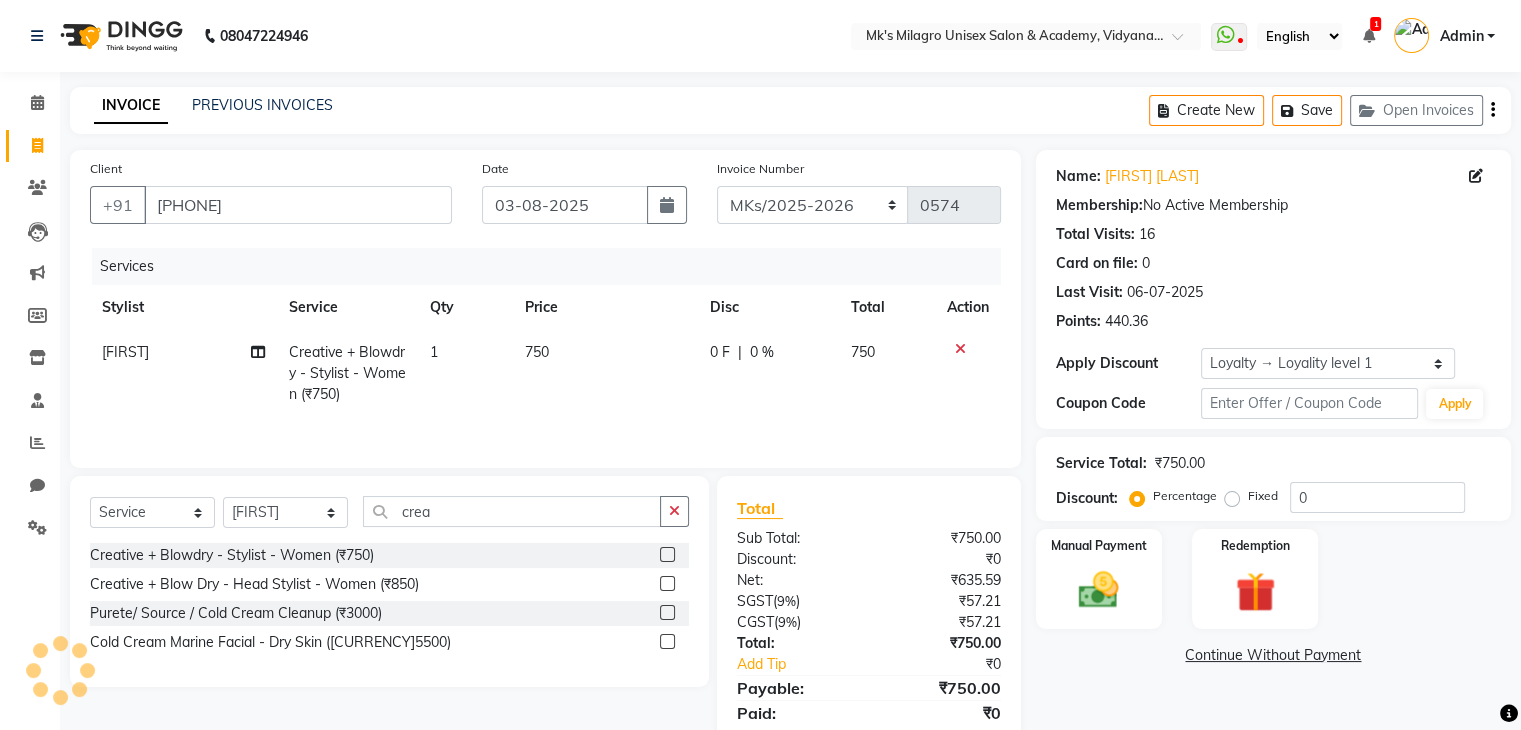 click on "750" 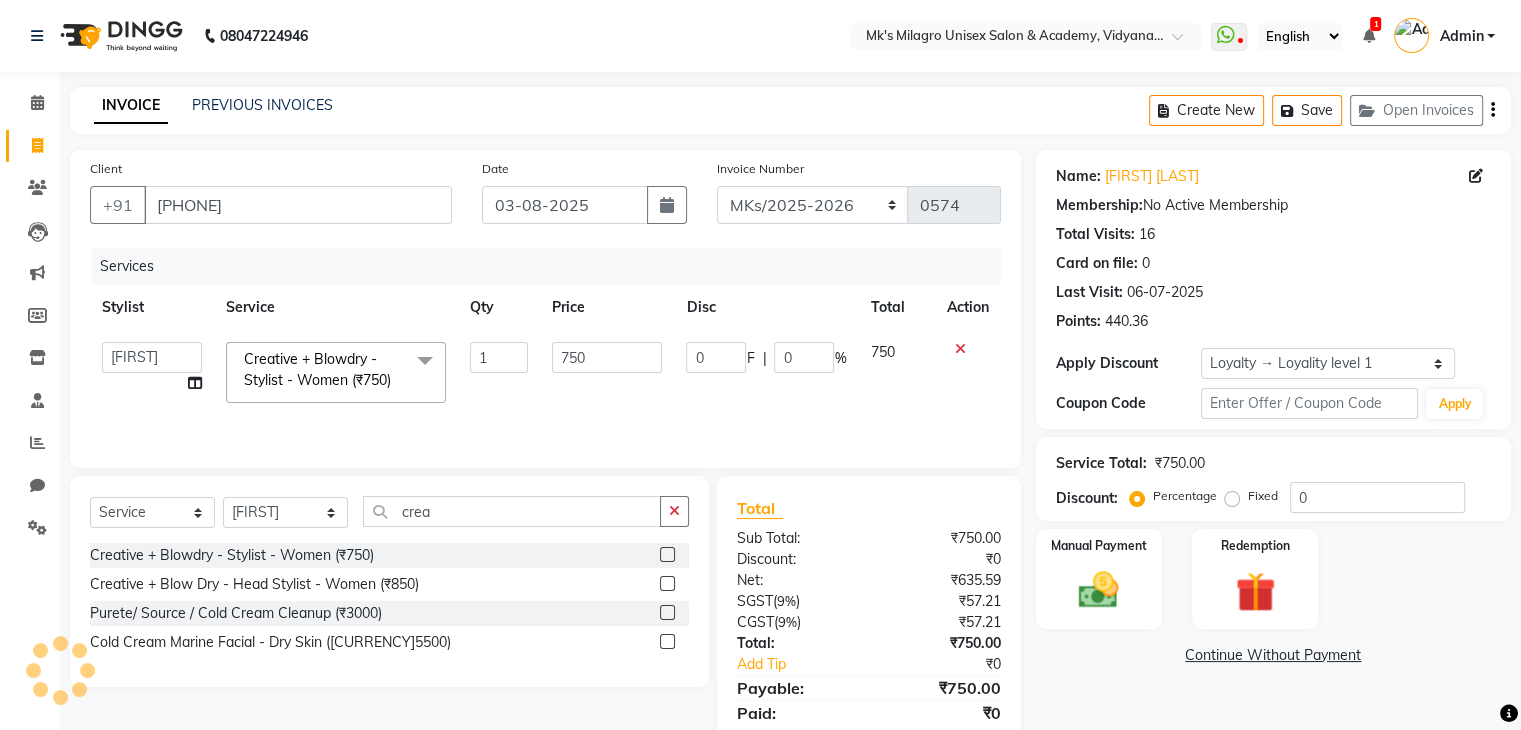 click on "750" 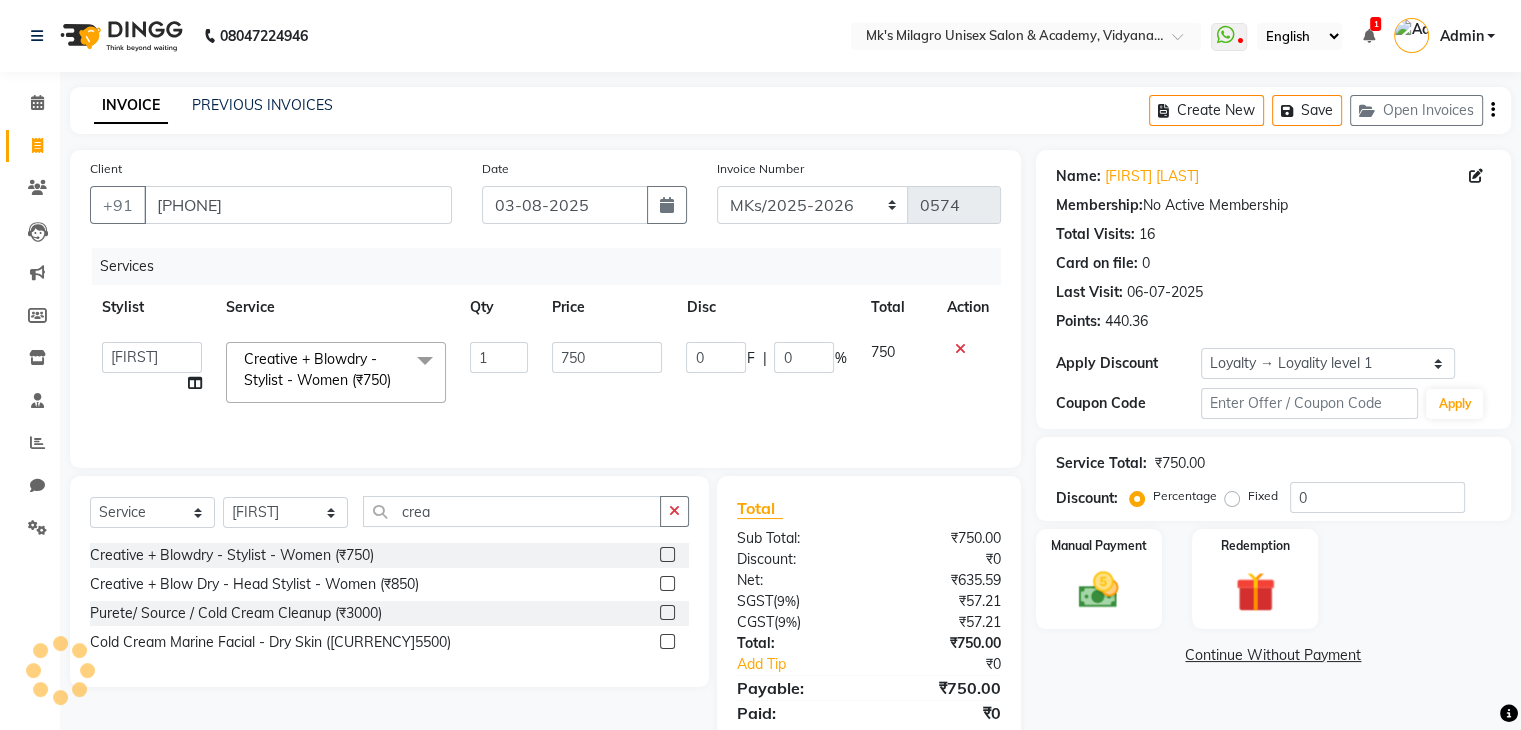 click on "750" 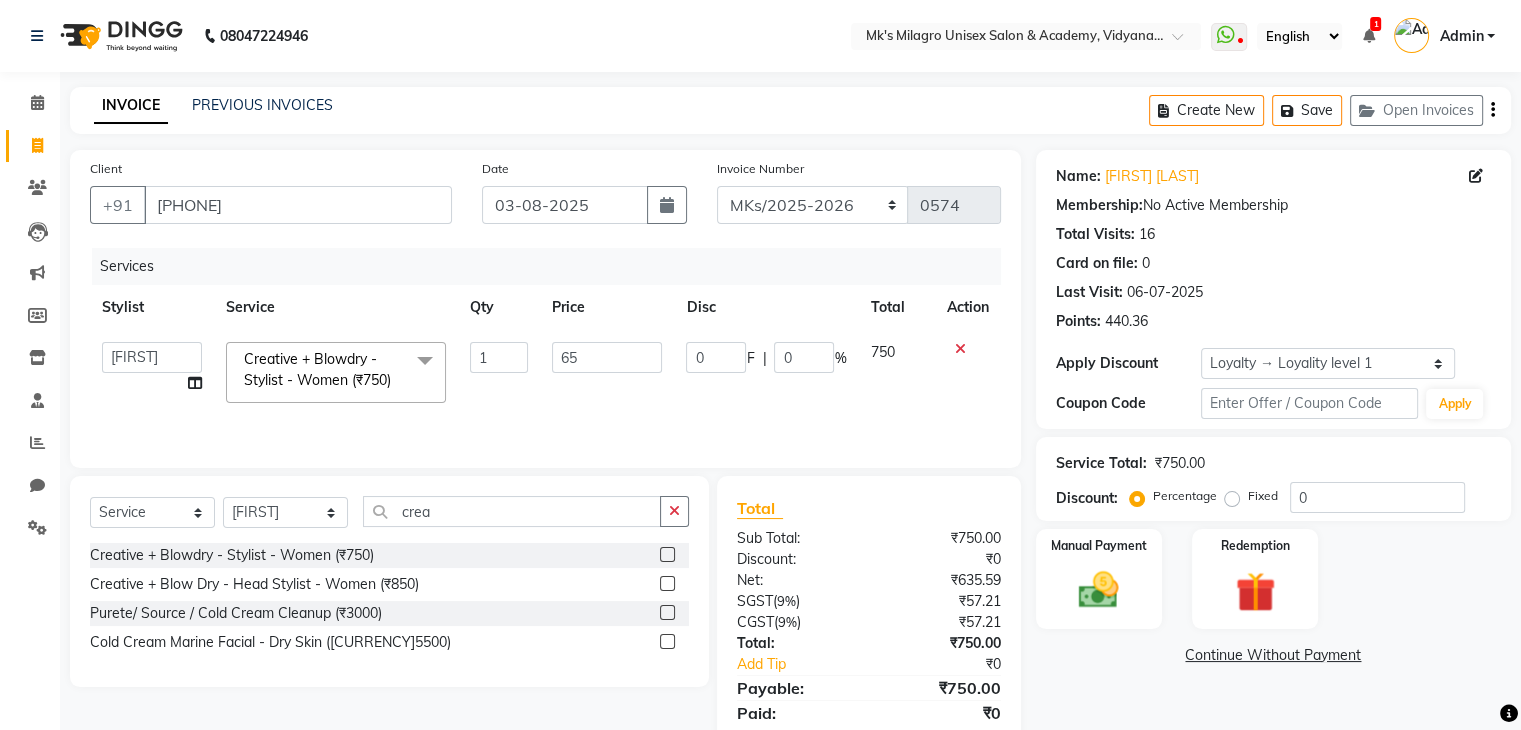 type on "650" 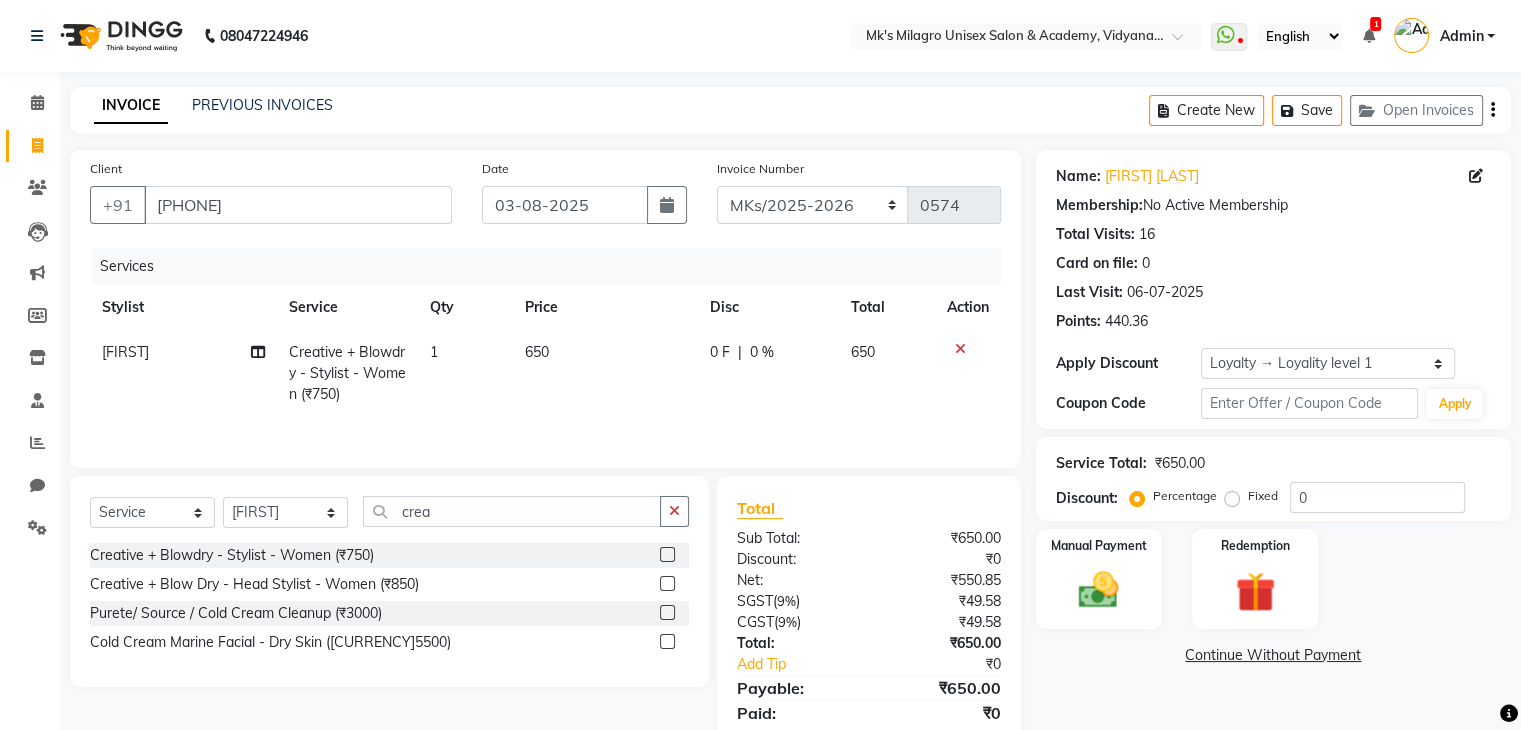 click on "650" 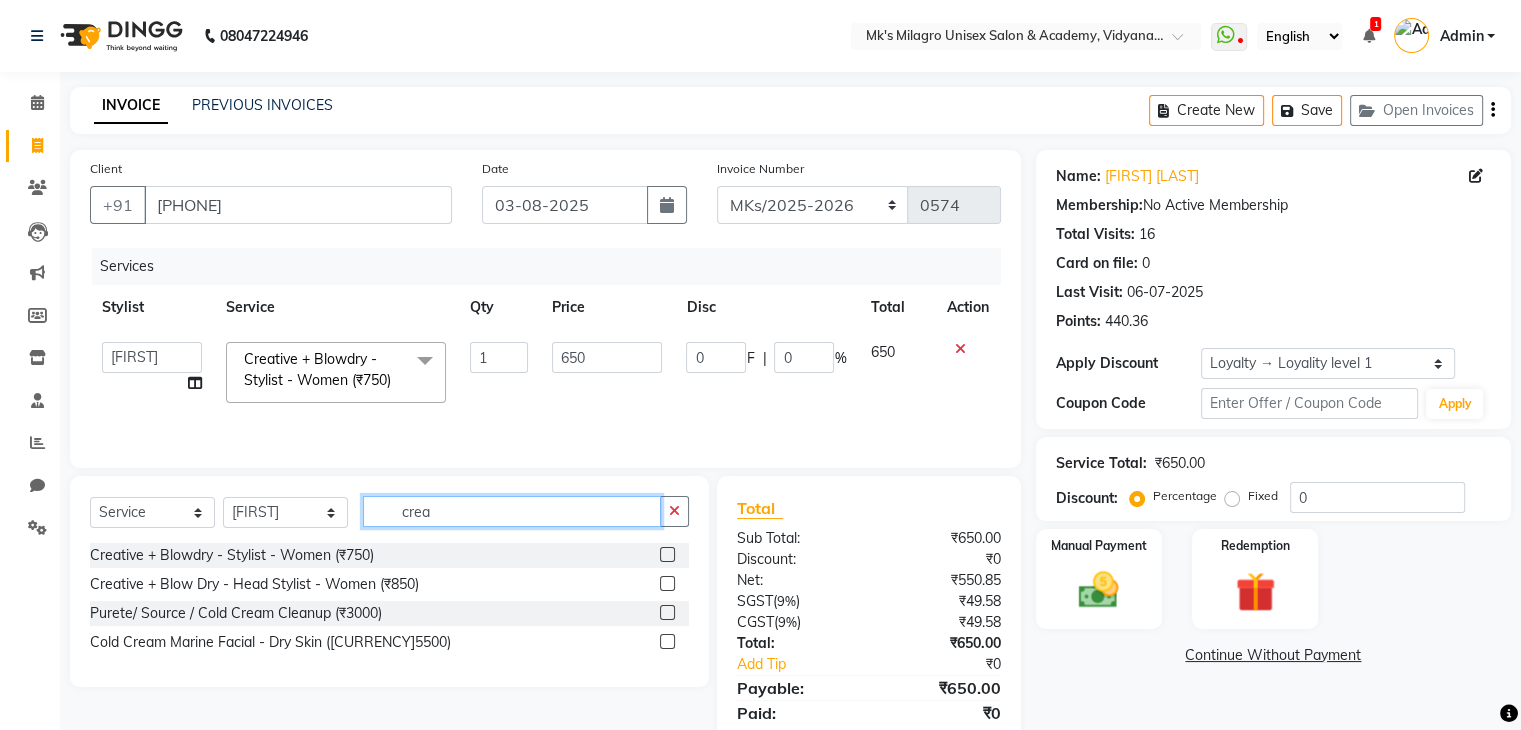 click on "crea" 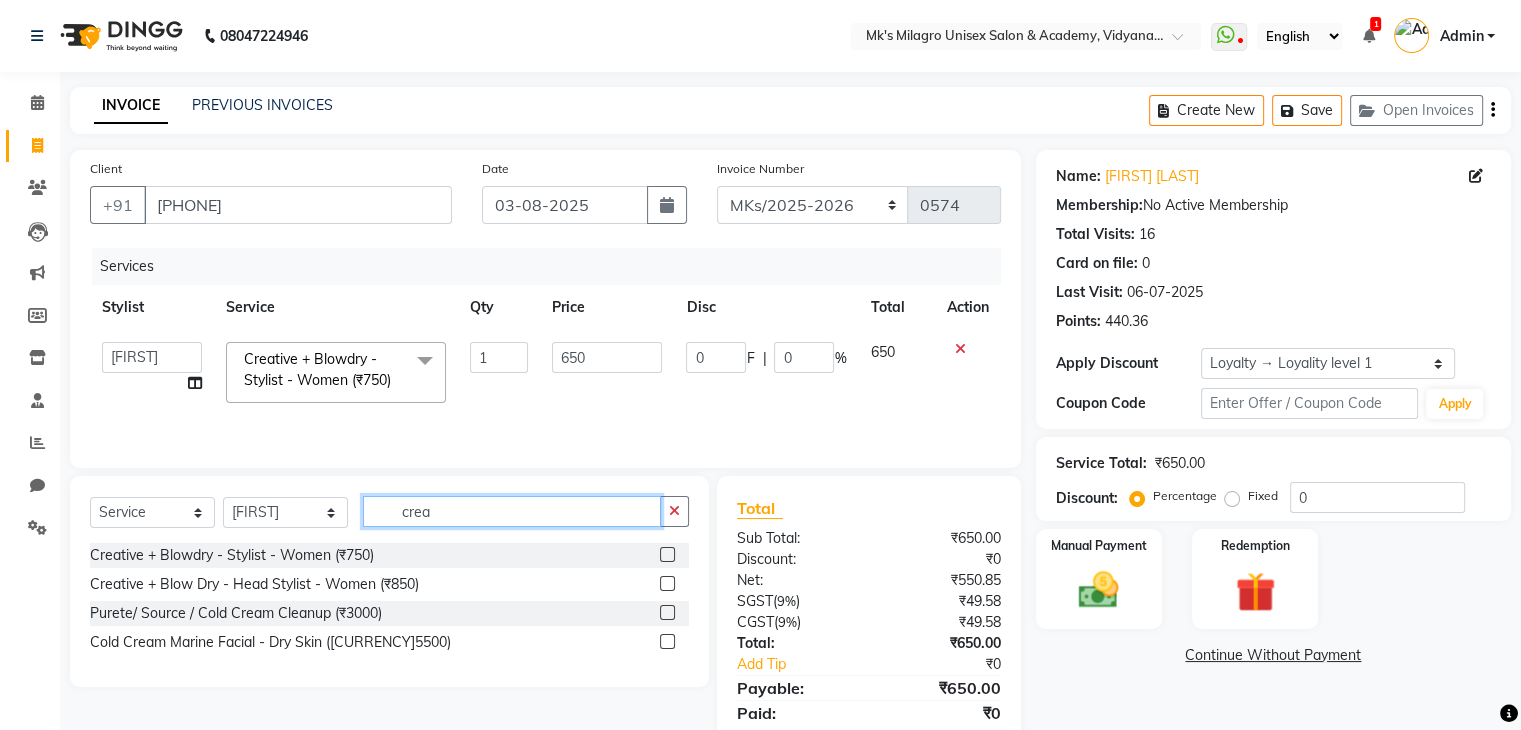 click on "crea" 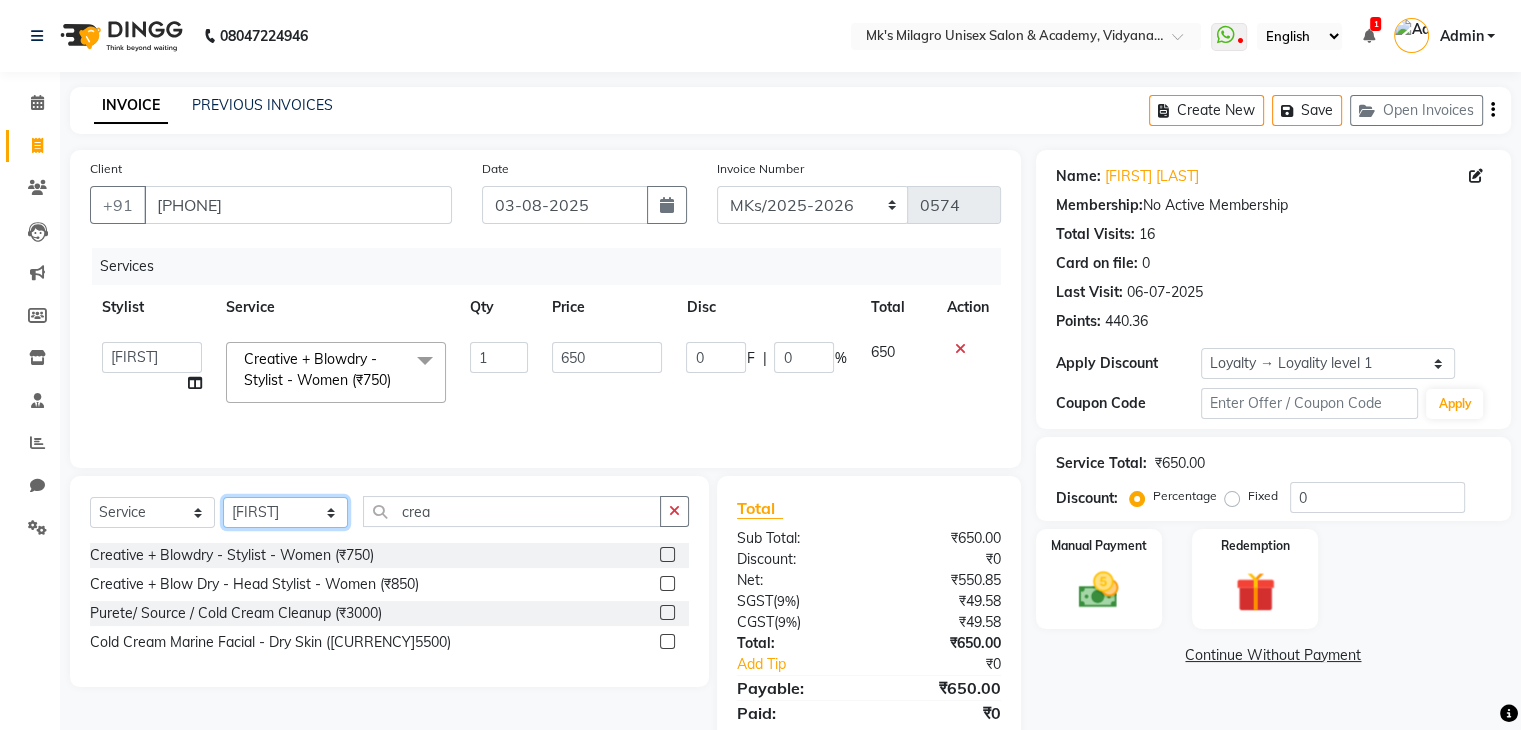 click on "Select Stylist [FIRST] [LAST] Minsi [LAST] Renuka [FIRST] [LAST] Santoshi" 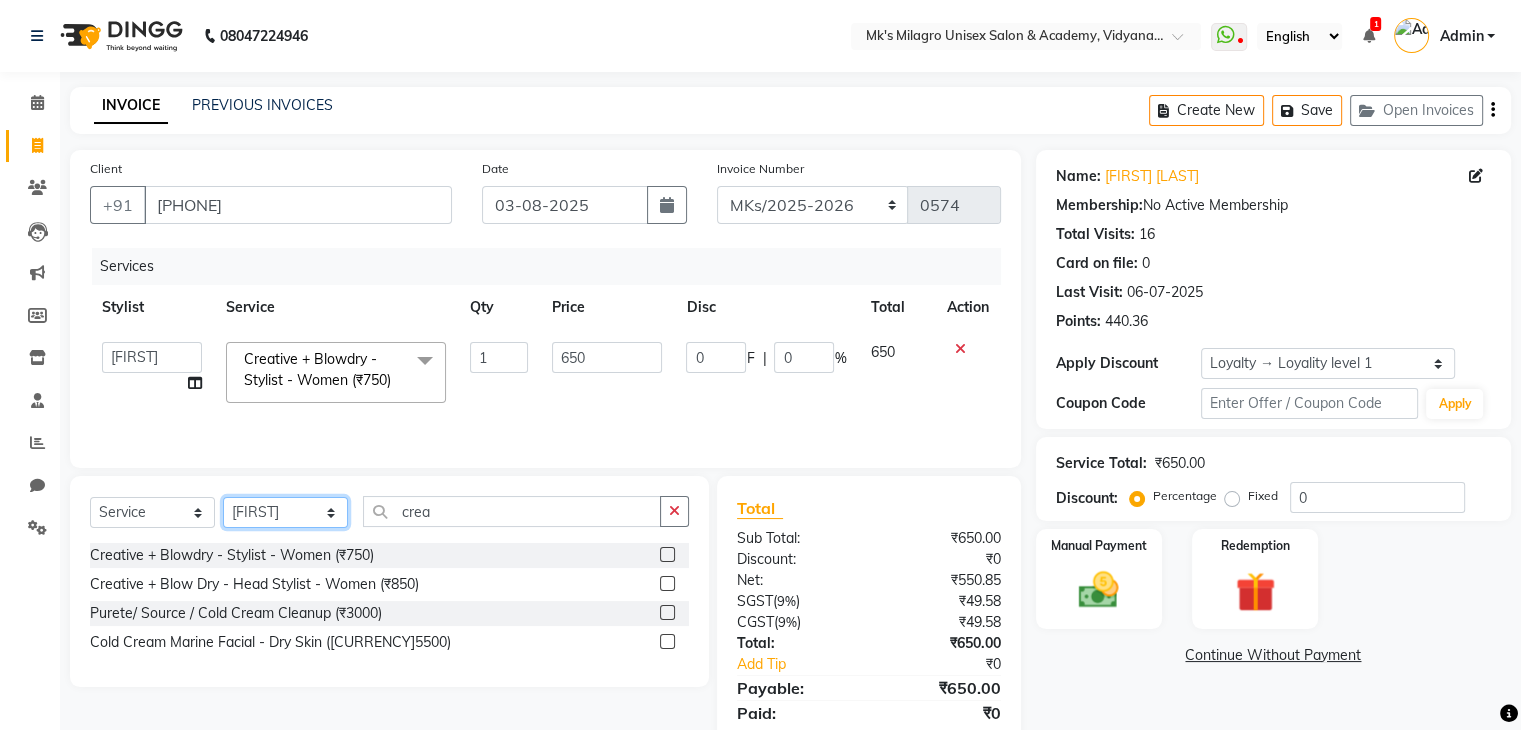 select on "[NUMBER]" 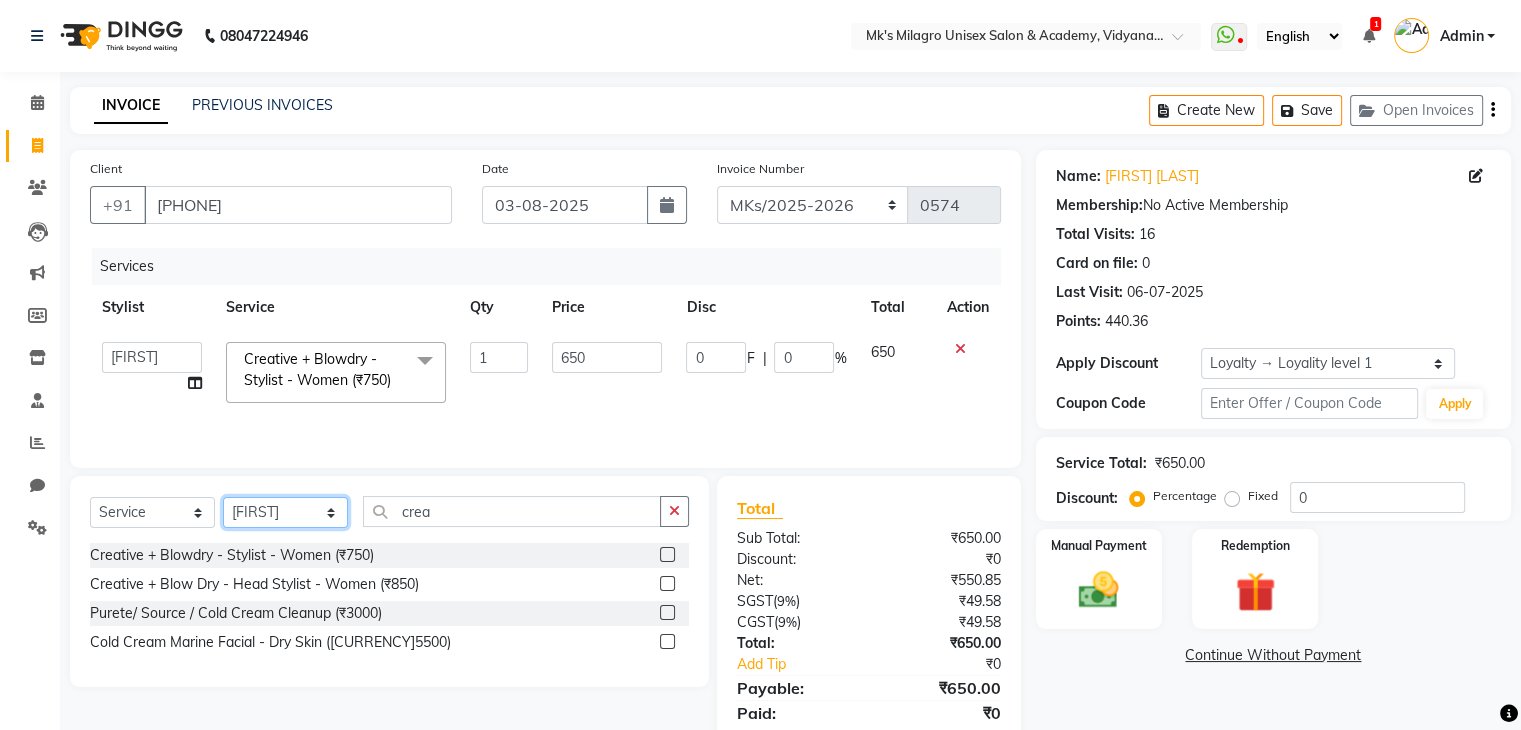 click on "Select Stylist [FIRST] [LAST] Minsi [LAST] Renuka [FIRST] [LAST] Santoshi" 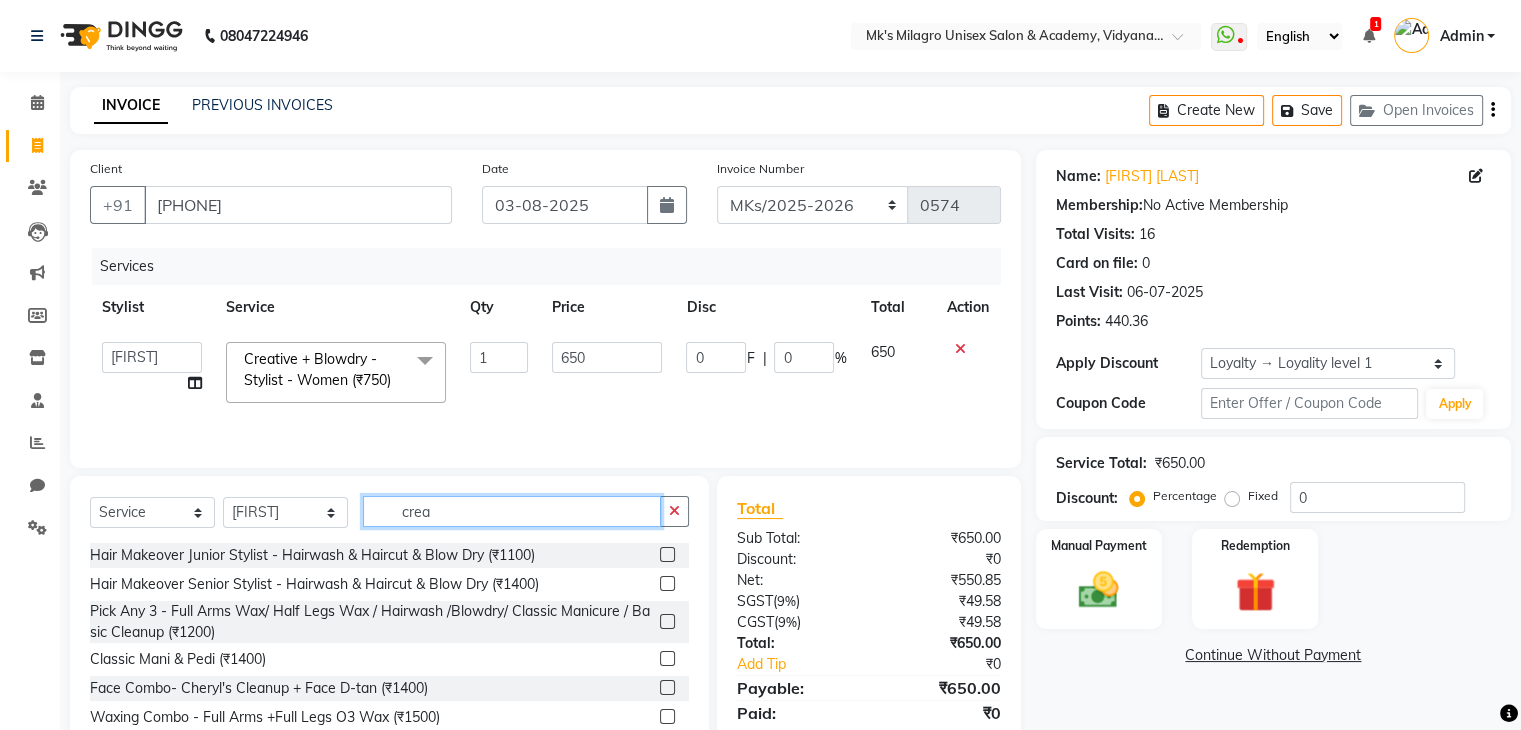 click on "crea" 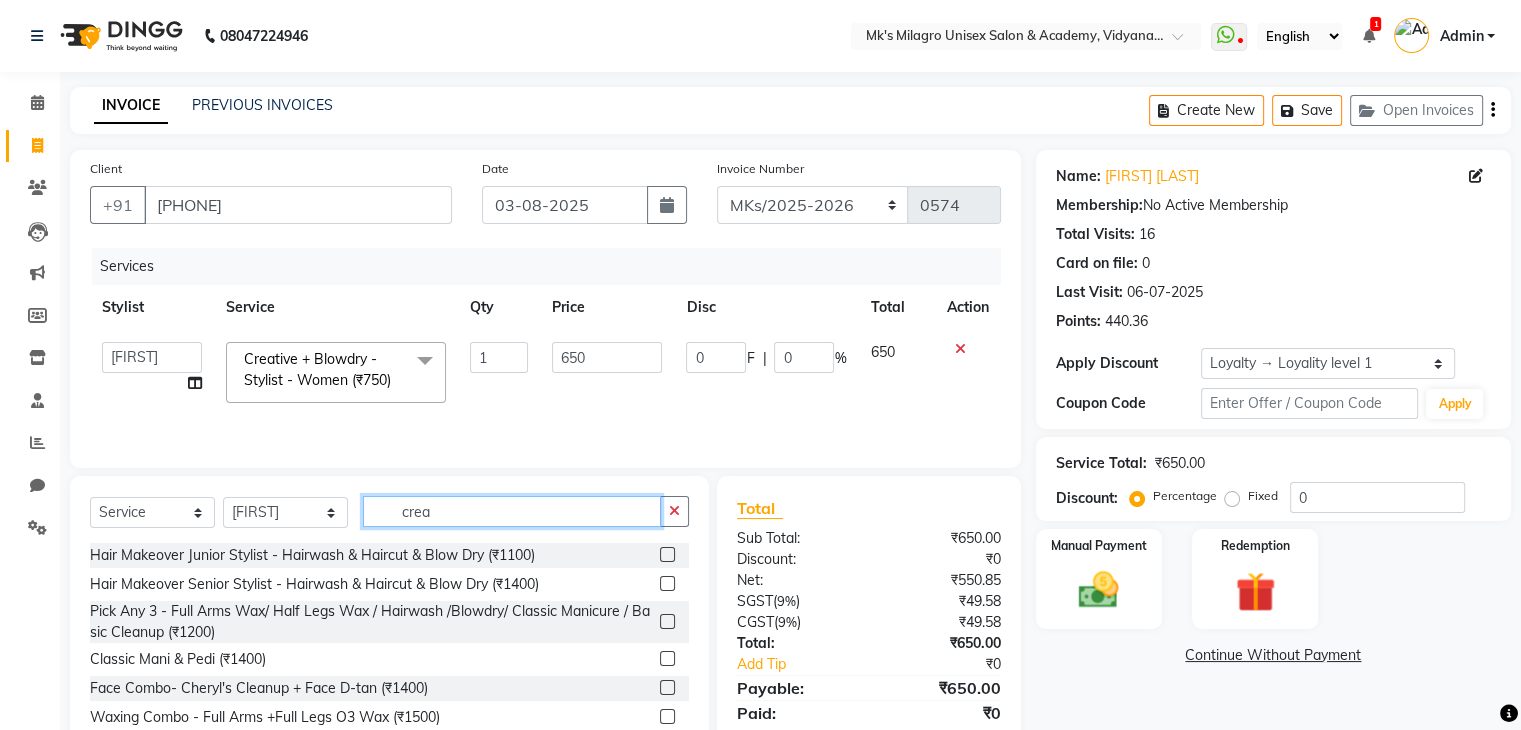 click on "crea" 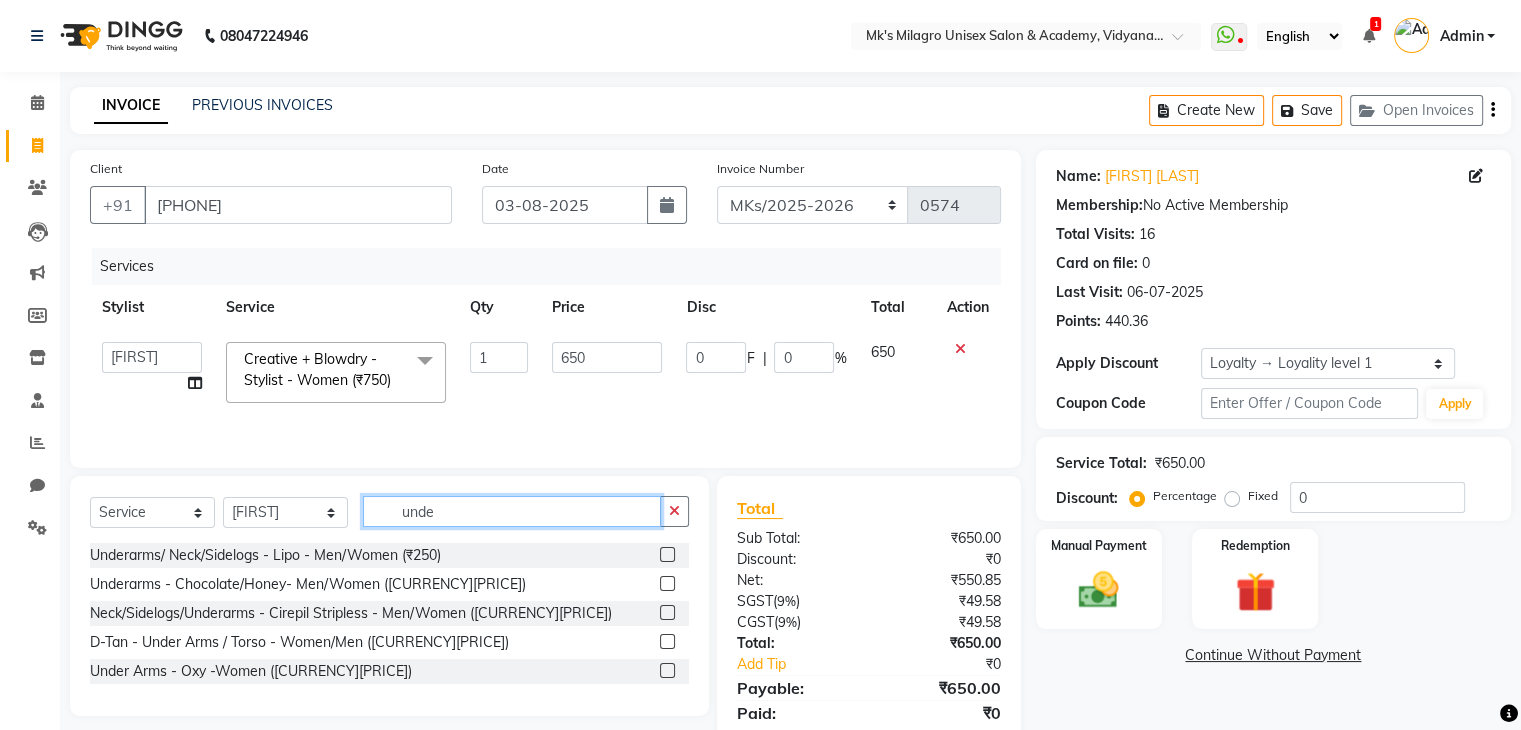 click on "unde" 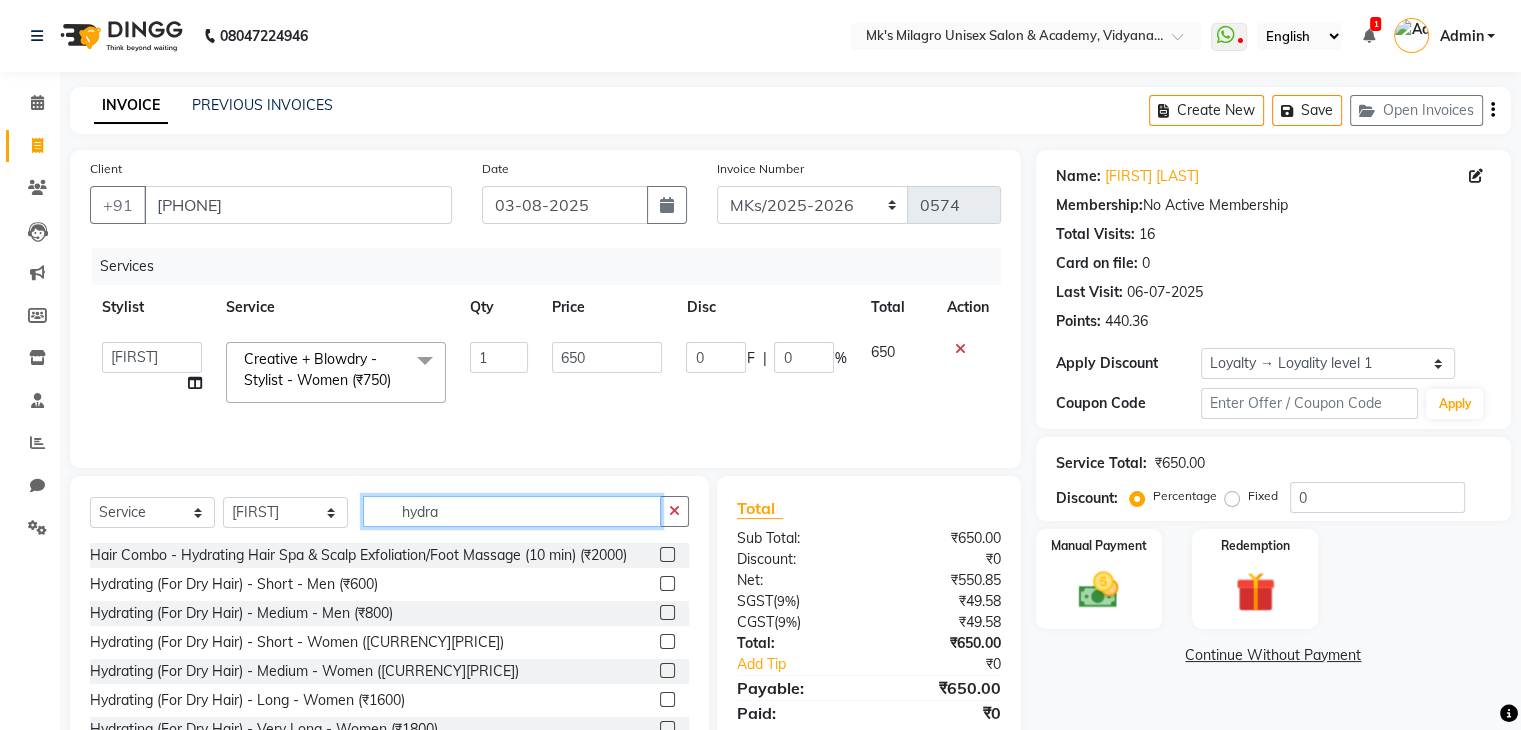 type on "hydra" 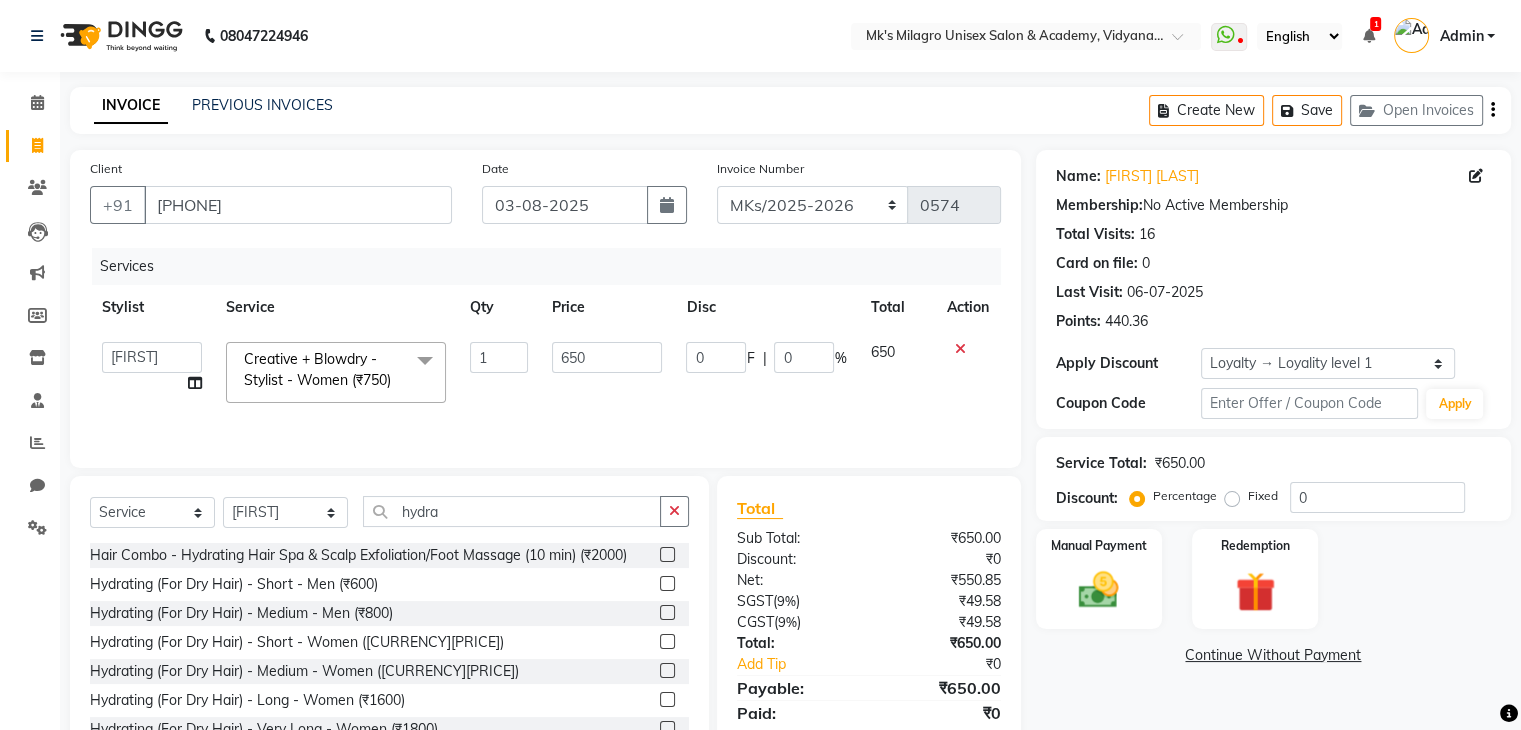 click 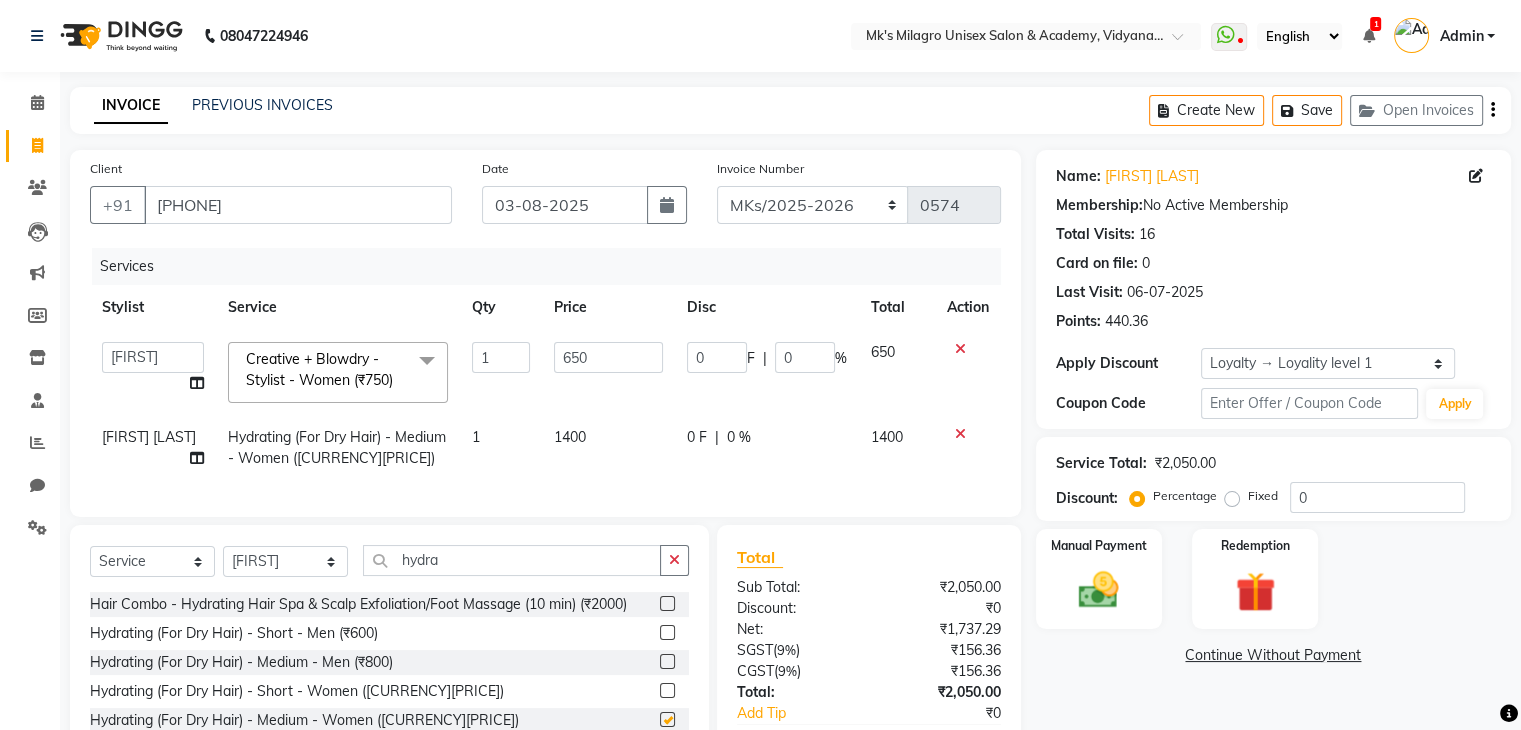 checkbox on "false" 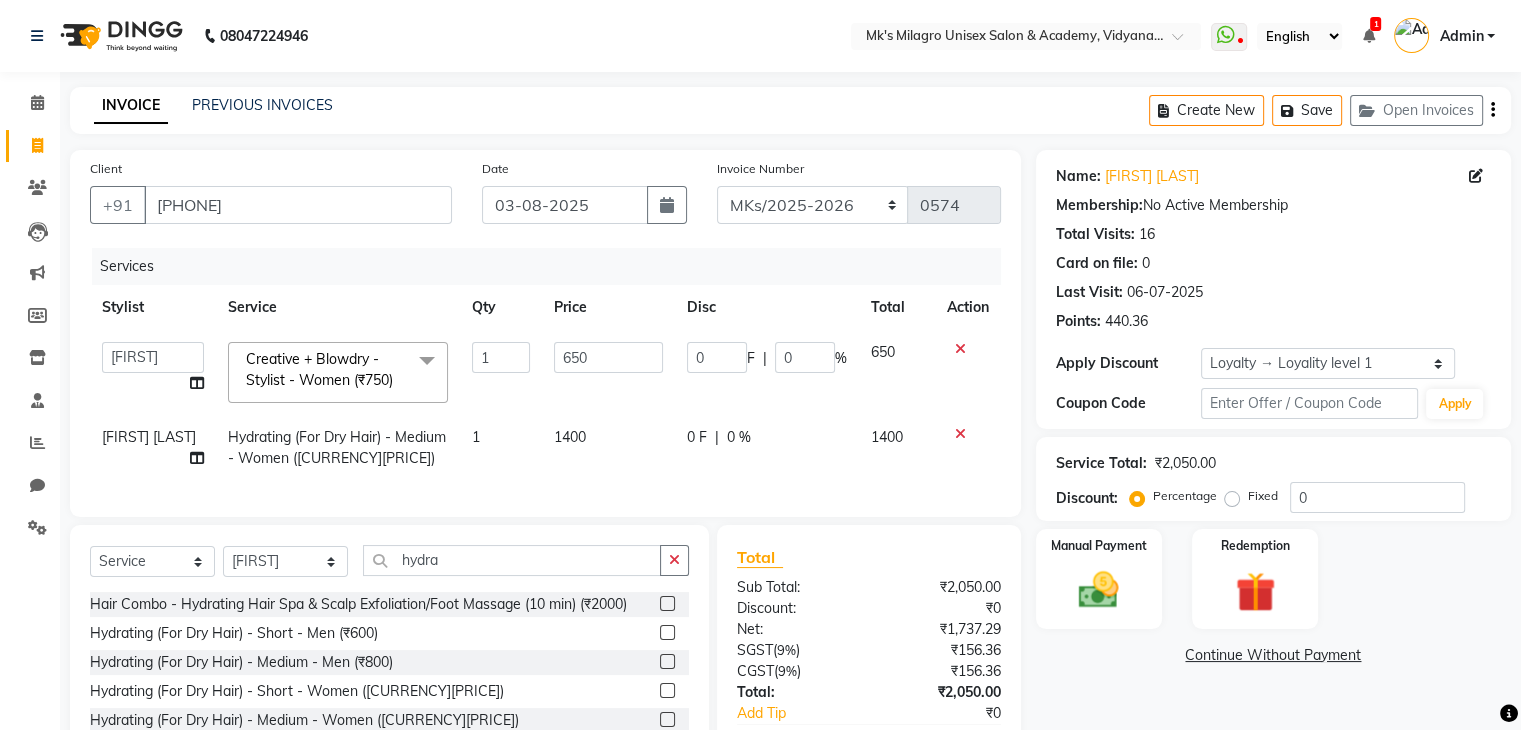 click on "1400" 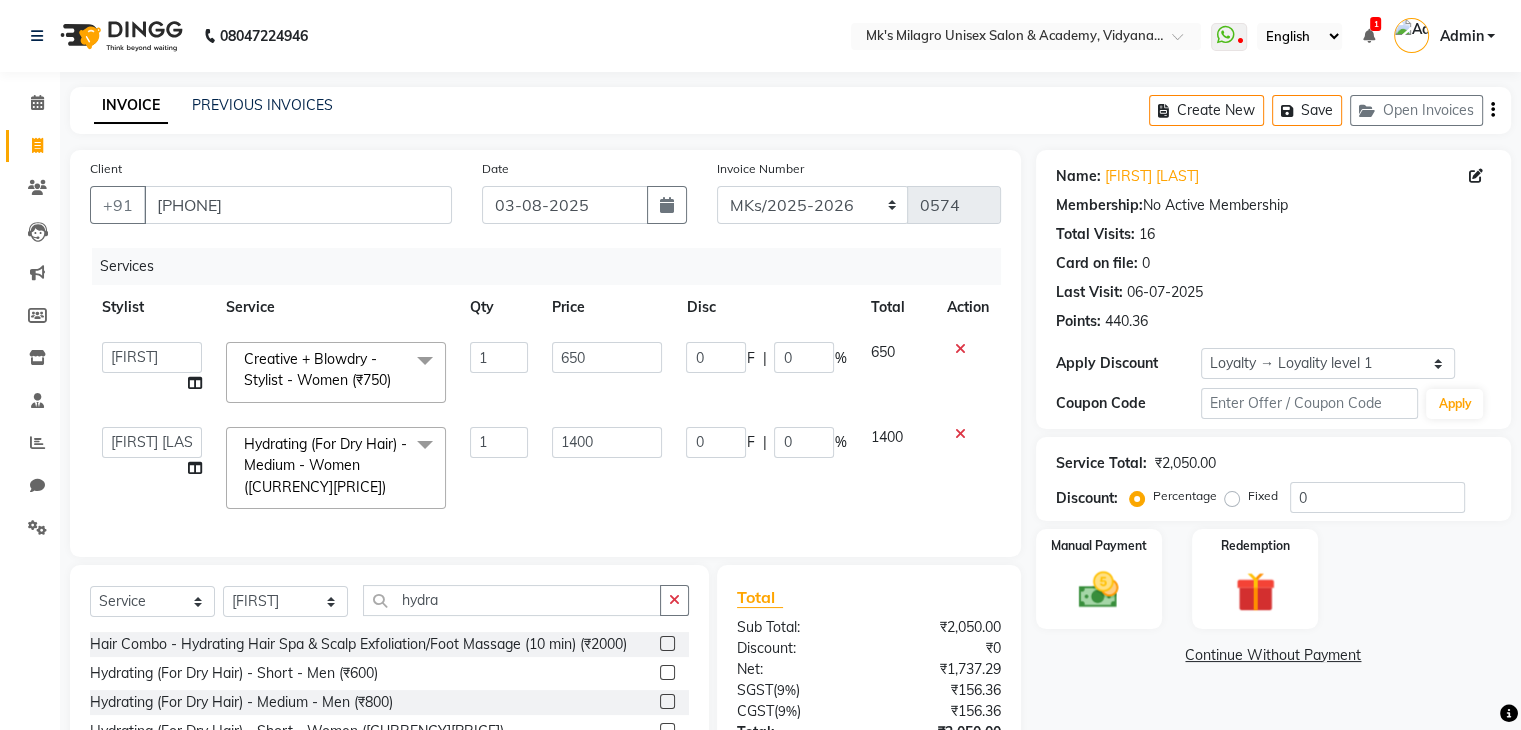 click on "1400" 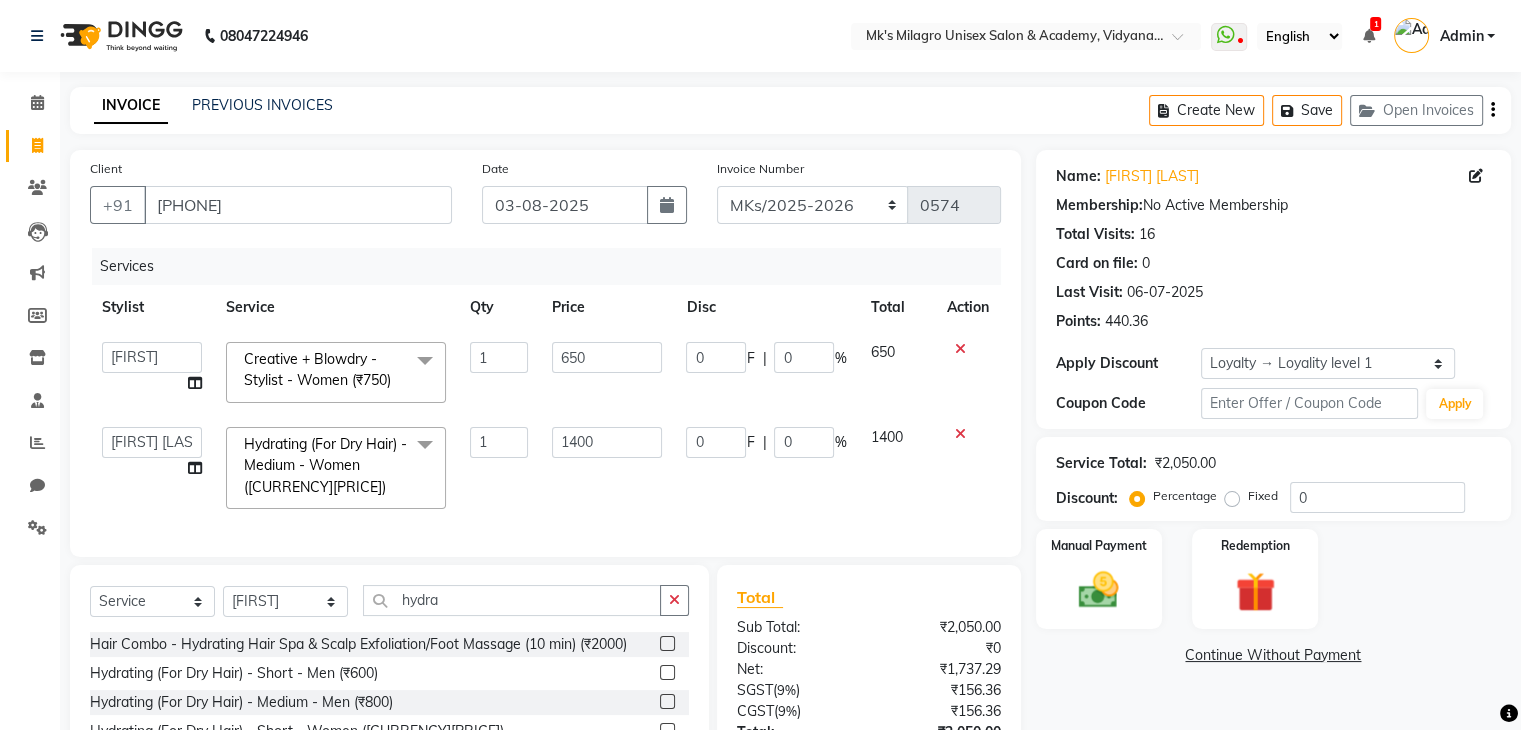 click on "1400" 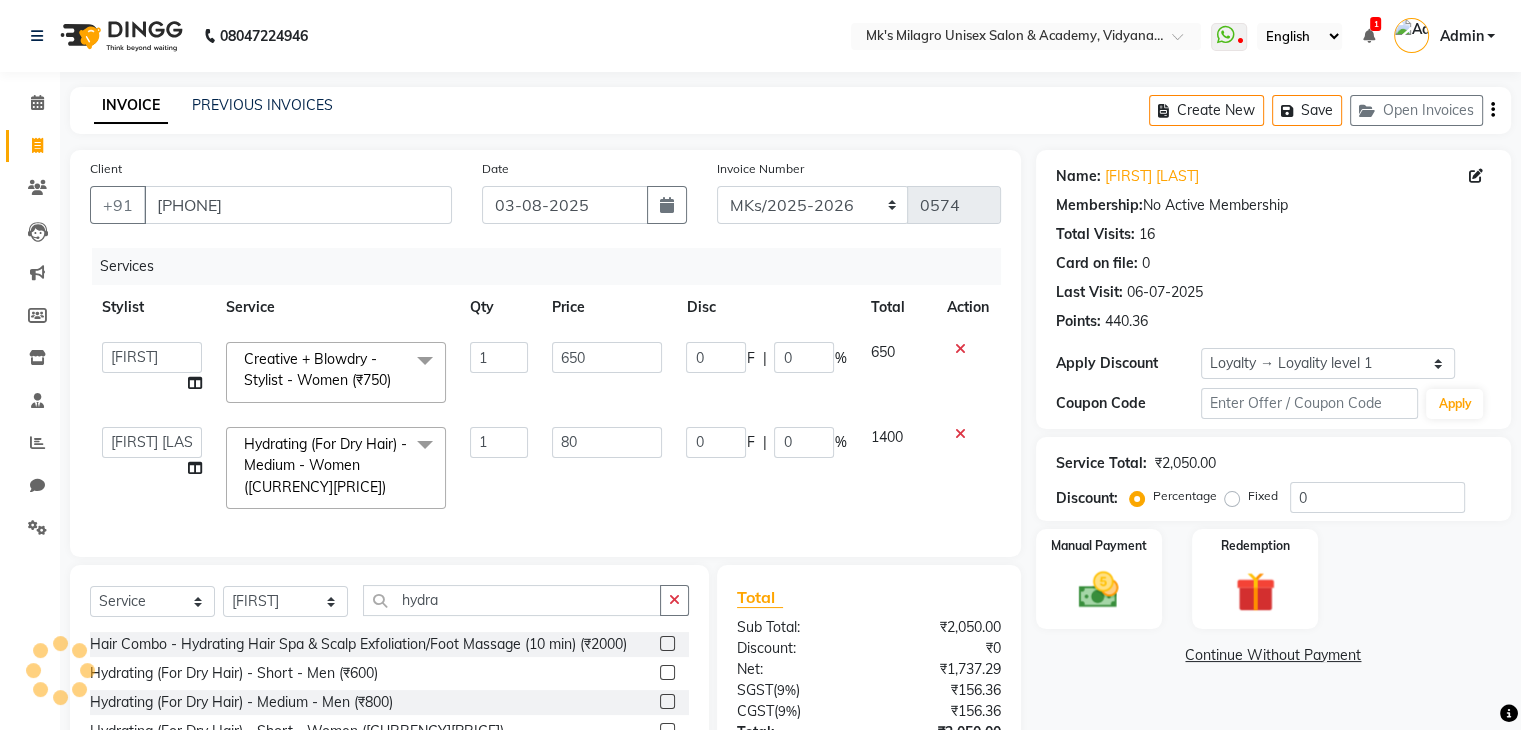 type on "800" 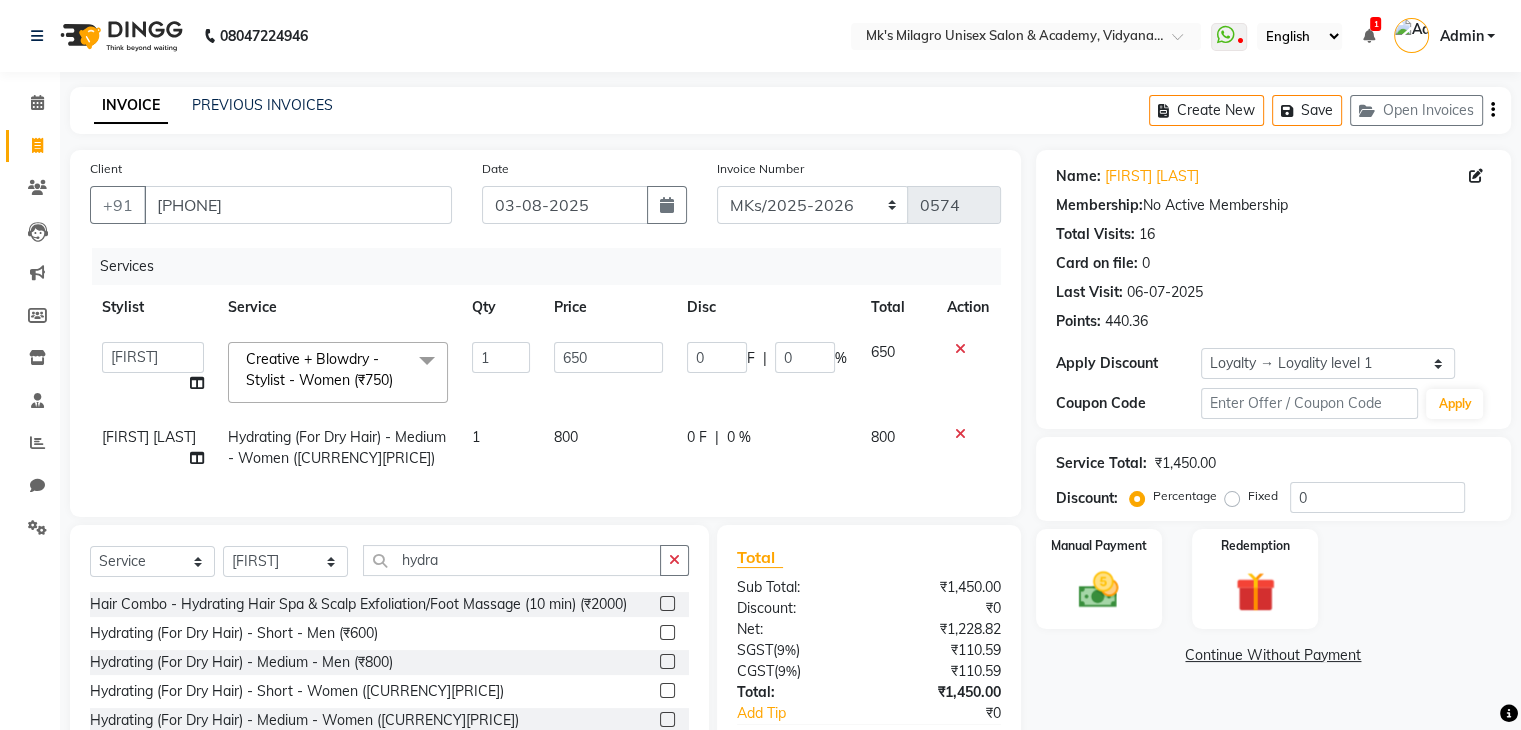 click on "Services Stylist Service Qty Price Disc Total Action  [LAST] [LAST]   Minsi   Ramesh   Renuka   Riya   Sandhaya   Santoshi  Creative + Blowdry - Stylist - Women (₹750)  x Hair Makeover  Junior Stylist - Hairwash & Haircut & Blow Dry (₹1100) Hair Makeover  Senior Stylist - Hairwash & Haircut & Blow Dry (₹1400) Pick Any 3 - Full Arms Wax/ Half Legs Wax /  Hairwash /Blowdry/ Classic Manicure / Basic Cleanup (₹1200) Classic Mani & Pedi (₹1400) Face Combo- Cheryl's Cleanup + Face D-tan (₹1400) Waxing Combo - Full Arms +Full Legs O3 Wax (₹1500) Gel Polish Hands & Feet (₹1500) Haircut + Hair Color (Men) (₹1700) Hair Combo - Hydrating Hair Spa & Scalp Exfoliation/Foot Massage (10 min) (₹2000) Spa Manicure & Pedicure (₹2200) Nail Extensions & Nail Art (₹2200) Feet Combo - Classic Pedicure + Heel Peel + Classic  Manicure/Paraffin wax  (₹2500) Pick Any 3 - Root-Touchup(1 inch)/ Cheryl's Cleanup/ Haircut / Hair Spa/  Pedicure (₹3000) O3 Facial + O3 D-tan (₹3800) De-coat  Shampoo* (₹650)" 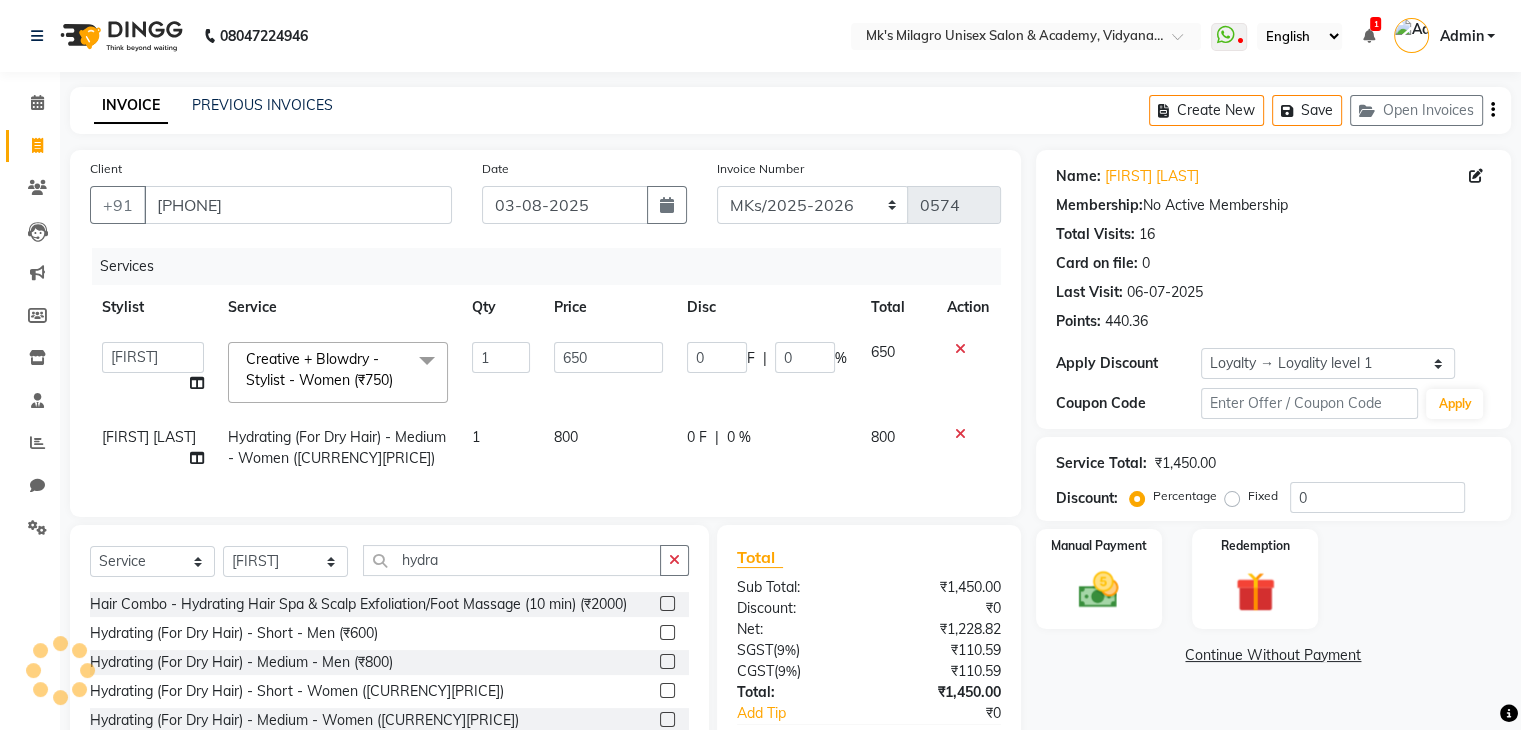 scroll, scrollTop: 136, scrollLeft: 0, axis: vertical 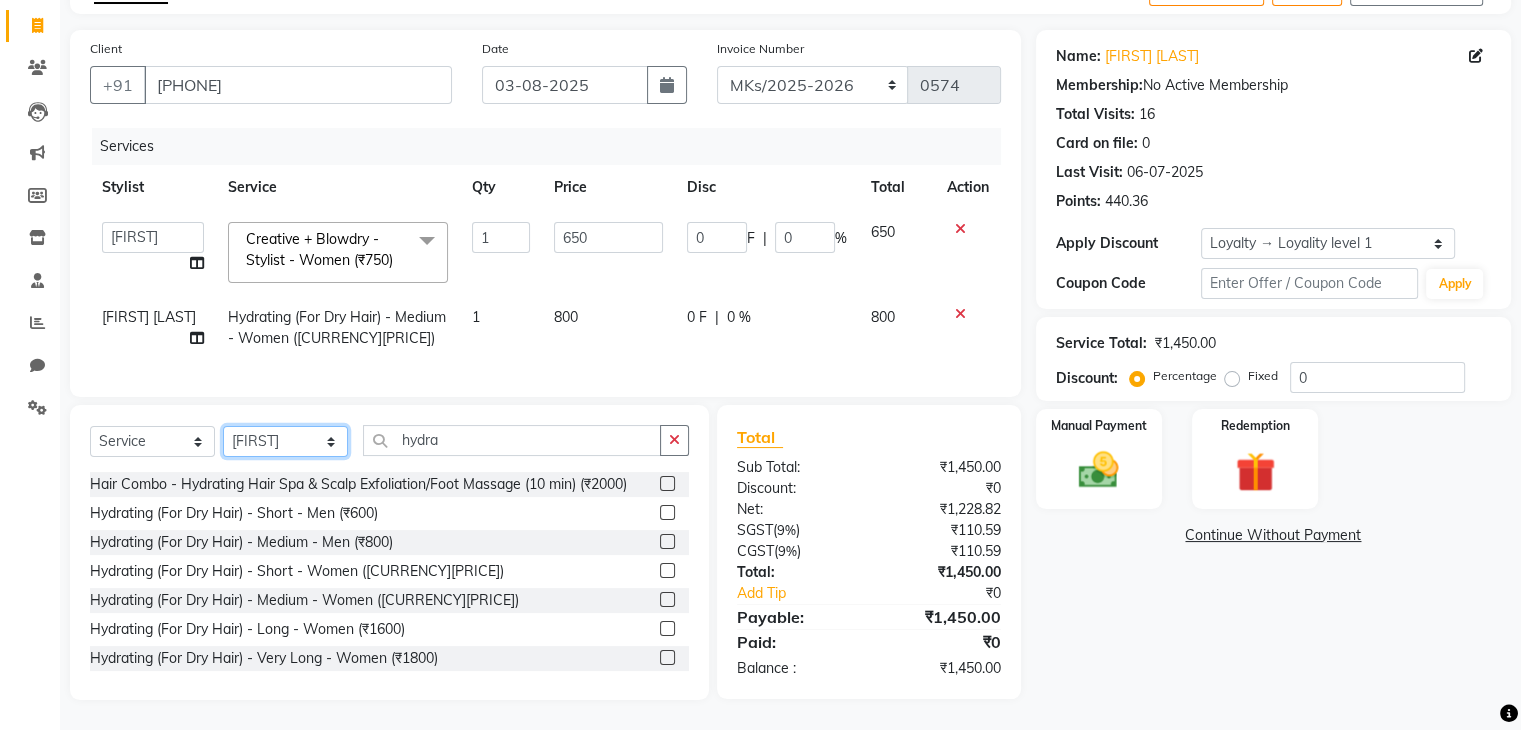 click on "Select Stylist [FIRST] [LAST] Minsi [LAST] Renuka [FIRST] [LAST] Santoshi" 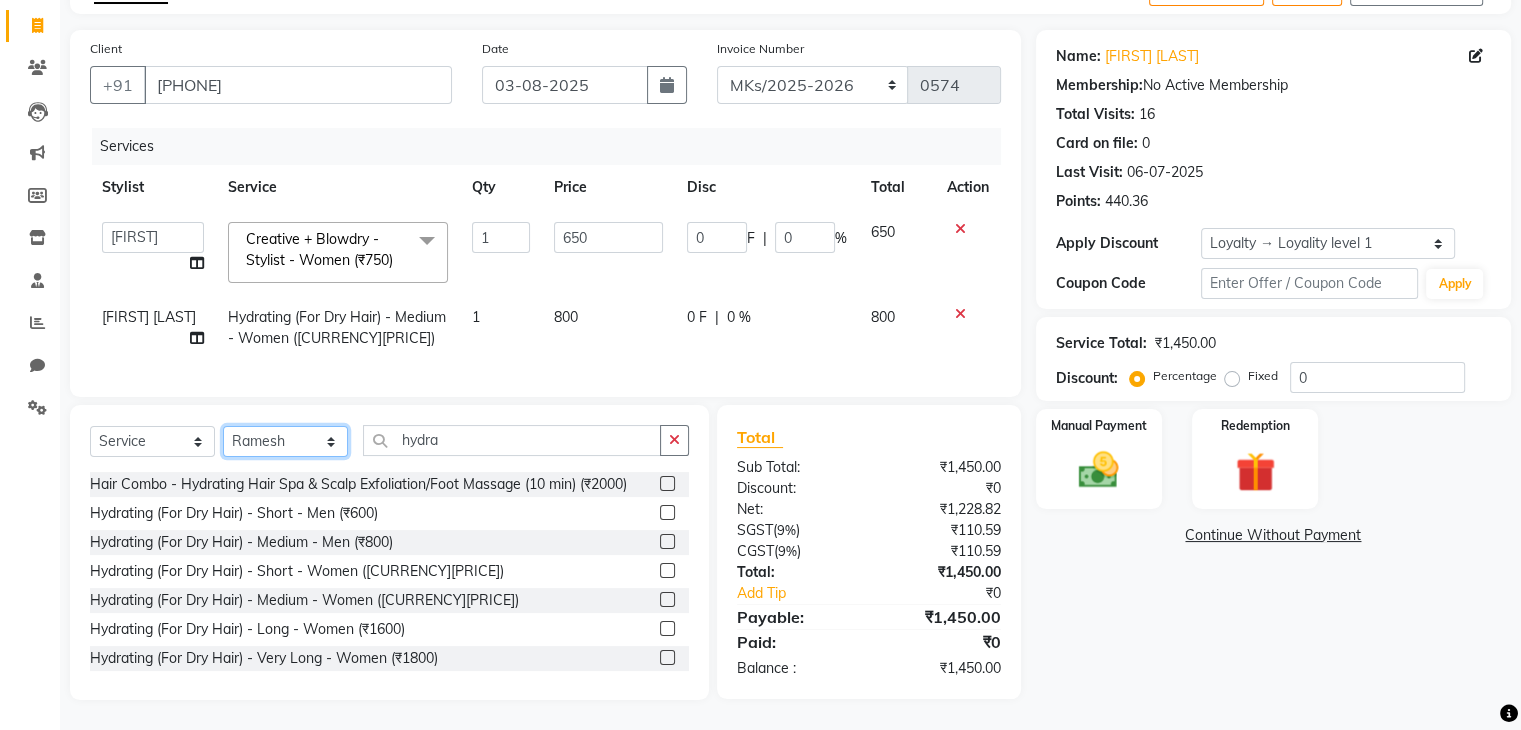 click on "Select Stylist [FIRST] [LAST] Minsi [LAST] Renuka [FIRST] [LAST] Santoshi" 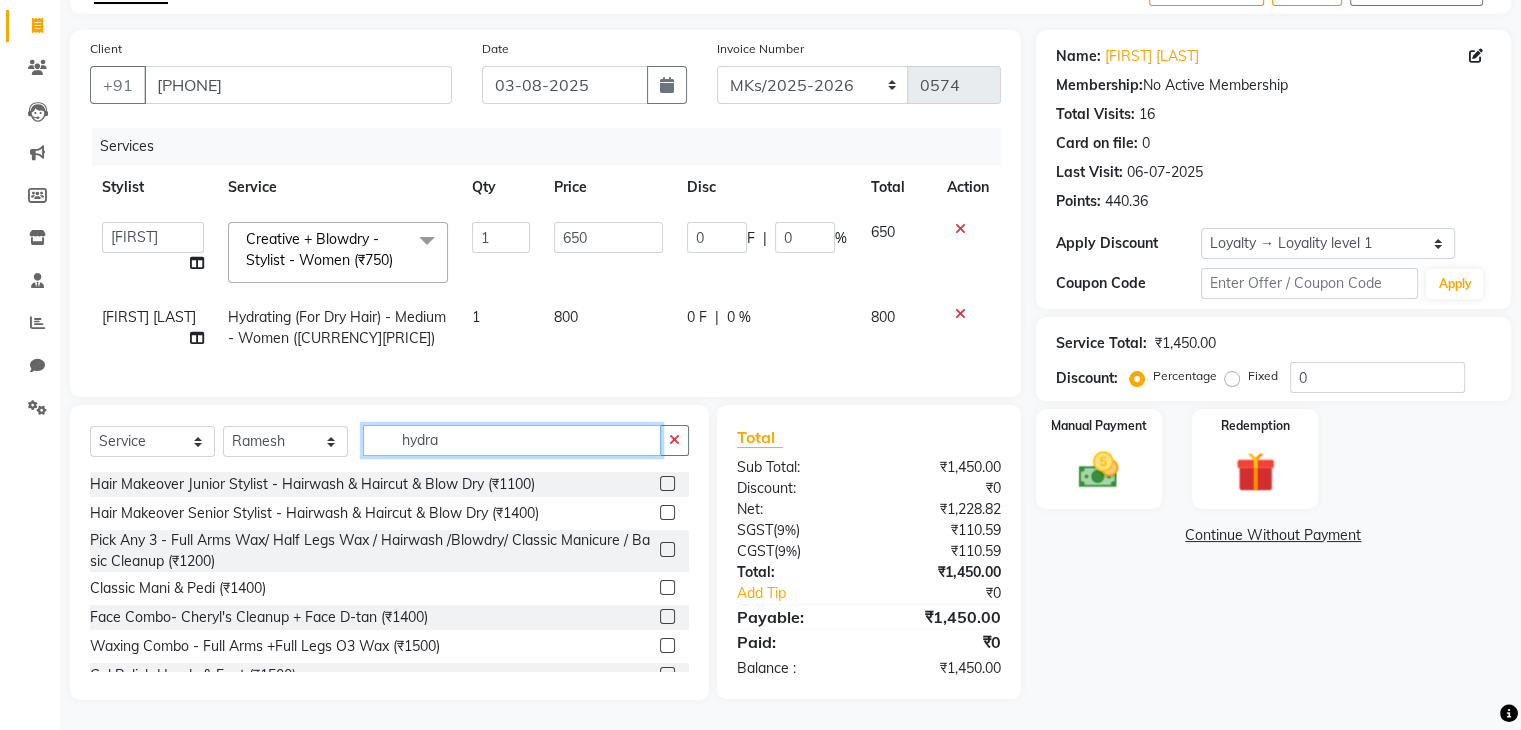 click on "hydra" 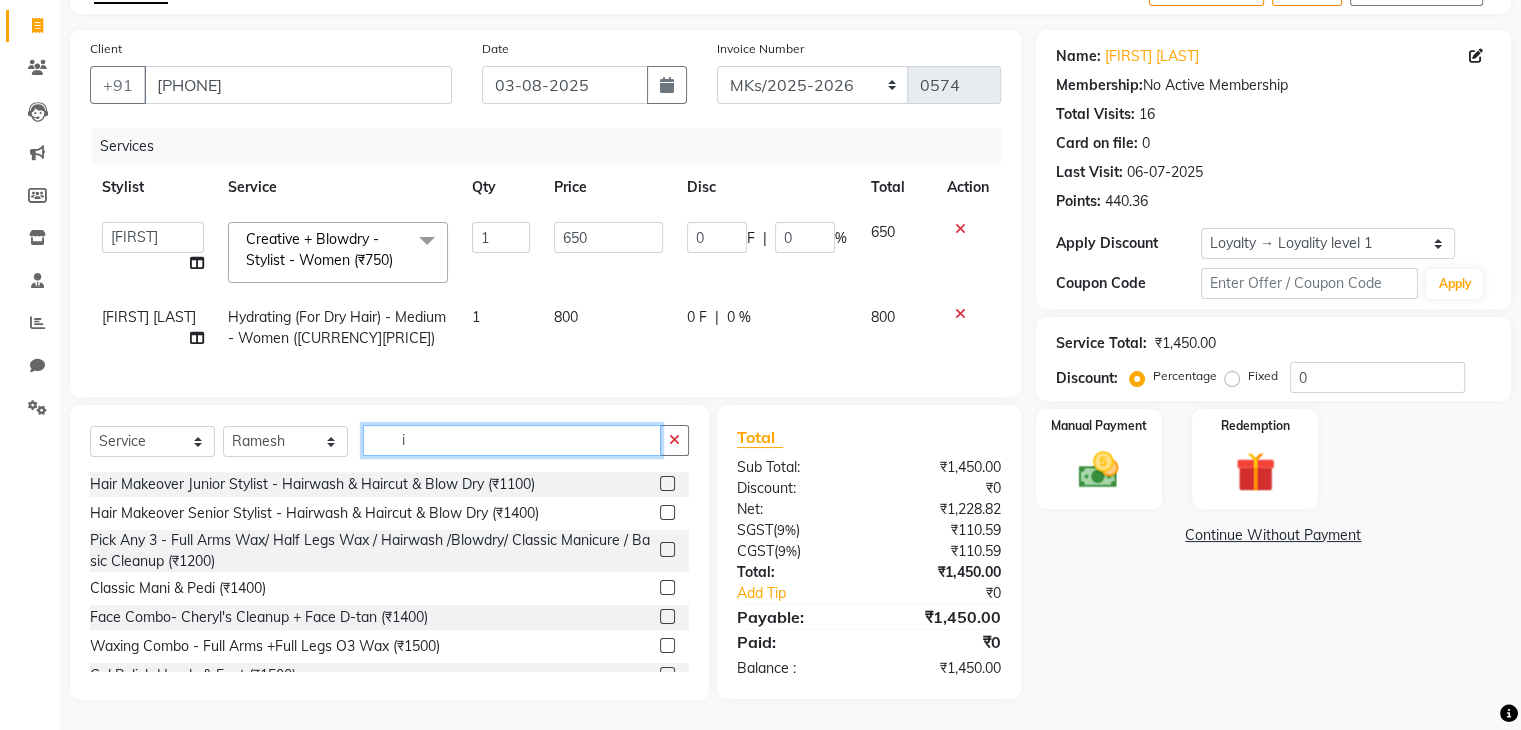 click on "i" 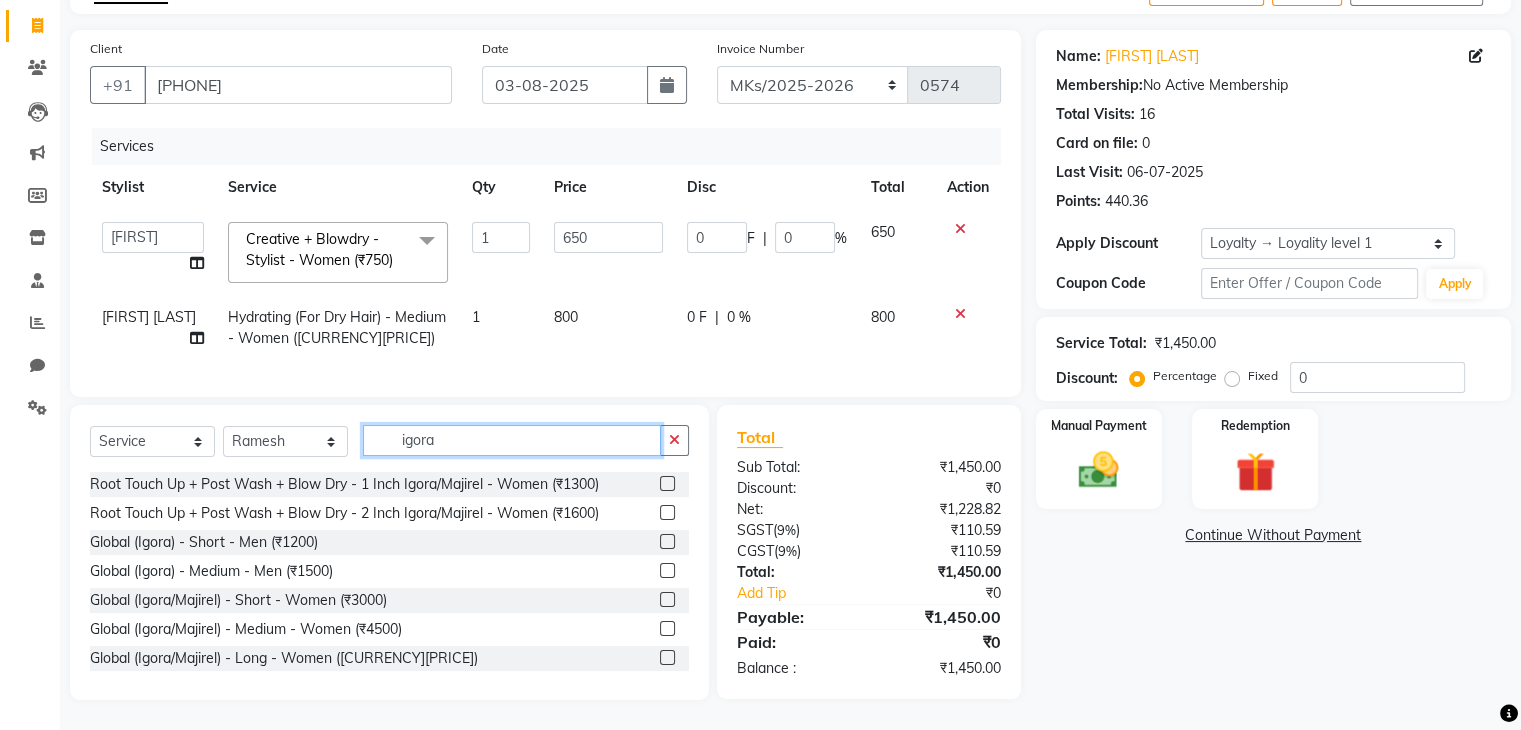 type on "igora" 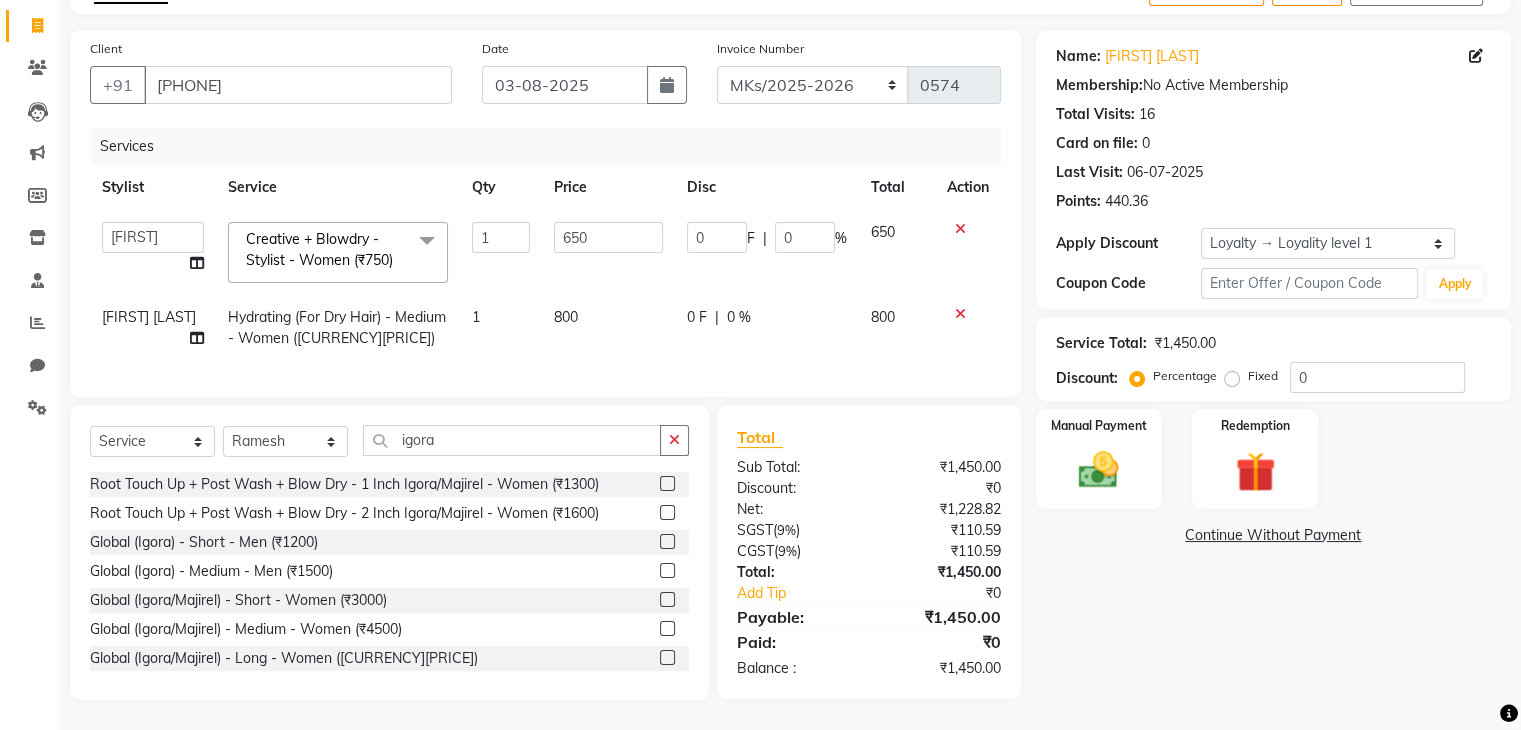 click 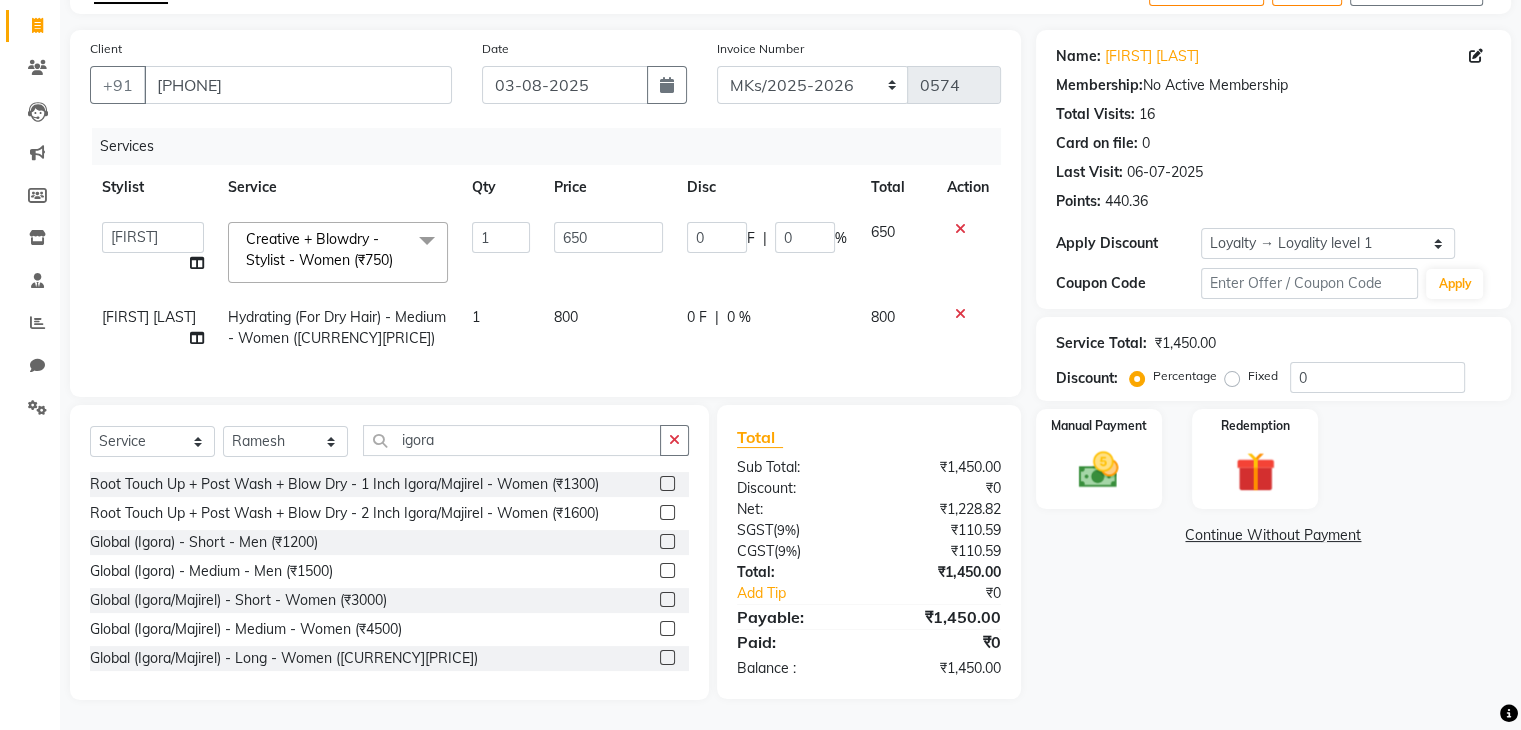 click 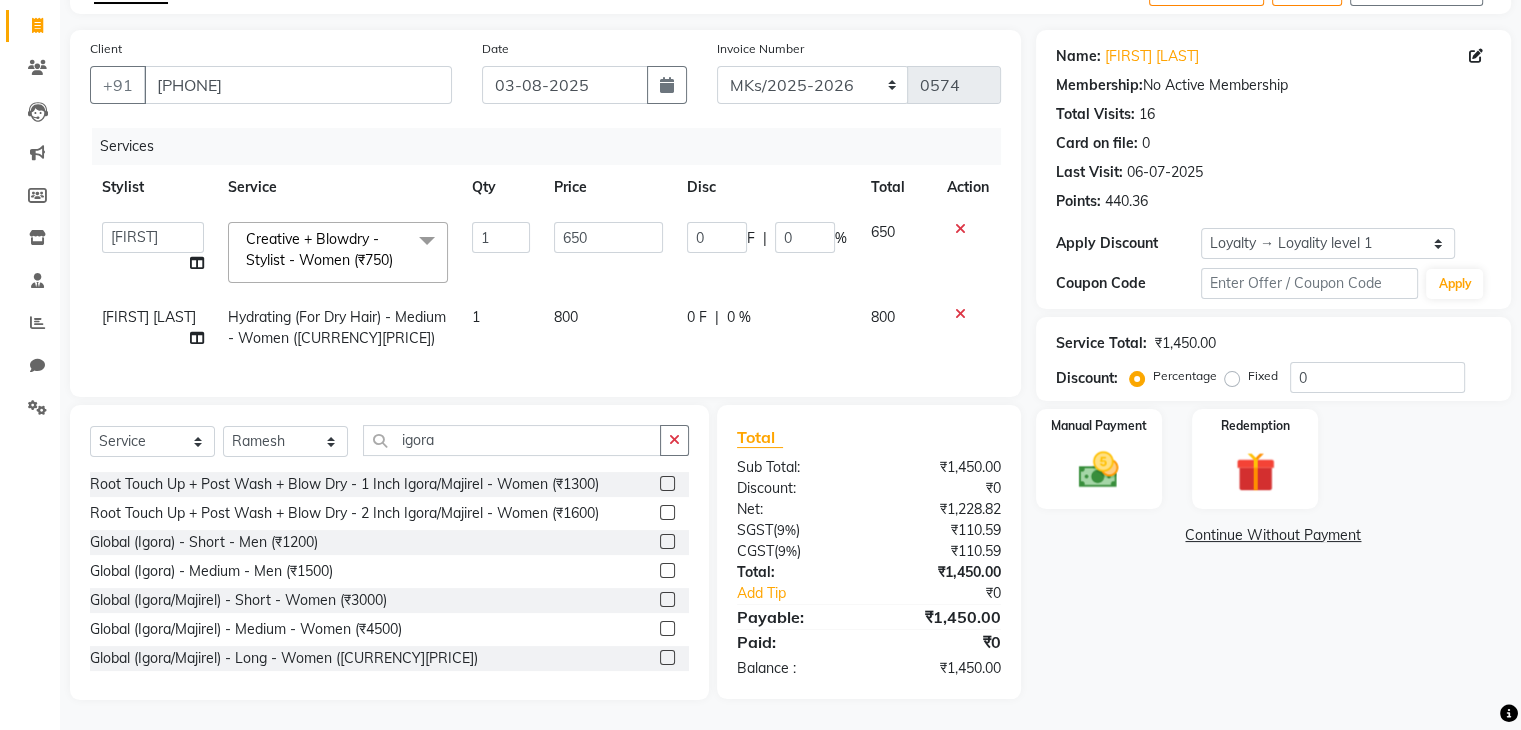 click at bounding box center [666, 484] 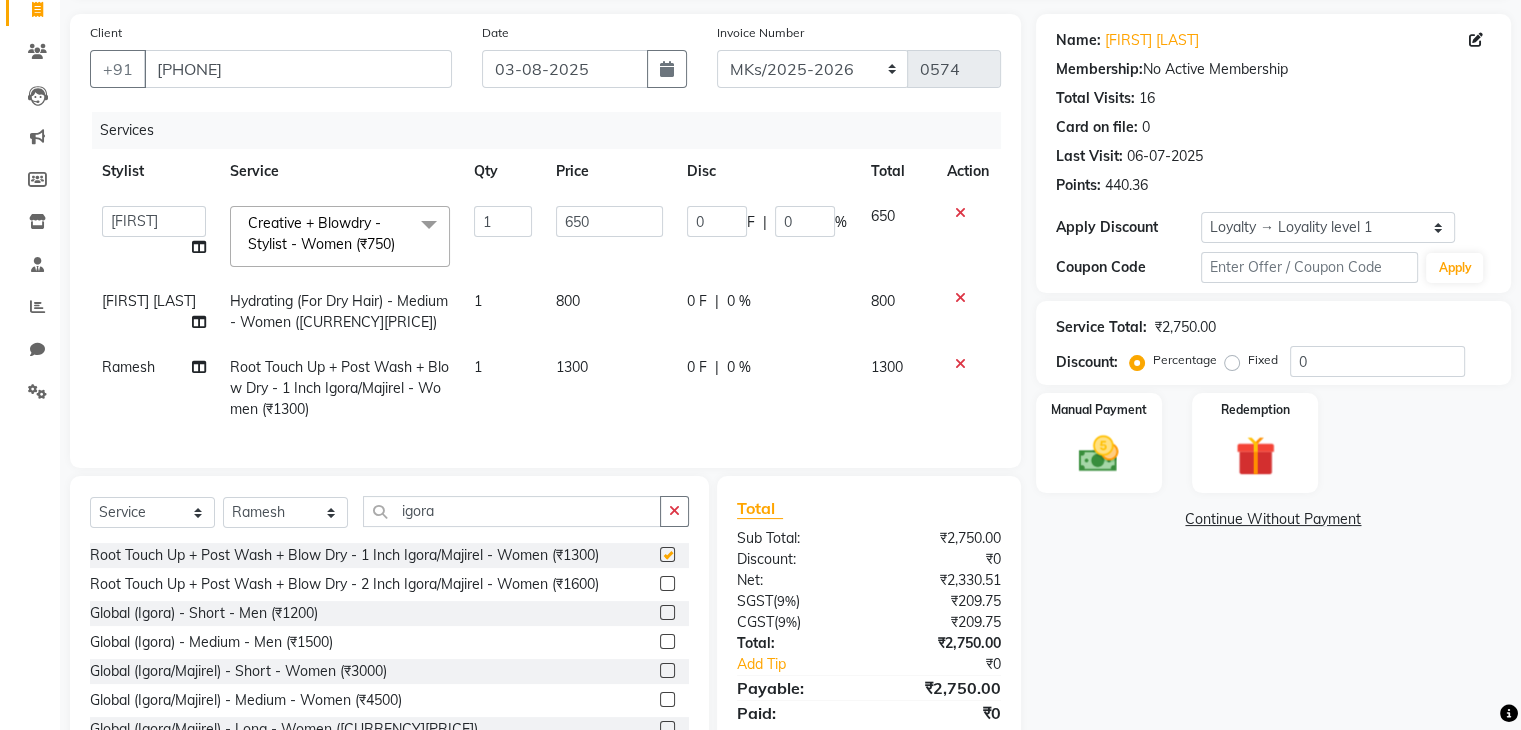 checkbox on "false" 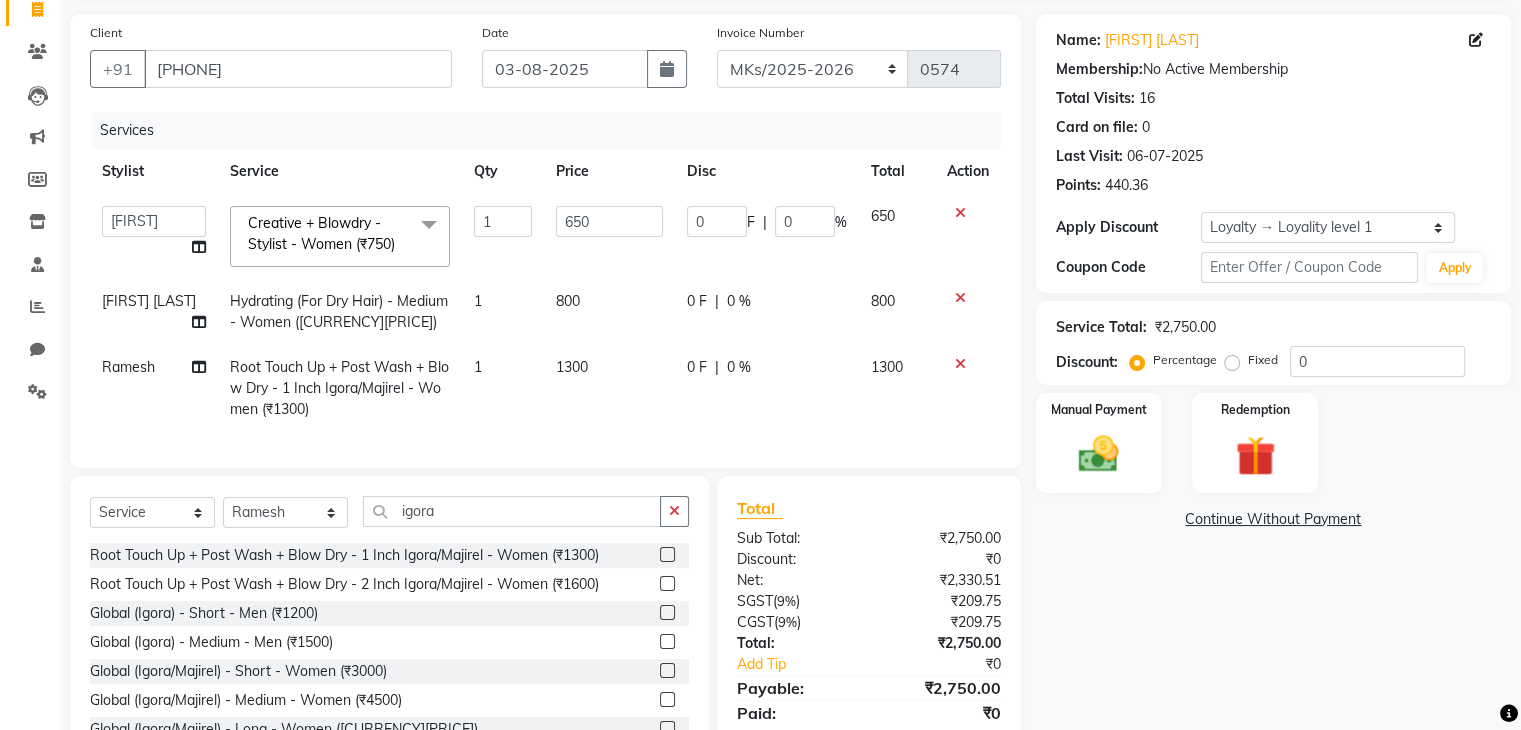click on "0 F | 0 %" 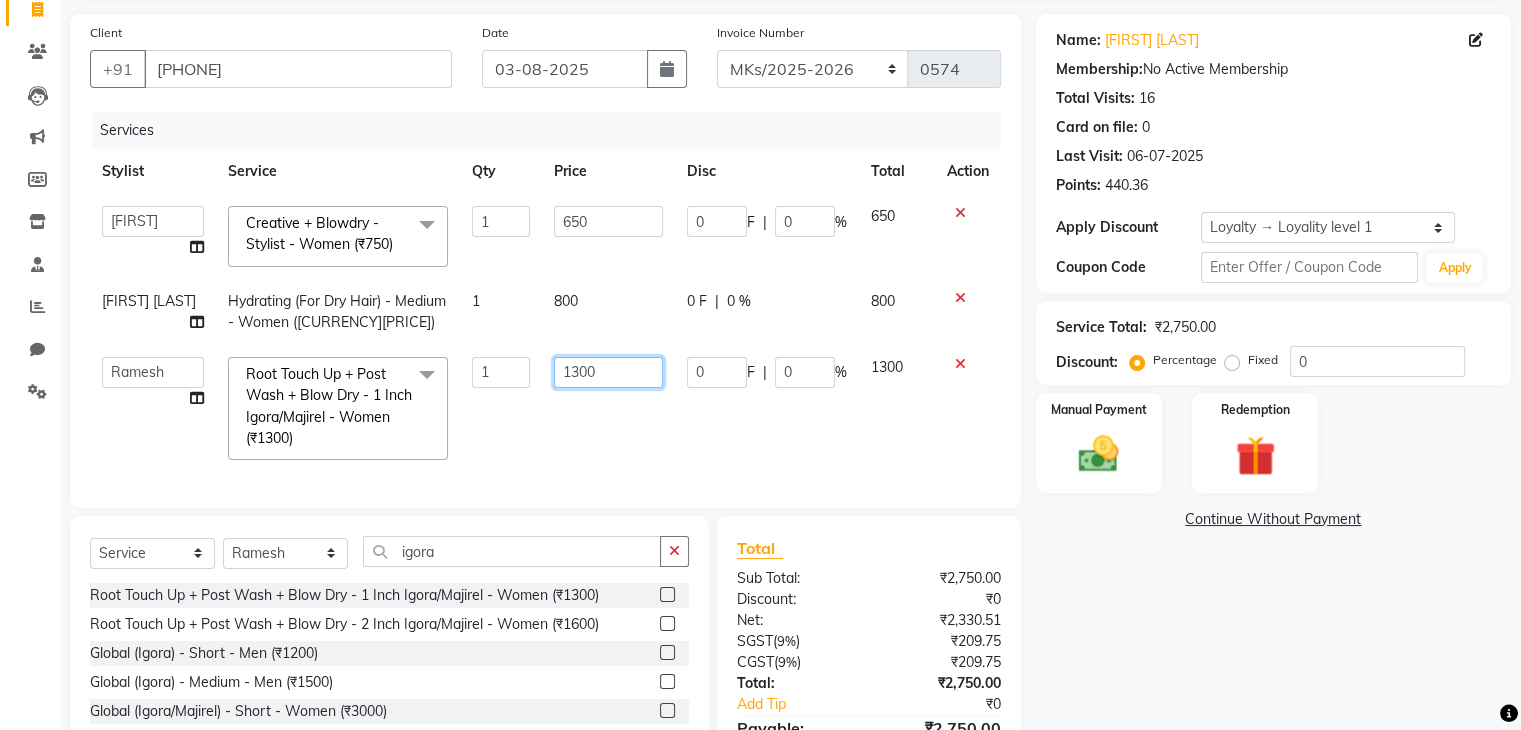 click on "1300" 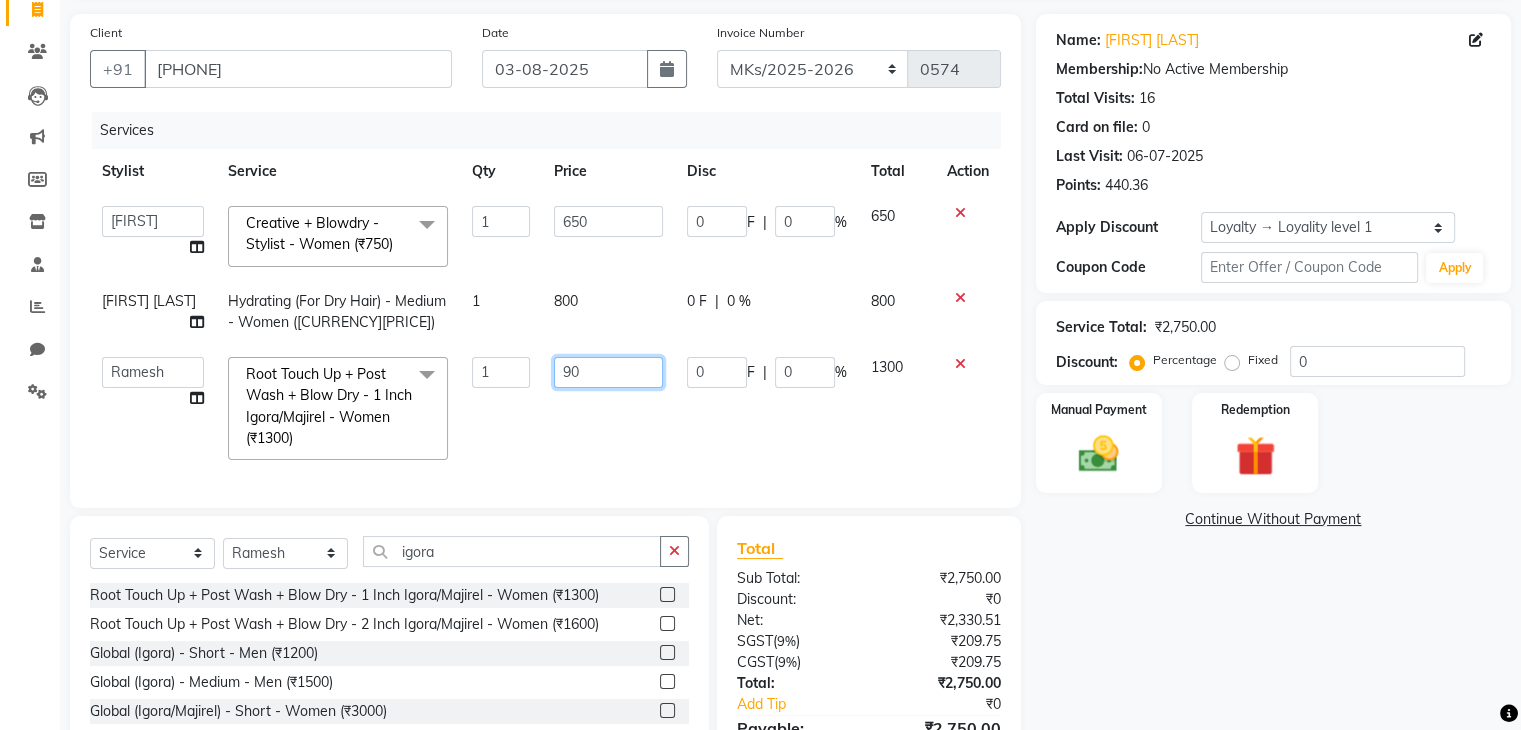 type on "900" 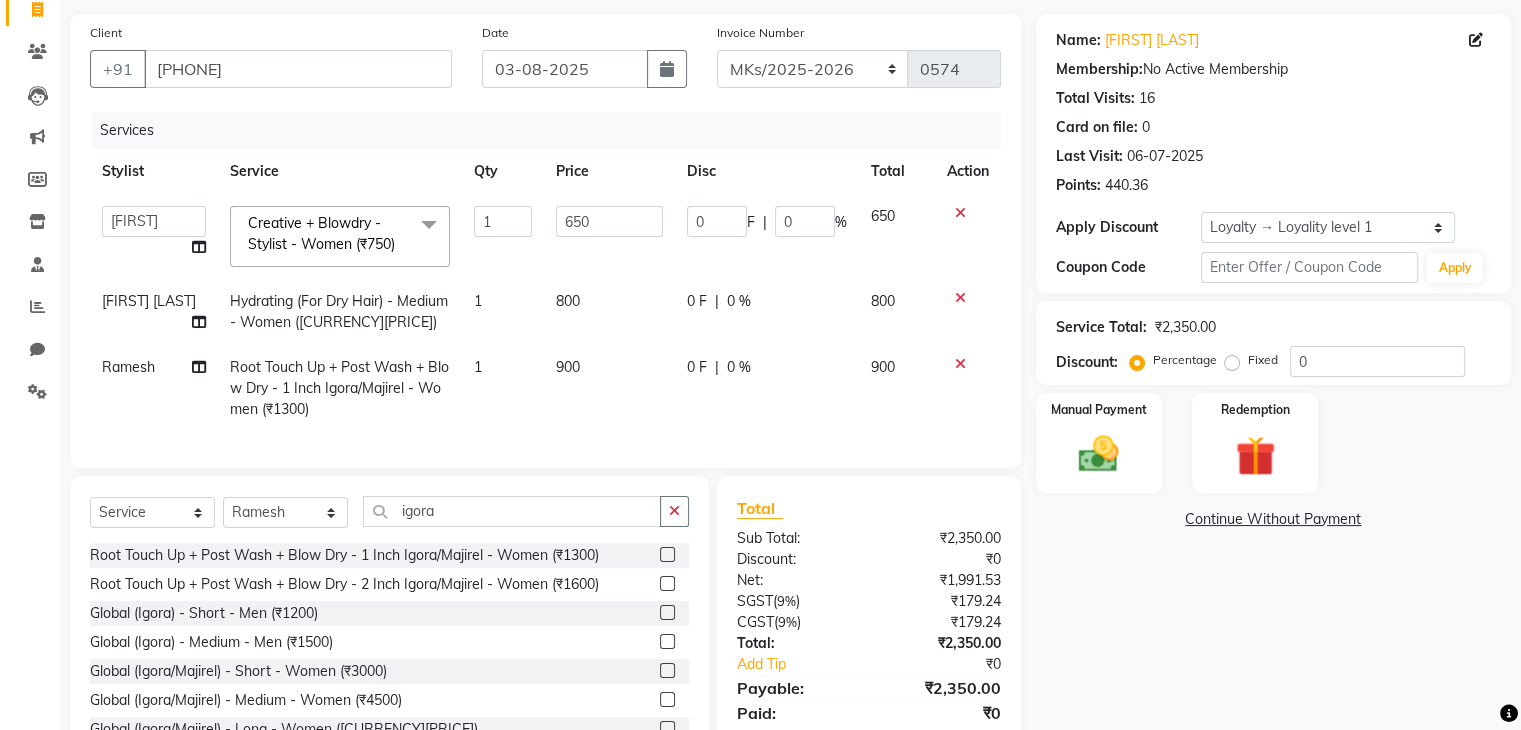 click on "Services Stylist Service Qty Price Disc Total Action  [LAST] [LAST]   Minsi   Ramesh   Renuka   Riya   Sandhaya   Santoshi  Creative + Blowdry - Stylist - Women (₹750)  x Hair Makeover  Junior Stylist - Hairwash & Haircut & Blow Dry (₹1100) Hair Makeover  Senior Stylist - Hairwash & Haircut & Blow Dry (₹1400) Pick Any 3 - Full Arms Wax/ Half Legs Wax /  Hairwash /Blowdry/ Classic Manicure / Basic Cleanup (₹1200) Classic Mani & Pedi (₹1400) Face Combo- Cheryl's Cleanup + Face D-tan (₹1400) Waxing Combo - Full Arms +Full Legs O3 Wax (₹1500) Gel Polish Hands & Feet (₹1500) Haircut + Hair Color (Men) (₹1700) Hair Combo - Hydrating Hair Spa & Scalp Exfoliation/Foot Massage (10 min) (₹2000) Spa Manicure & Pedicure (₹2200) Nail Extensions & Nail Art (₹2200) Feet Combo - Classic Pedicure + Heel Peel + Classic  Manicure/Paraffin wax  (₹2500) Pick Any 3 - Root-Touchup(1 inch)/ Cheryl's Cleanup/ Haircut / Hair Spa/  Pedicure (₹3000) O3 Facial + O3 D-tan (₹3800) De-coat  Shampoo* (₹650)" 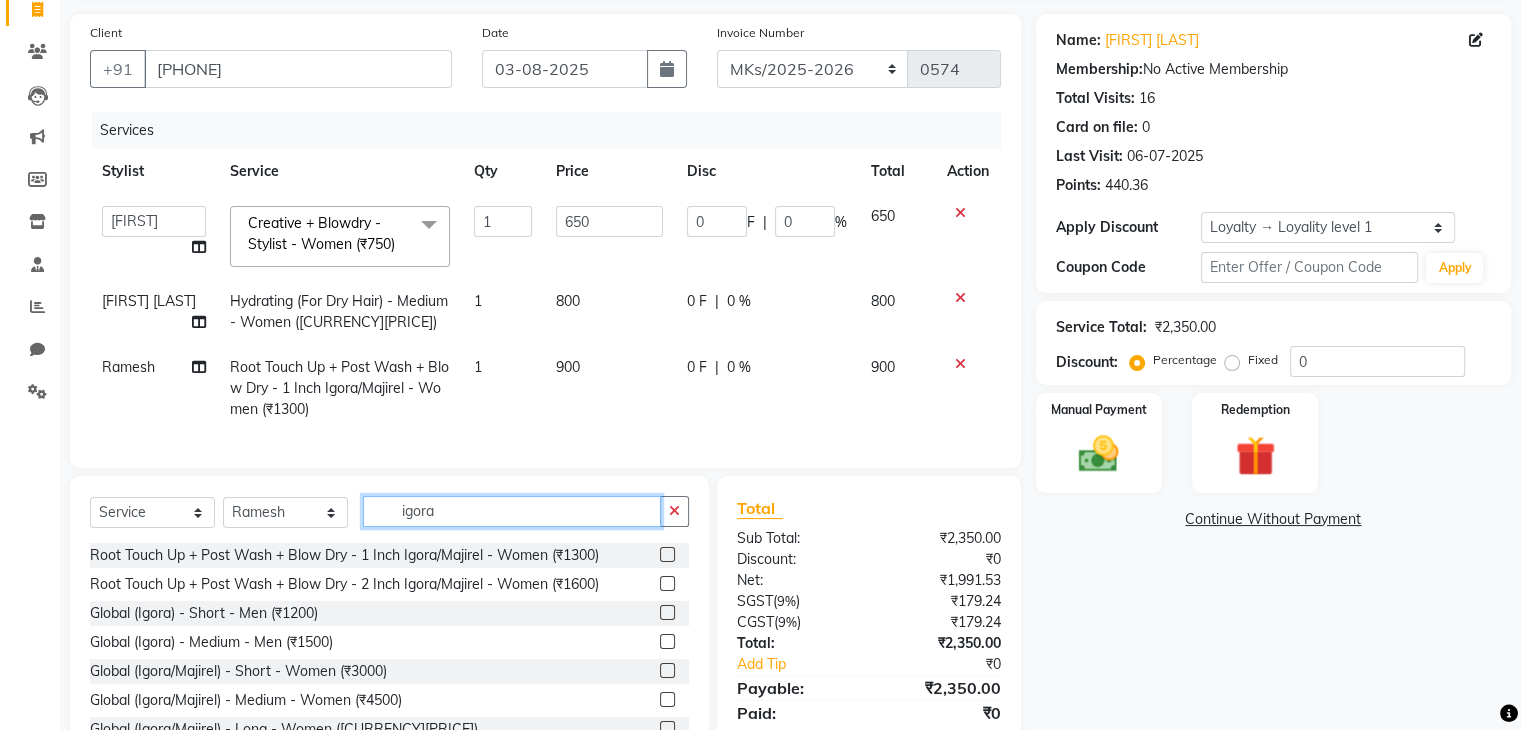 click on "igora" 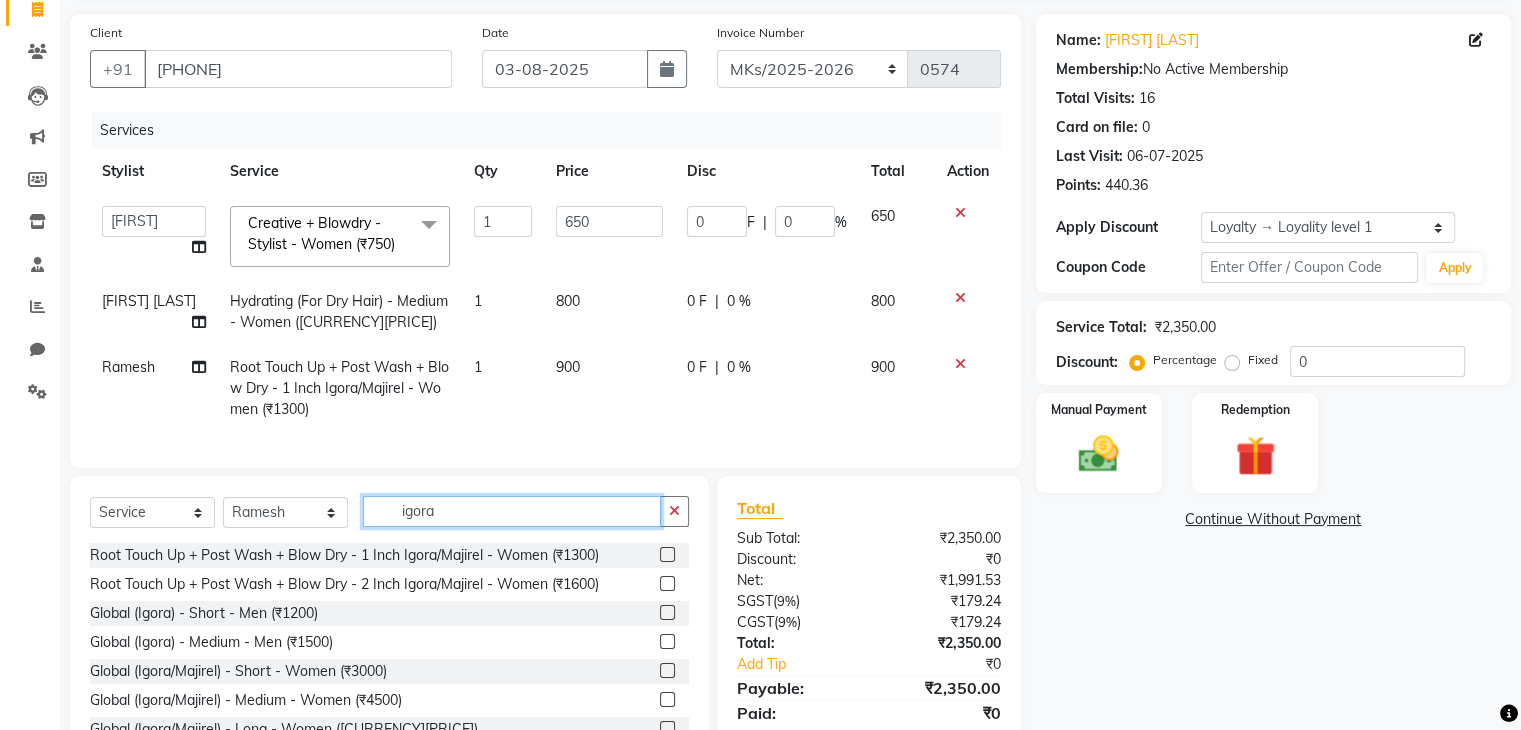 click on "igora" 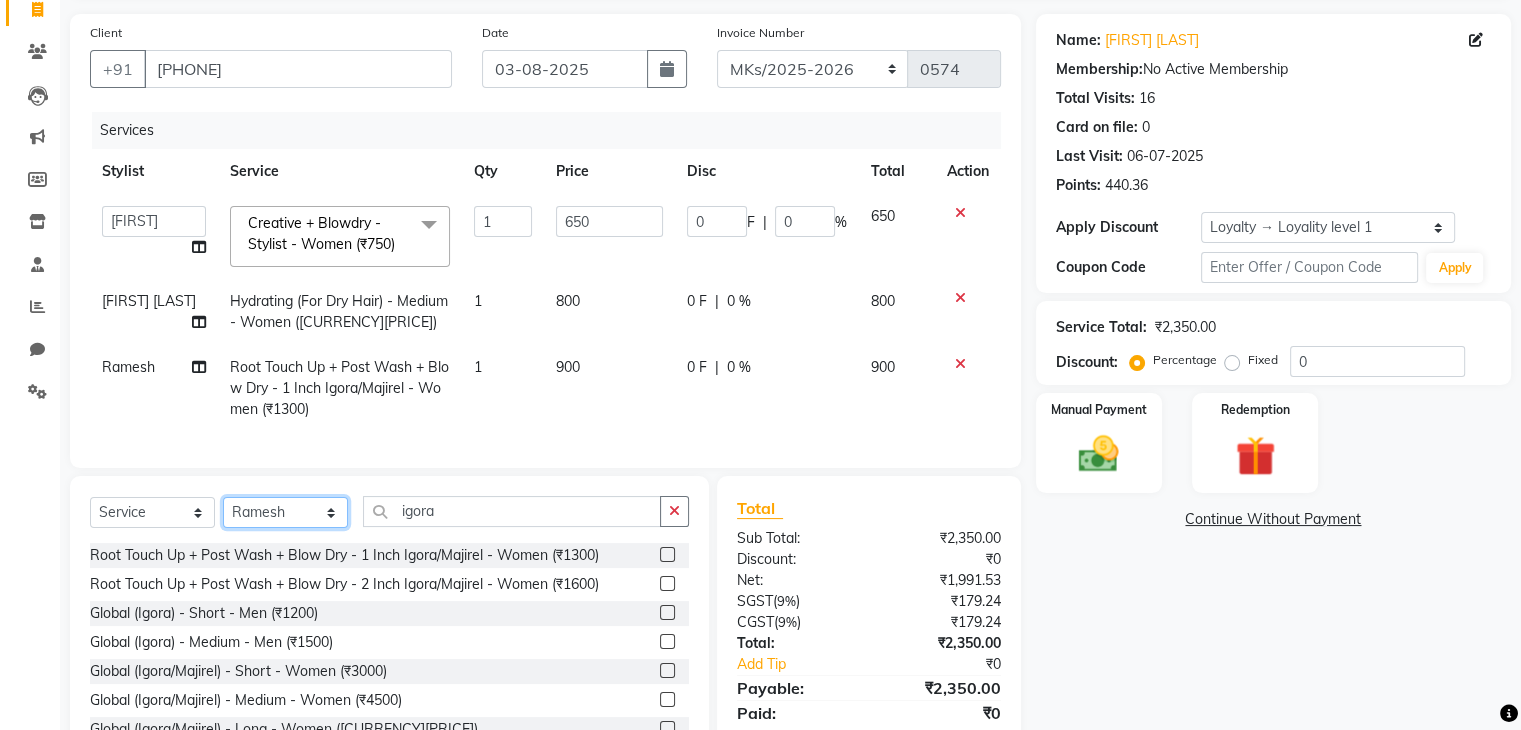 click on "Select Stylist [FIRST] [LAST] Minsi [LAST] Renuka [FIRST] [LAST] Santoshi" 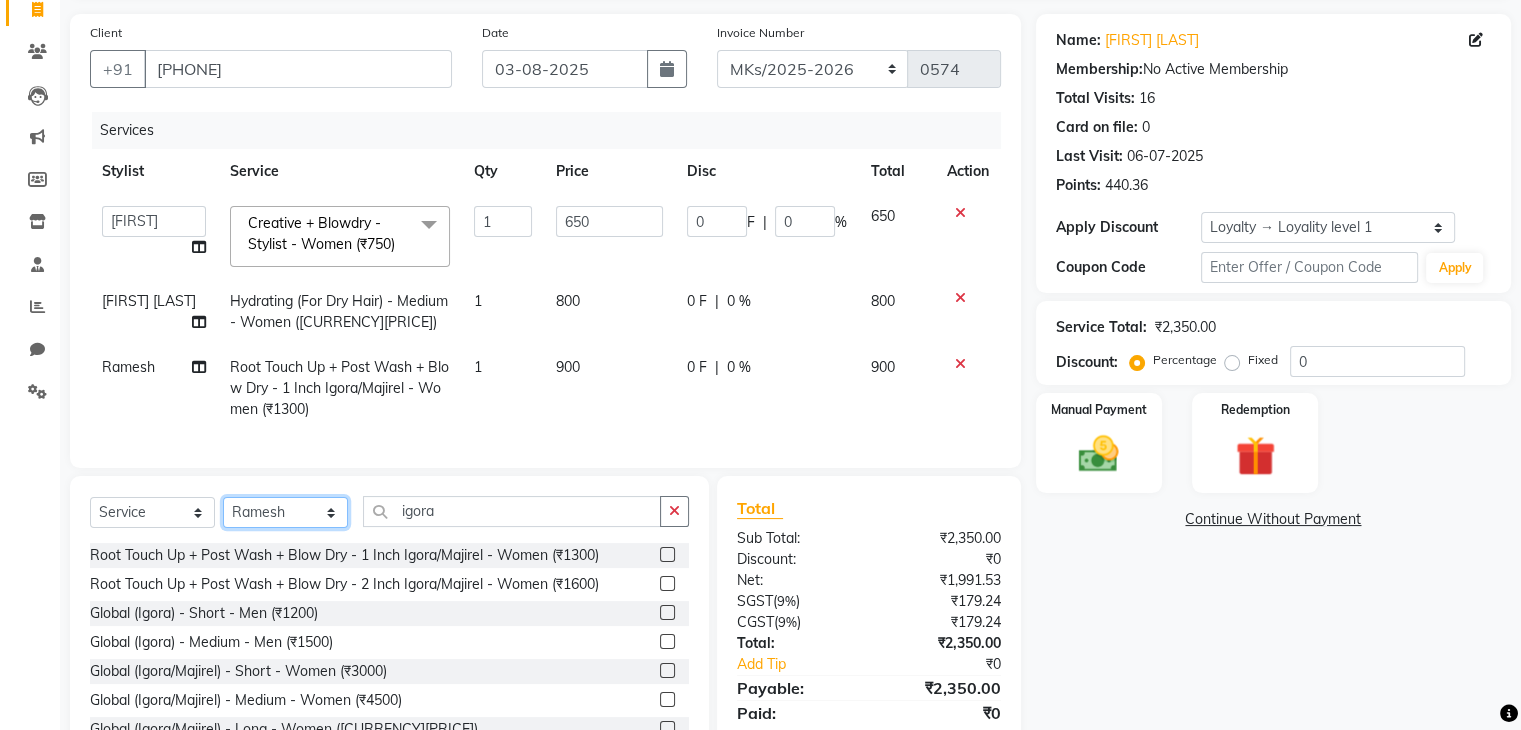 select on "74294" 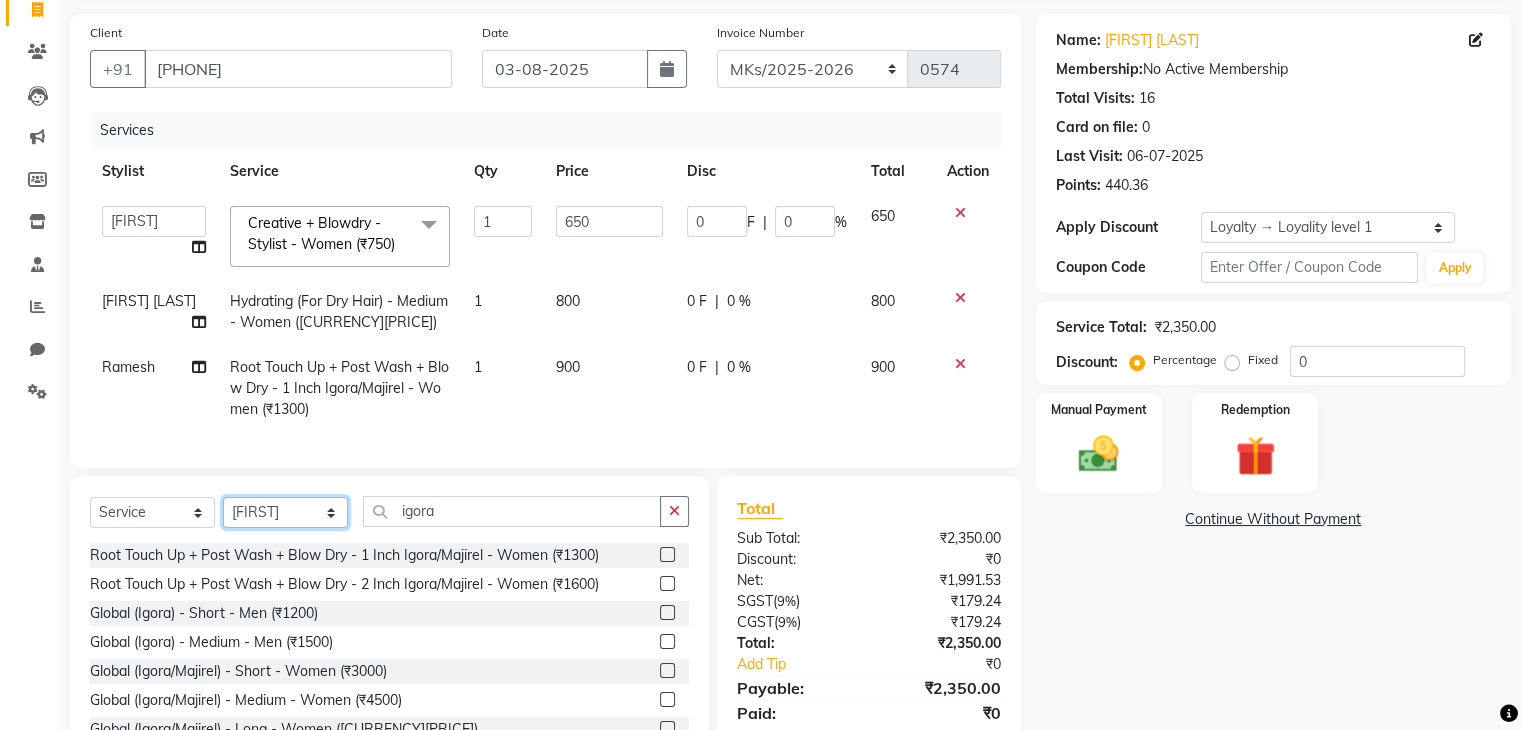 click on "Select Stylist [FIRST] [LAST] Minsi [LAST] Renuka [FIRST] [LAST] Santoshi" 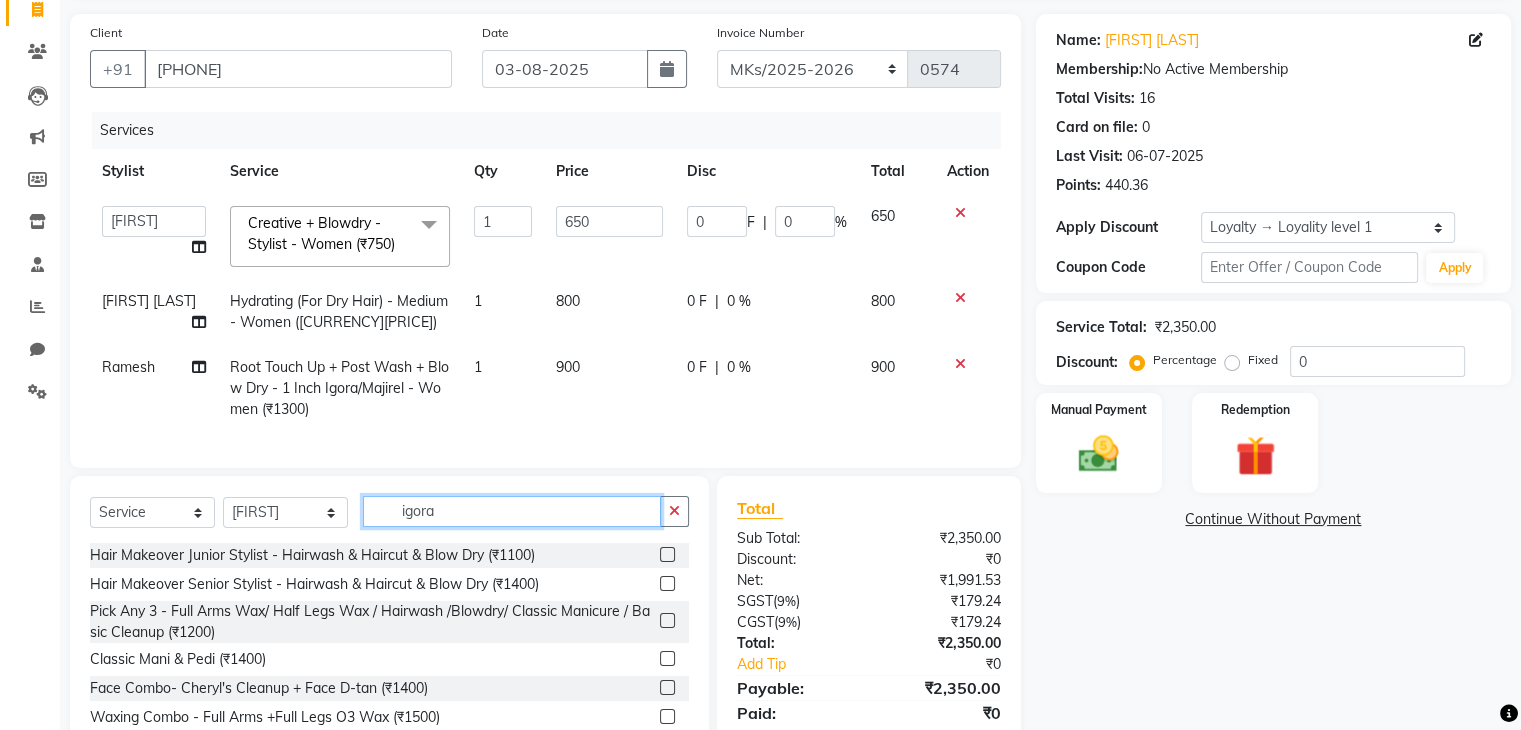 click on "igora" 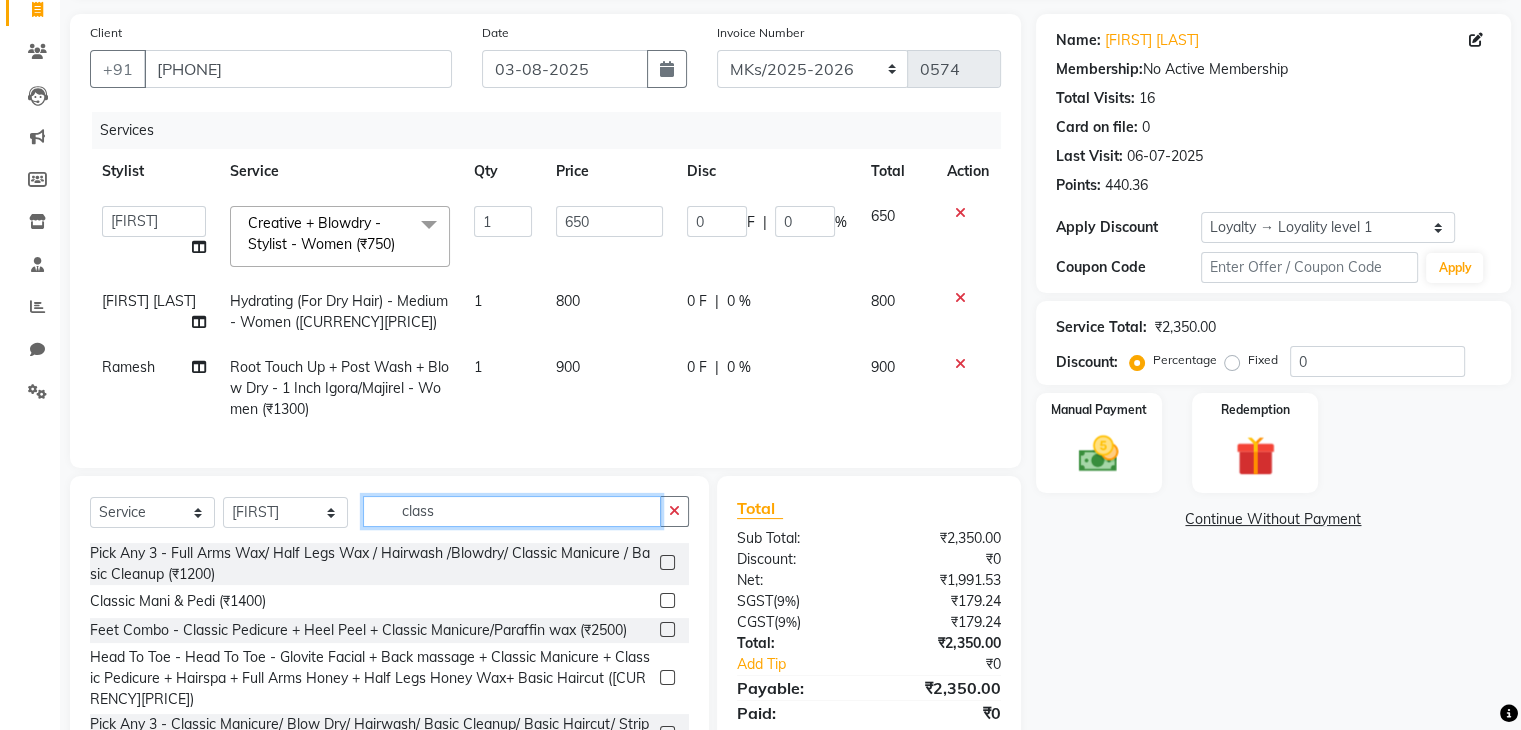 scroll, scrollTop: 223, scrollLeft: 0, axis: vertical 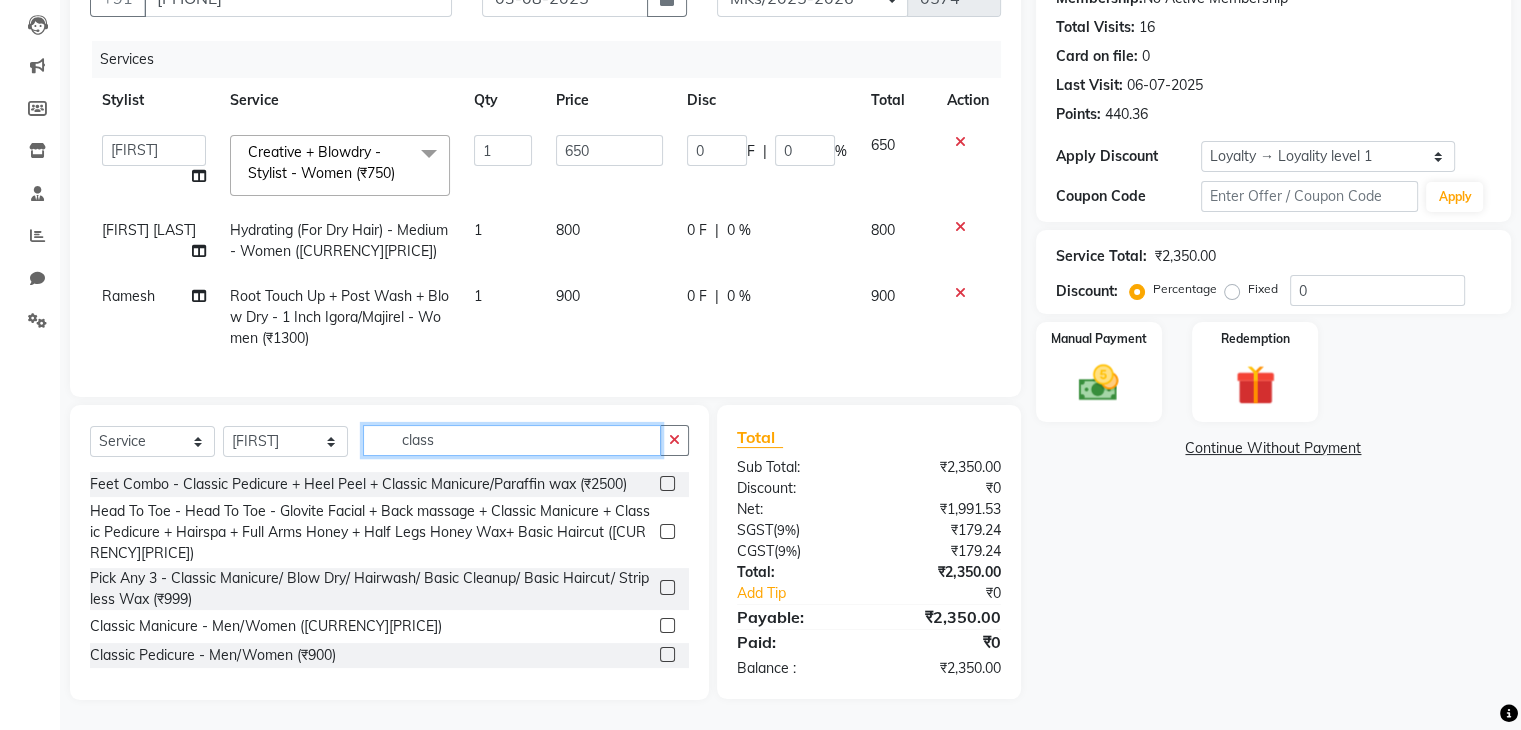 type on "class" 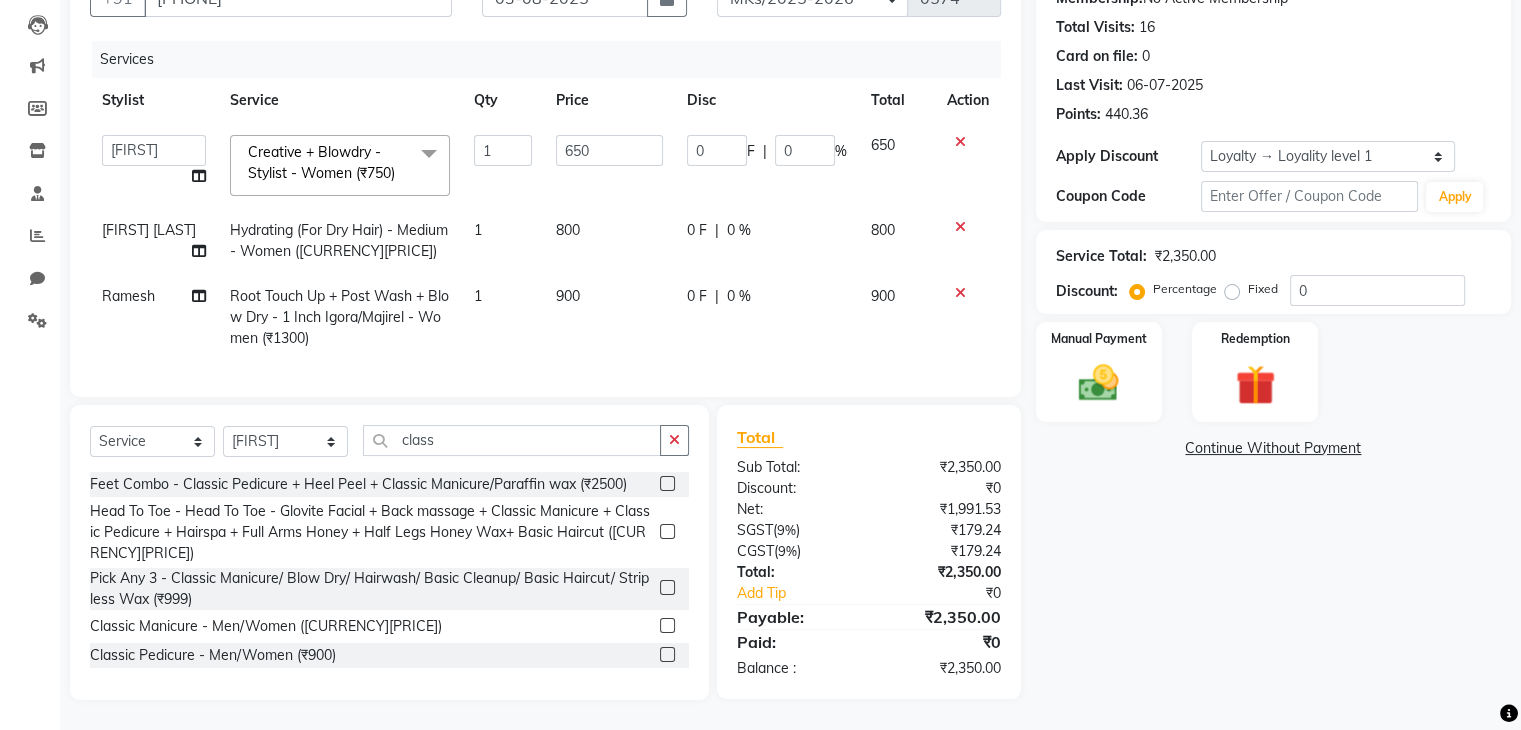click 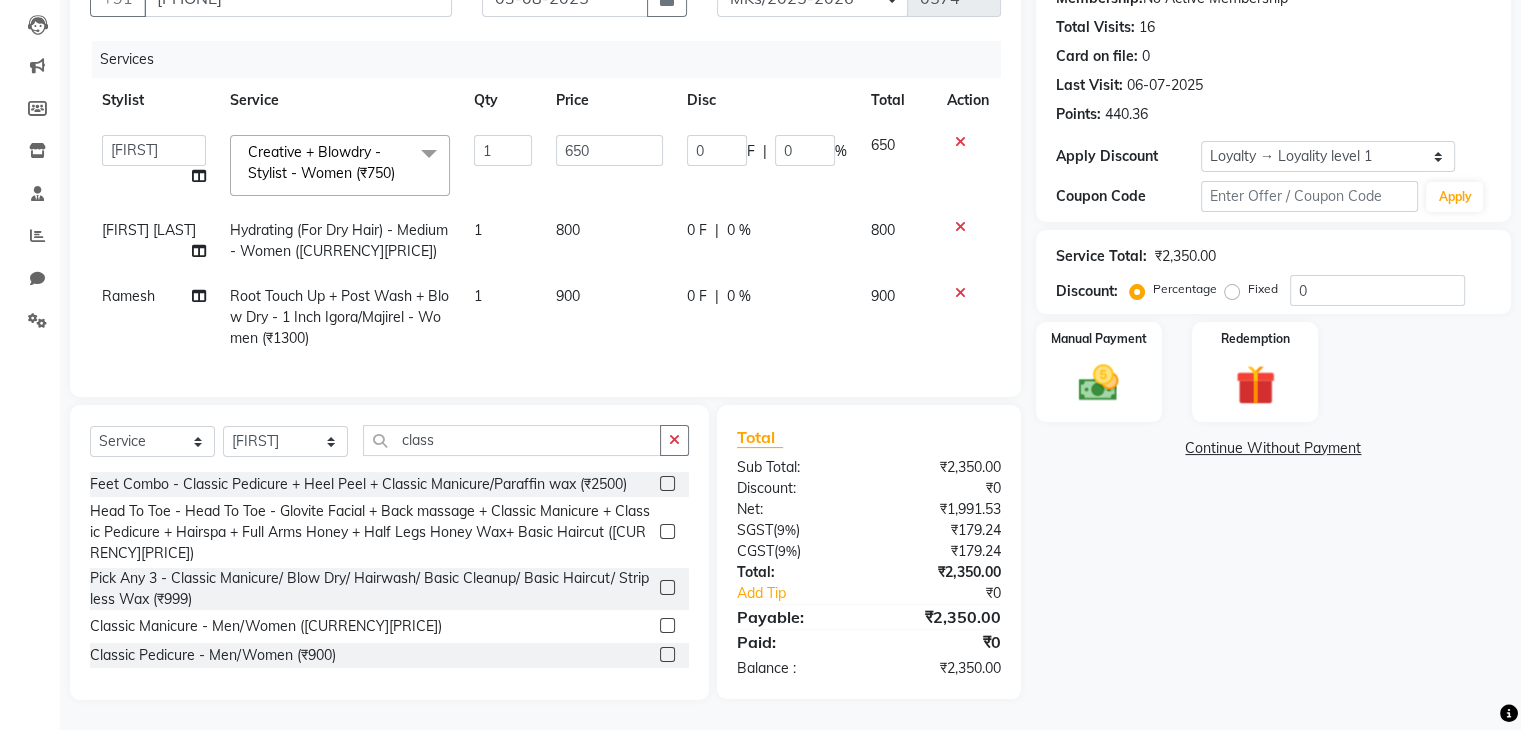click at bounding box center [666, 655] 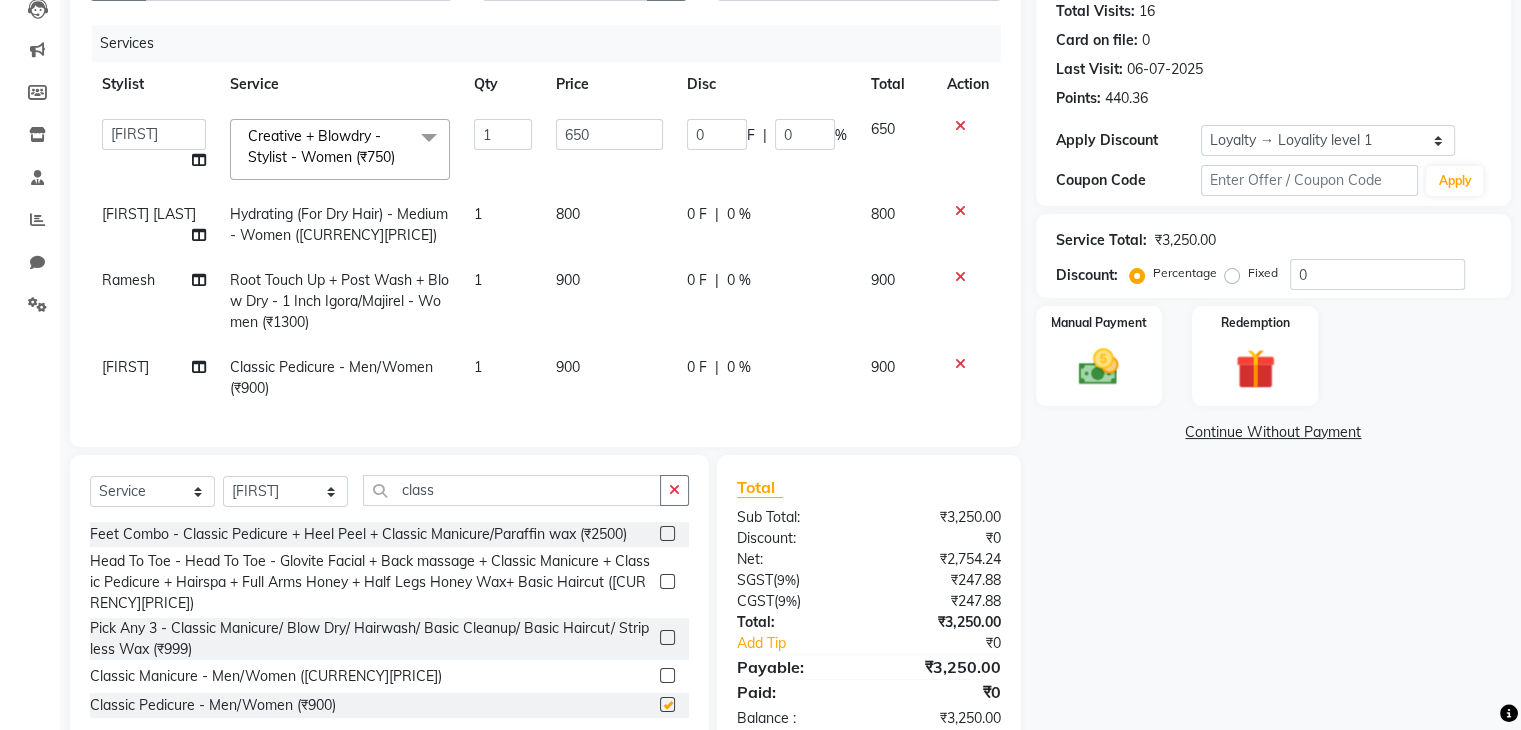 checkbox on "false" 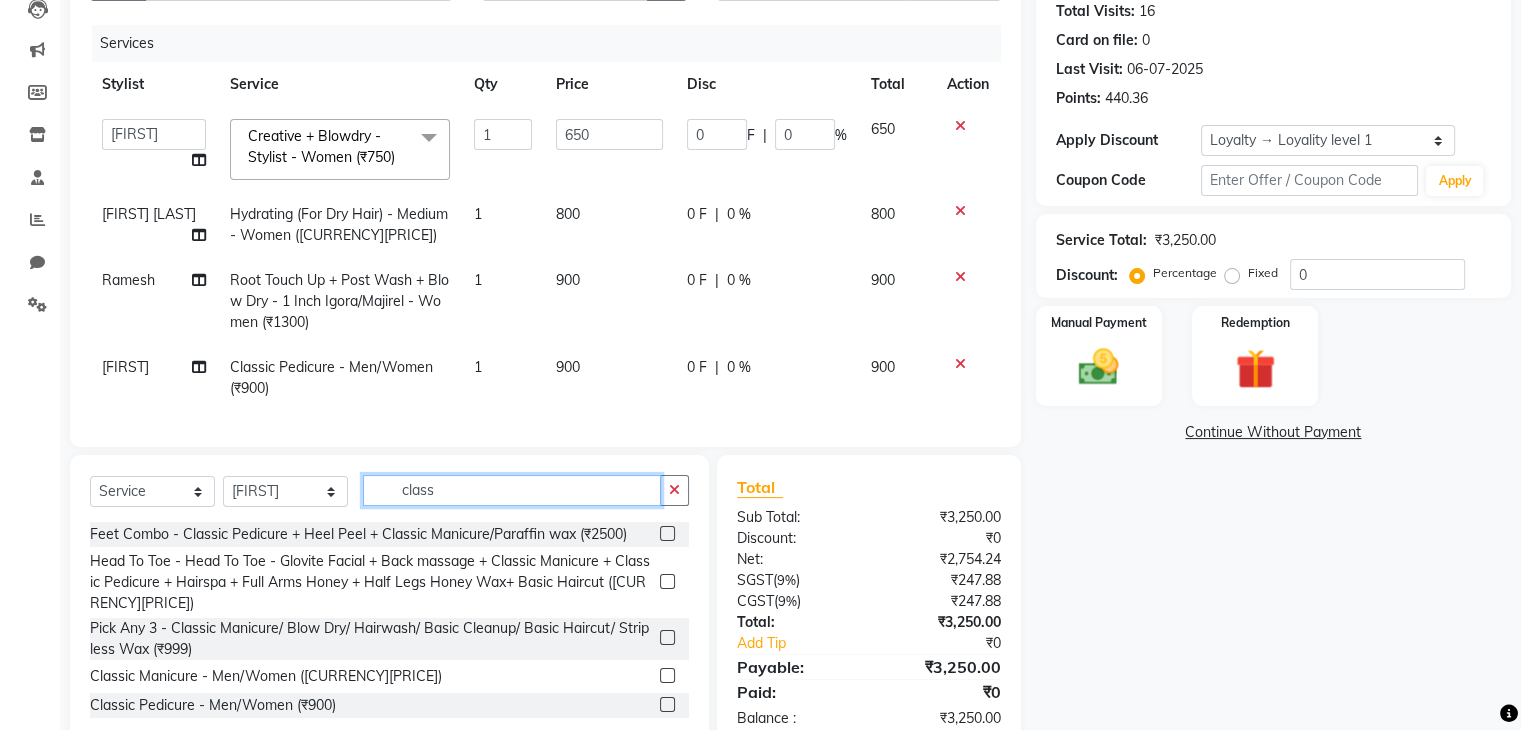 click on "class" 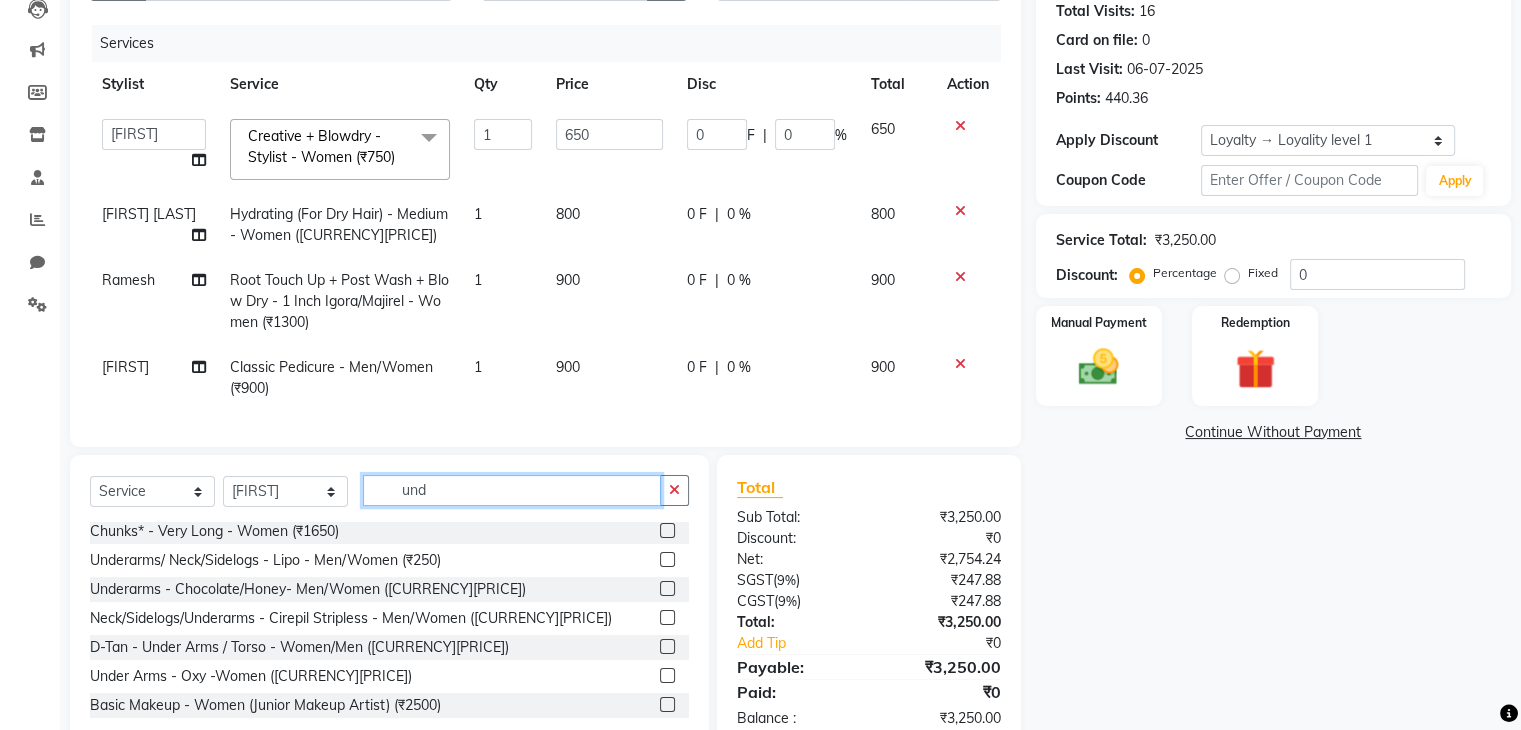 scroll, scrollTop: 0, scrollLeft: 0, axis: both 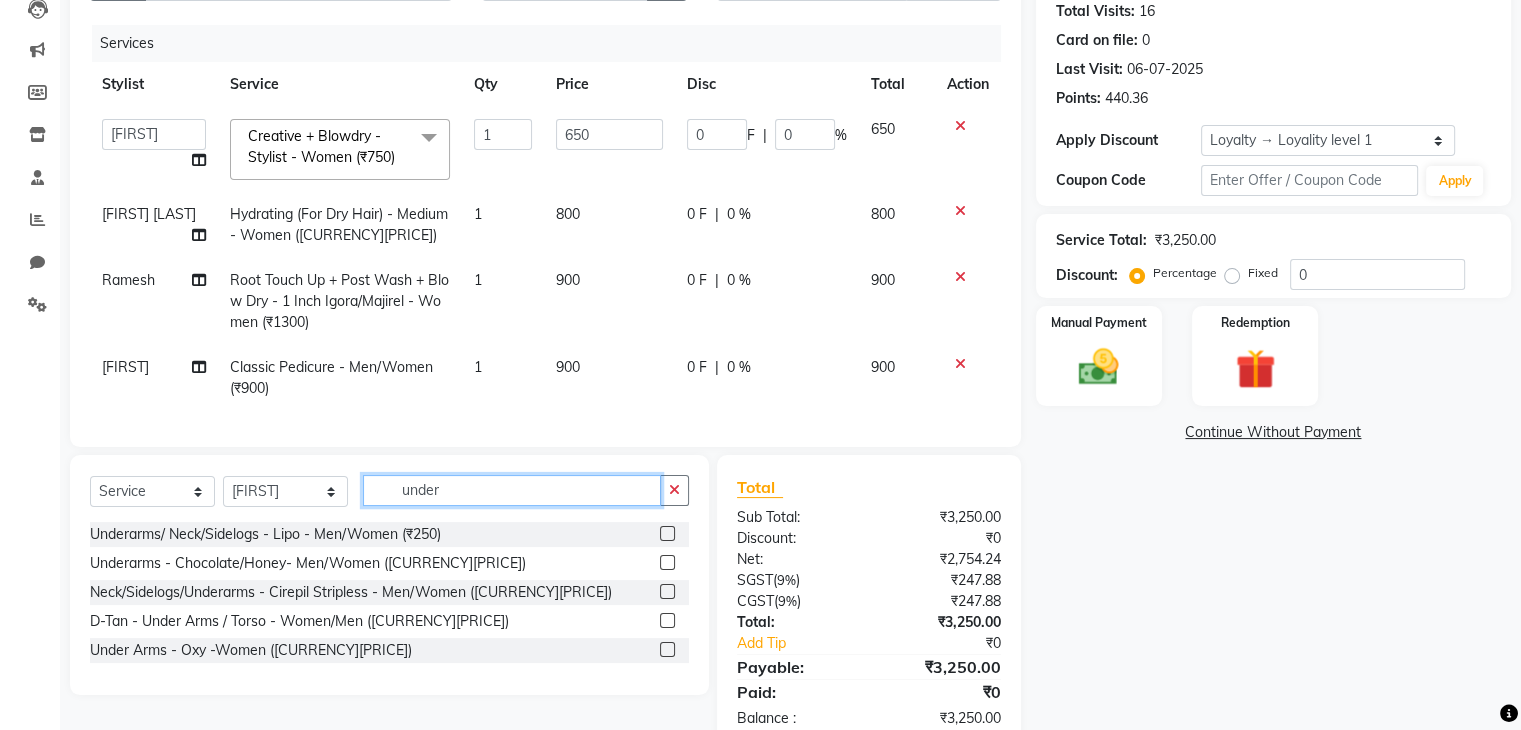 type on "under" 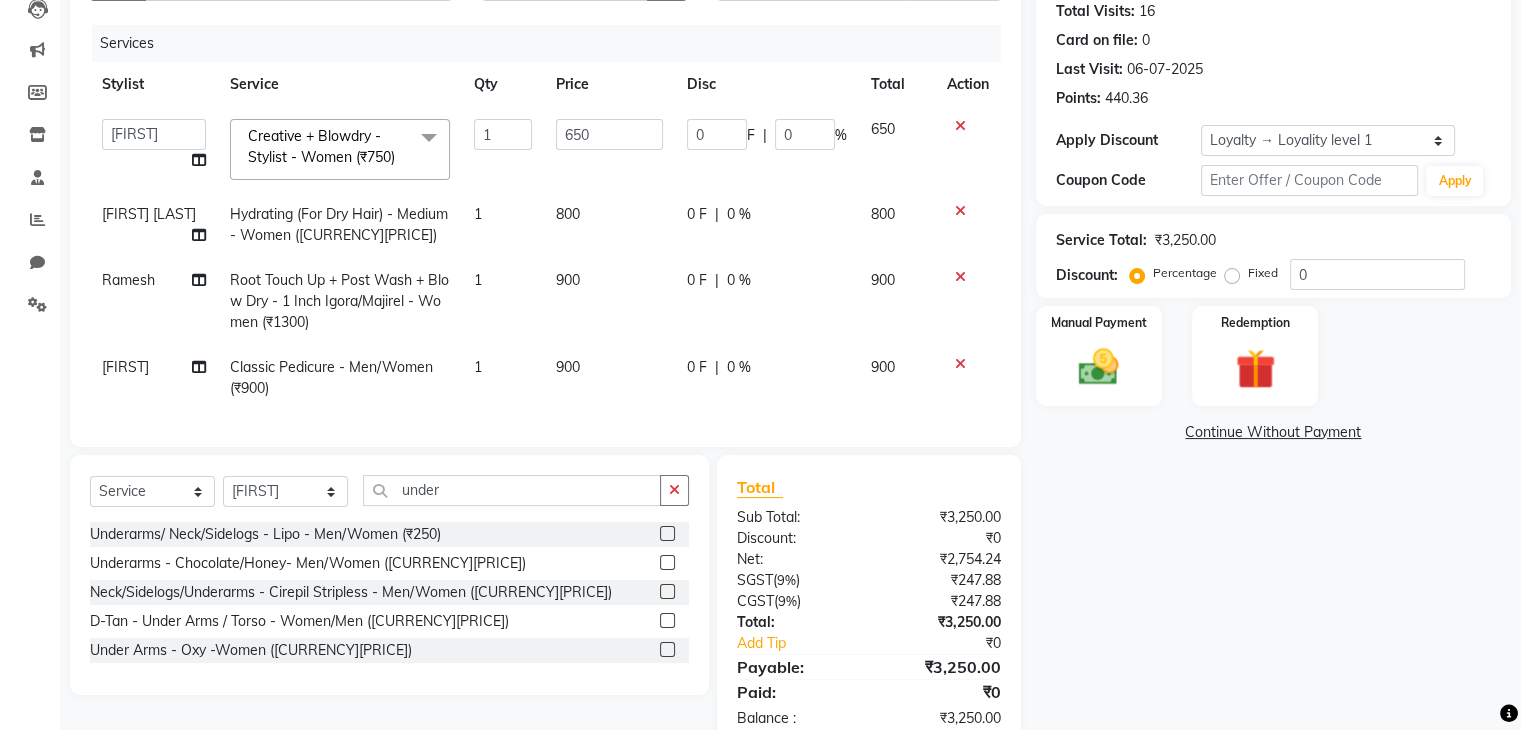 click 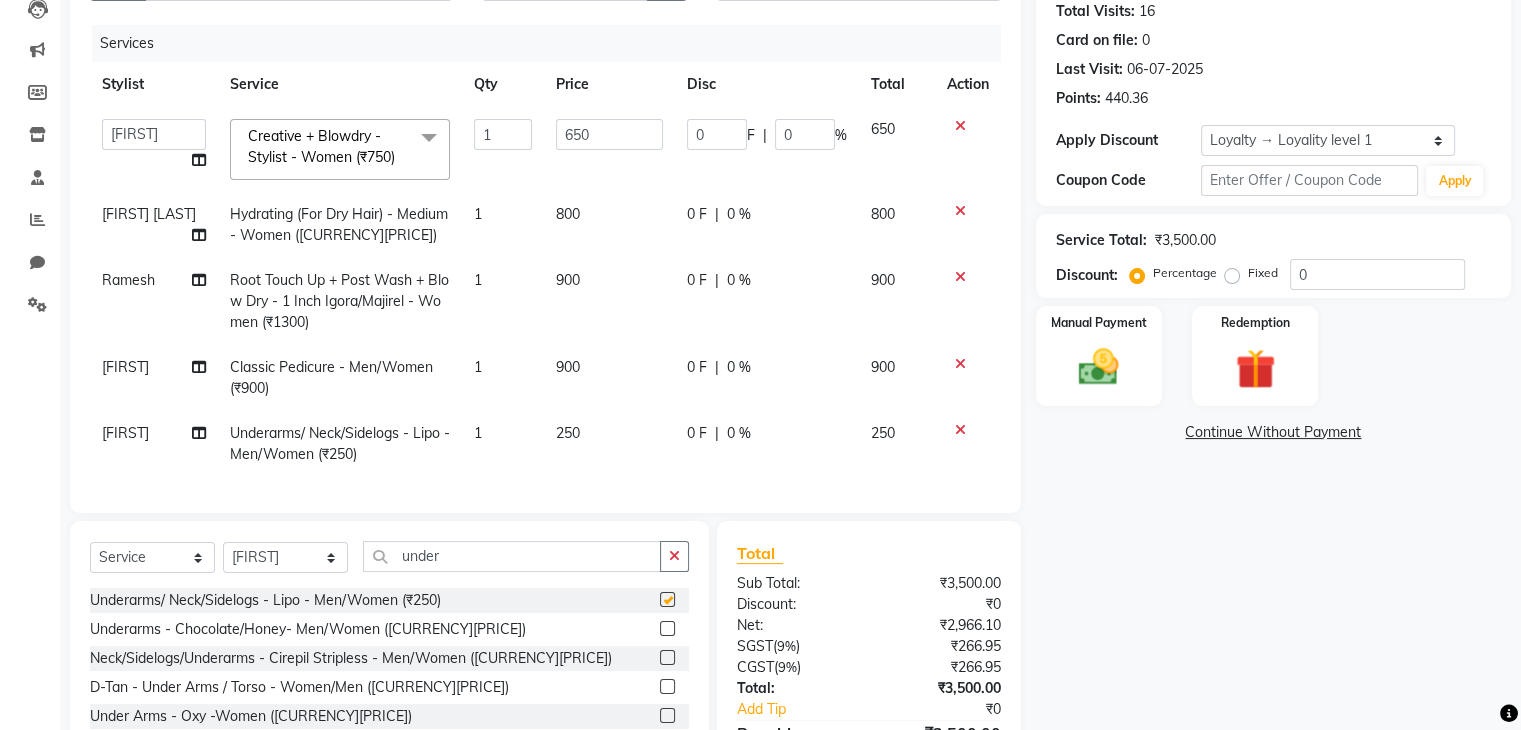 checkbox on "false" 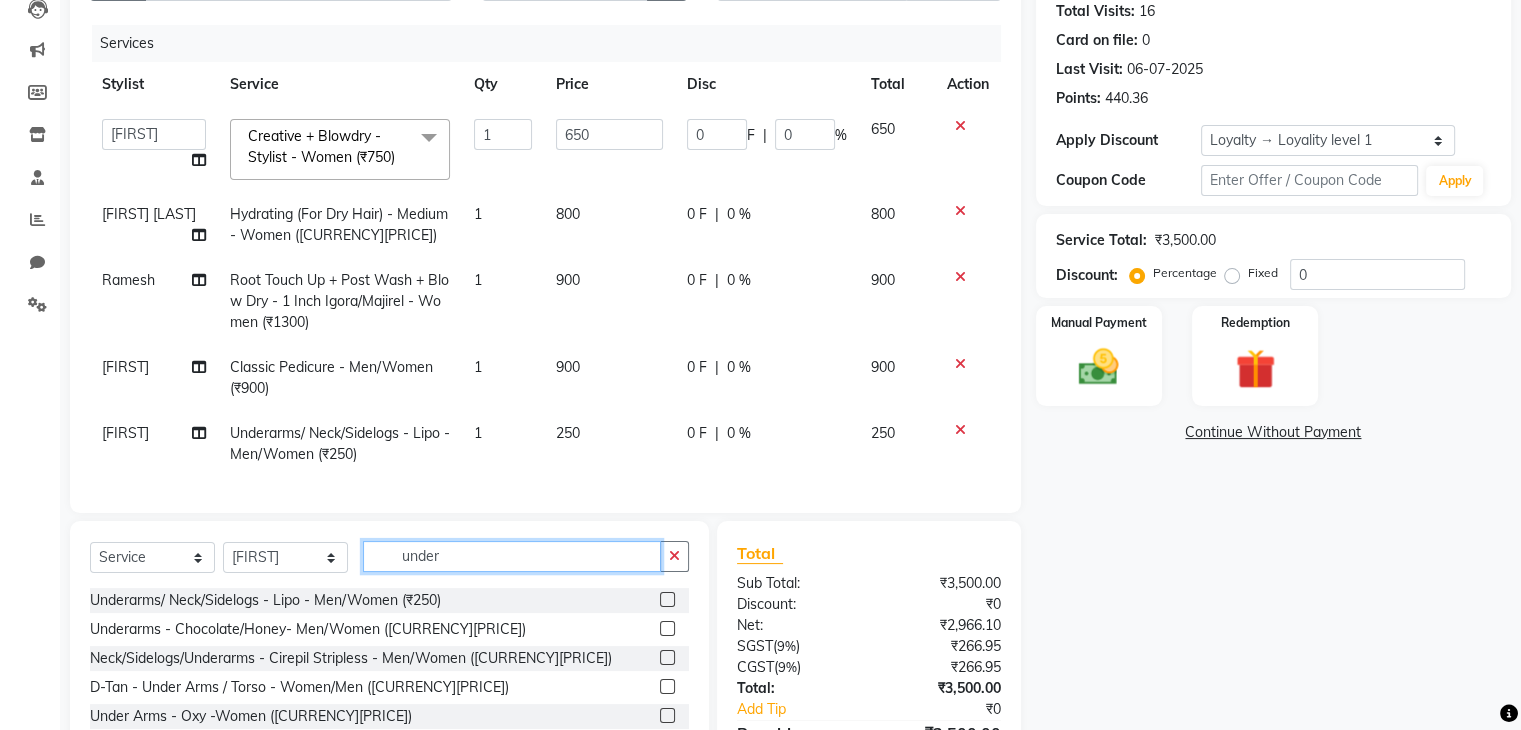 click on "under" 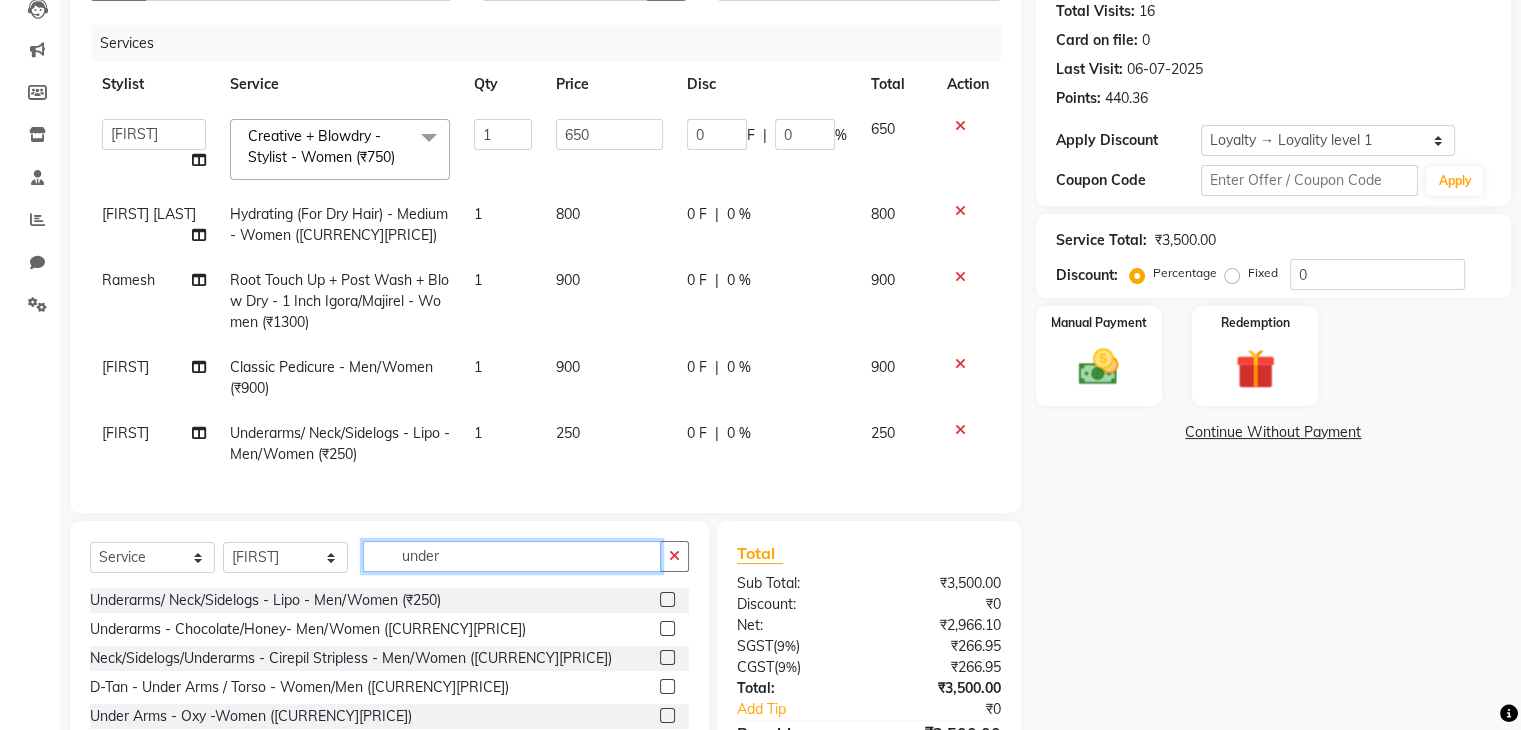 click on "under" 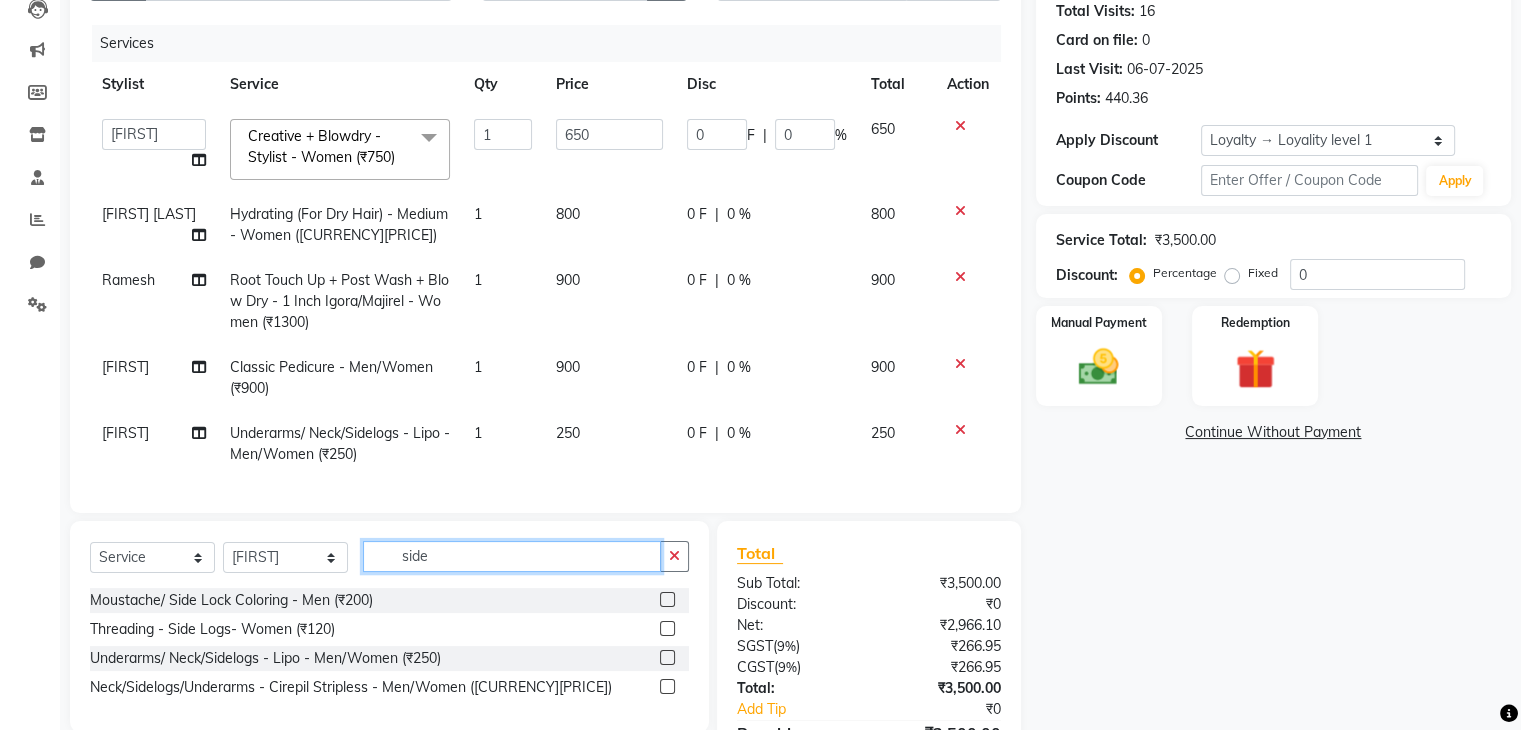 type on "side" 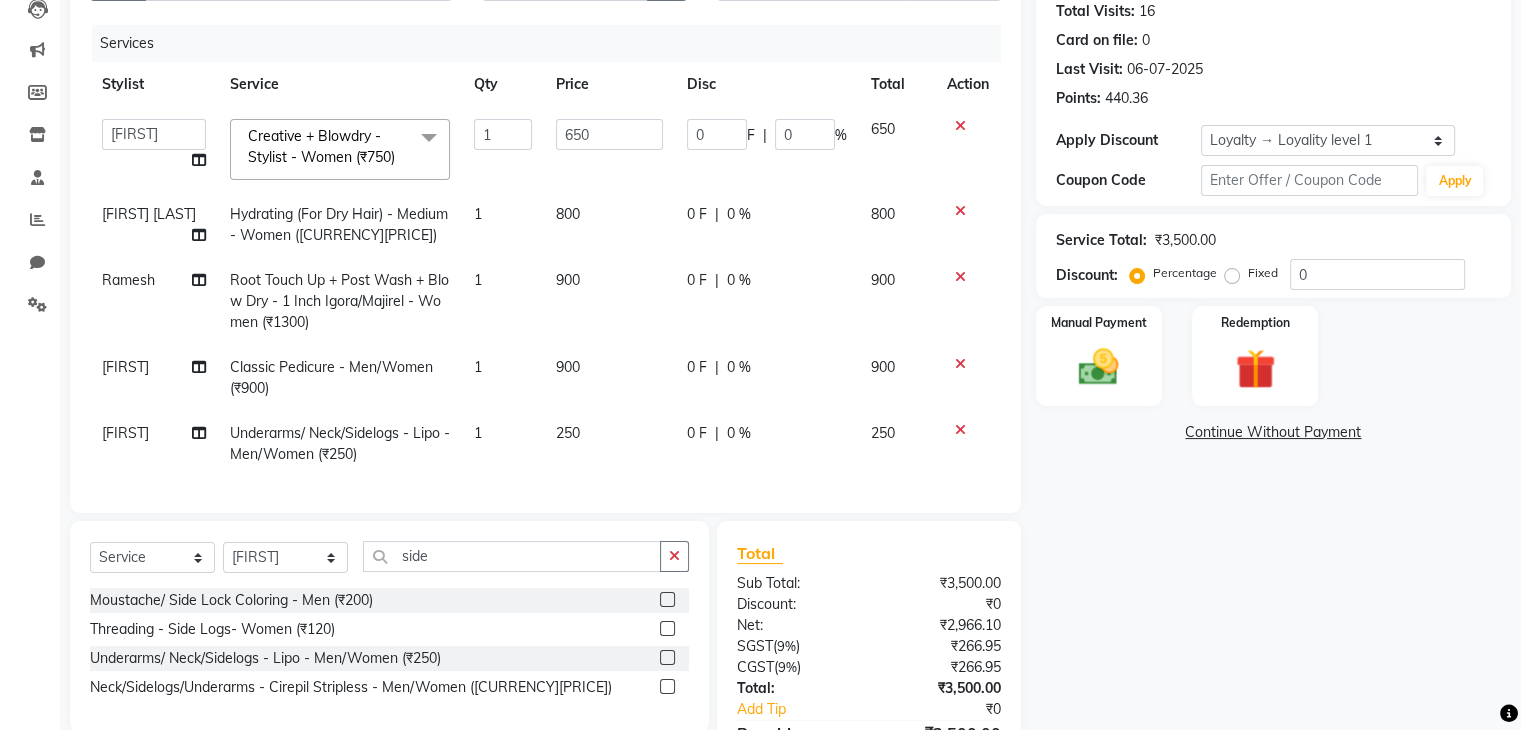 click 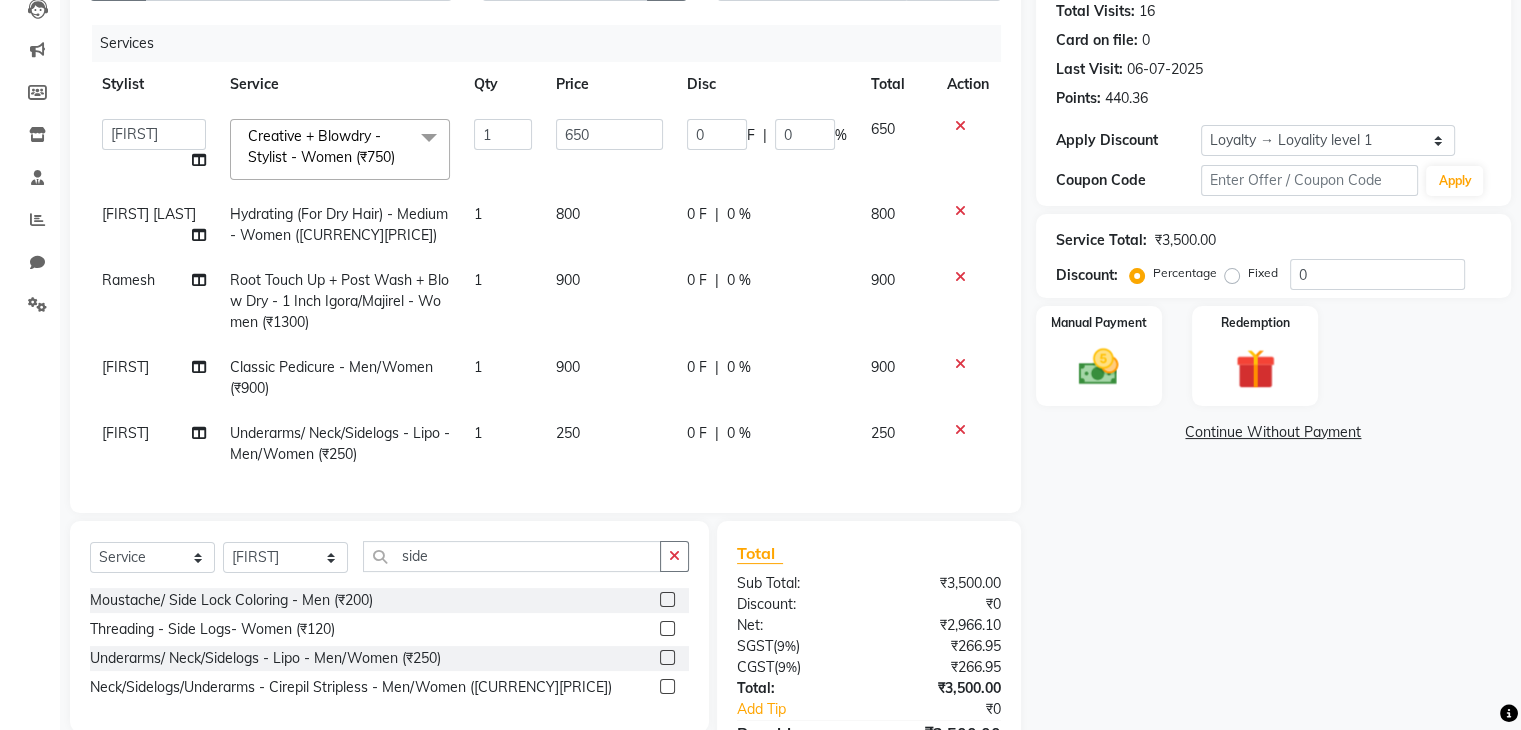 click at bounding box center (666, 687) 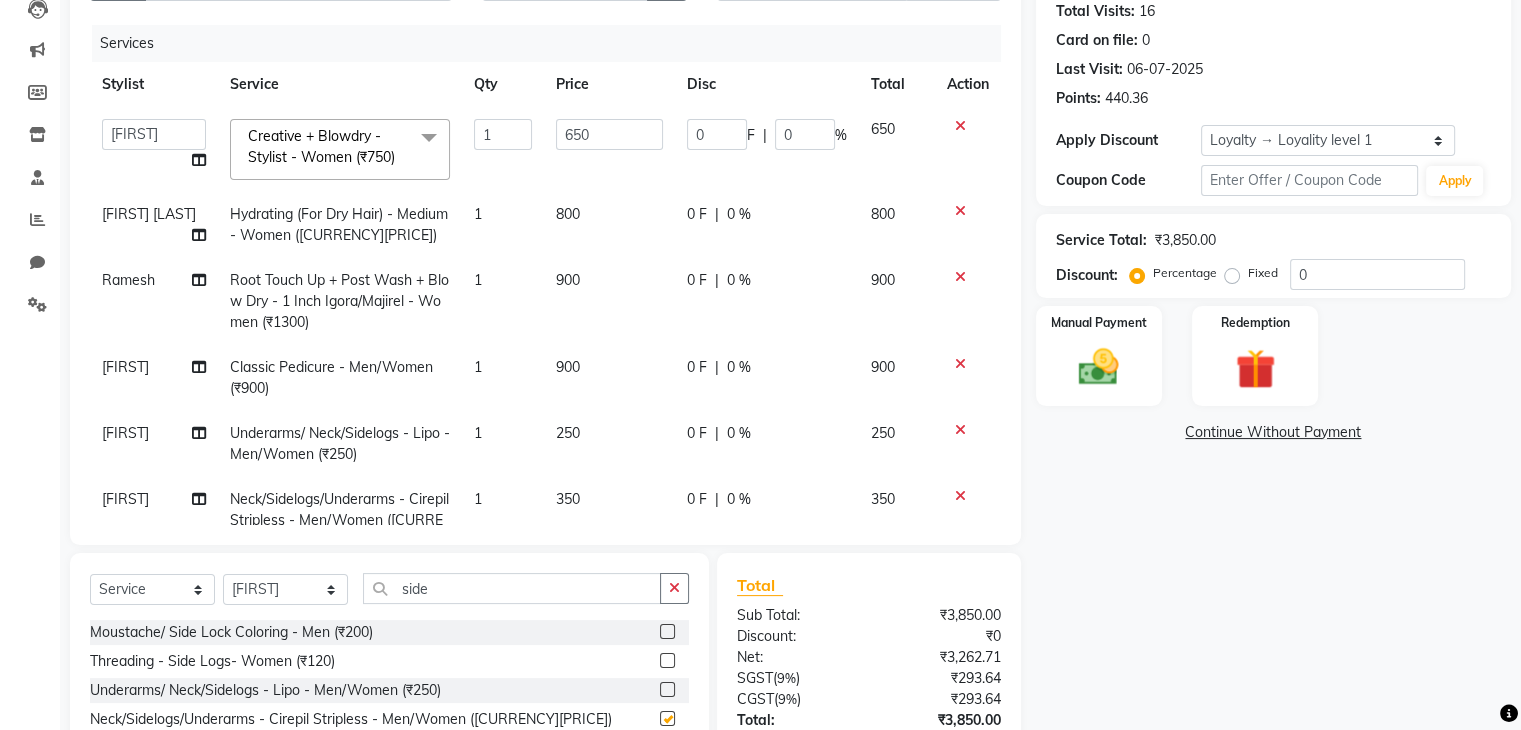 checkbox on "false" 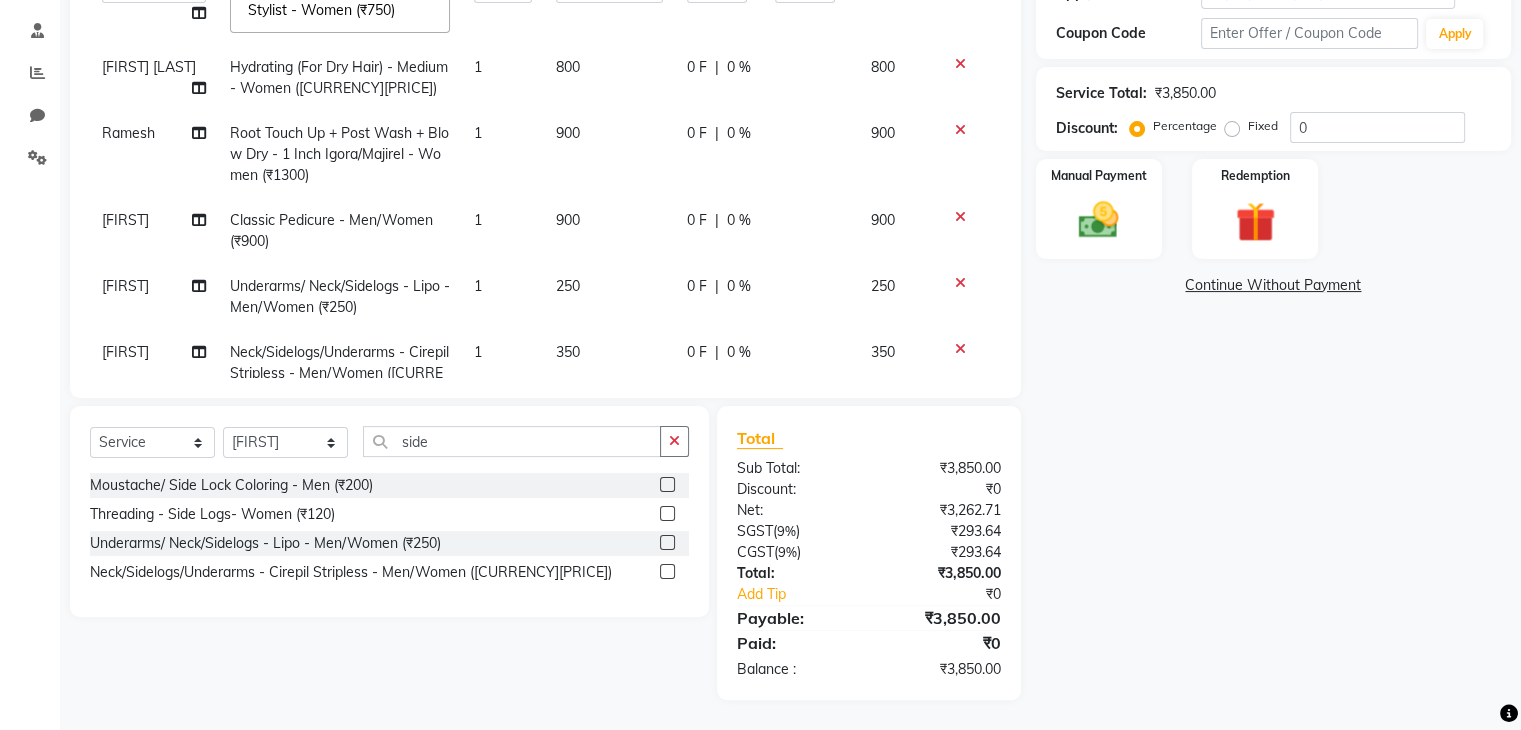 scroll, scrollTop: 0, scrollLeft: 0, axis: both 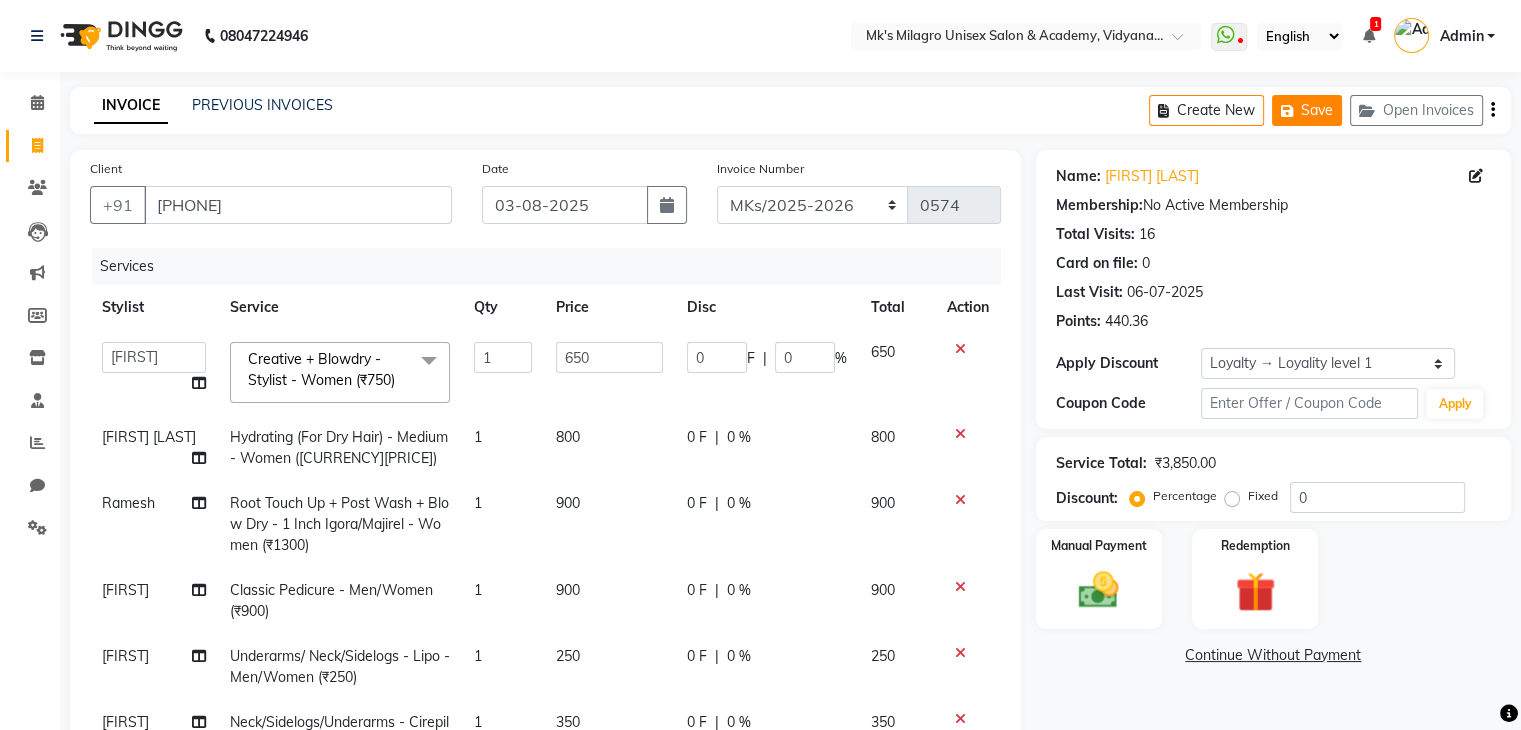 click 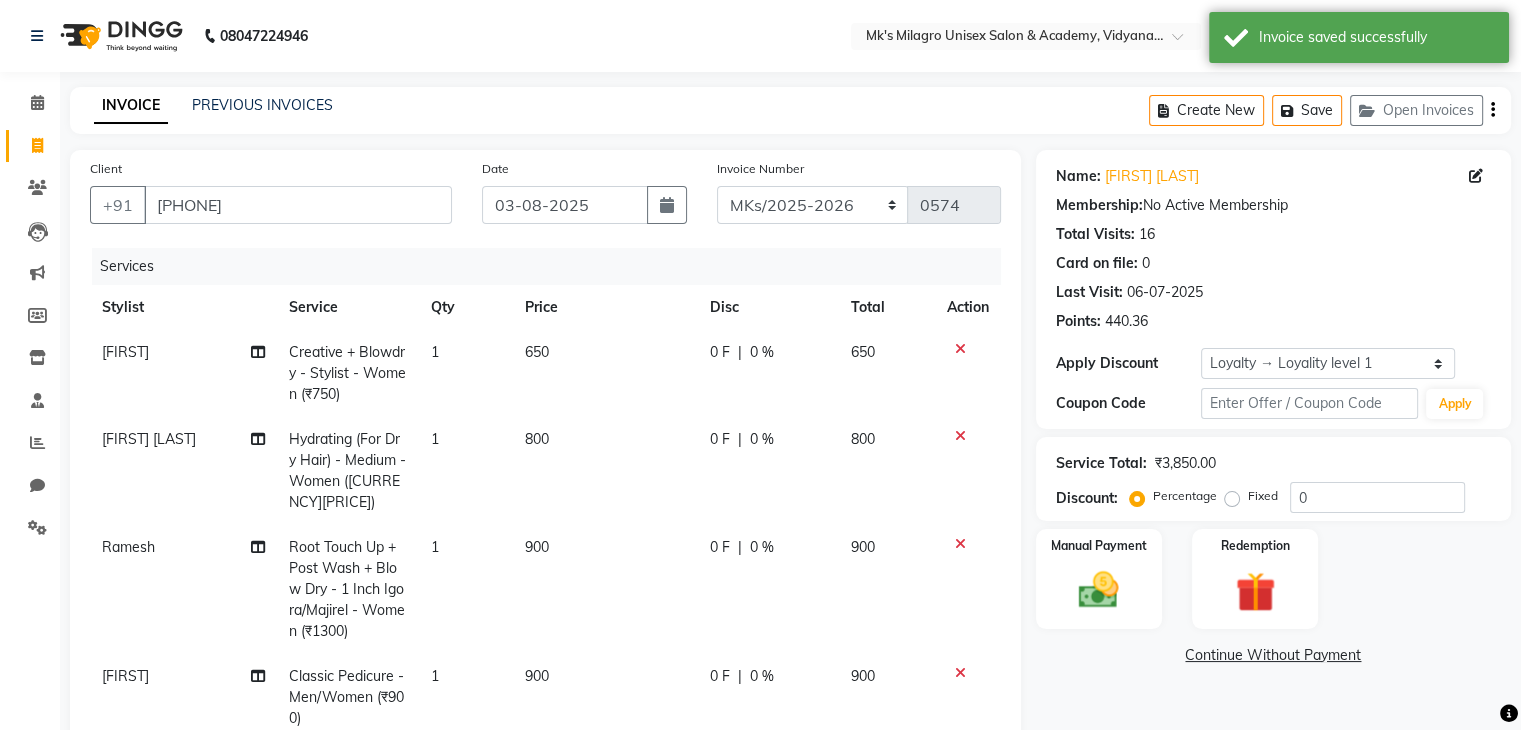 click on "Invoice" 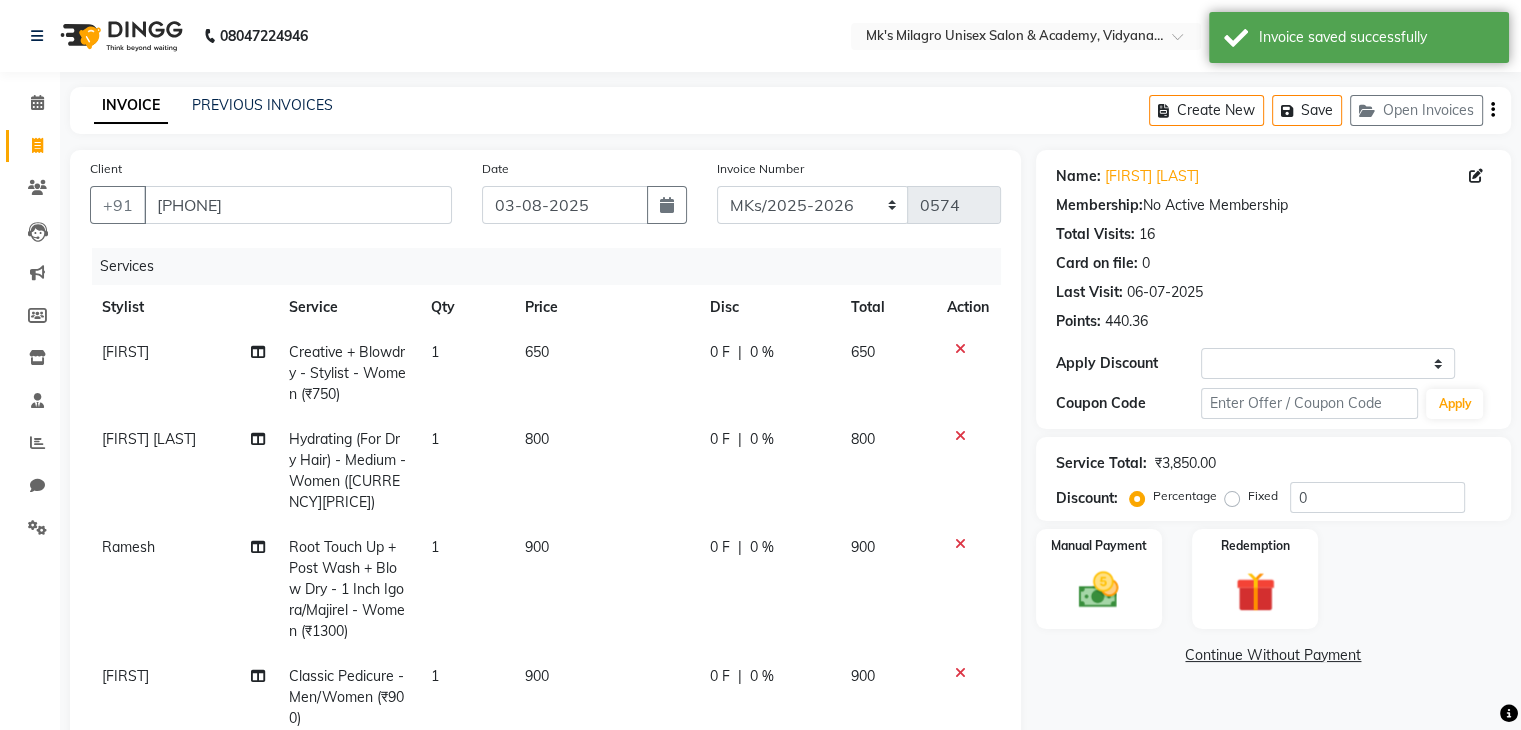 select on "service" 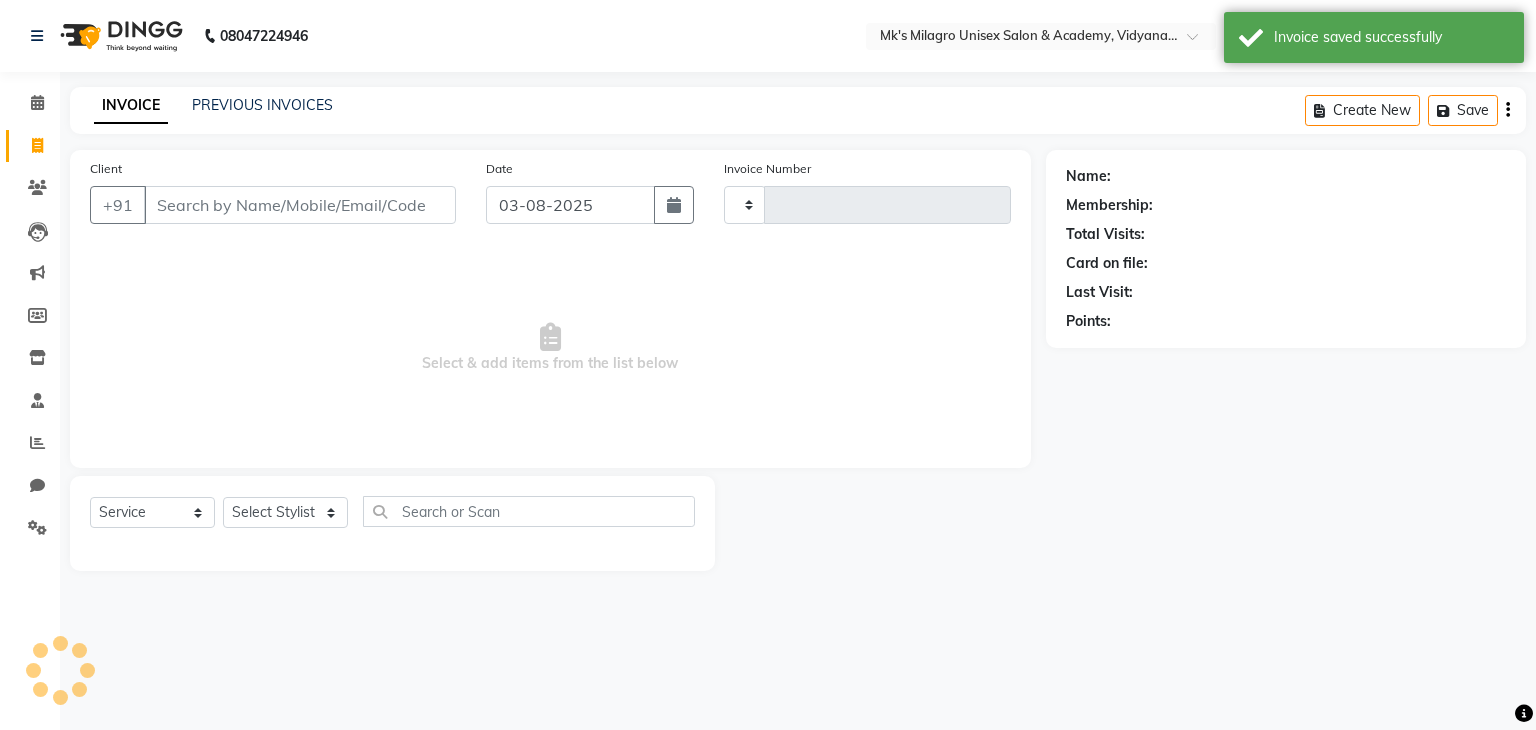 type on "0574" 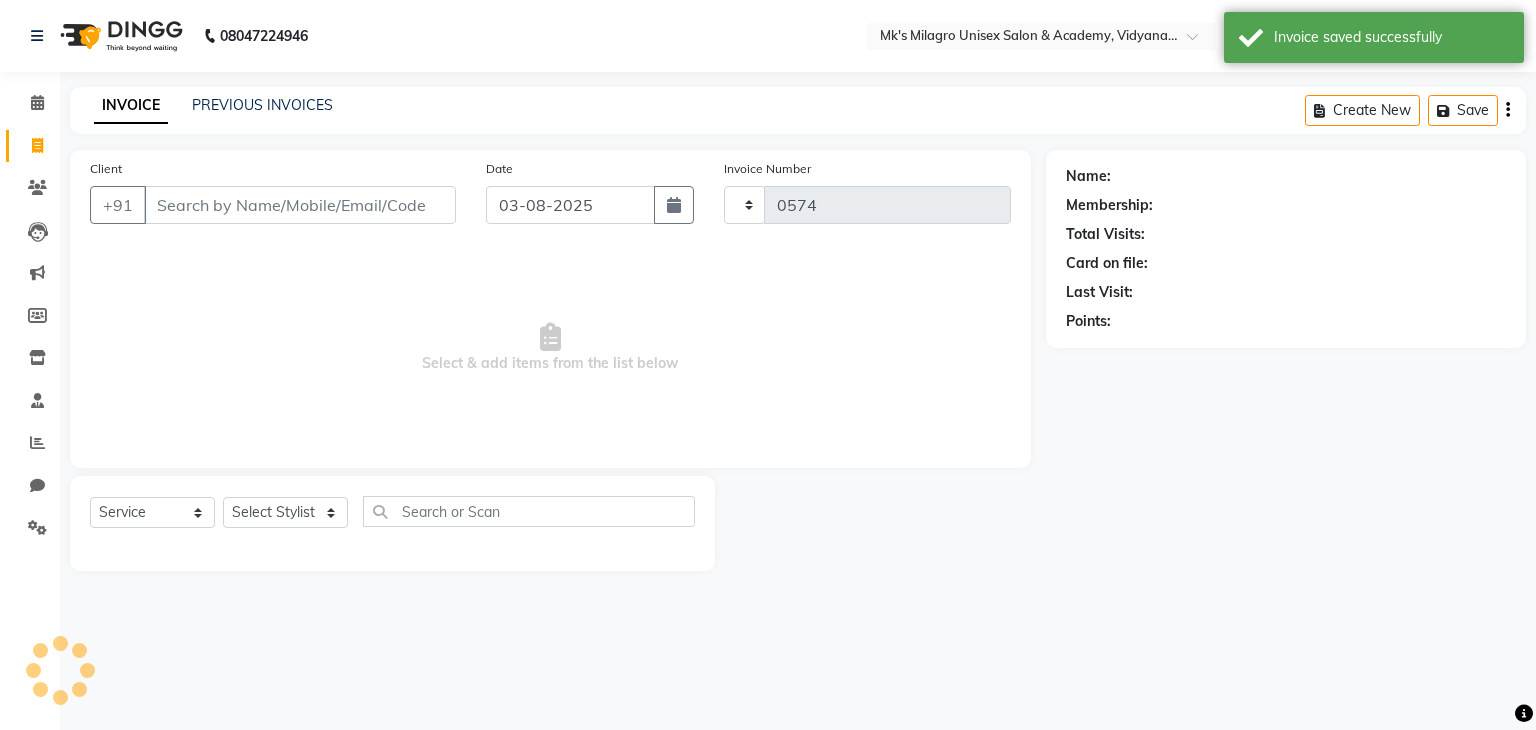 select on "6031" 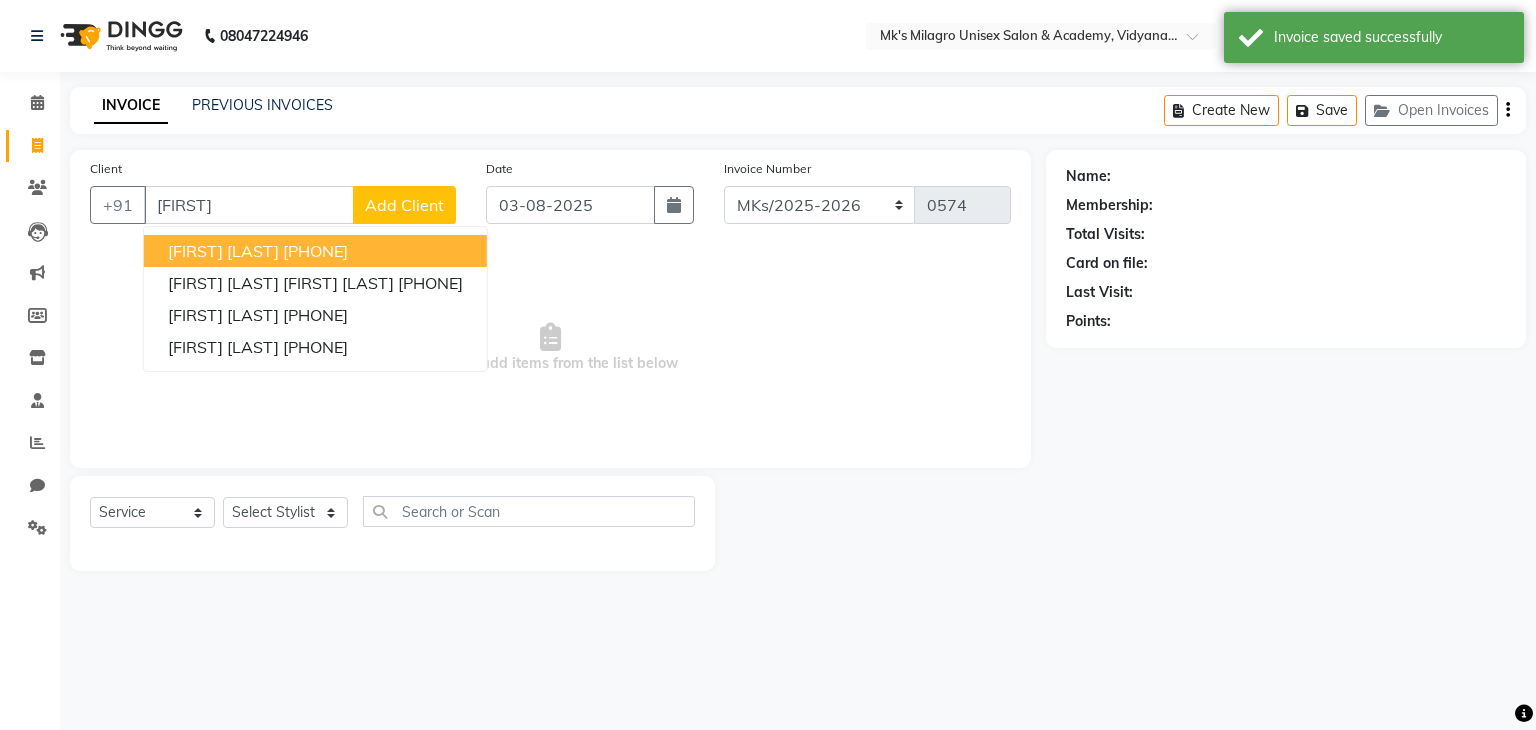 click on "[PHONE]" at bounding box center (315, 251) 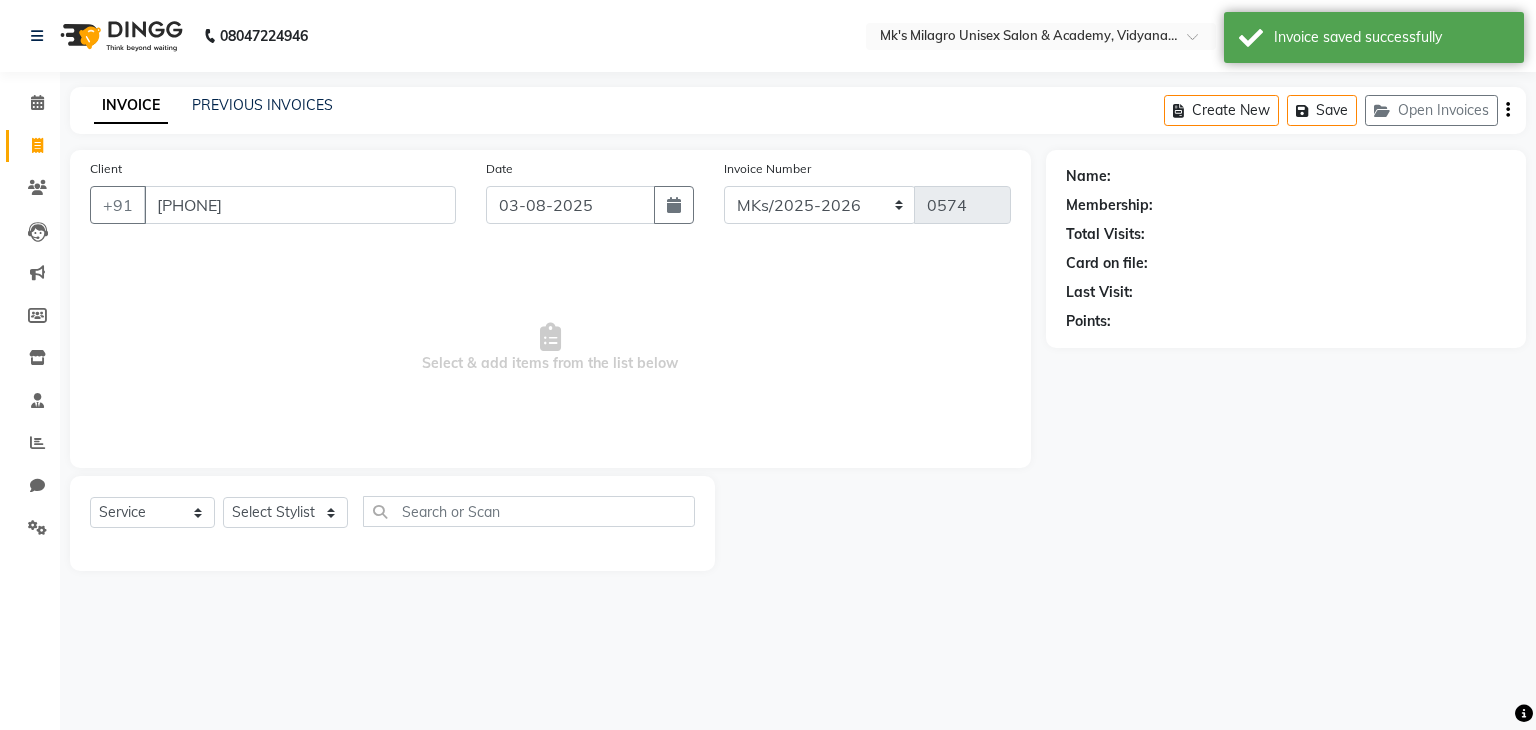 type on "[PHONE]" 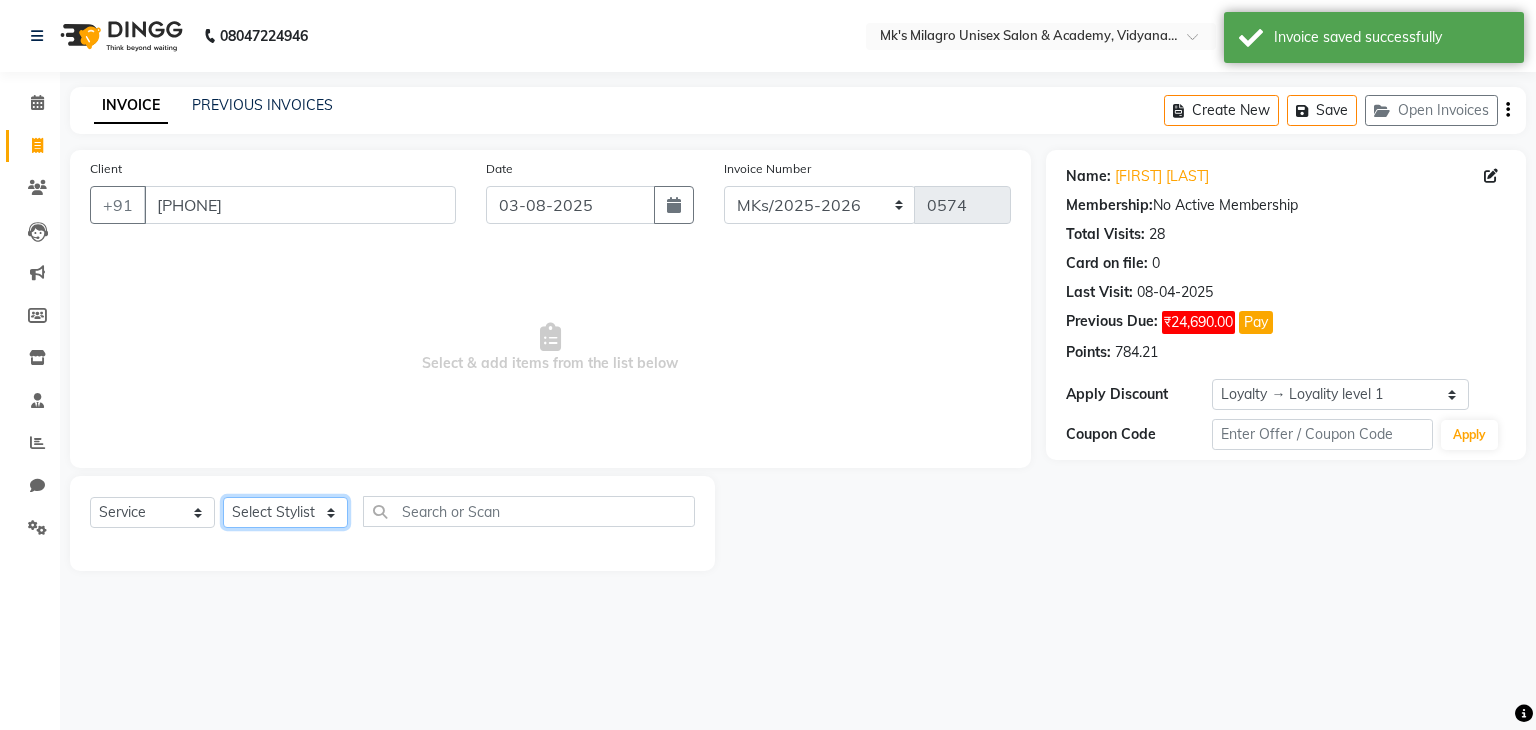 click on "Select Stylist [FIRST] [LAST] Minsi [LAST] Renuka [FIRST] [LAST] Santoshi" 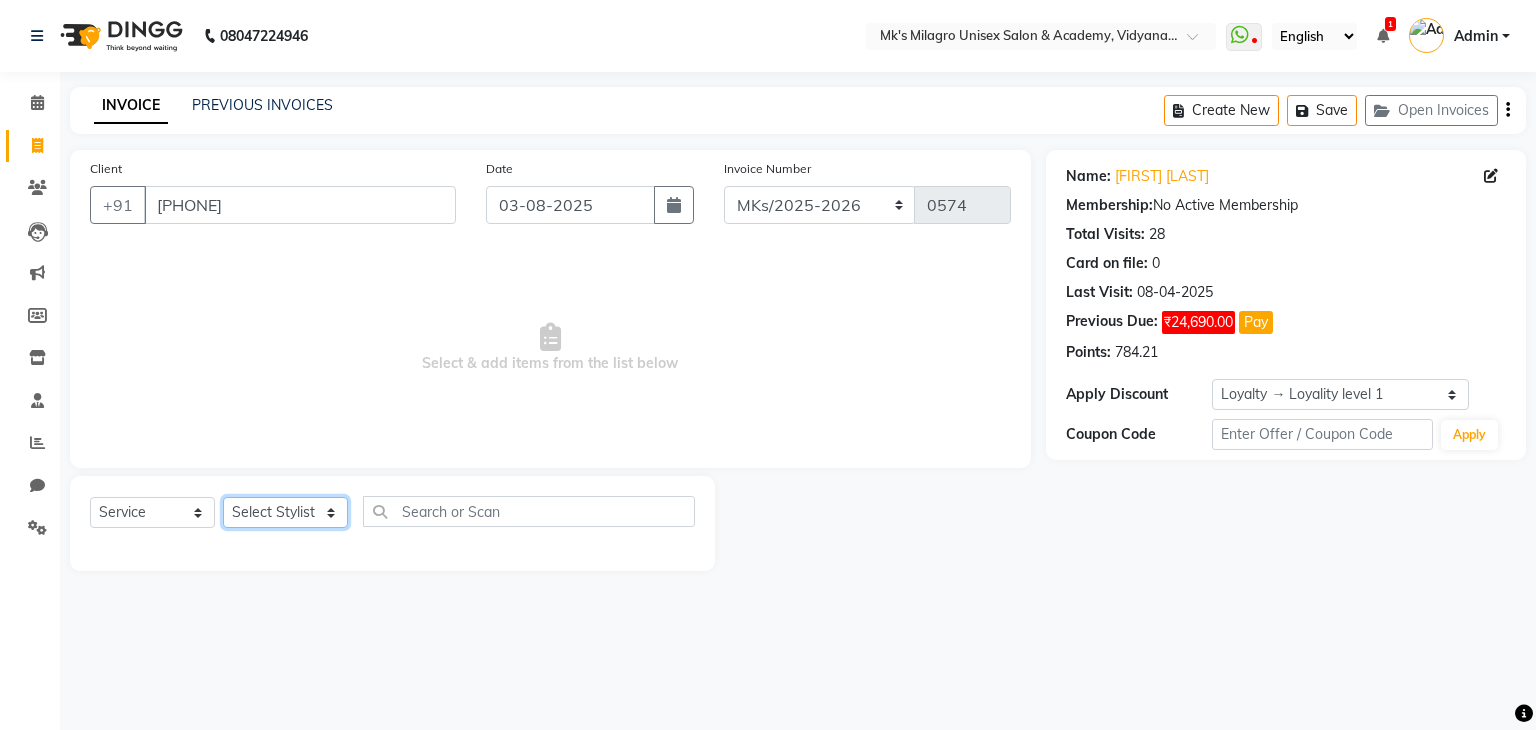 select on "21738" 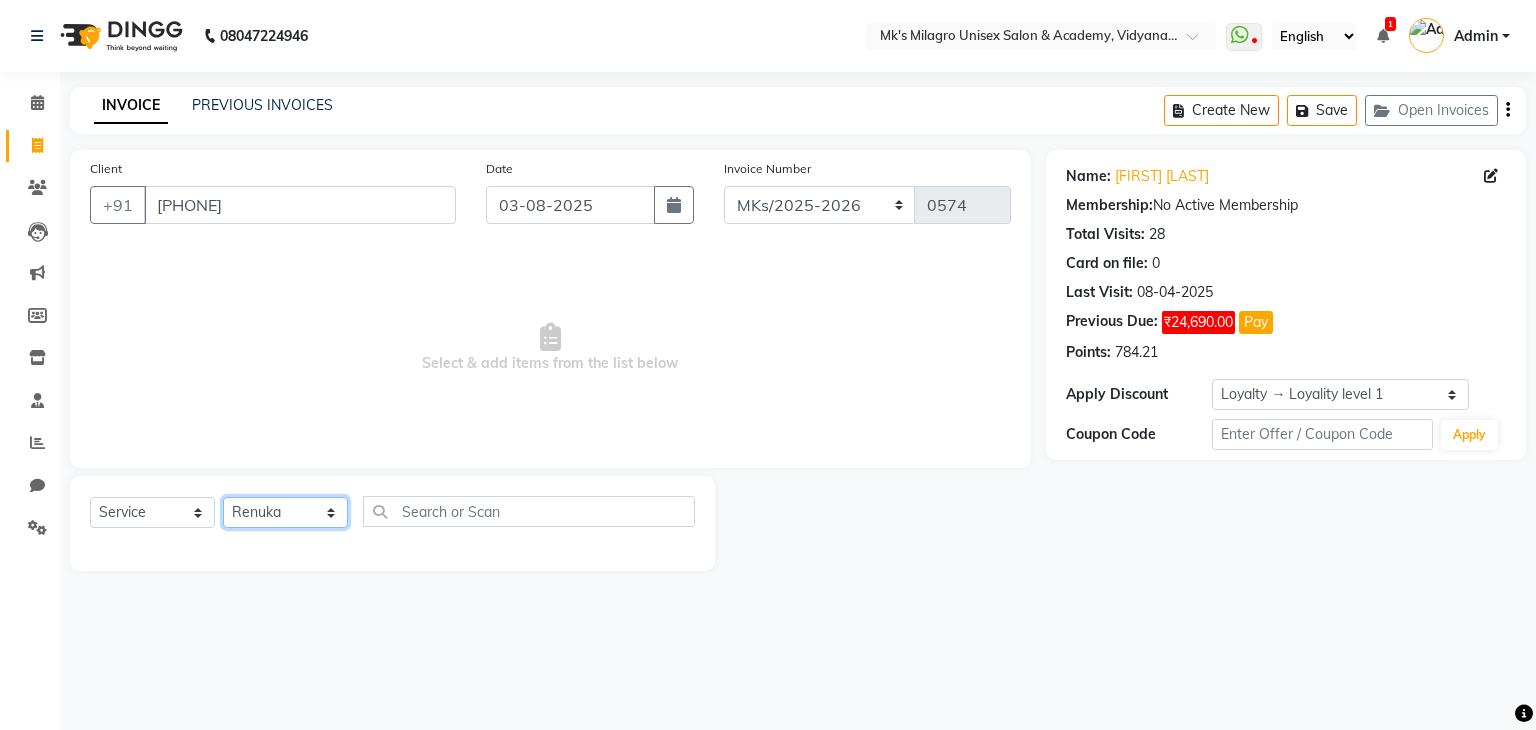 click on "Select Stylist [FIRST] [LAST] Minsi [LAST] Renuka [FIRST] [LAST] Santoshi" 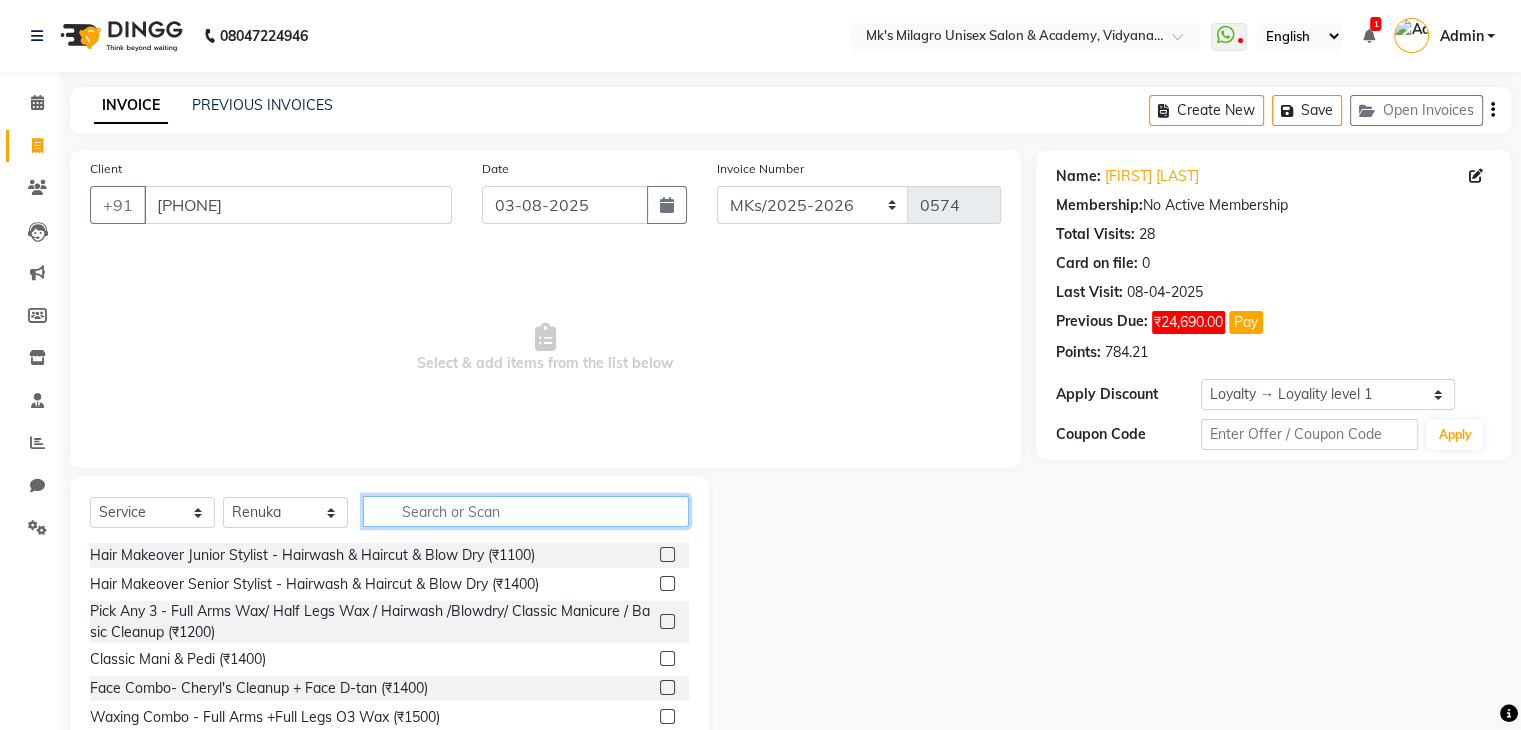 click 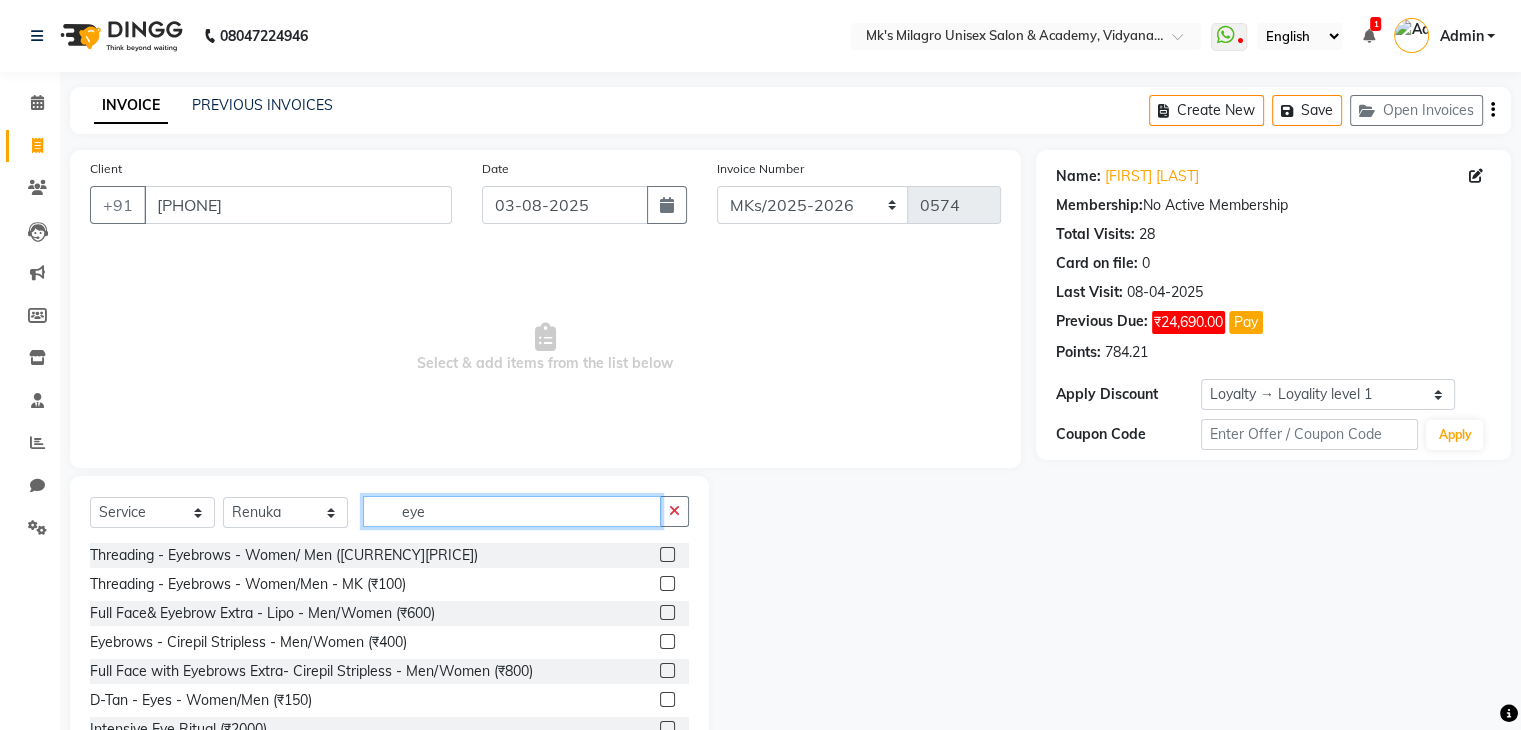 type on "eye" 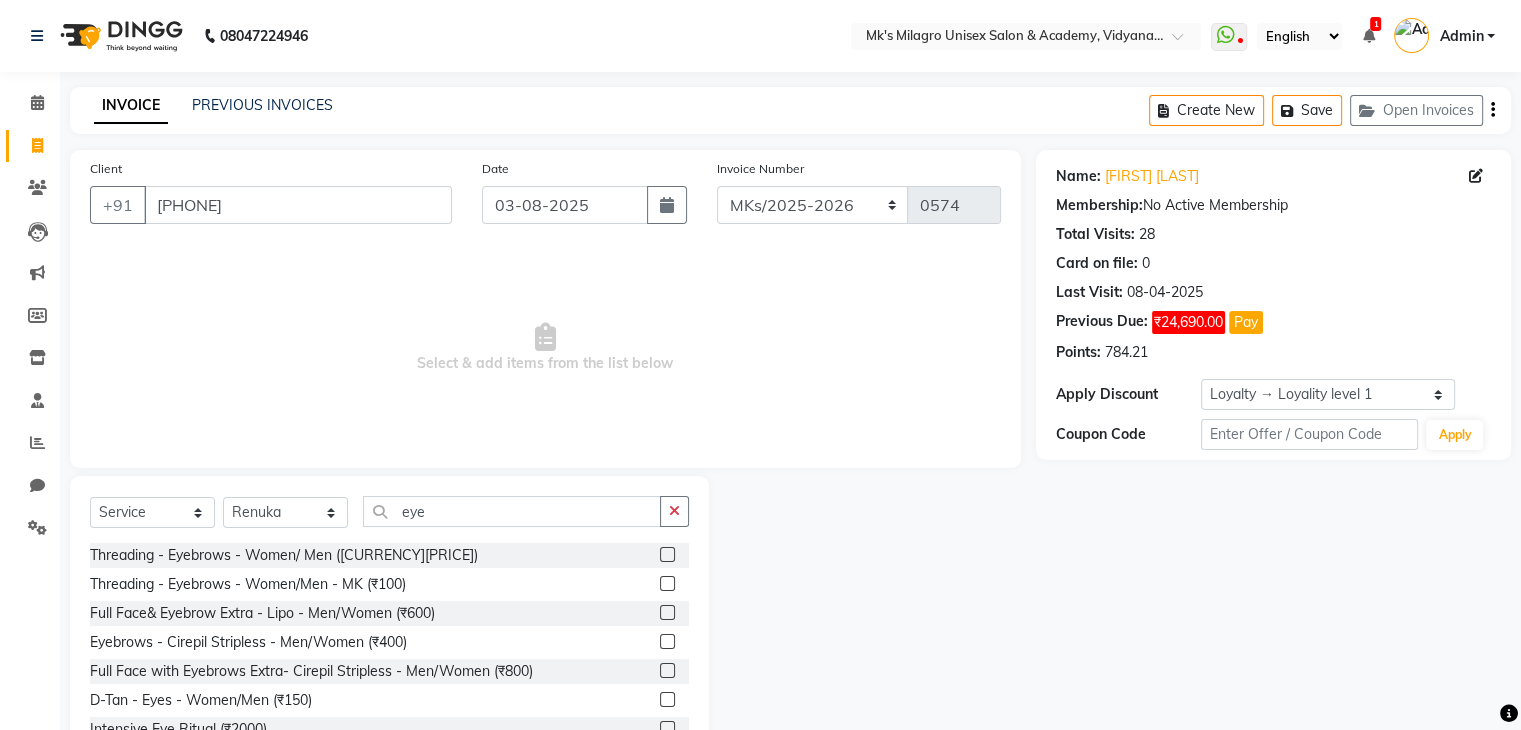 click 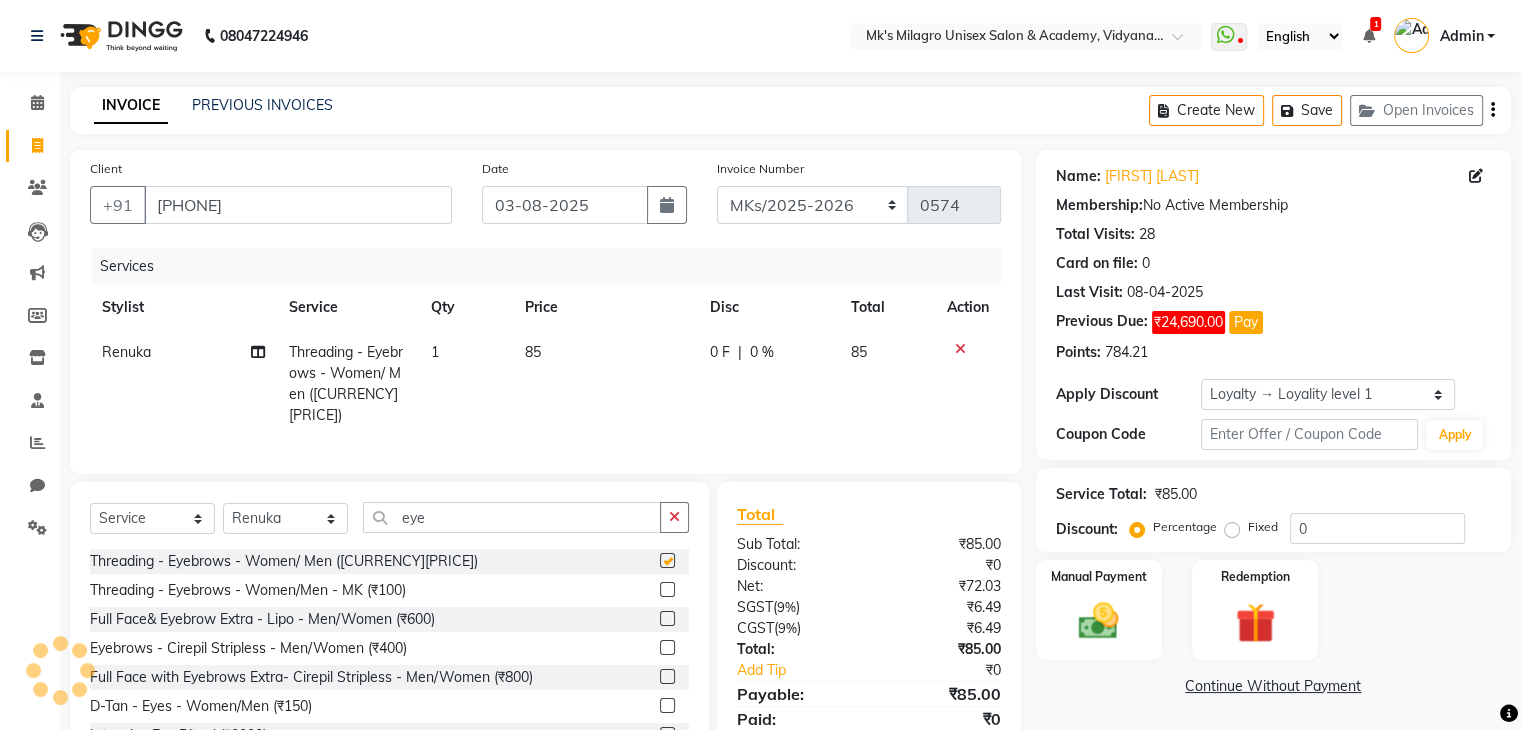 checkbox on "false" 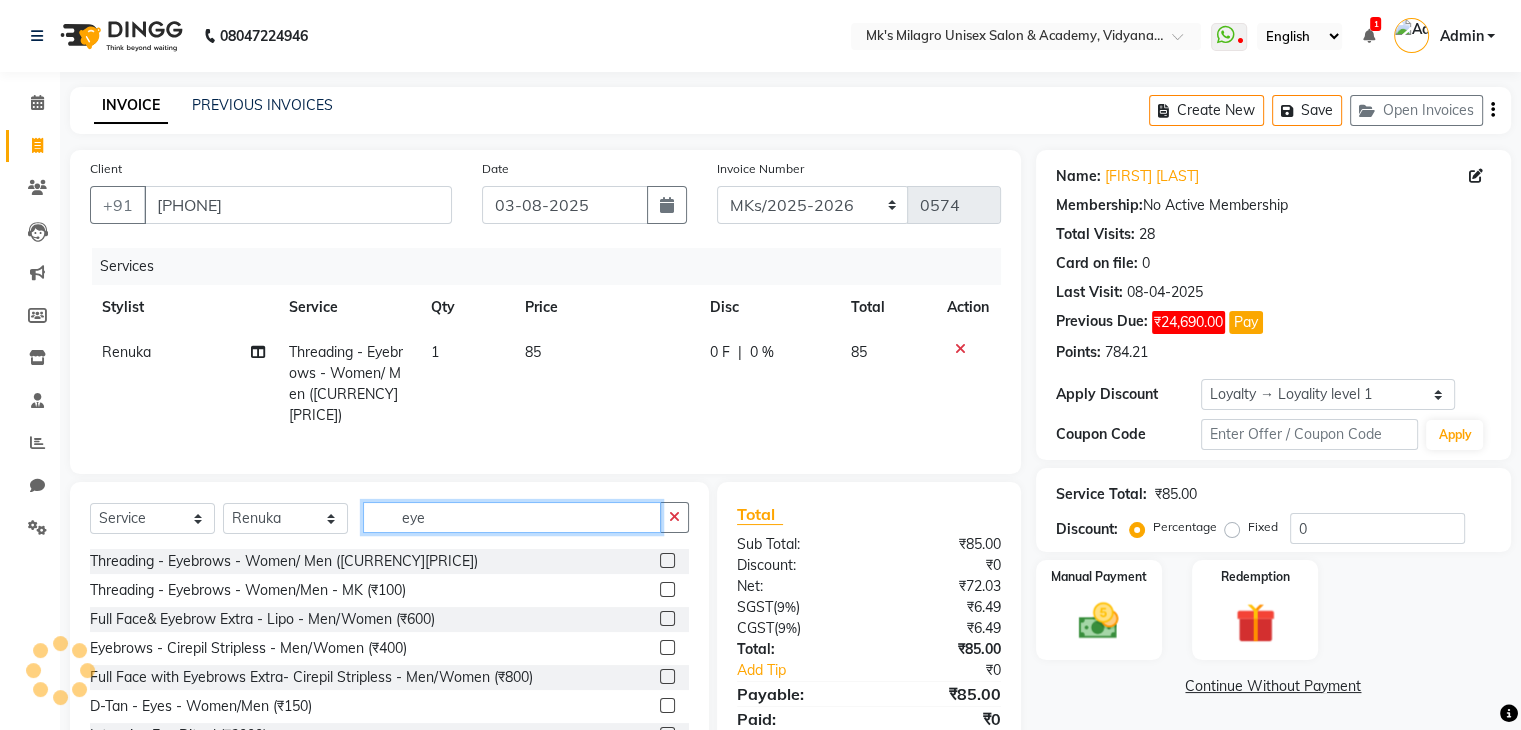 click on "eye" 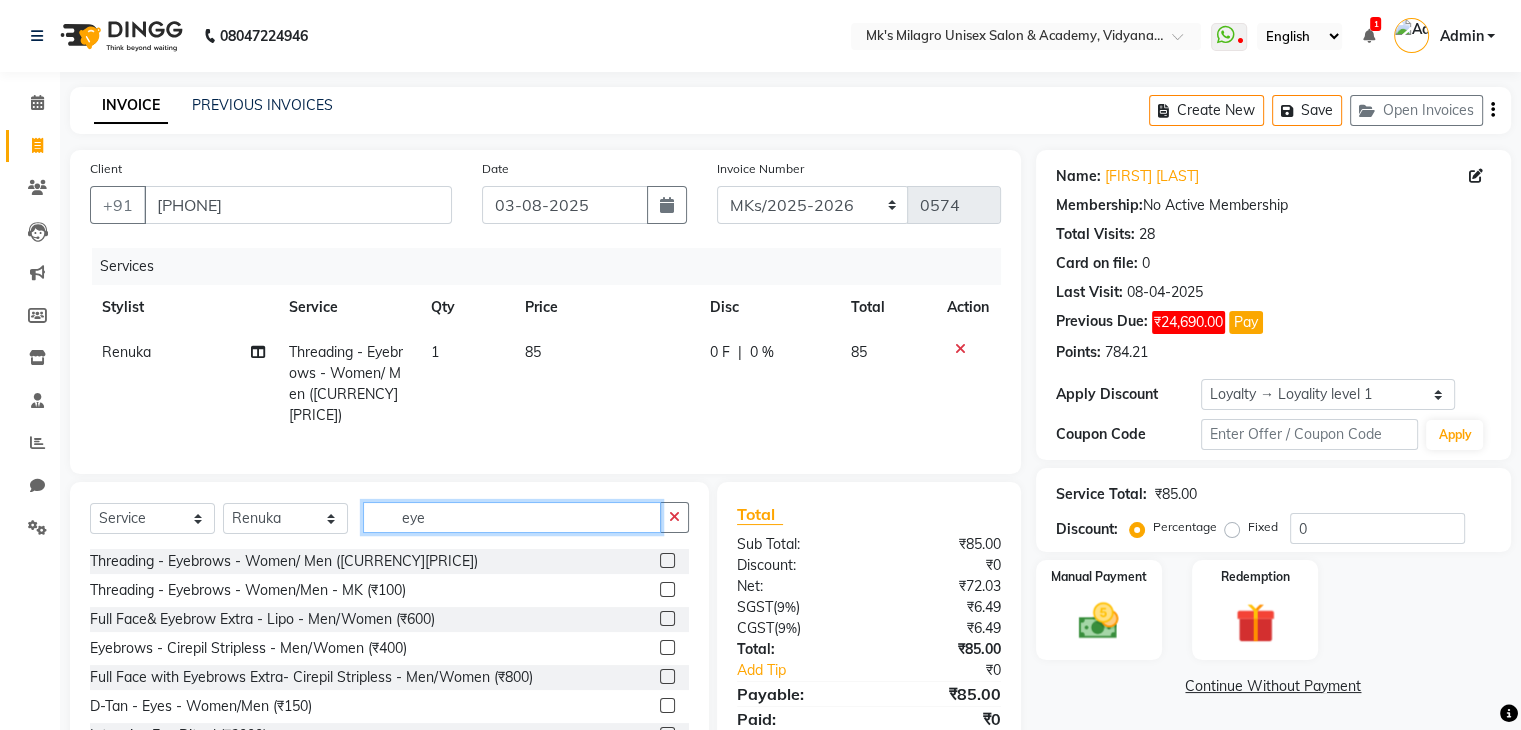 click on "eye" 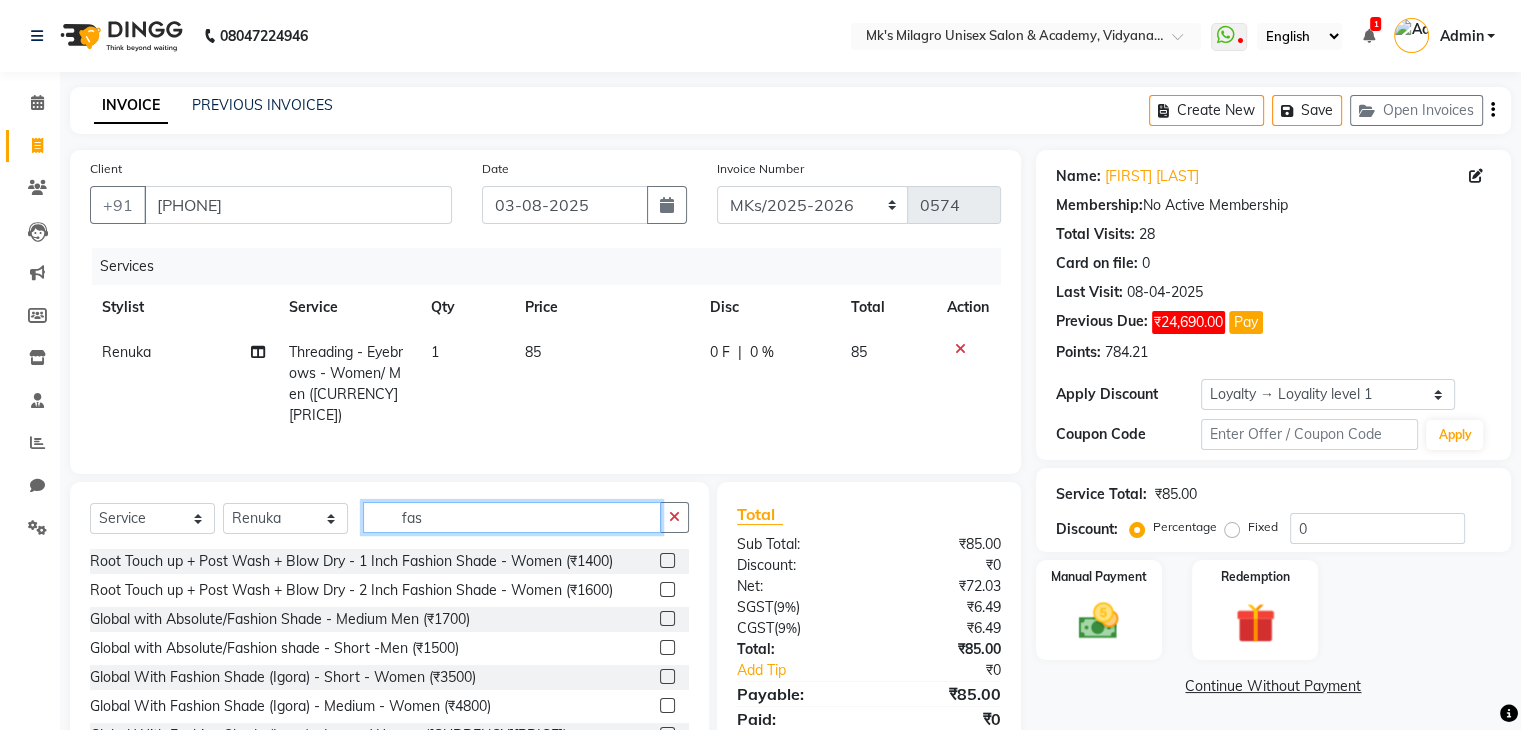 type on "fas" 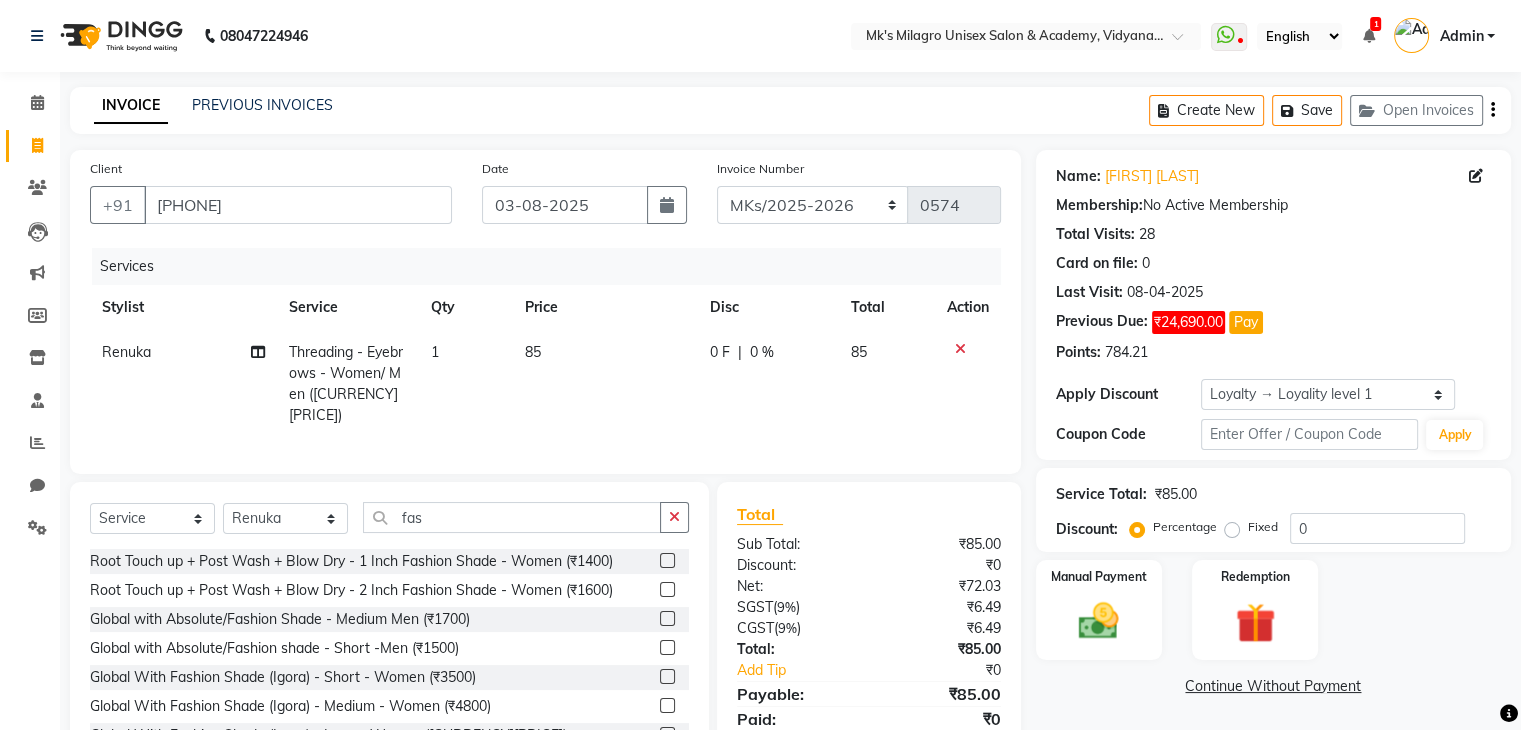 click 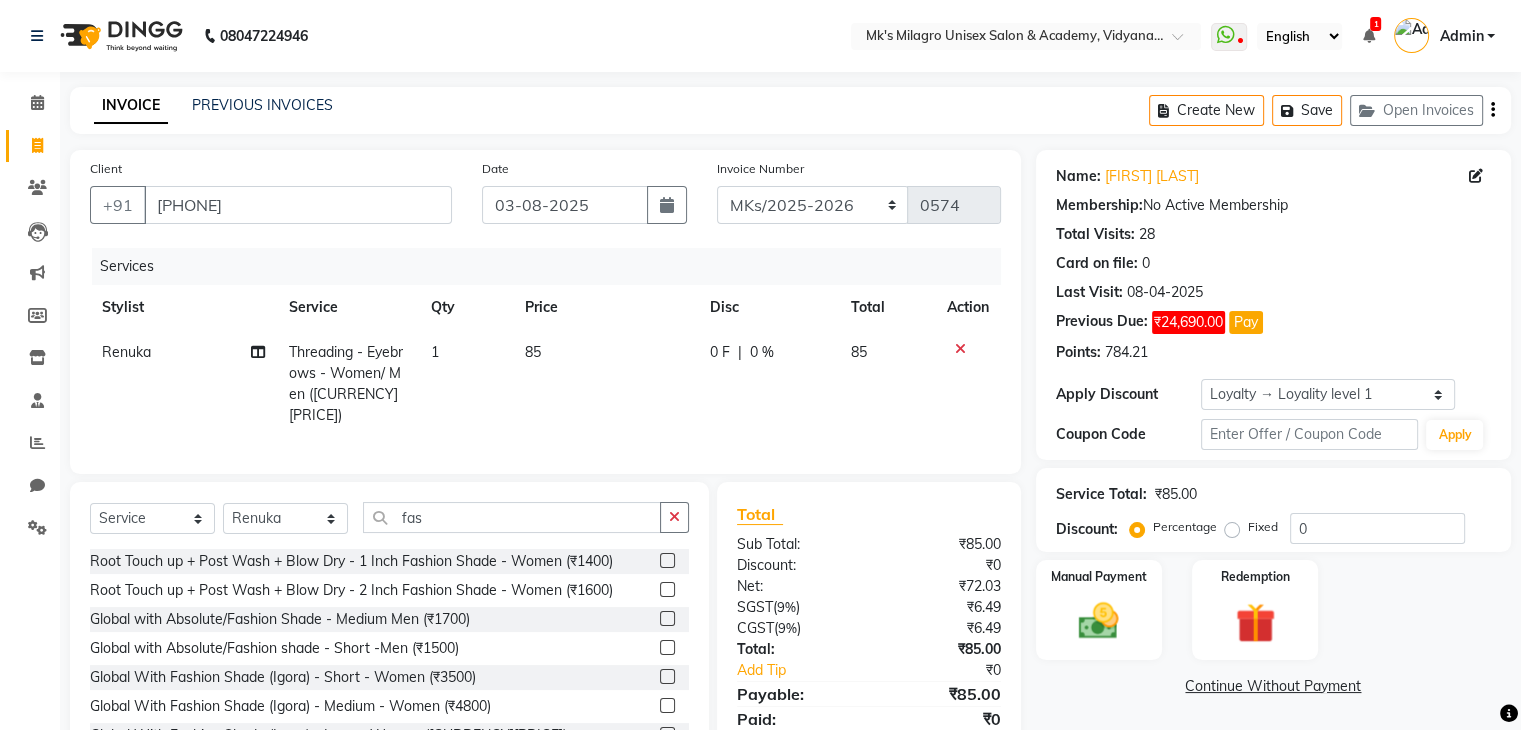 click at bounding box center [666, 561] 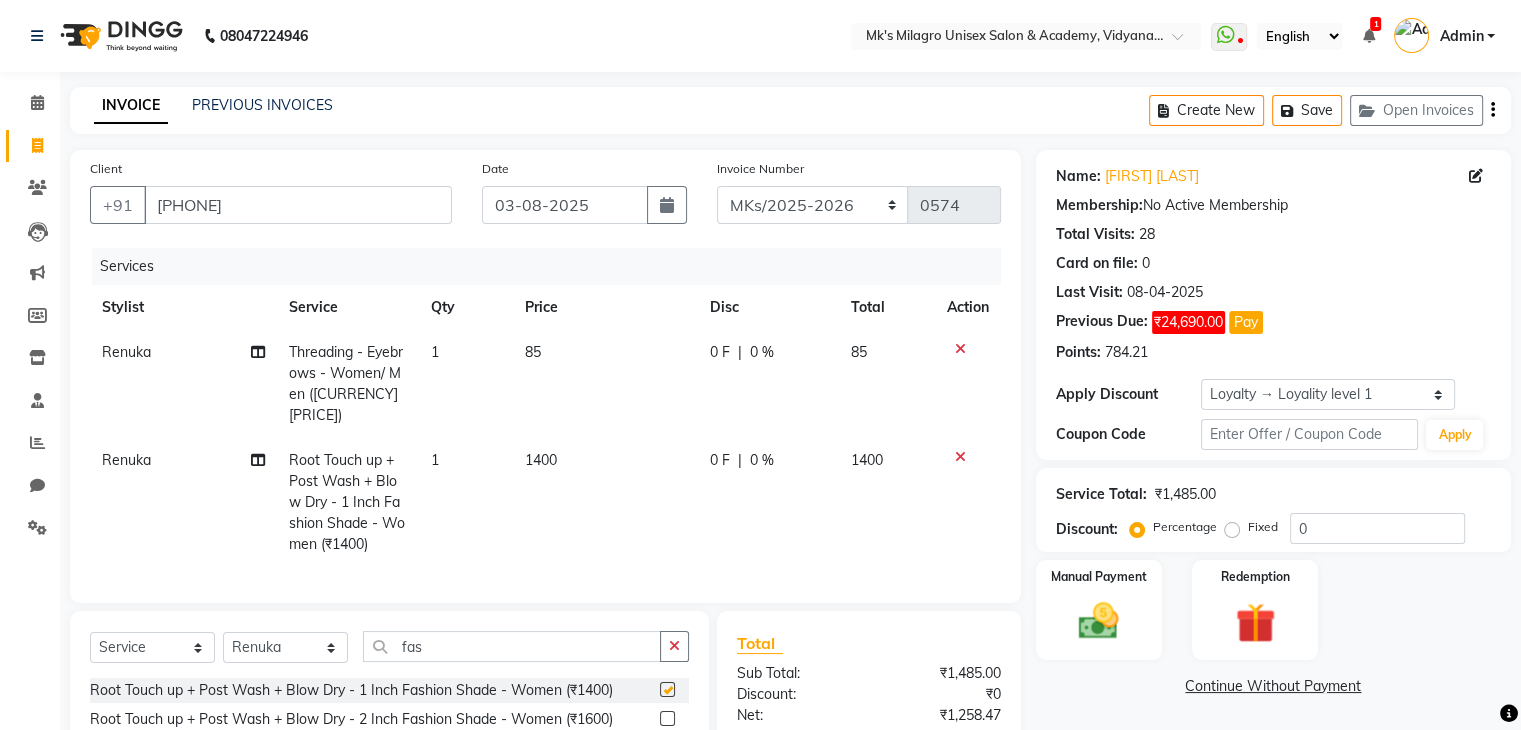 checkbox on "false" 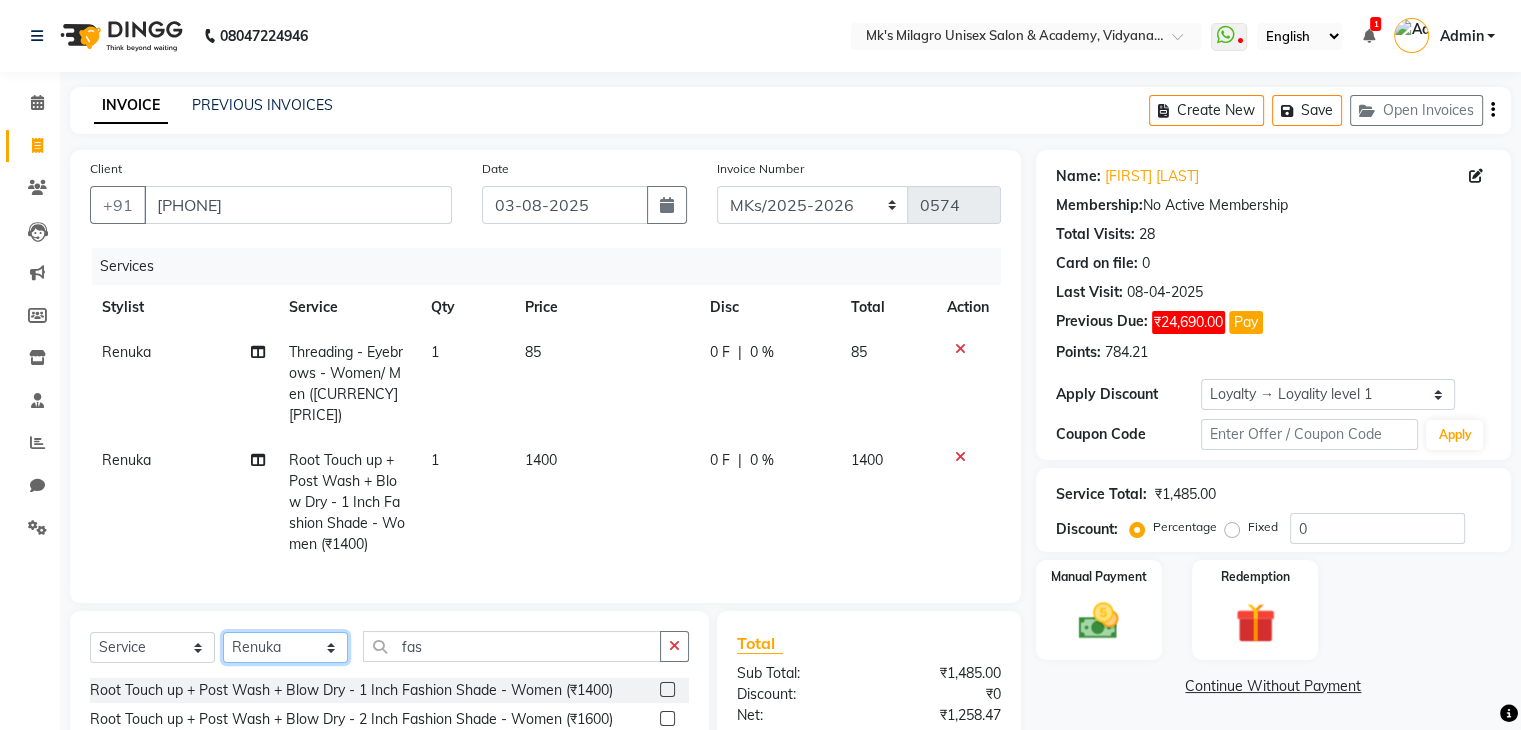 click on "Select Stylist [FIRST] [LAST] Minsi [LAST] Renuka [FIRST] [LAST] Santoshi" 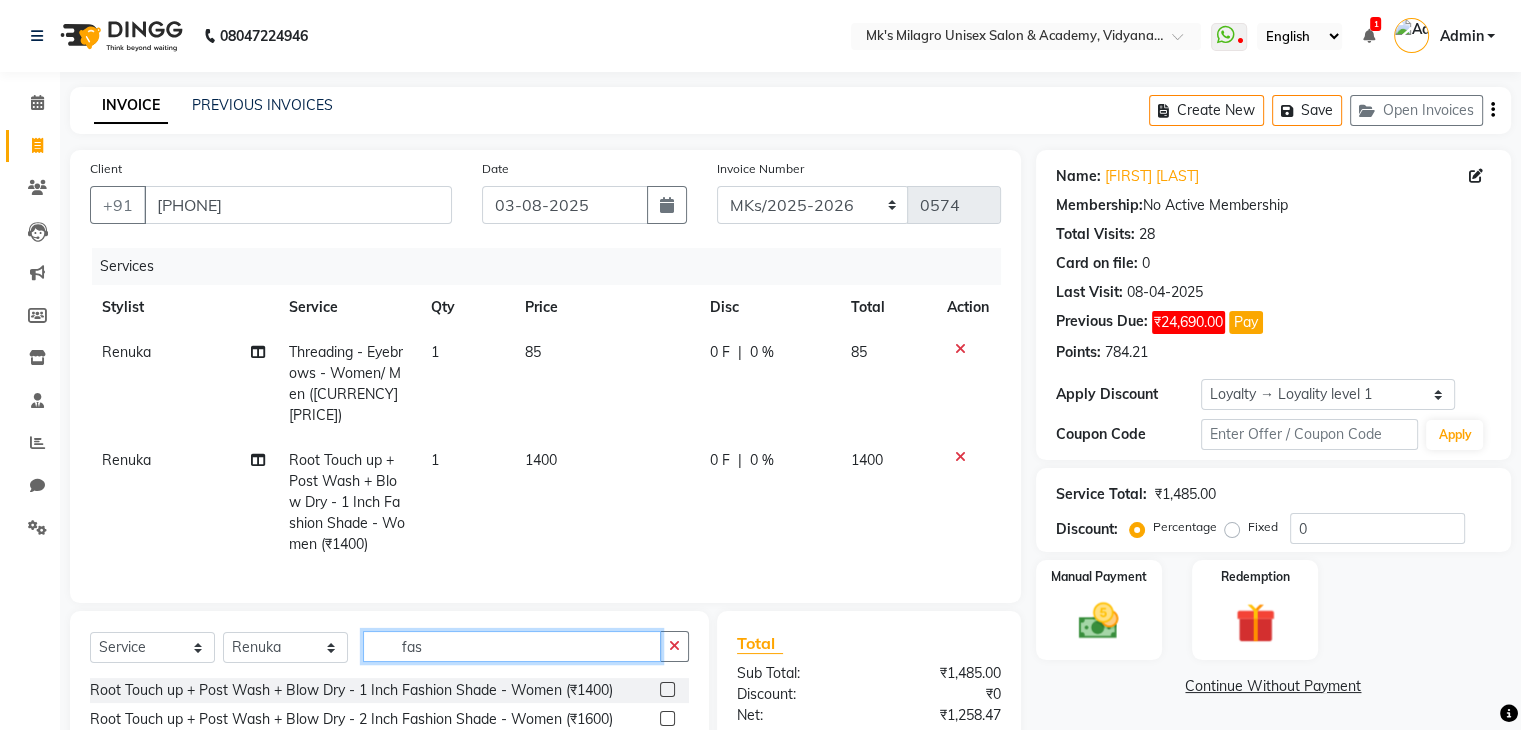 click on "fas" 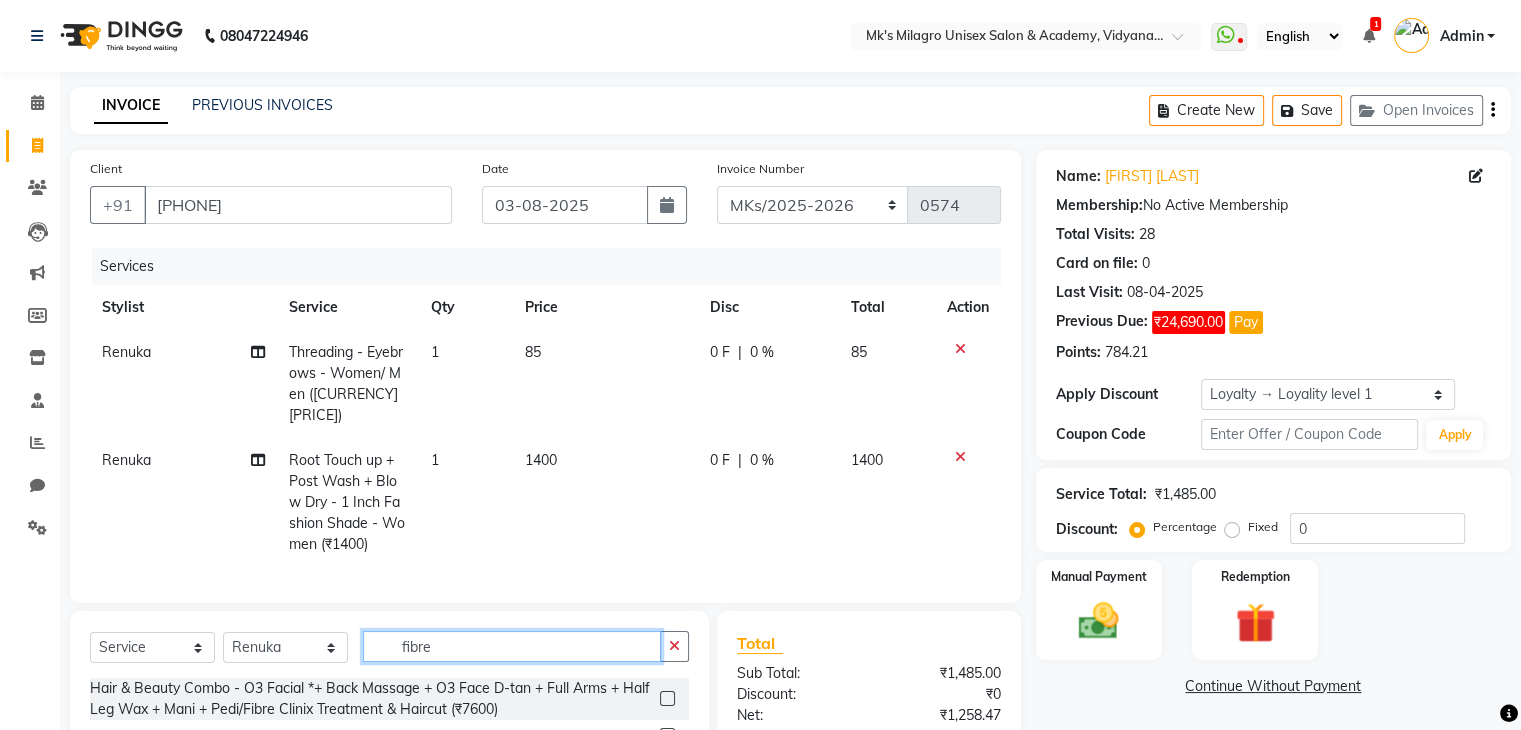 scroll, scrollTop: 201, scrollLeft: 0, axis: vertical 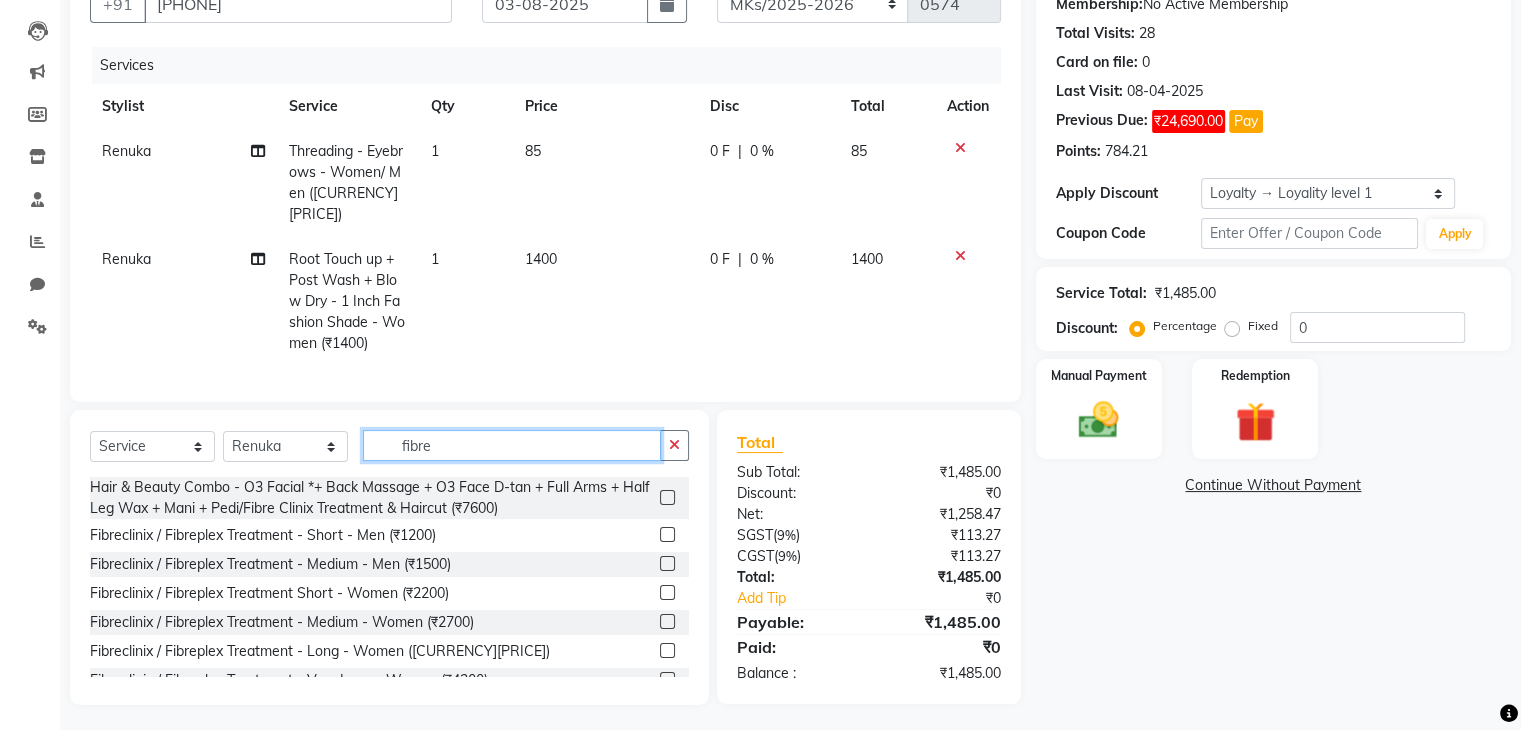 type on "fibre" 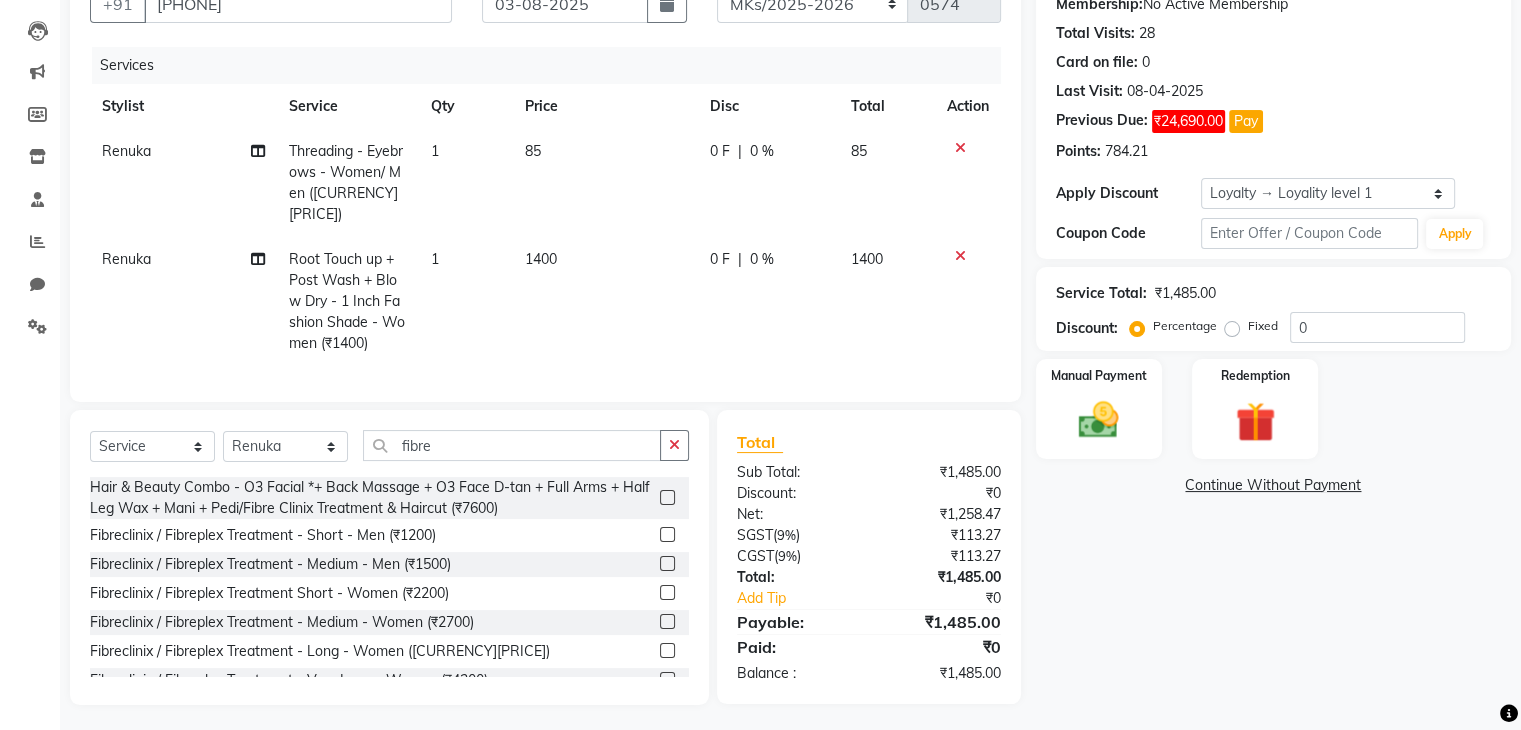 click 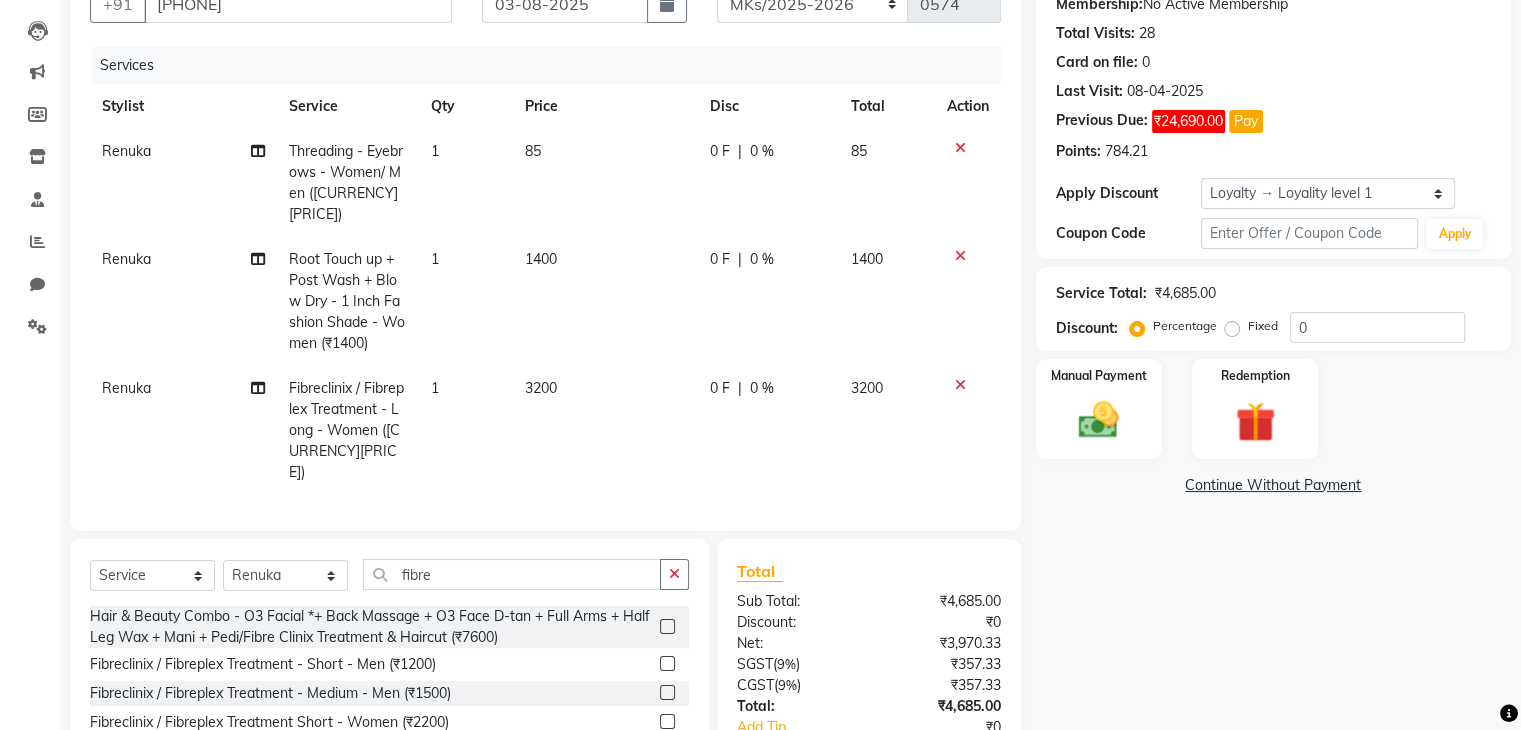 checkbox on "false" 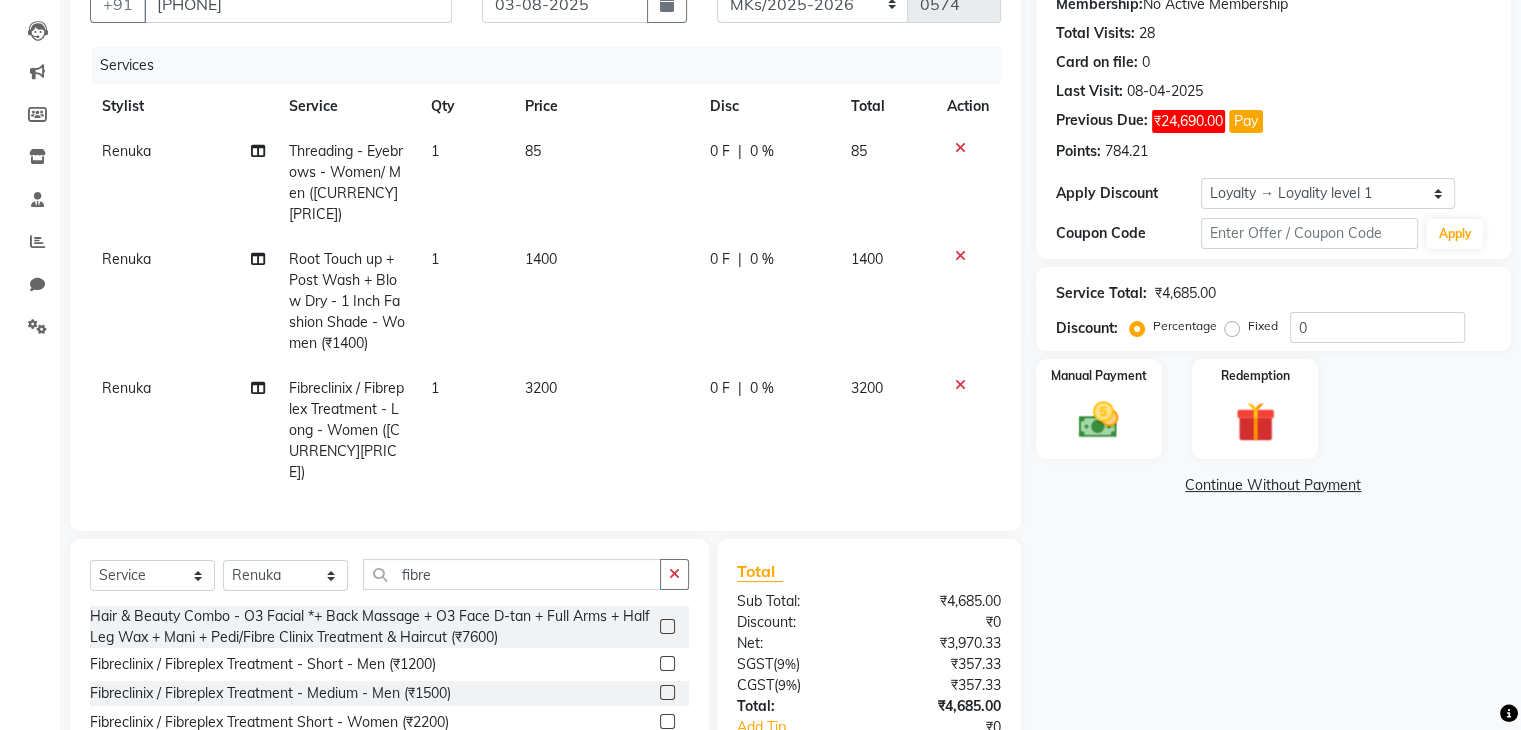 click on "3200" 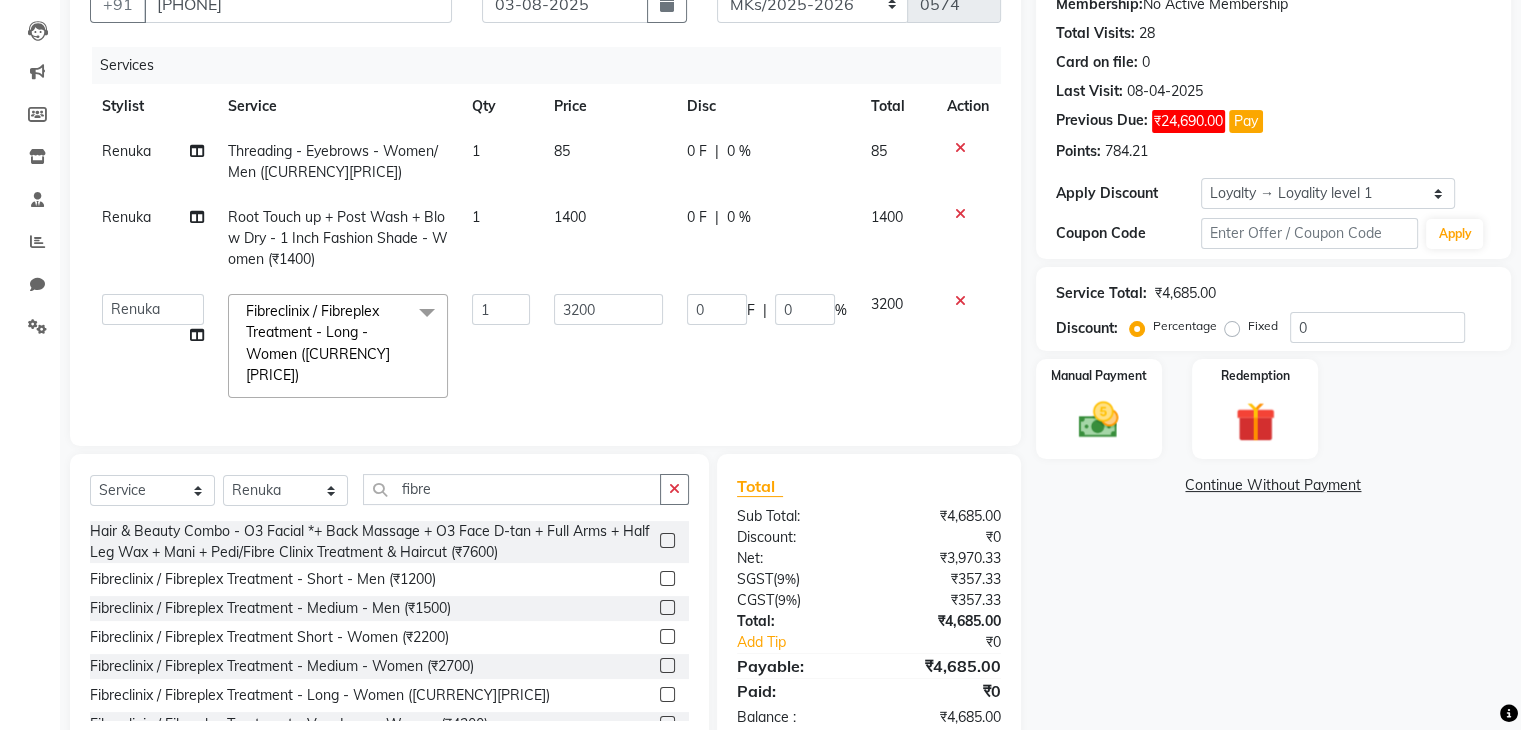 click on "3200" 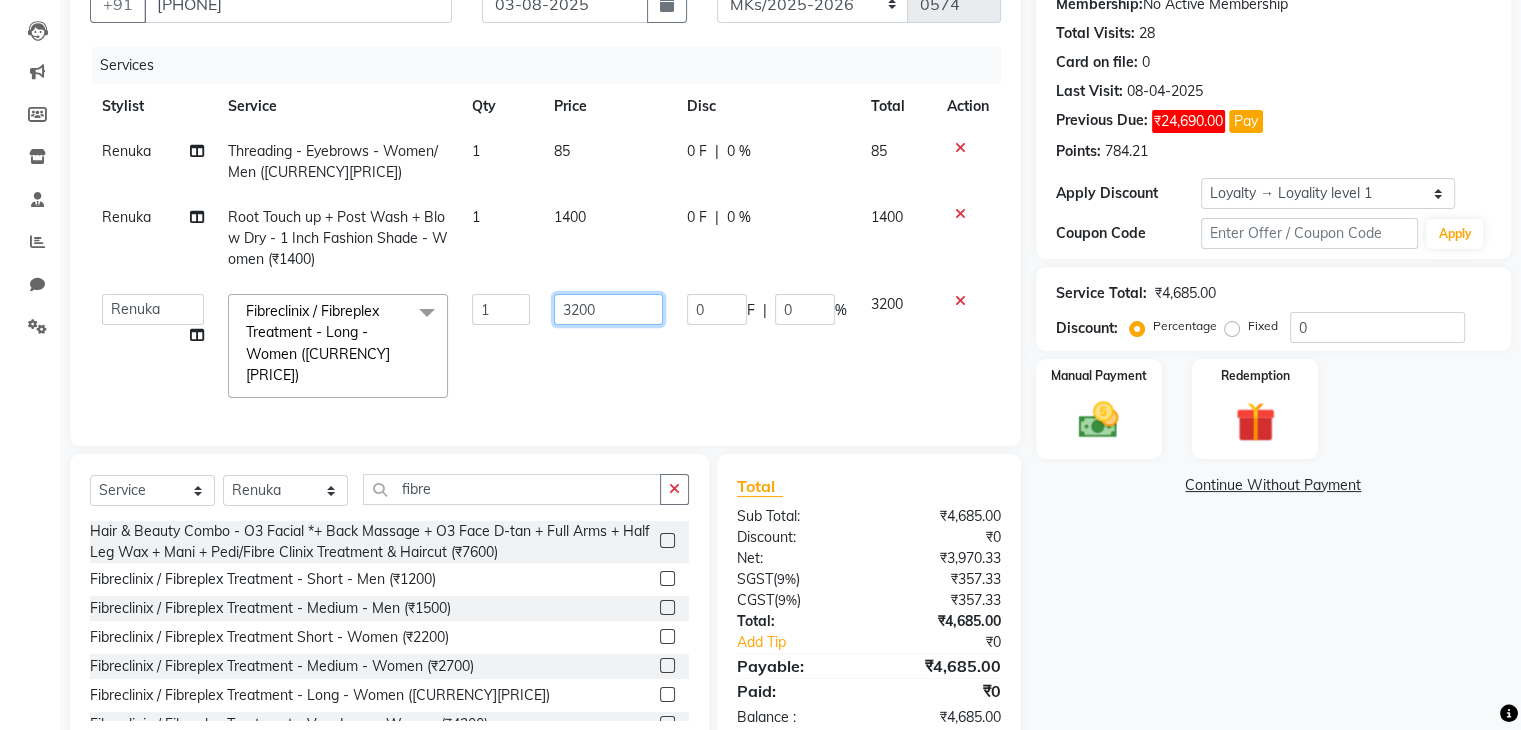 click on "3200" 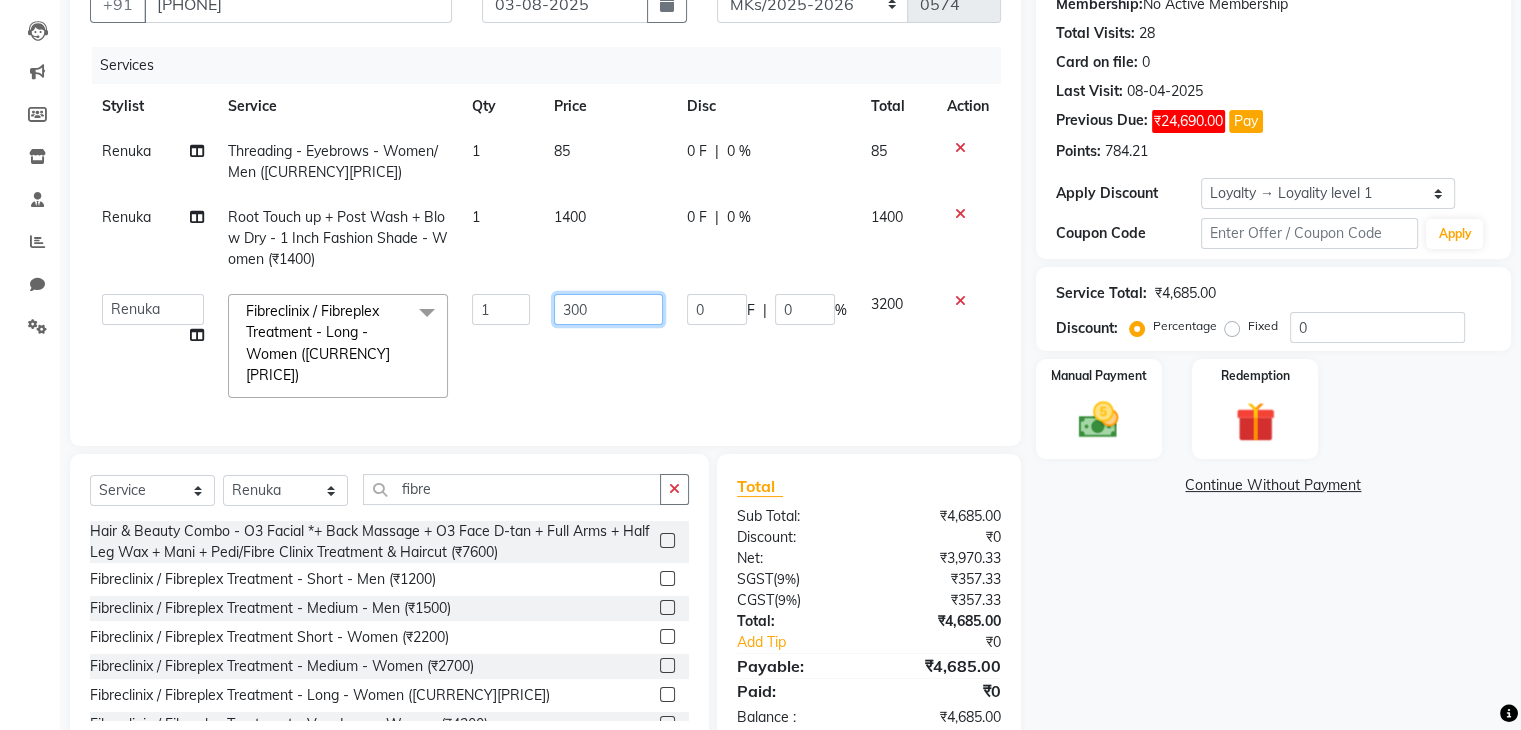 type on "3000" 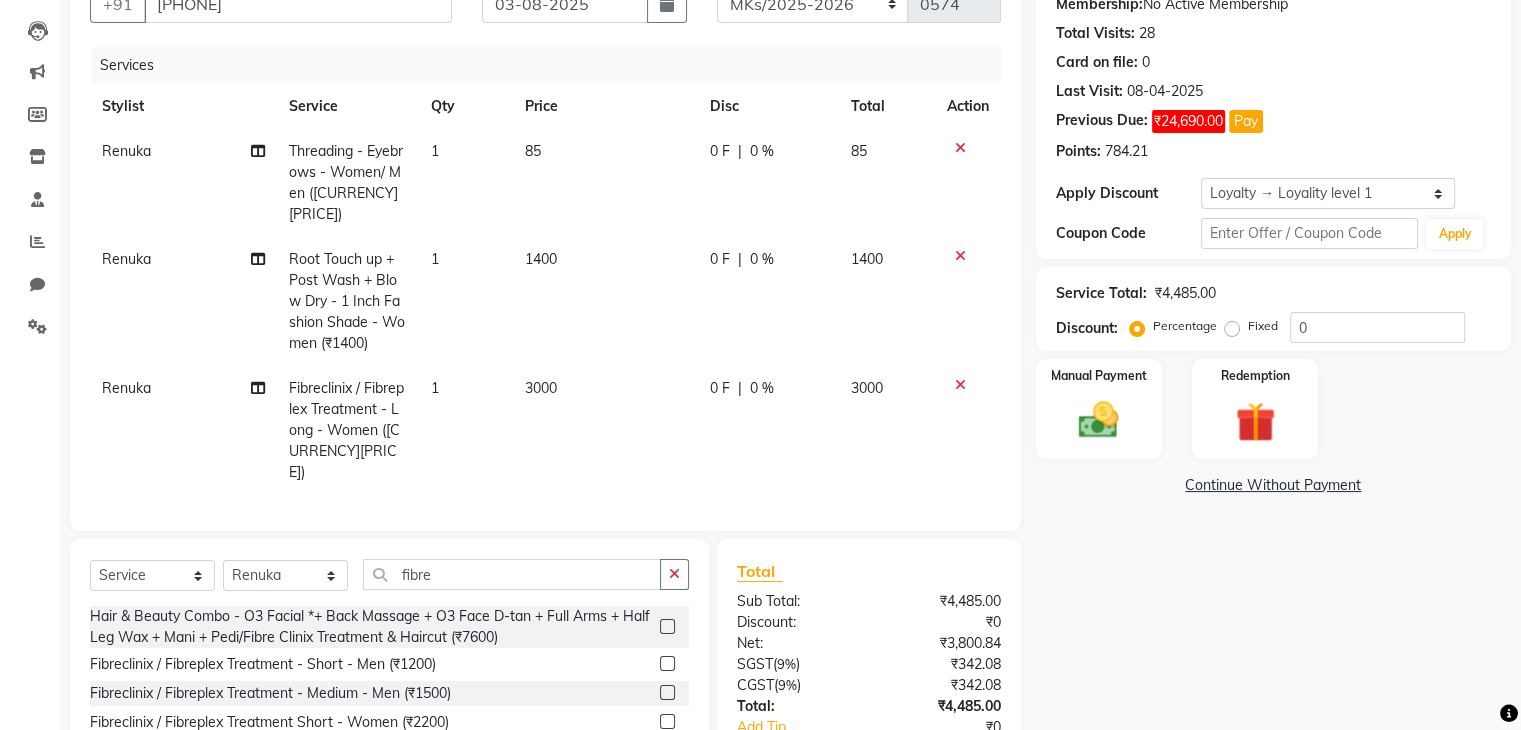click on "3000" 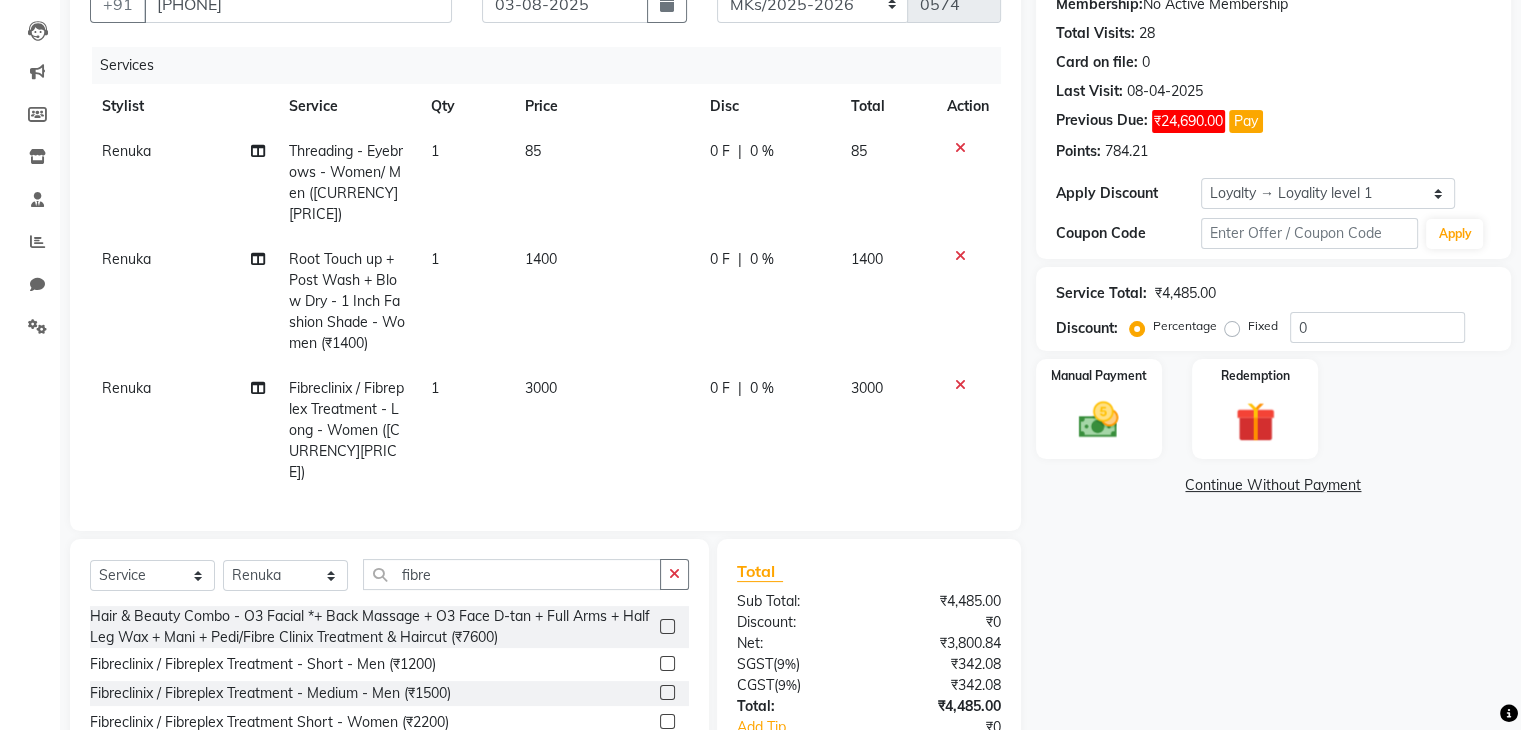 select on "21738" 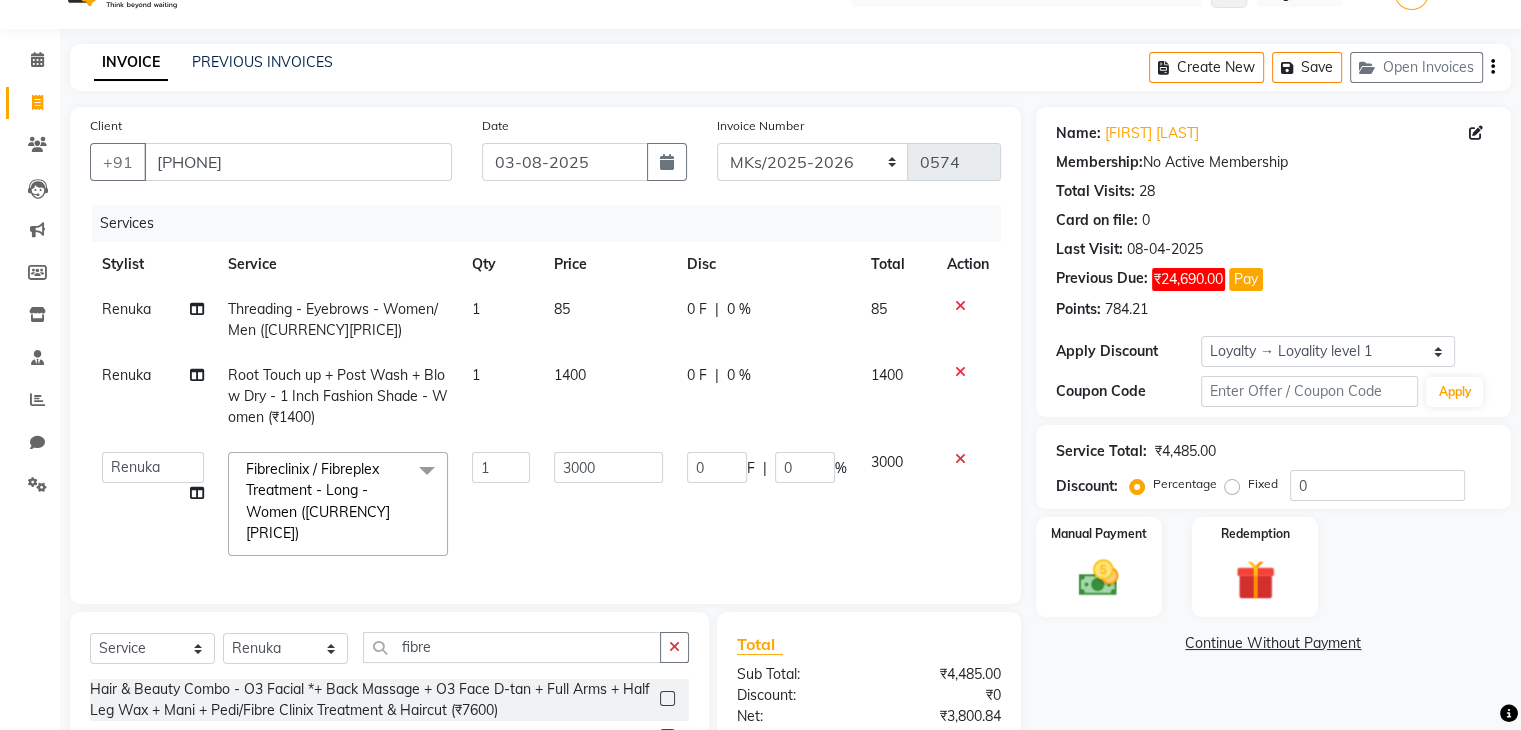 scroll, scrollTop: 0, scrollLeft: 0, axis: both 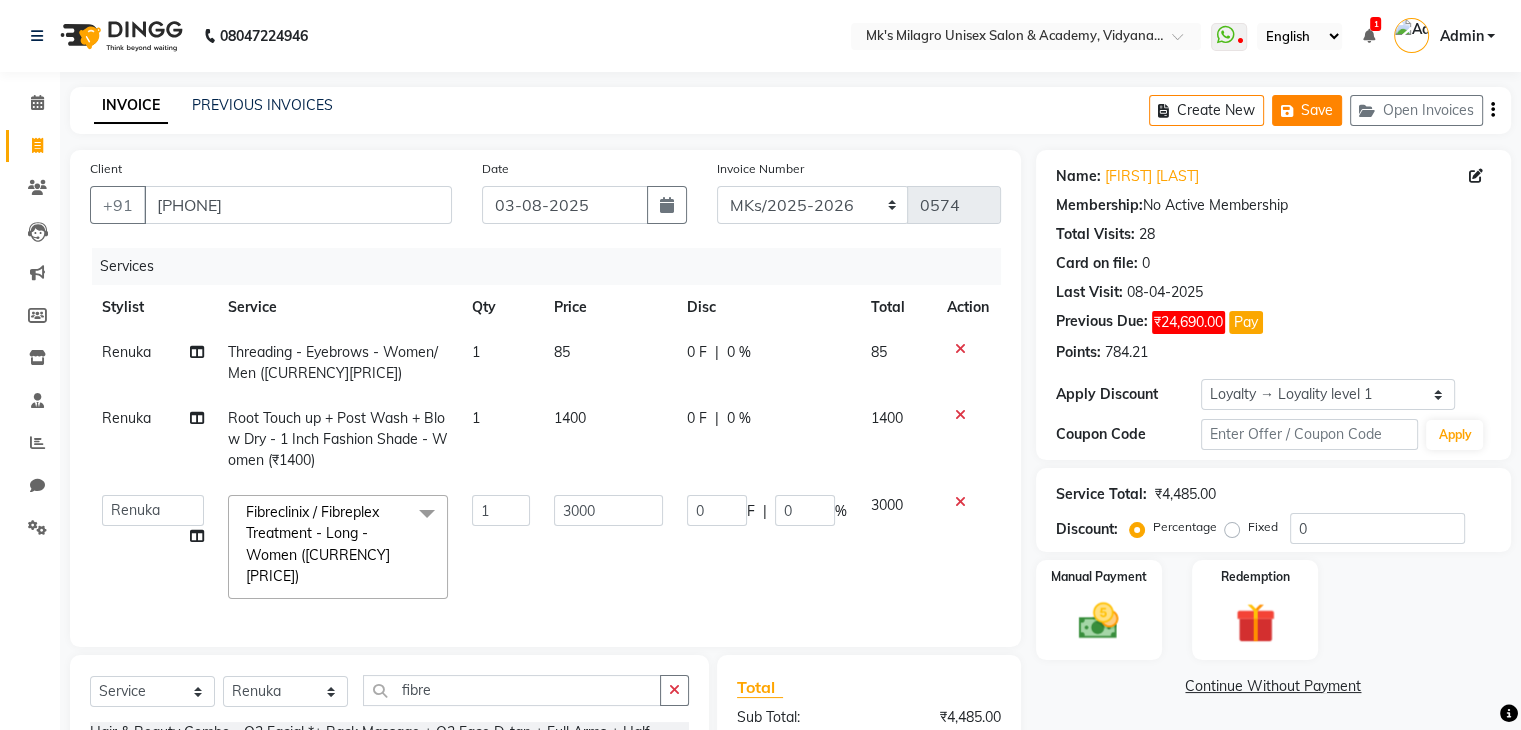 click on "Save" 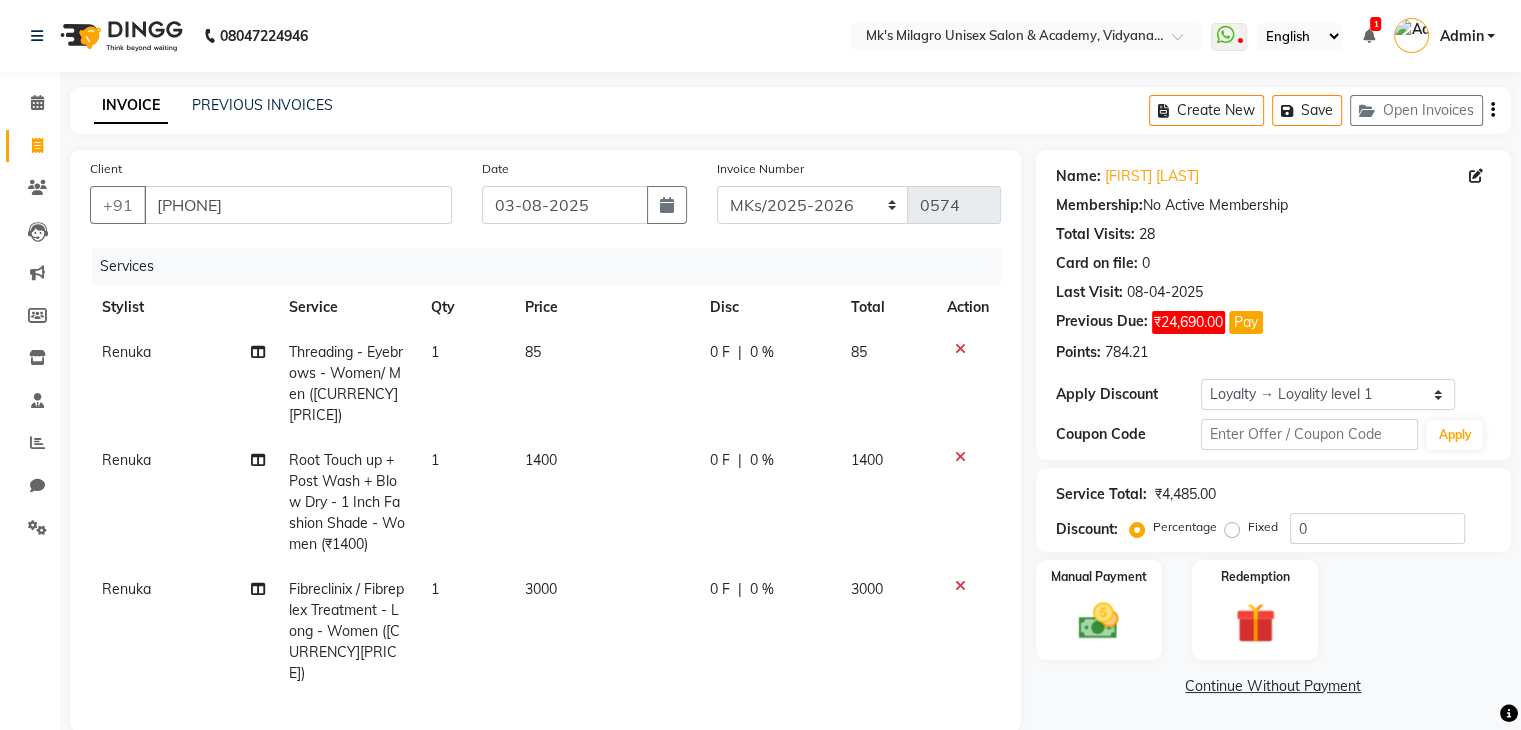 click on "Invoice" 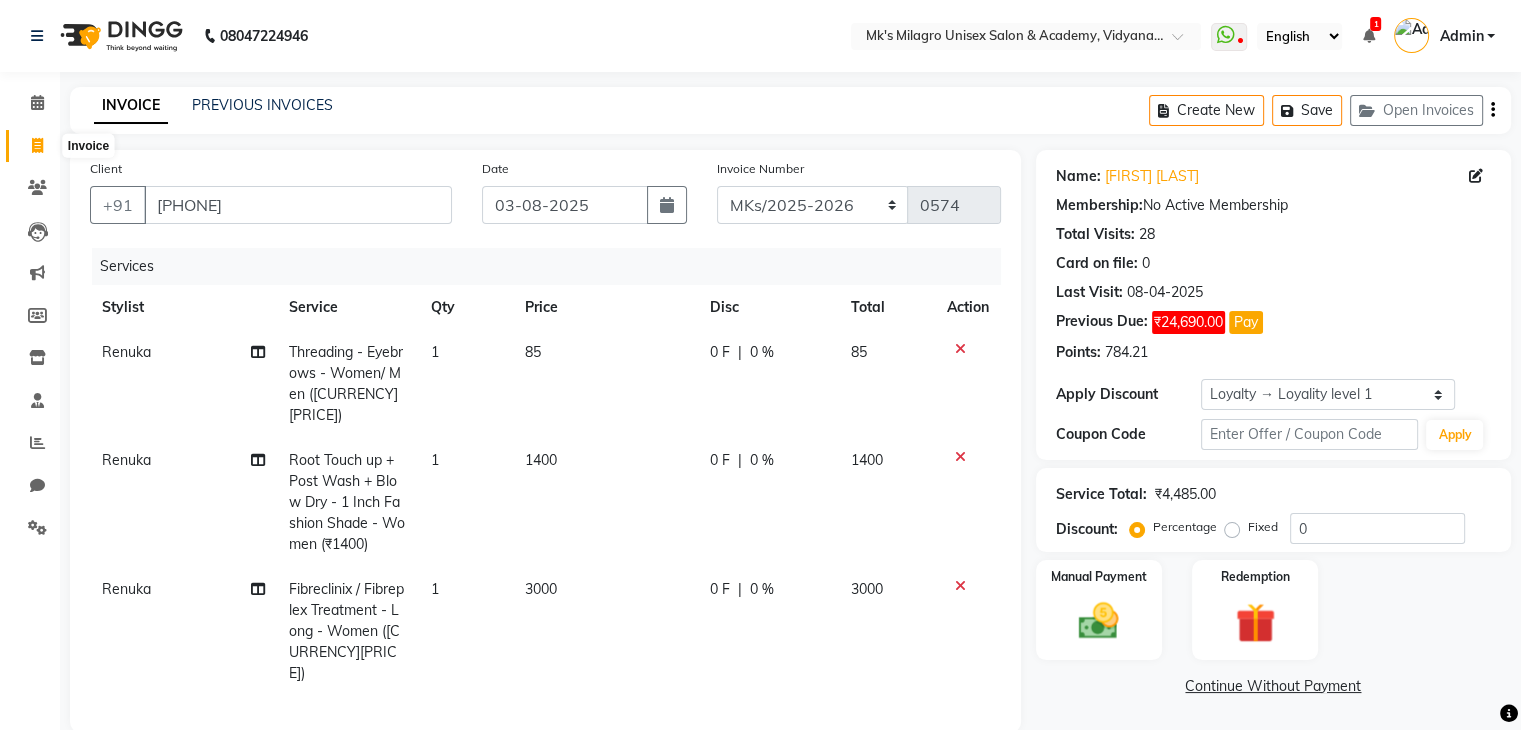 click 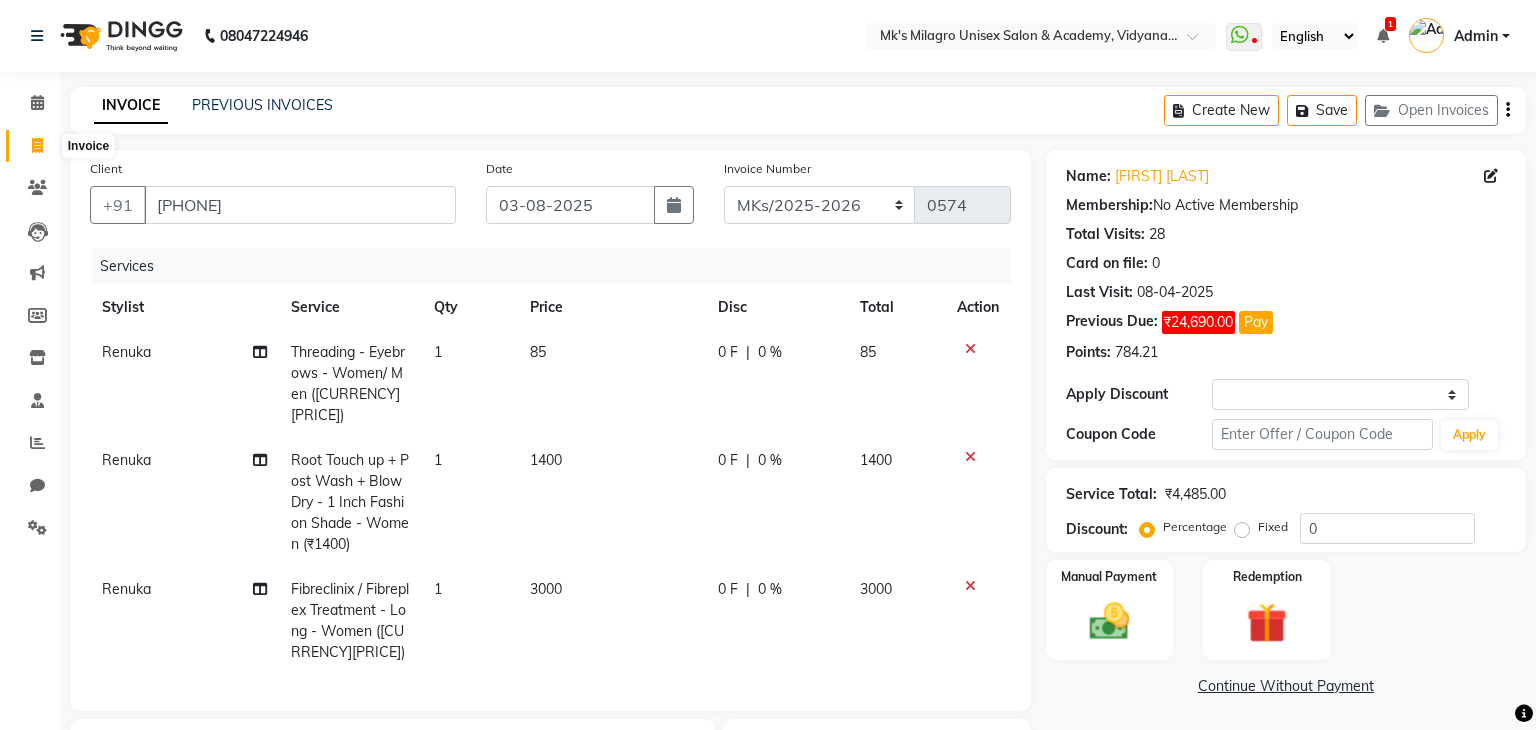 select on "service" 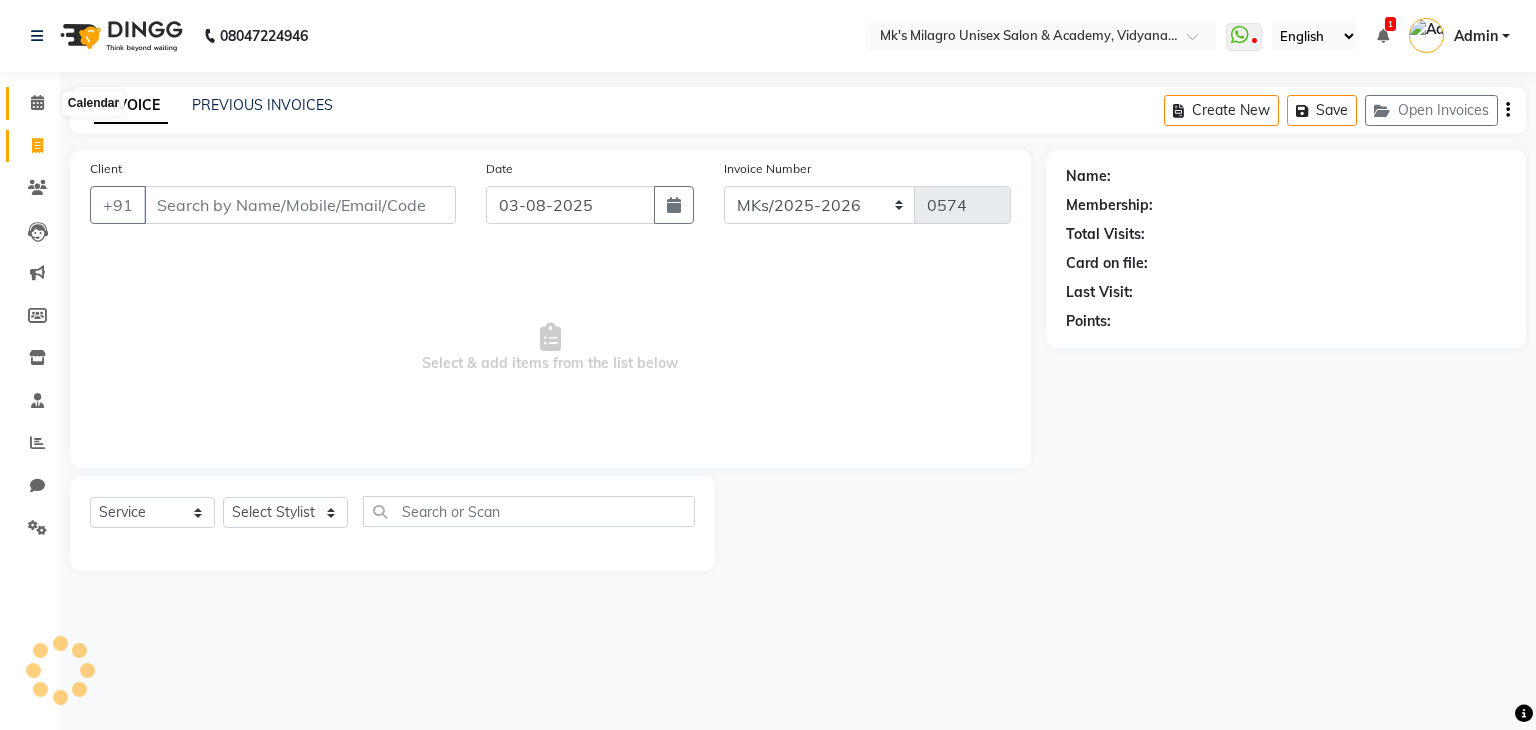 click 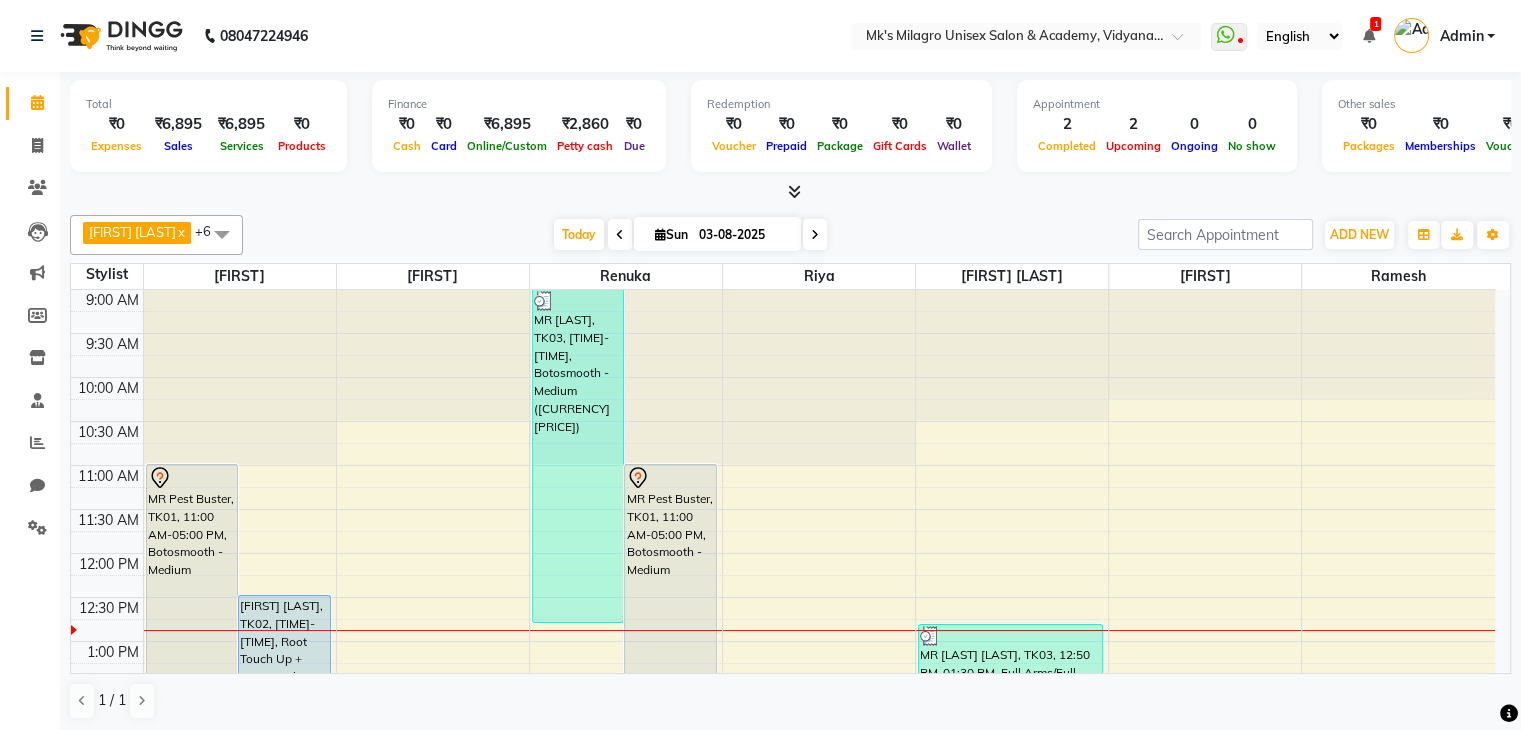 scroll, scrollTop: 0, scrollLeft: 26, axis: horizontal 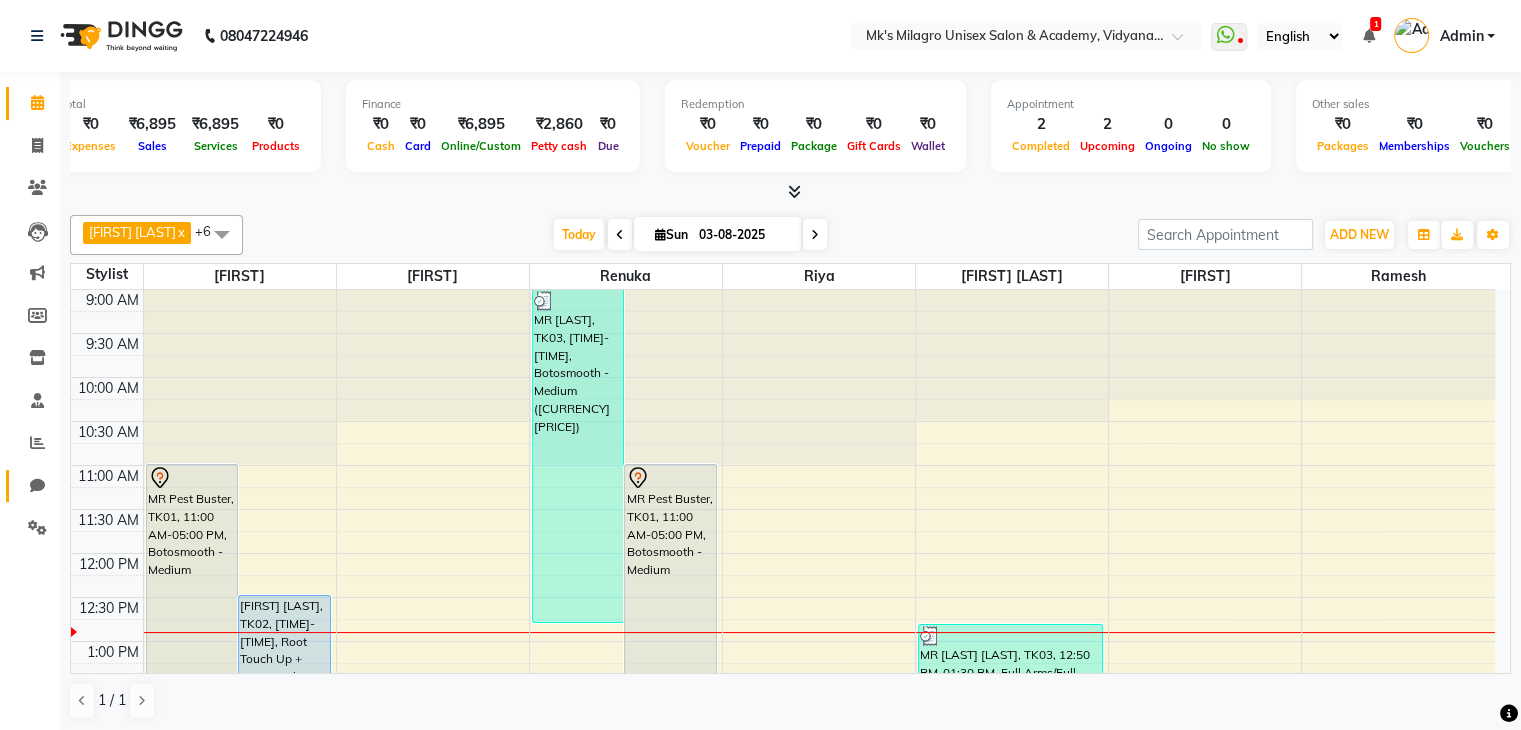 click 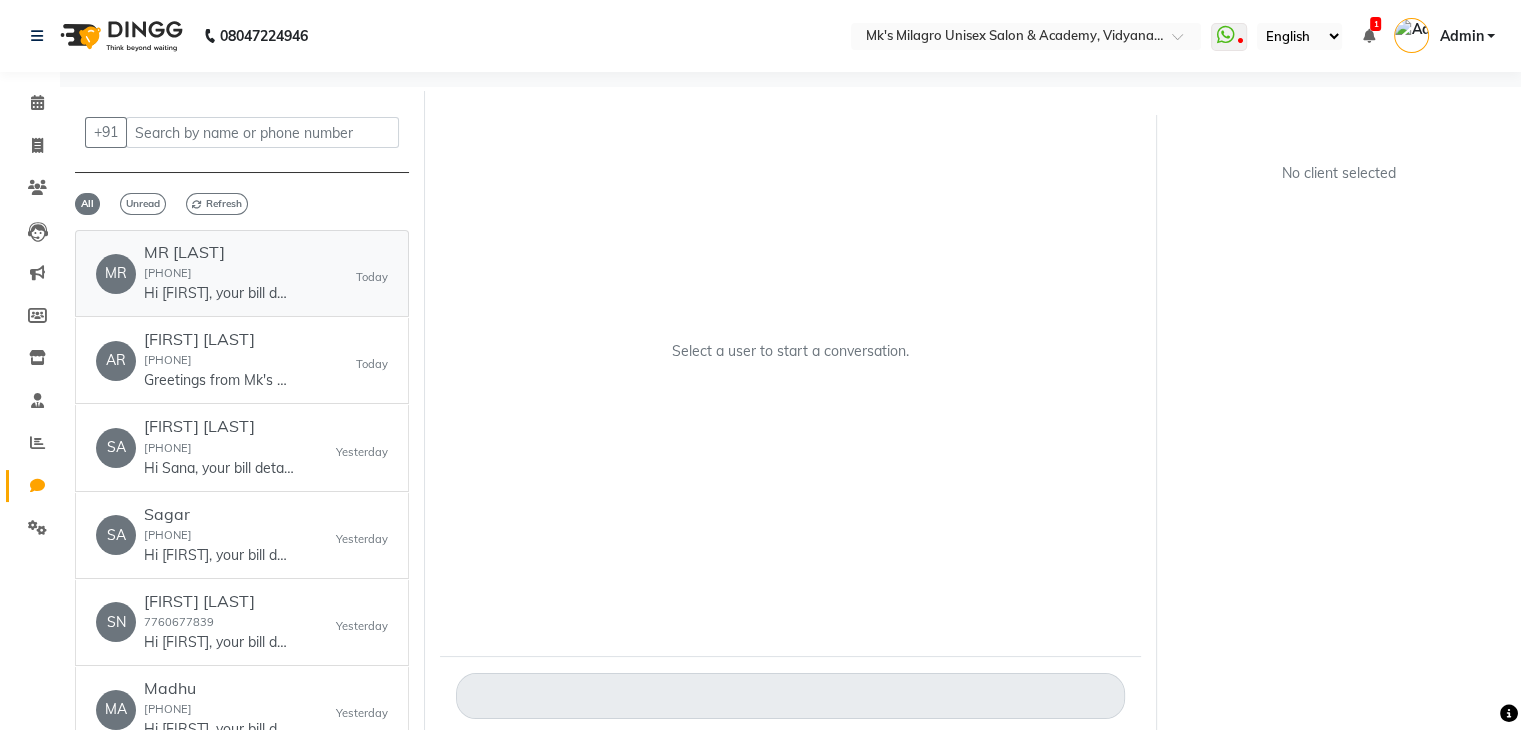 click on "Hi [FIRST], your bill details of service on today at Mk's Milagro Unisex Salon, Tingre Nagar.Please click the link to download your invoice ww4.in/a?c=I8Ek4o  . Kindly rate us ww4.in/a?c=lV14Hh  - Milagro" 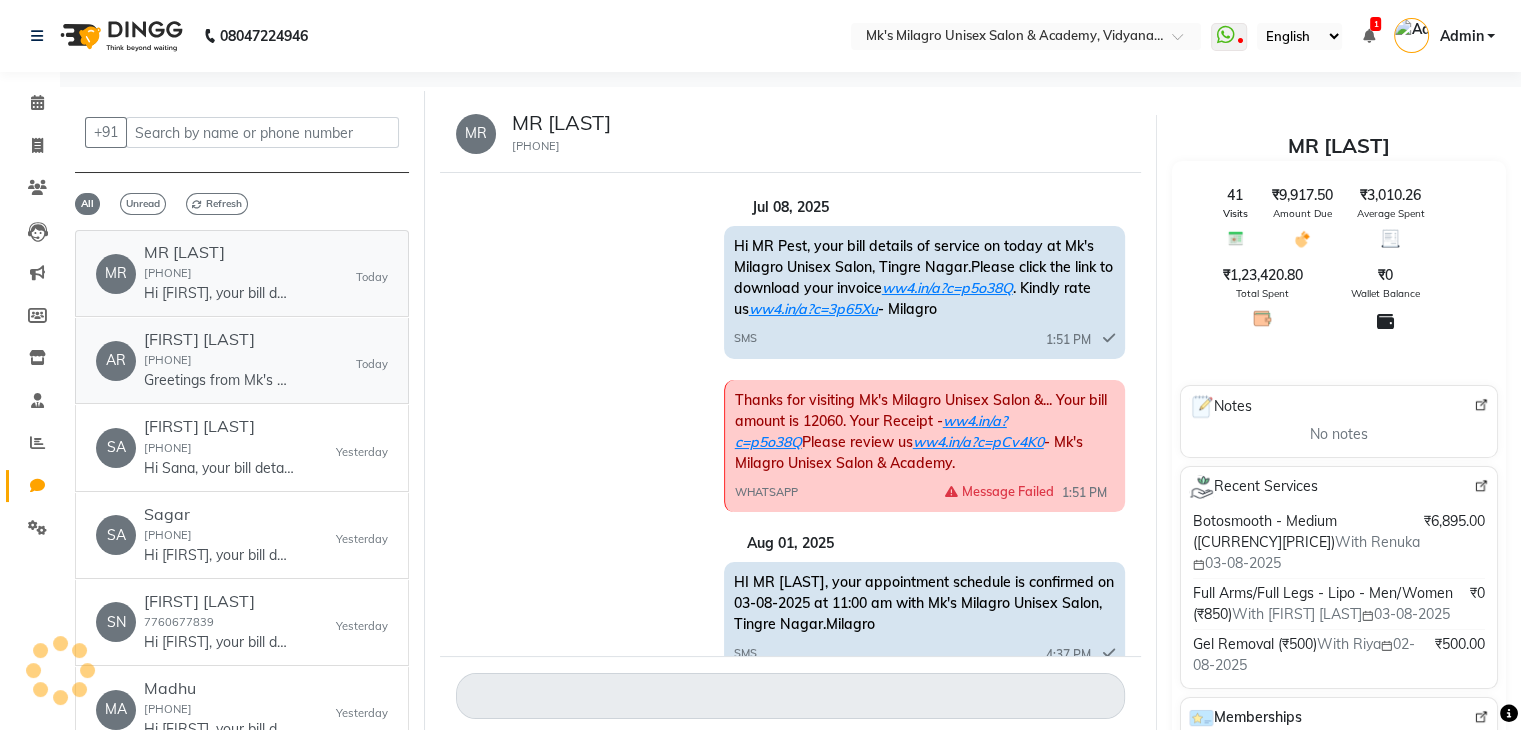 scroll, scrollTop: 788, scrollLeft: 0, axis: vertical 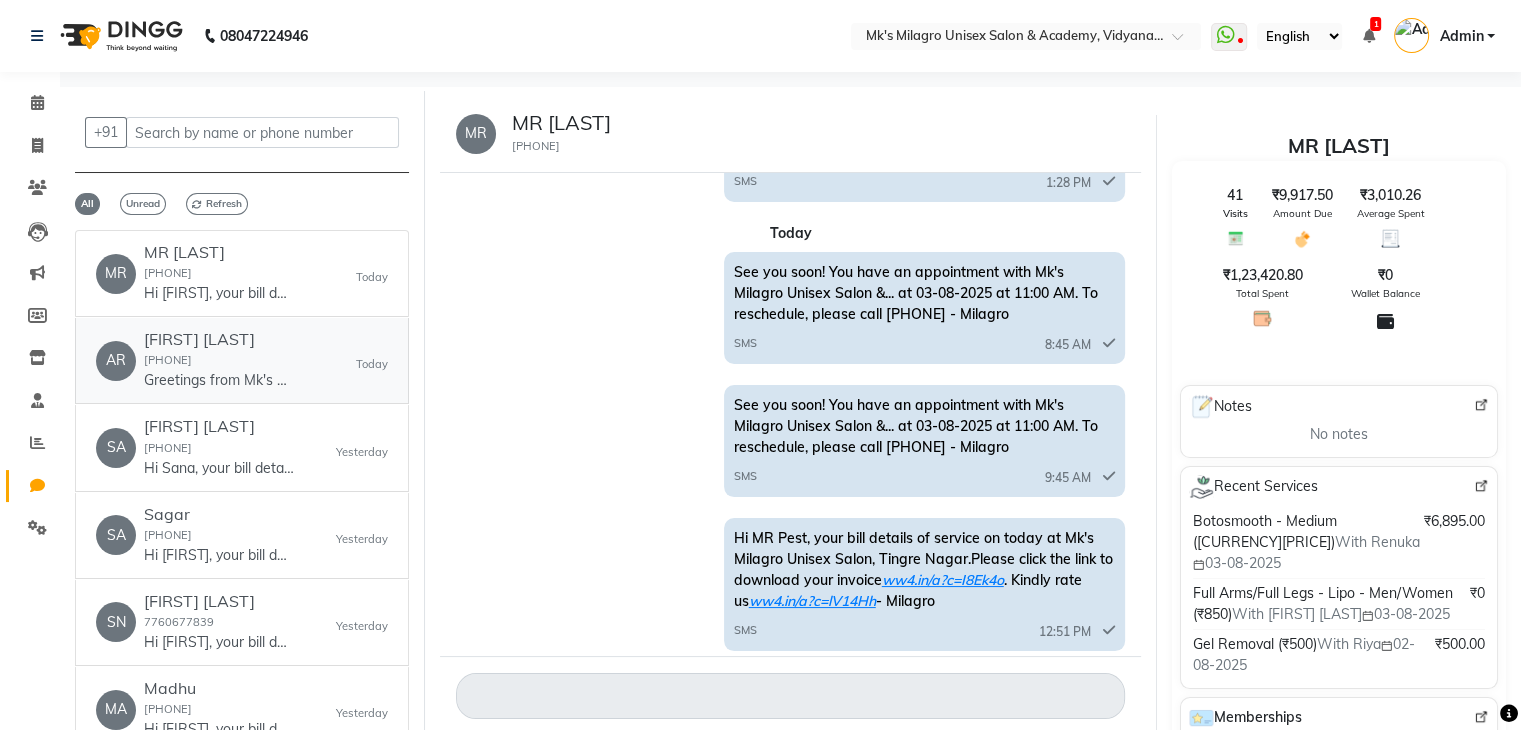 click on "[FIRST] [LAST]" 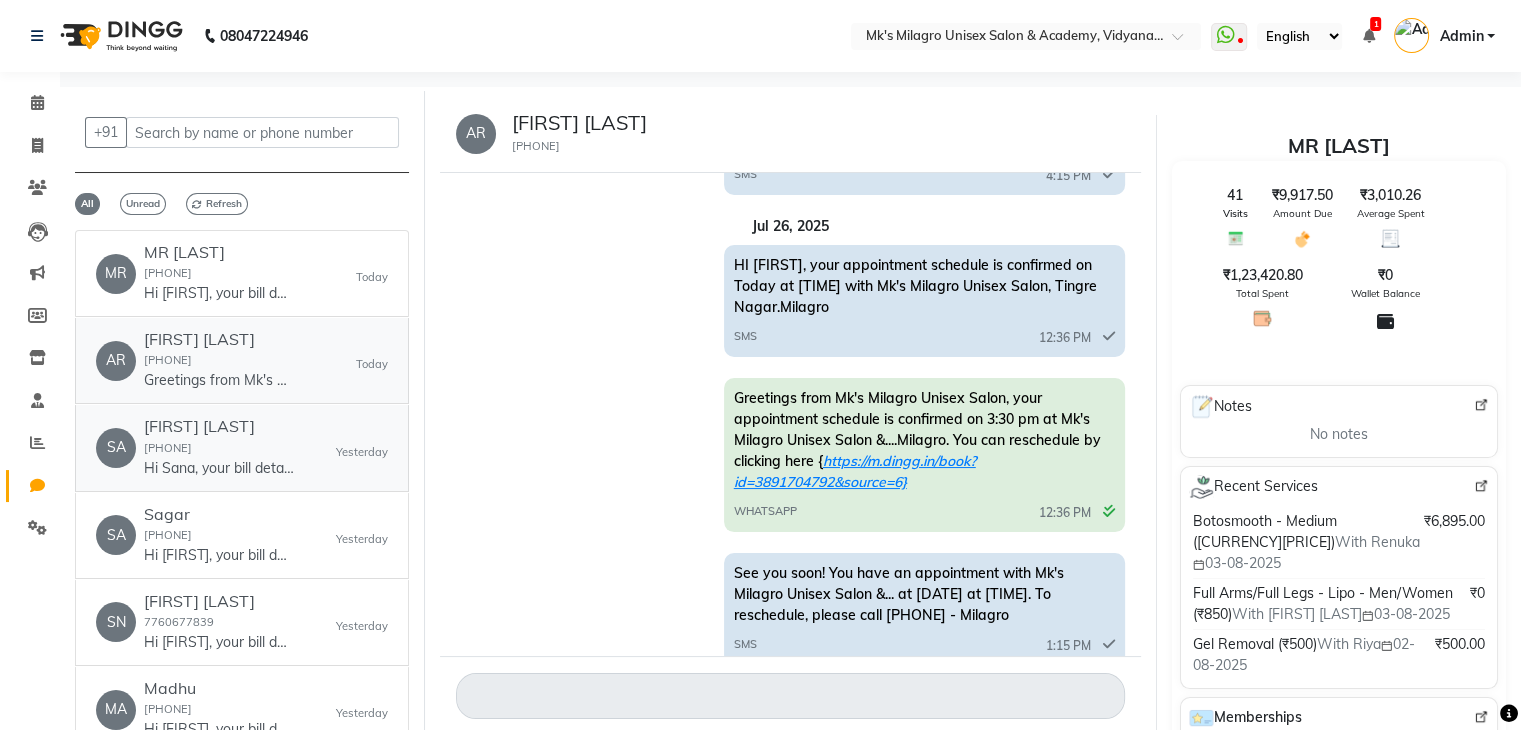 scroll, scrollTop: 1762, scrollLeft: 0, axis: vertical 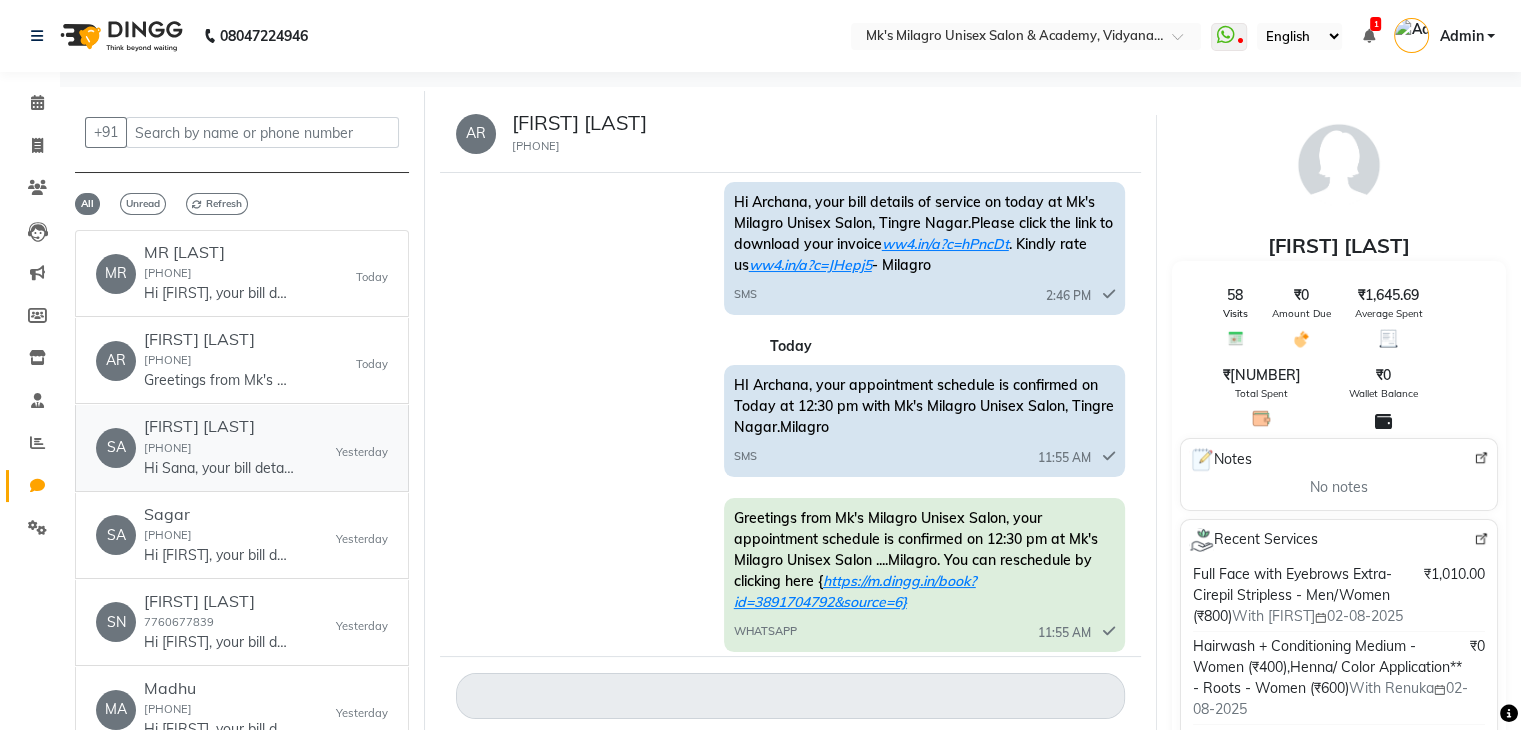 click on "[FIRST] [LAST]  [PHONE]  Hi [FIRST], your bill details of service on today at Mk's Milagro Unisex Salon, Tingre Nagar.Please click the link to download your invoice ww4.in/a?c=GoehJh  . Kindly rate us ww4.in/a?c=1iKaXD  - Milagro" 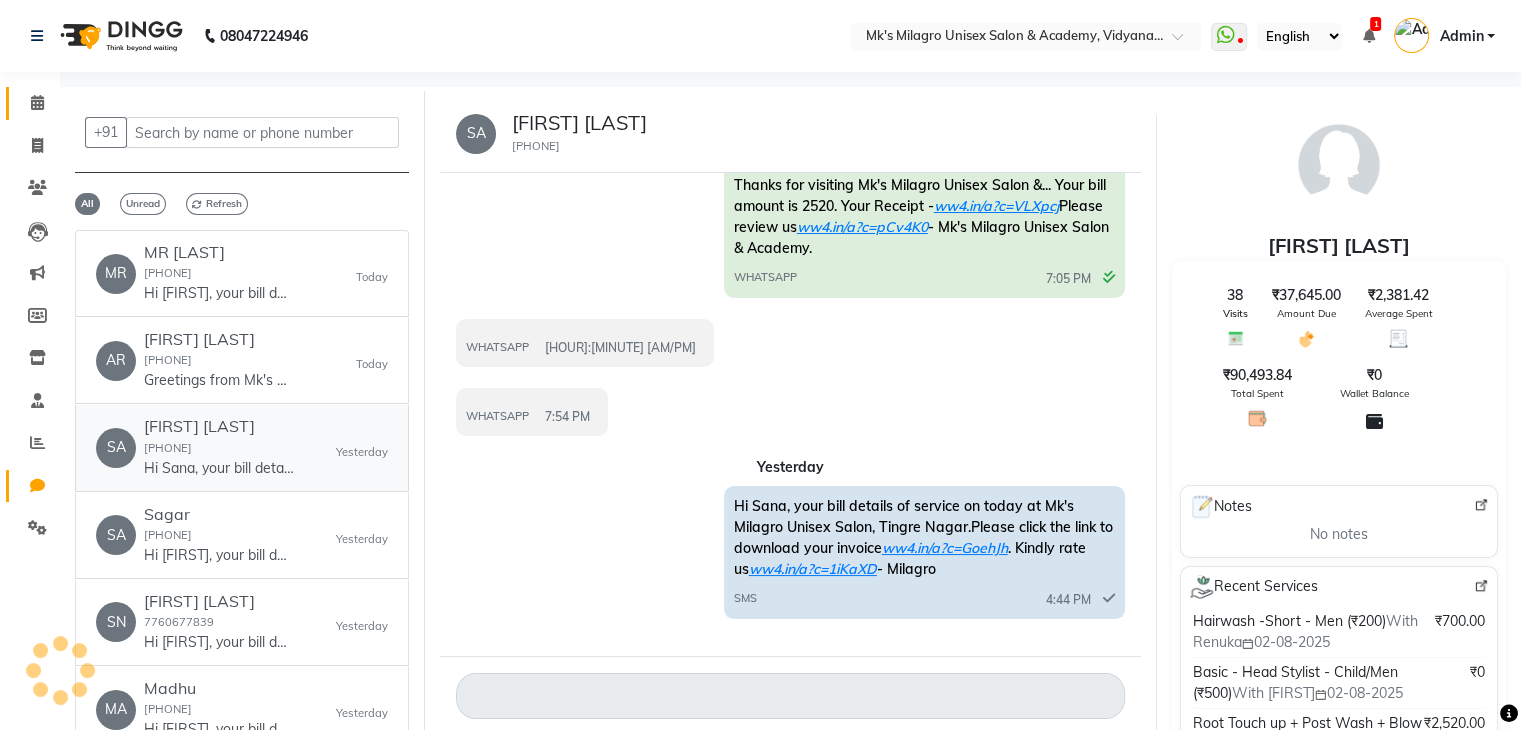 scroll, scrollTop: 488, scrollLeft: 0, axis: vertical 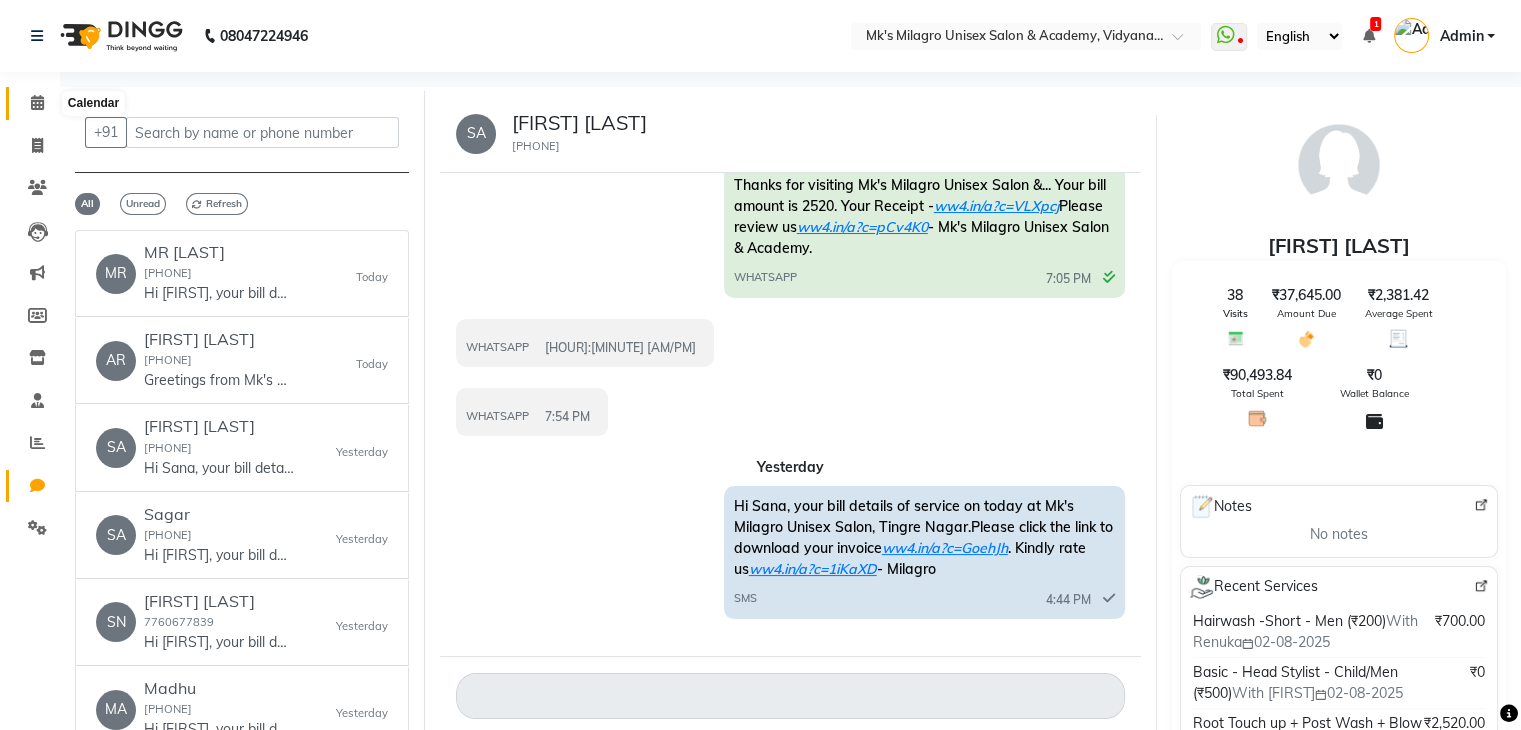 click 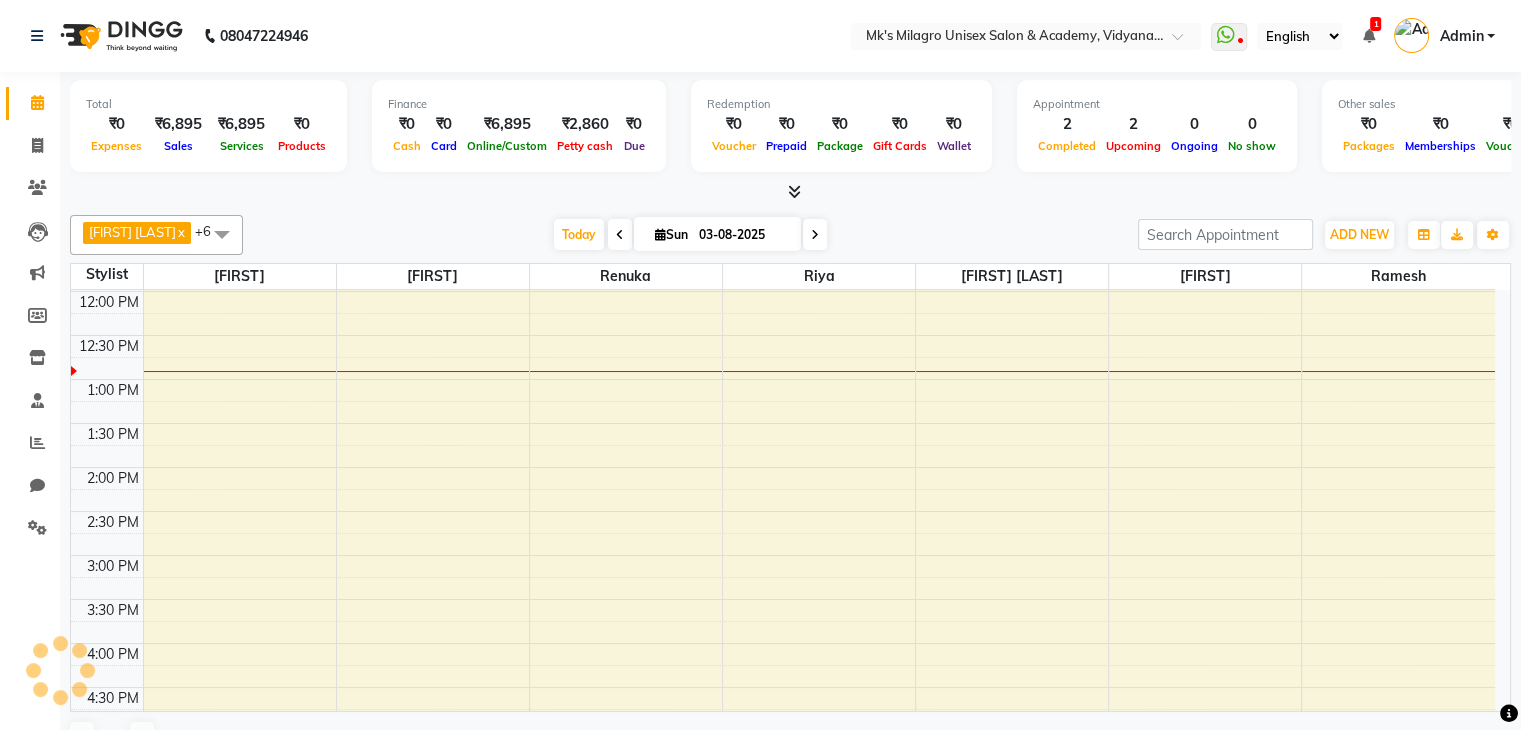 scroll, scrollTop: 0, scrollLeft: 0, axis: both 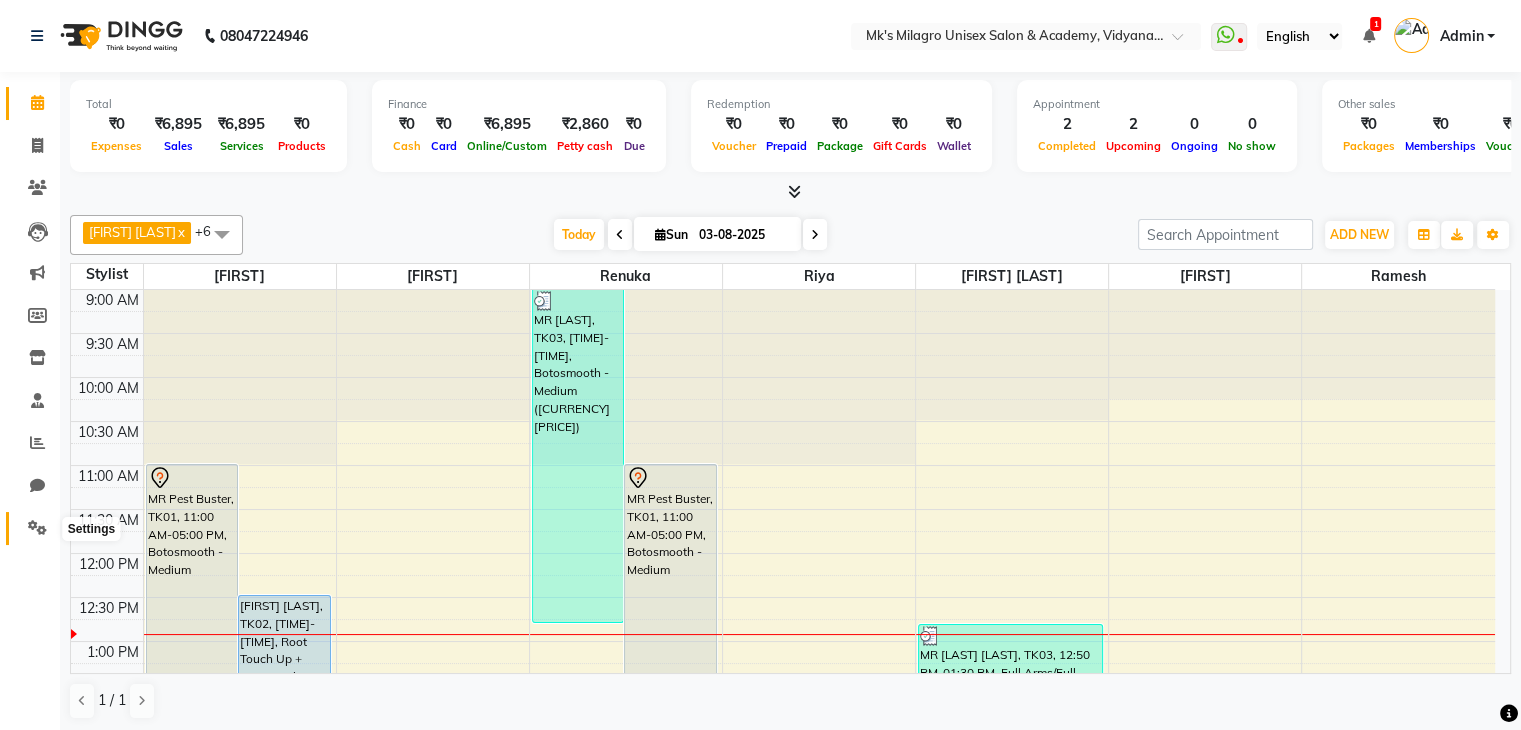 click 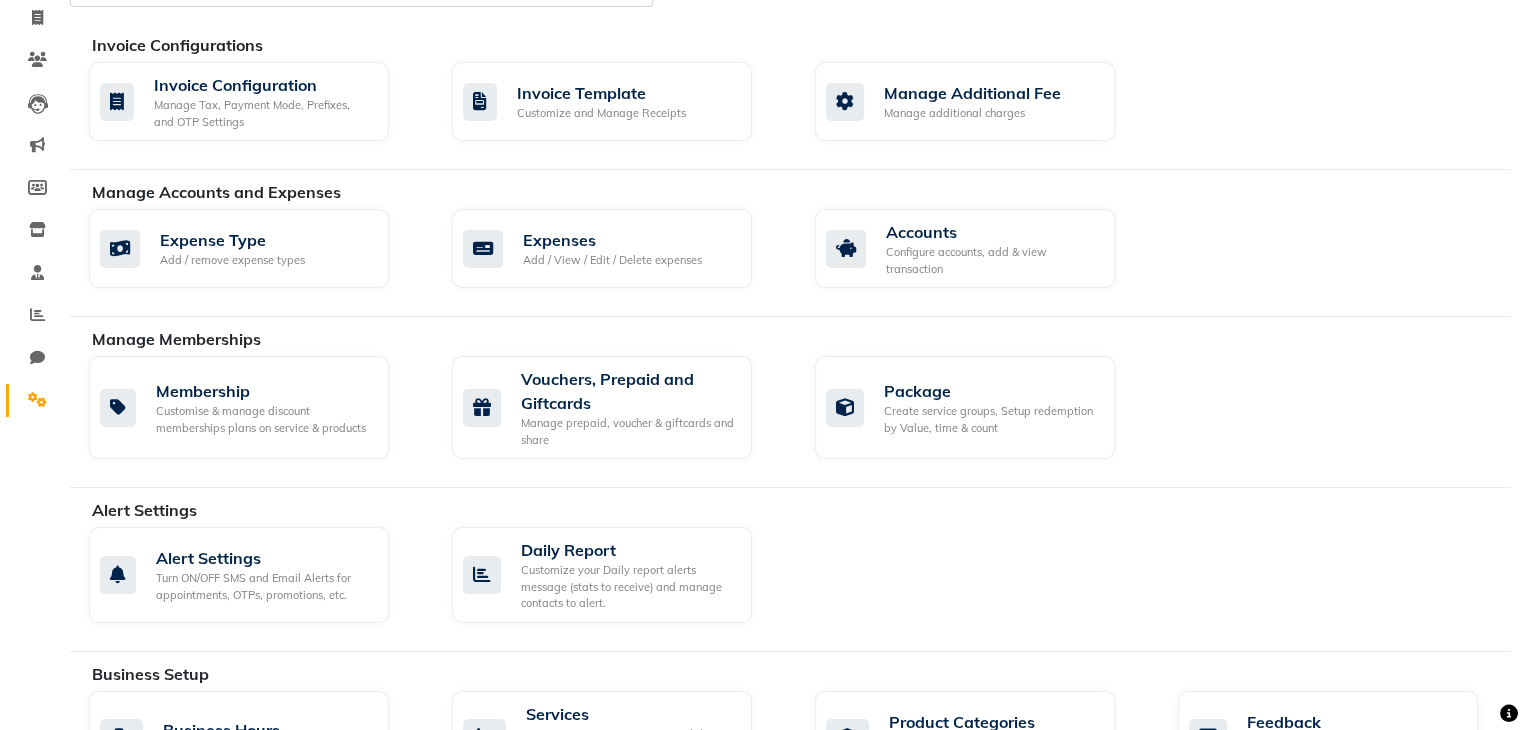 scroll, scrollTop: 0, scrollLeft: 0, axis: both 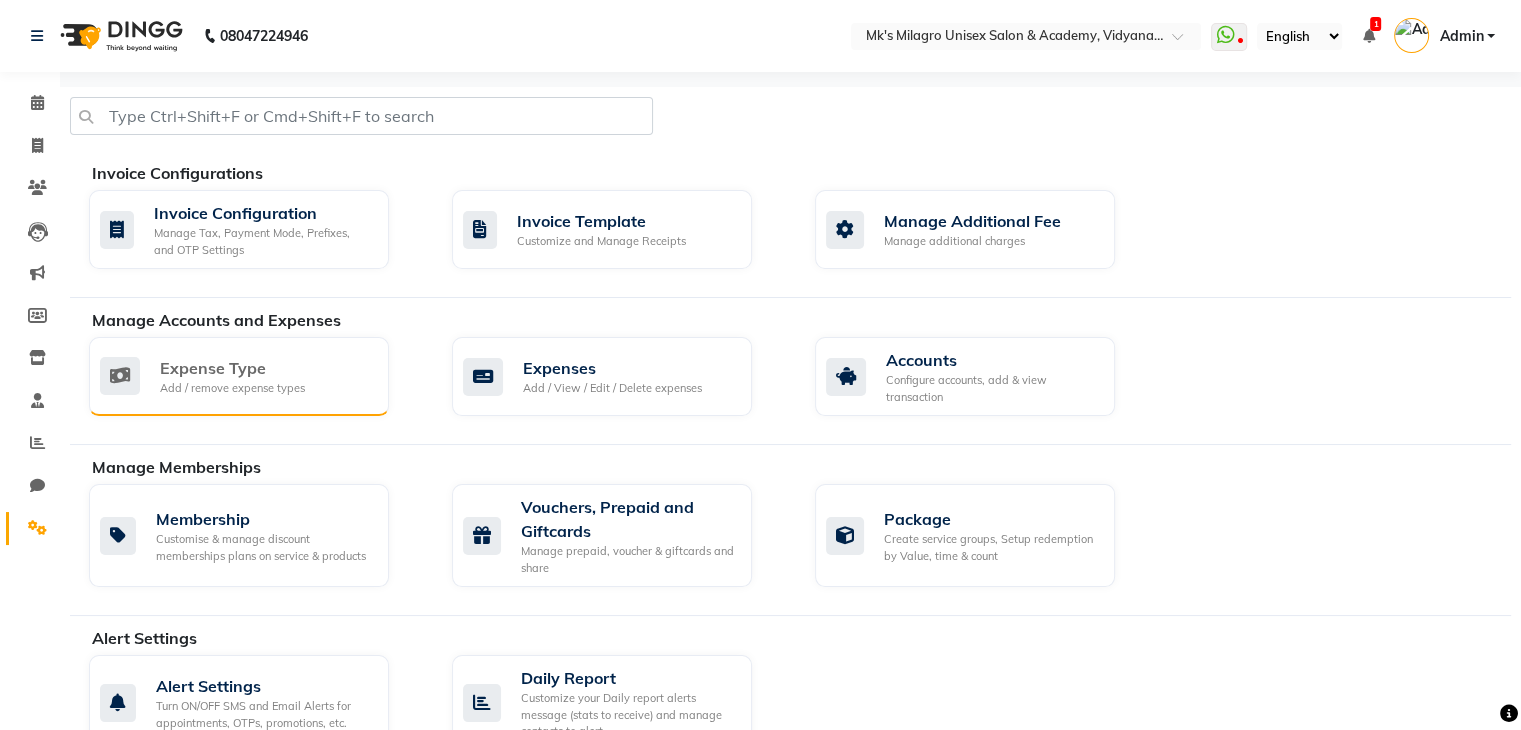 click on "Expense Type Add / remove expense types" 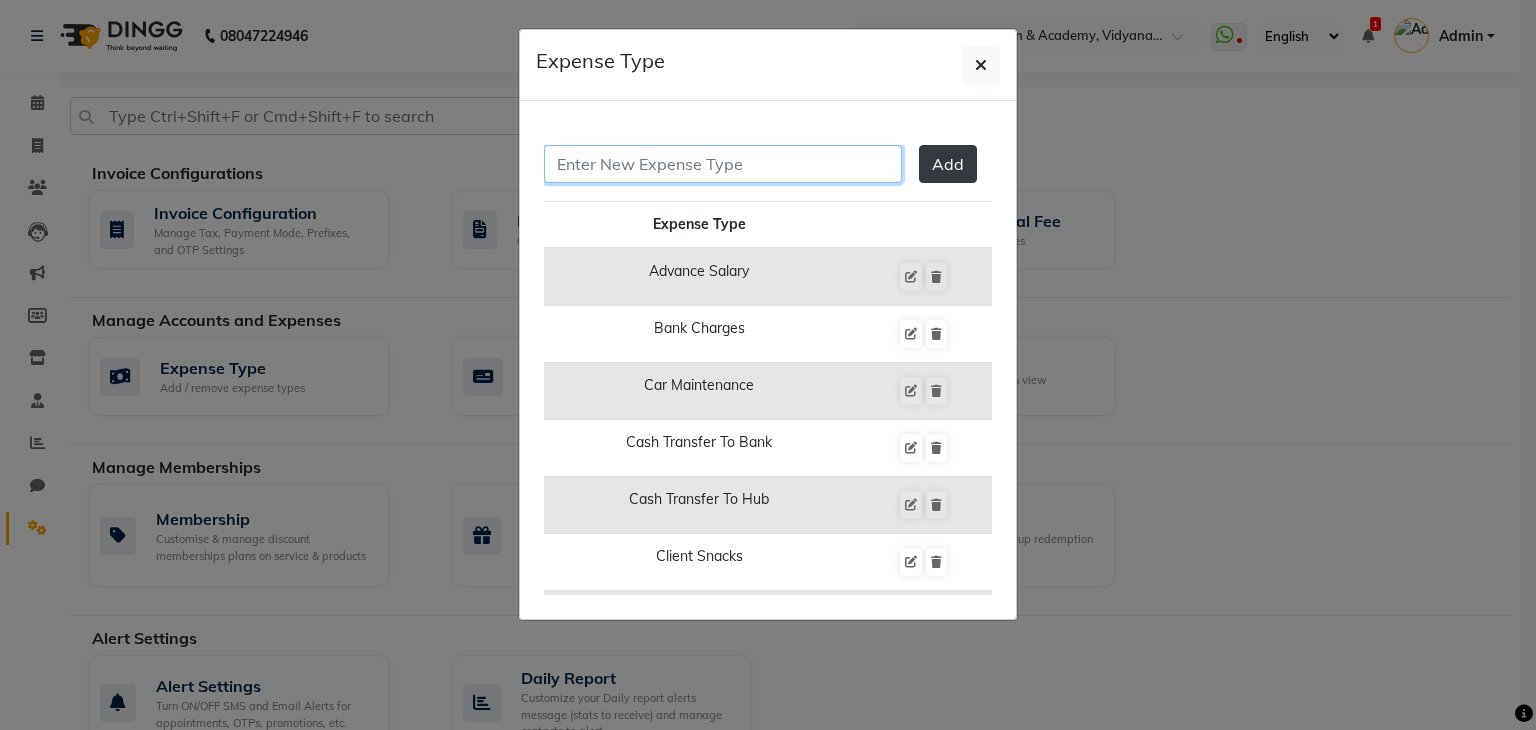 click at bounding box center (723, 164) 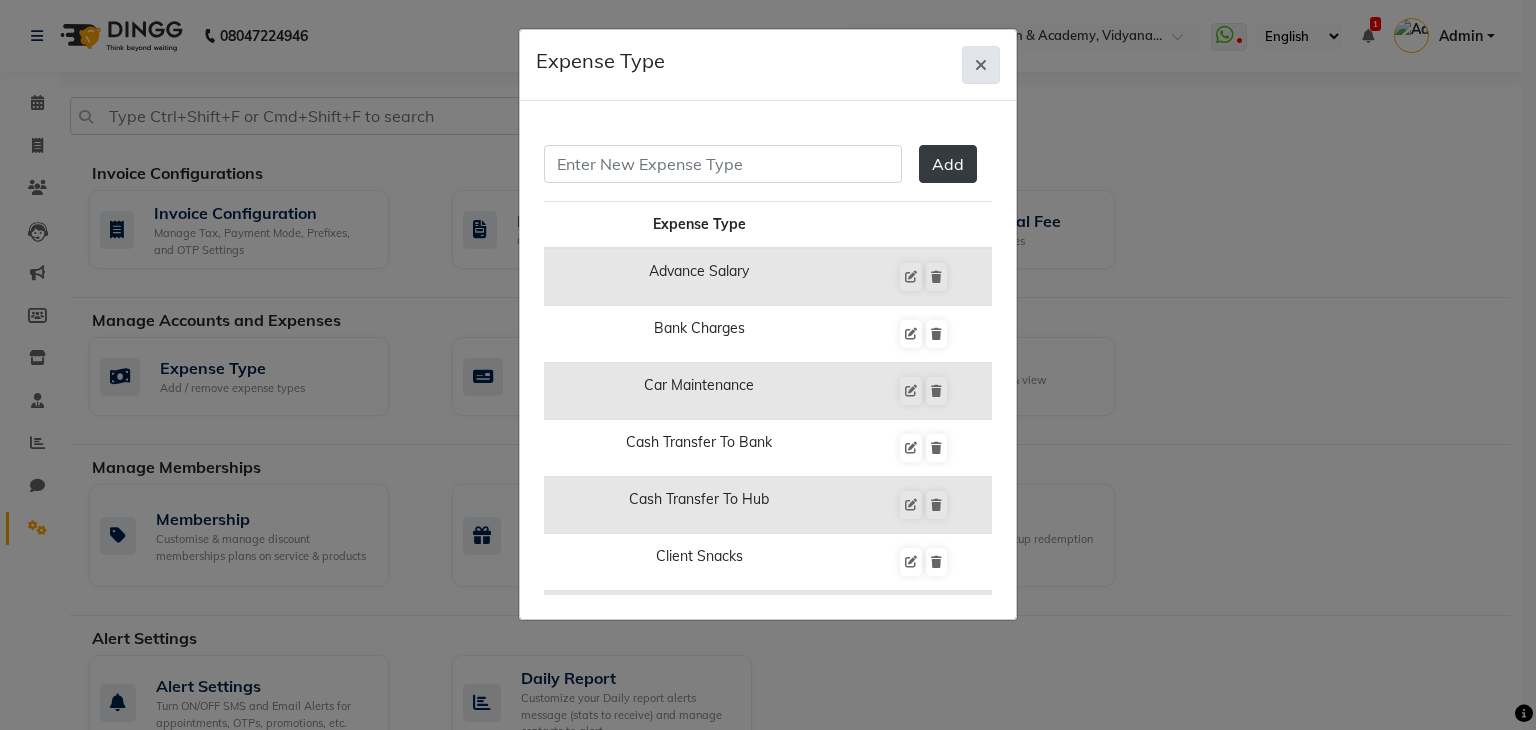 click 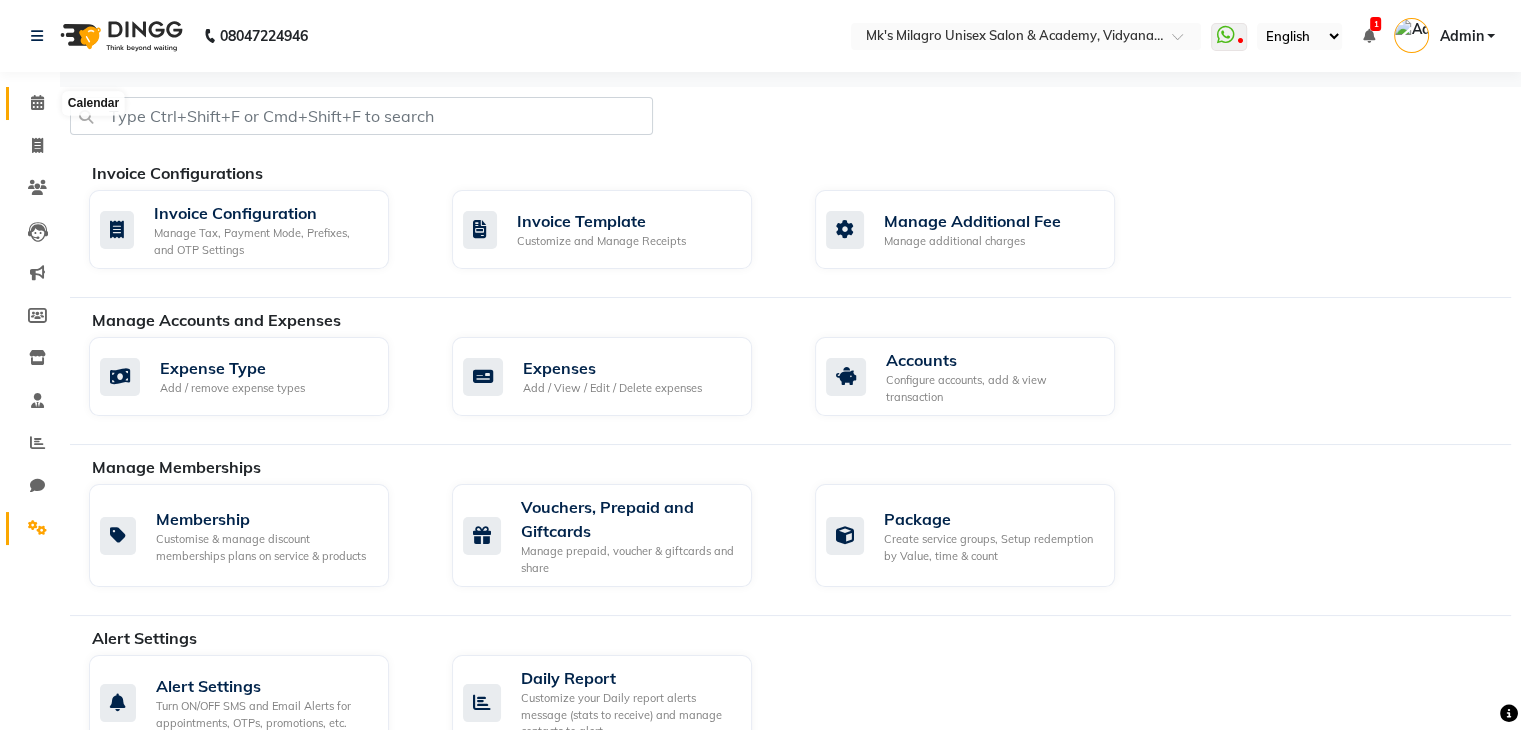 click 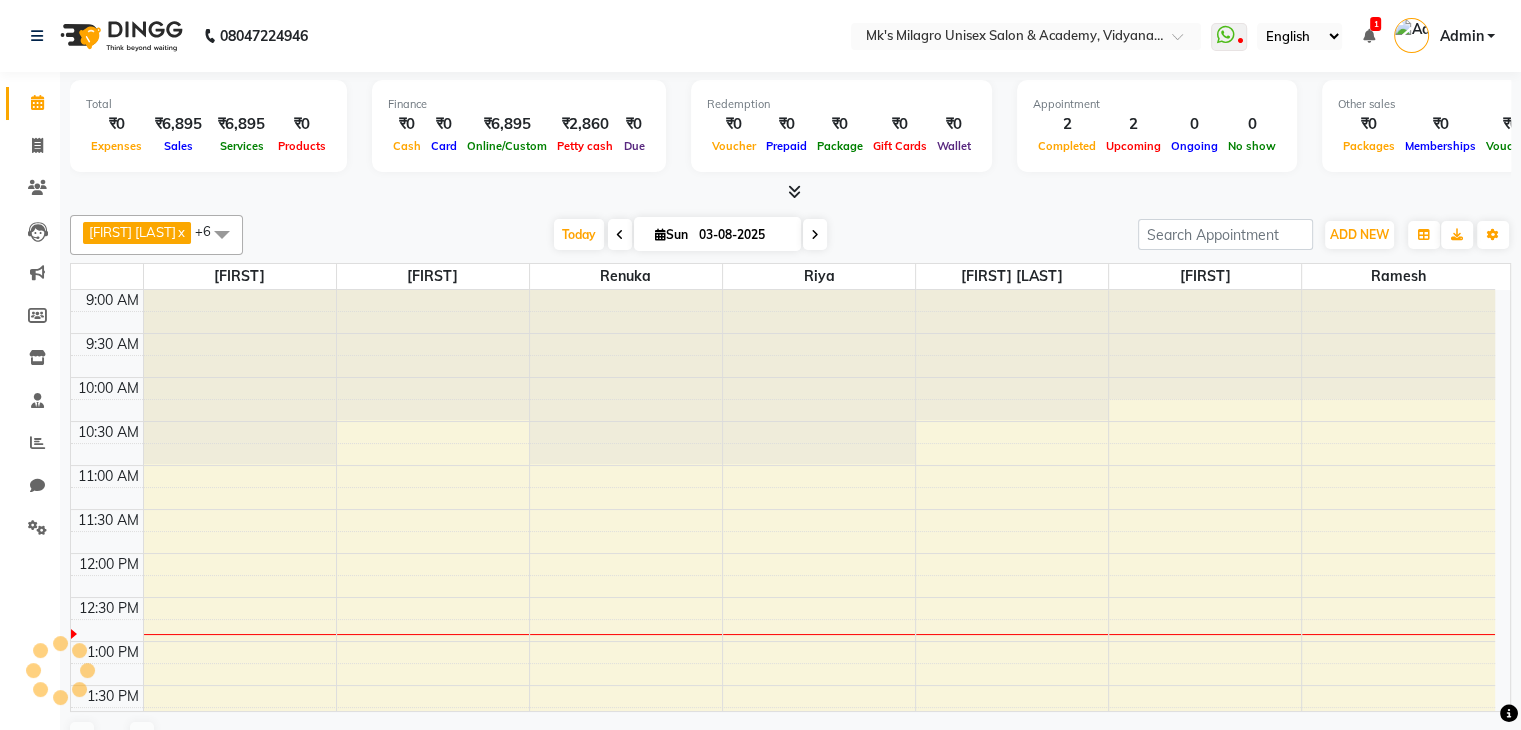 scroll, scrollTop: 0, scrollLeft: 0, axis: both 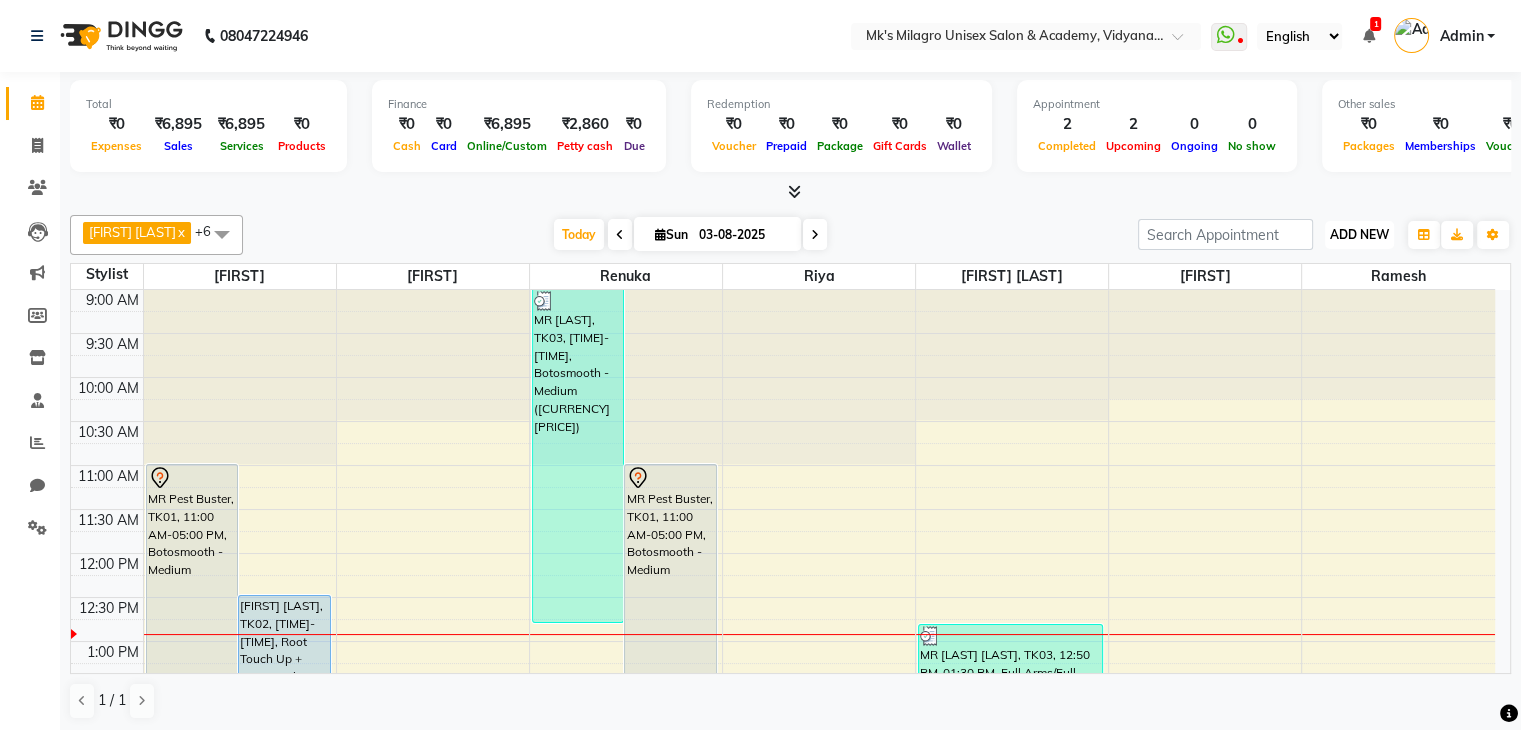 click on "ADD NEW" at bounding box center [1359, 234] 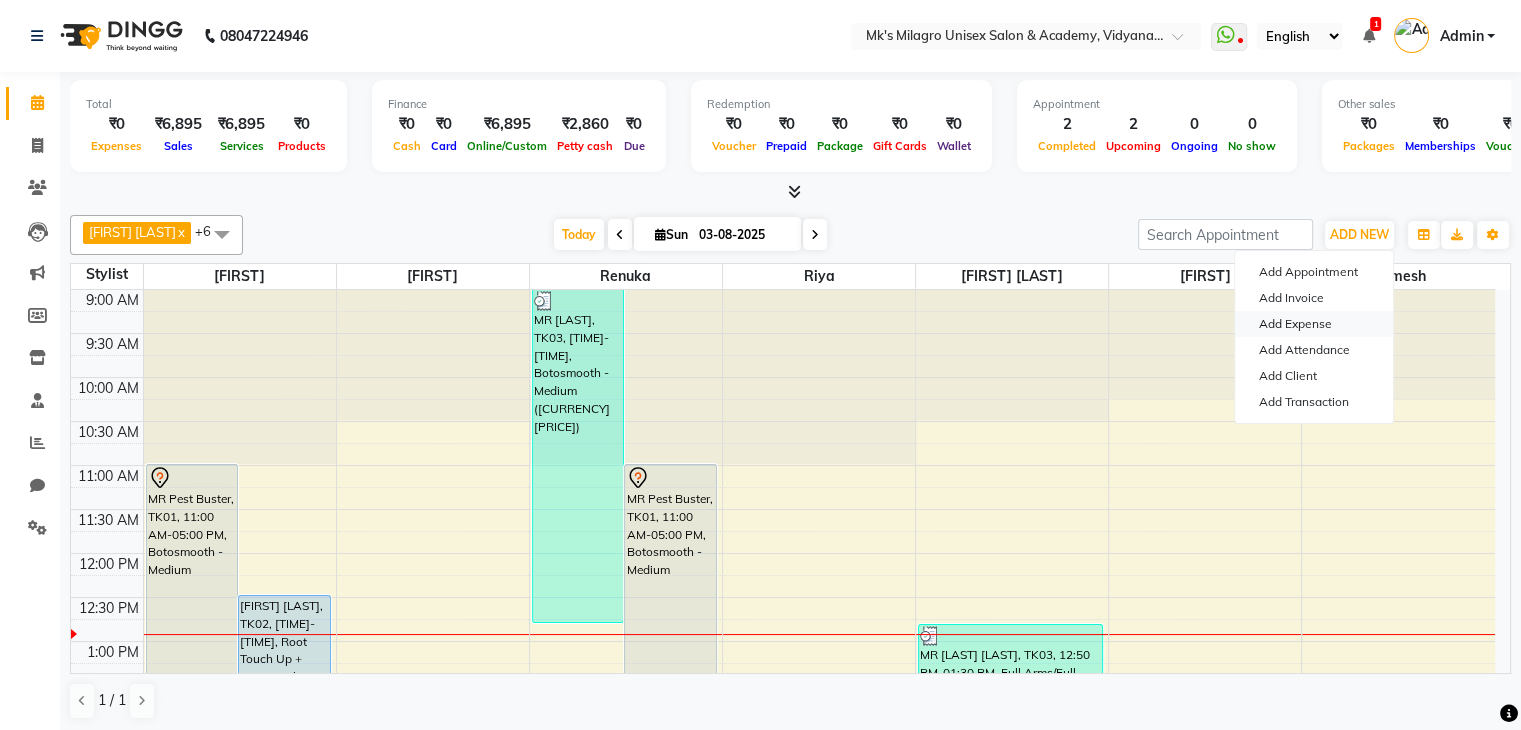 click on "Add Expense" at bounding box center (1314, 324) 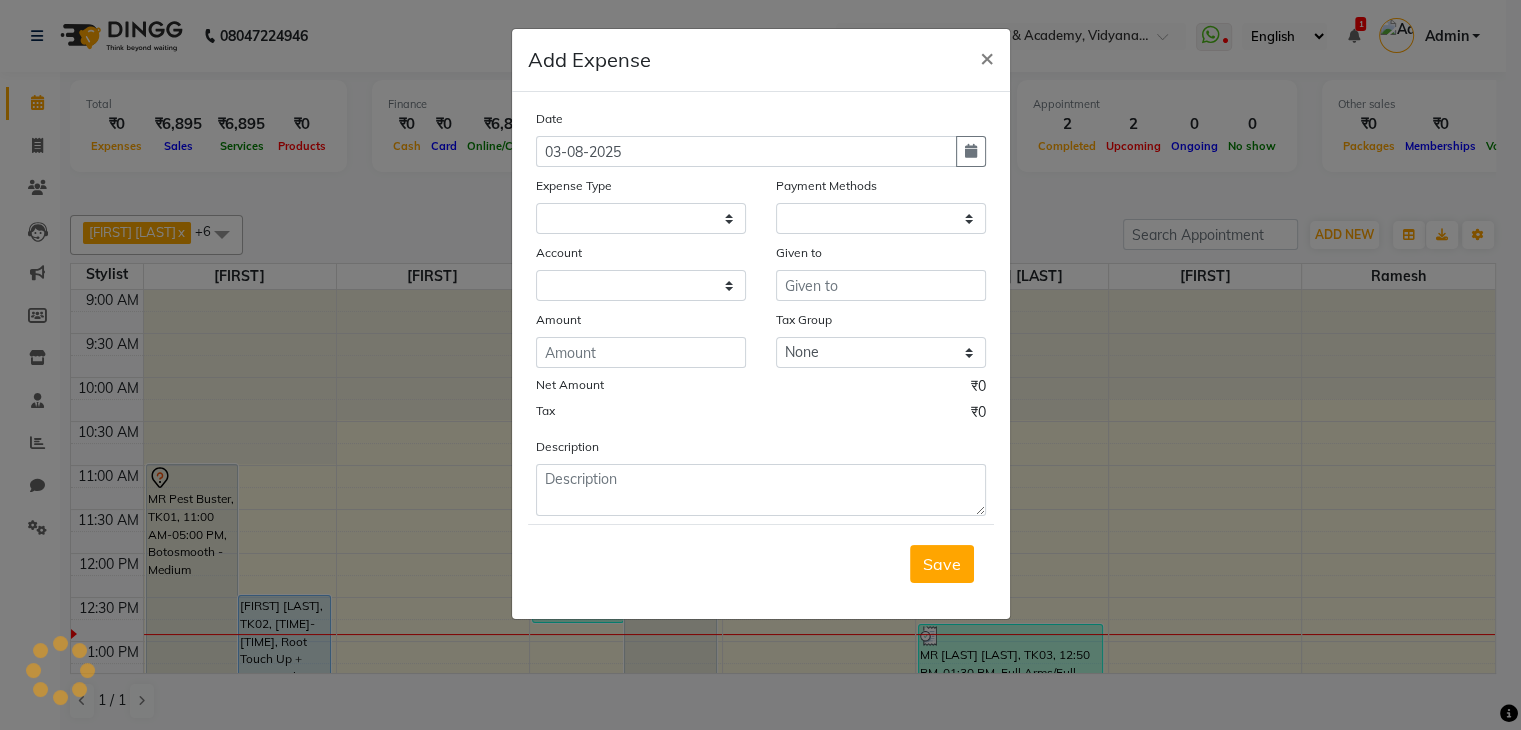 select 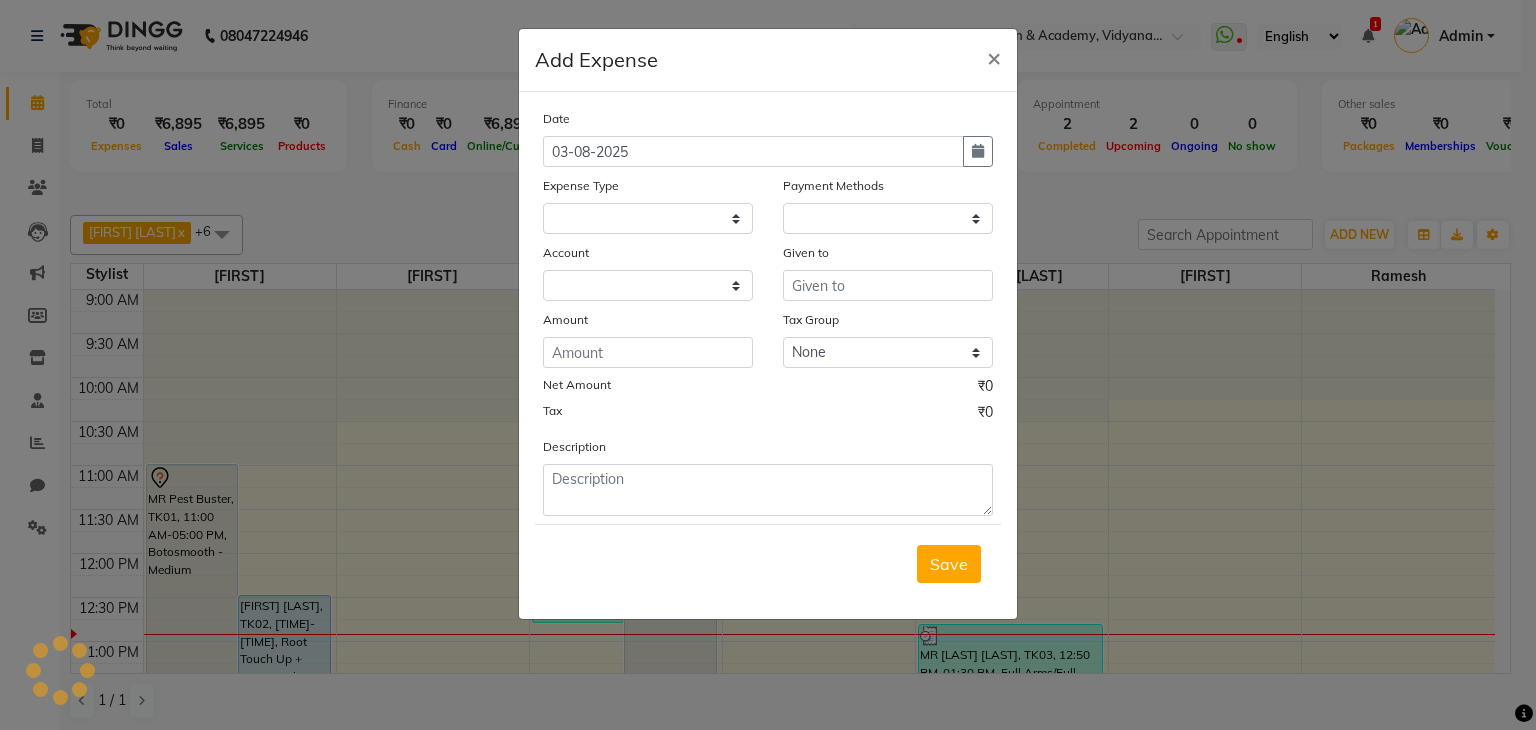 select on "1" 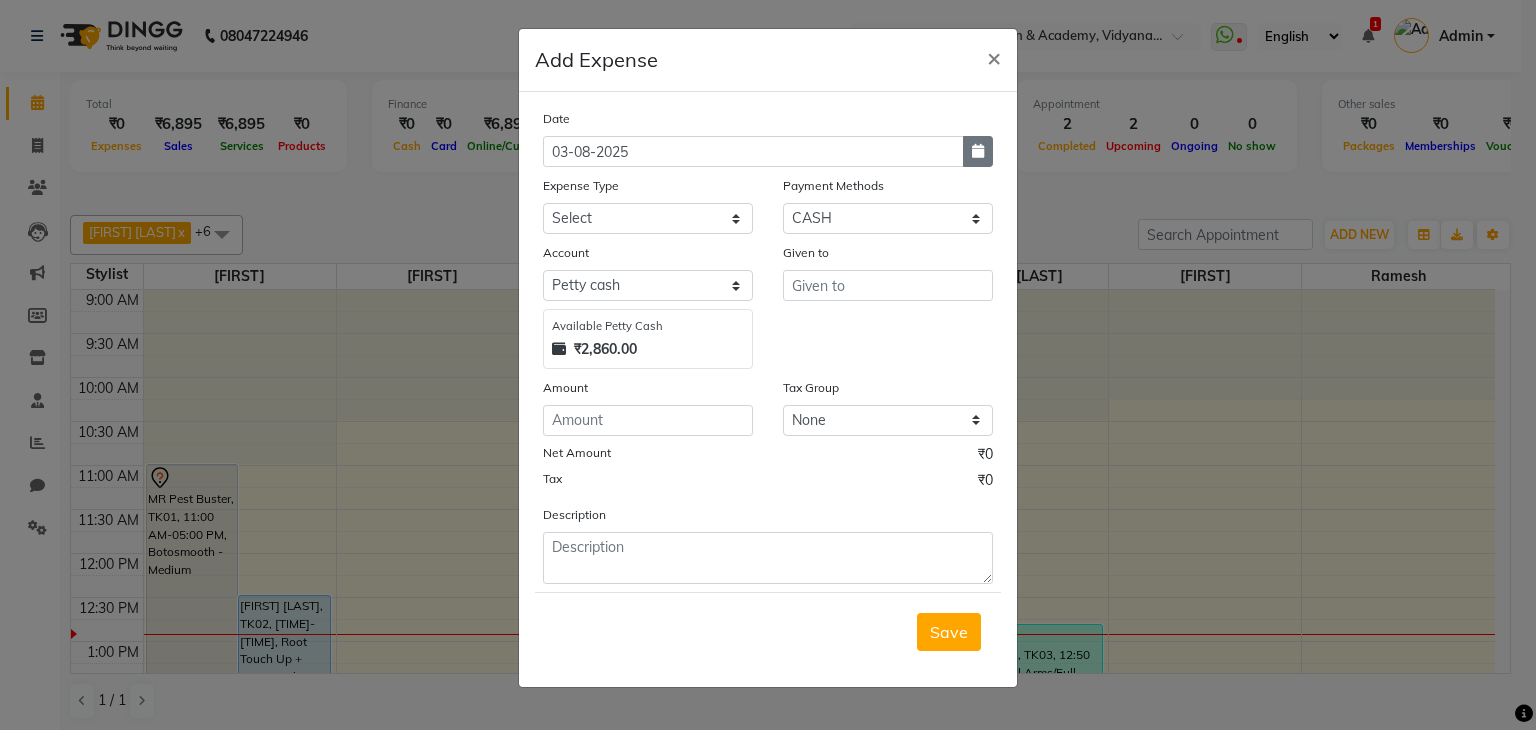 click 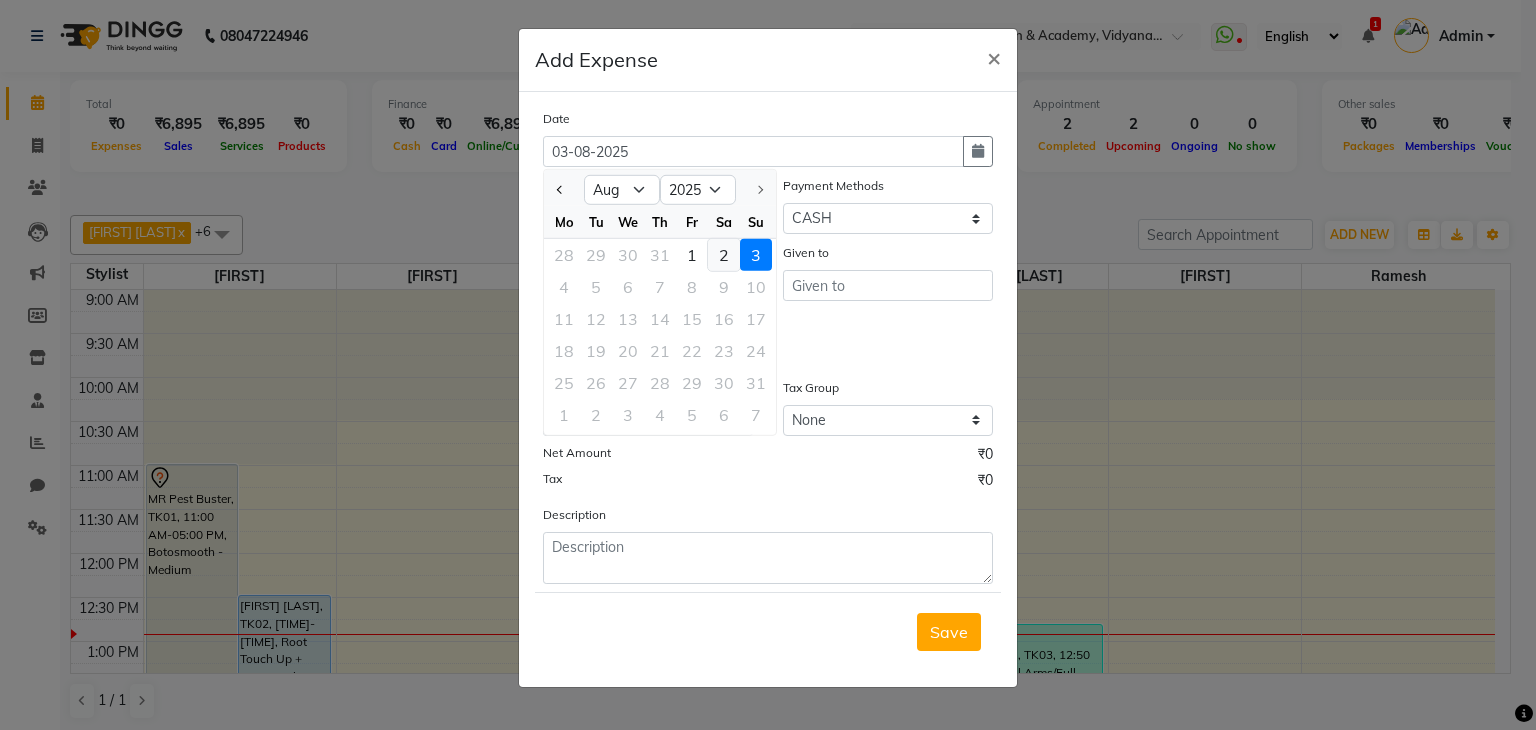 click on "2" 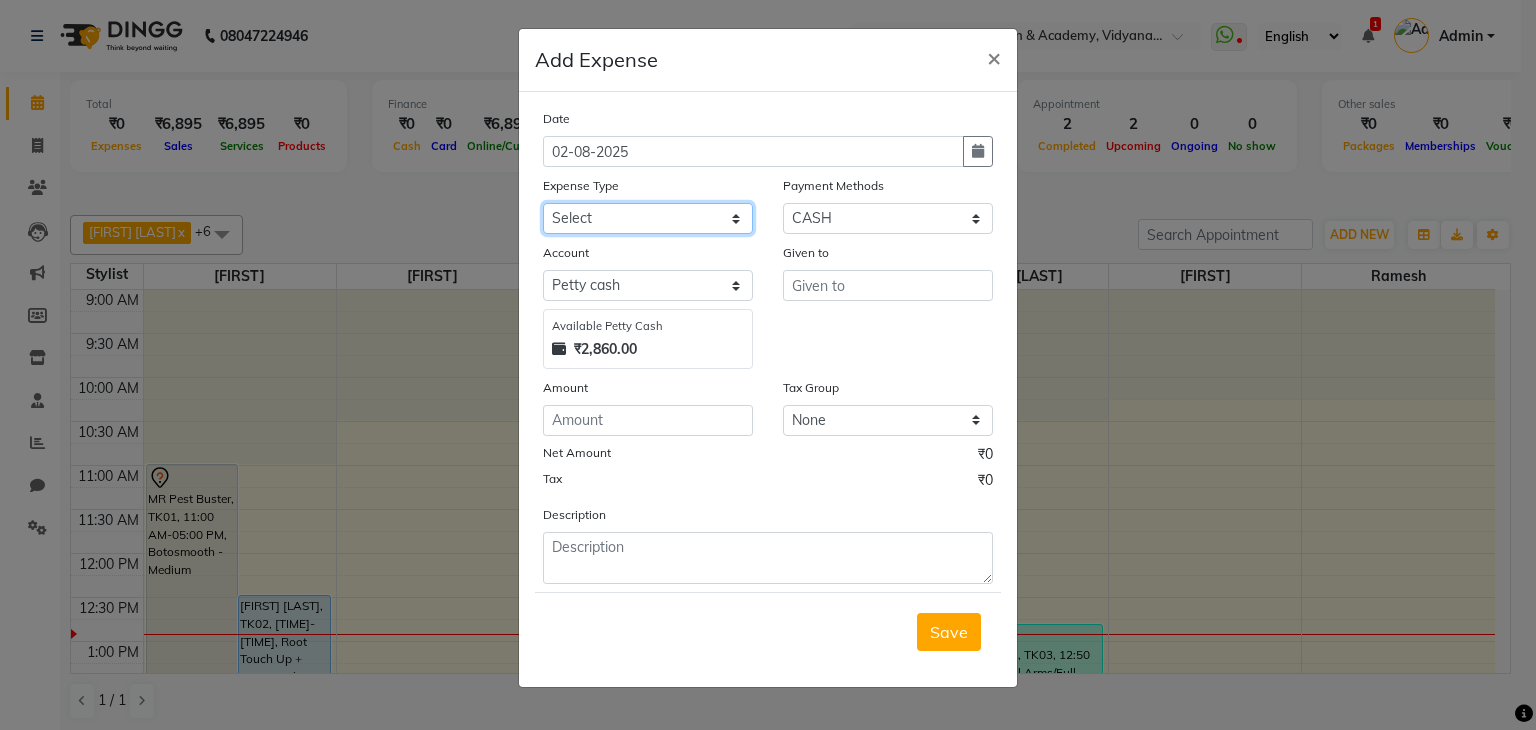 click on "Select Advance Salary Bank charges Car maintenance  Cash transfer to bank Cash transfer to hub Client Snacks Clinical charges Equipment Flowers Fuel Govt fee Incentive Insurance International purchase Loan Repayment Maintenance Marketing Miscellaneous MRA Other Pantry Product Rent Salary Staff Snacks Tax Tea & Refreshment Uber Utilities" 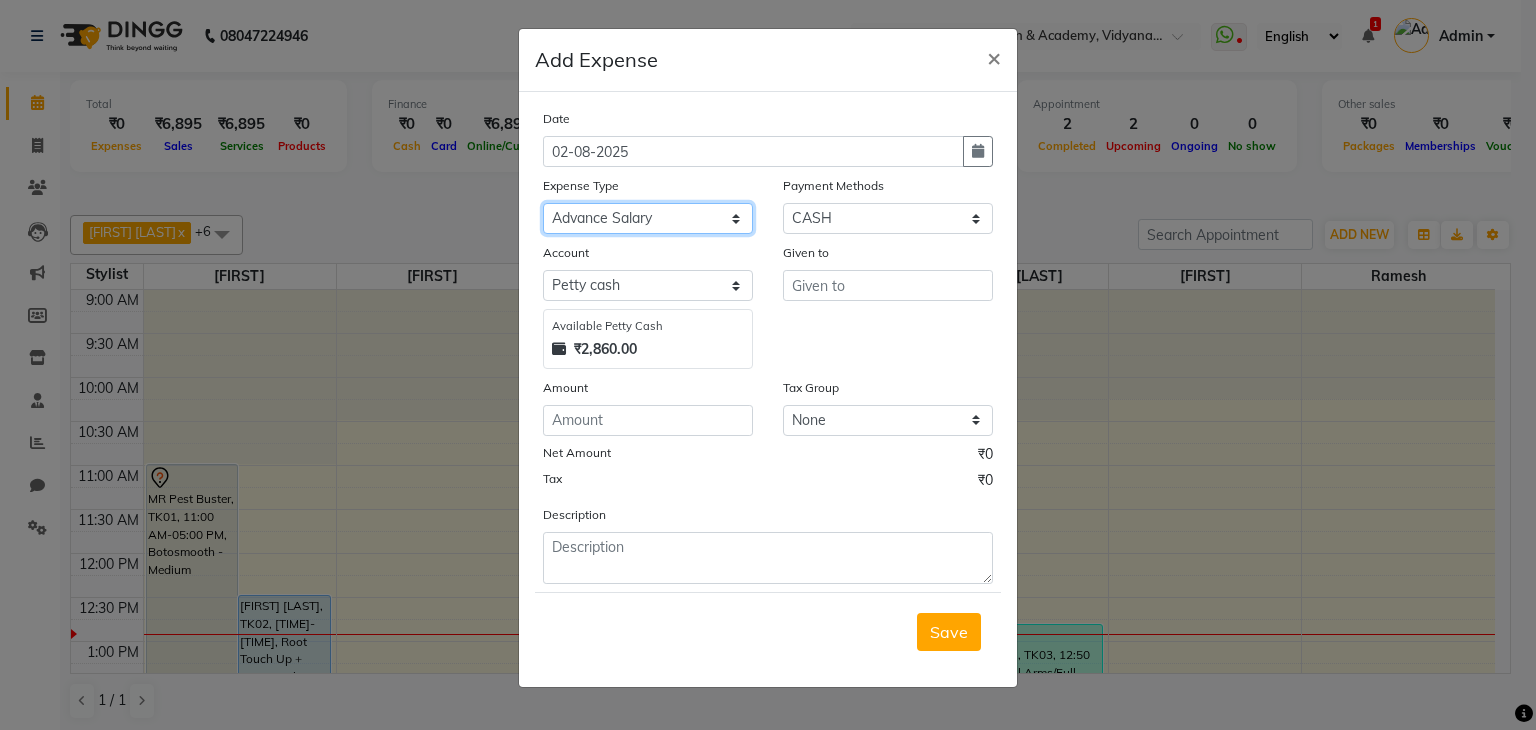 click on "Select Advance Salary Bank charges Car maintenance  Cash transfer to bank Cash transfer to hub Client Snacks Clinical charges Equipment Flowers Fuel Govt fee Incentive Insurance International purchase Loan Repayment Maintenance Marketing Miscellaneous MRA Other Pantry Product Rent Salary Staff Snacks Tax Tea & Refreshment Uber Utilities" 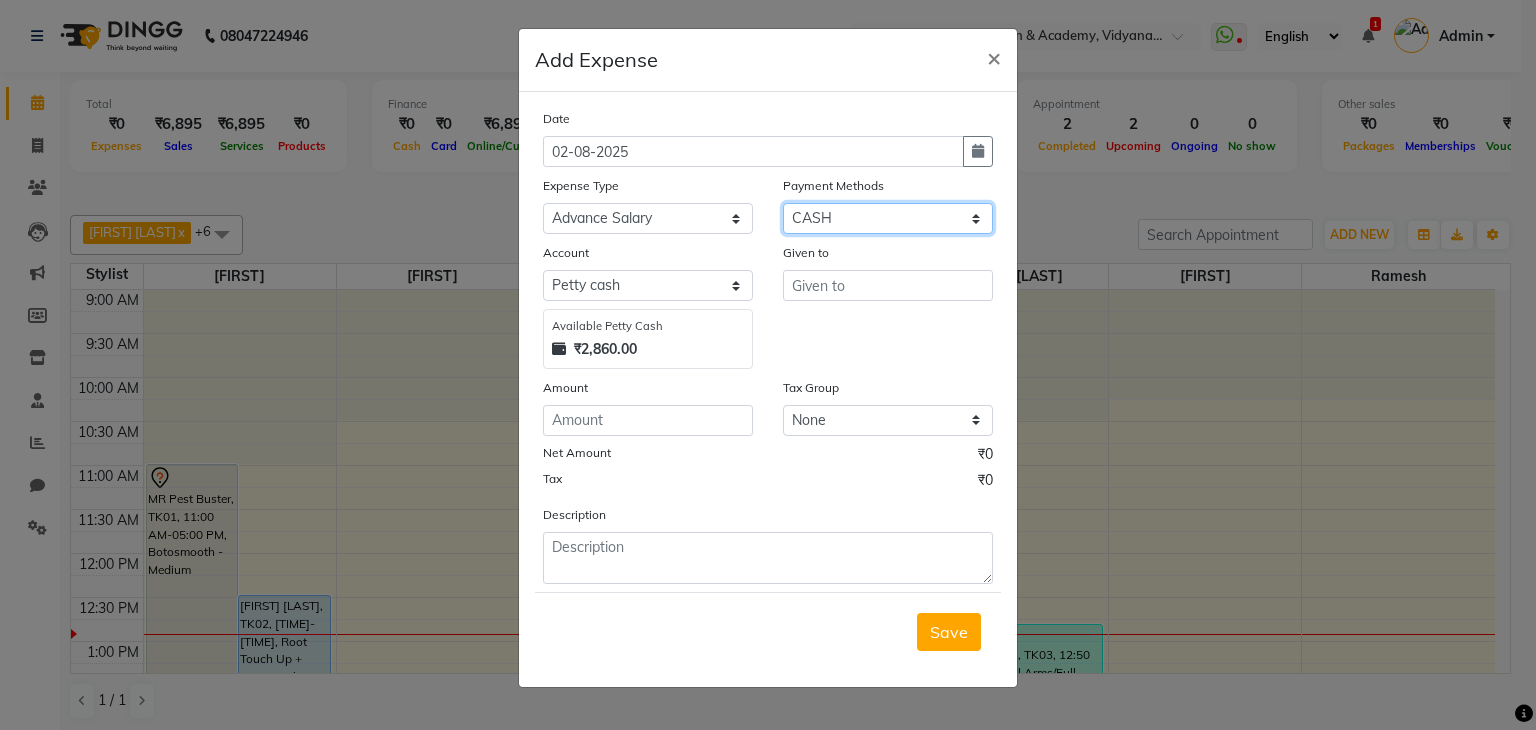 click on "Select Bank GPay Prepaid Points PhonePe CASH Credit Card CARD Debit Card Master Card Wallet" 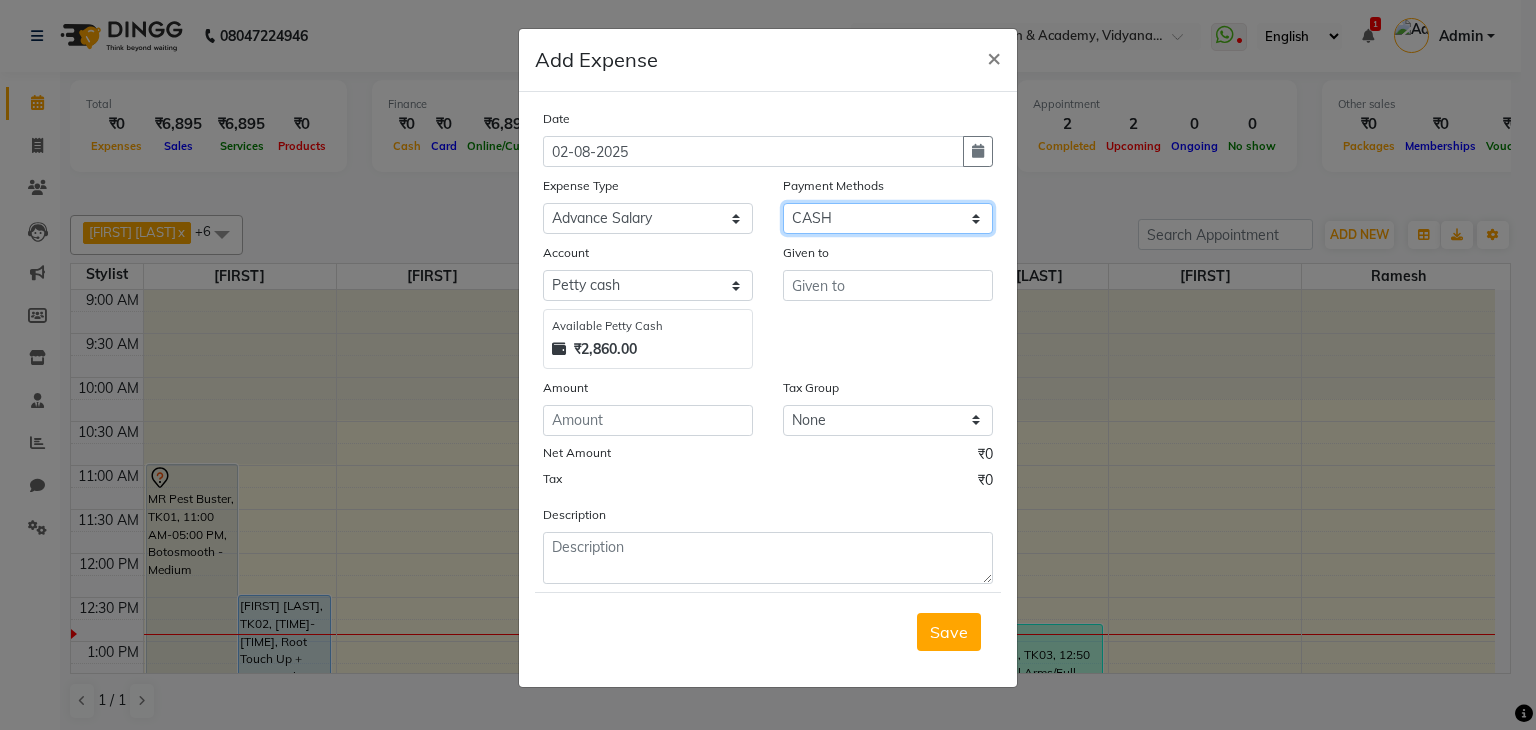 select on "5" 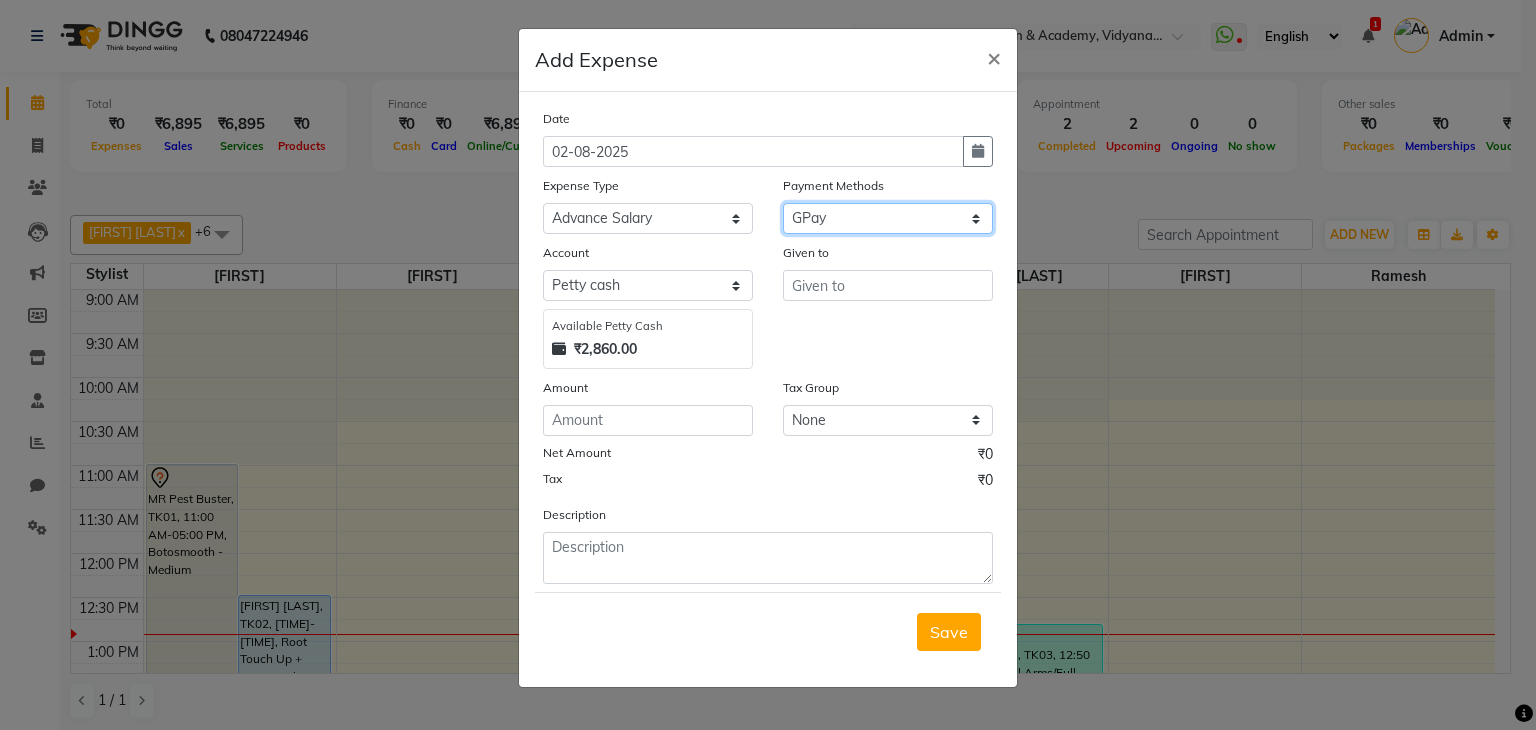 click on "Select Bank GPay Prepaid Points PhonePe CASH Credit Card CARD Debit Card Master Card Wallet" 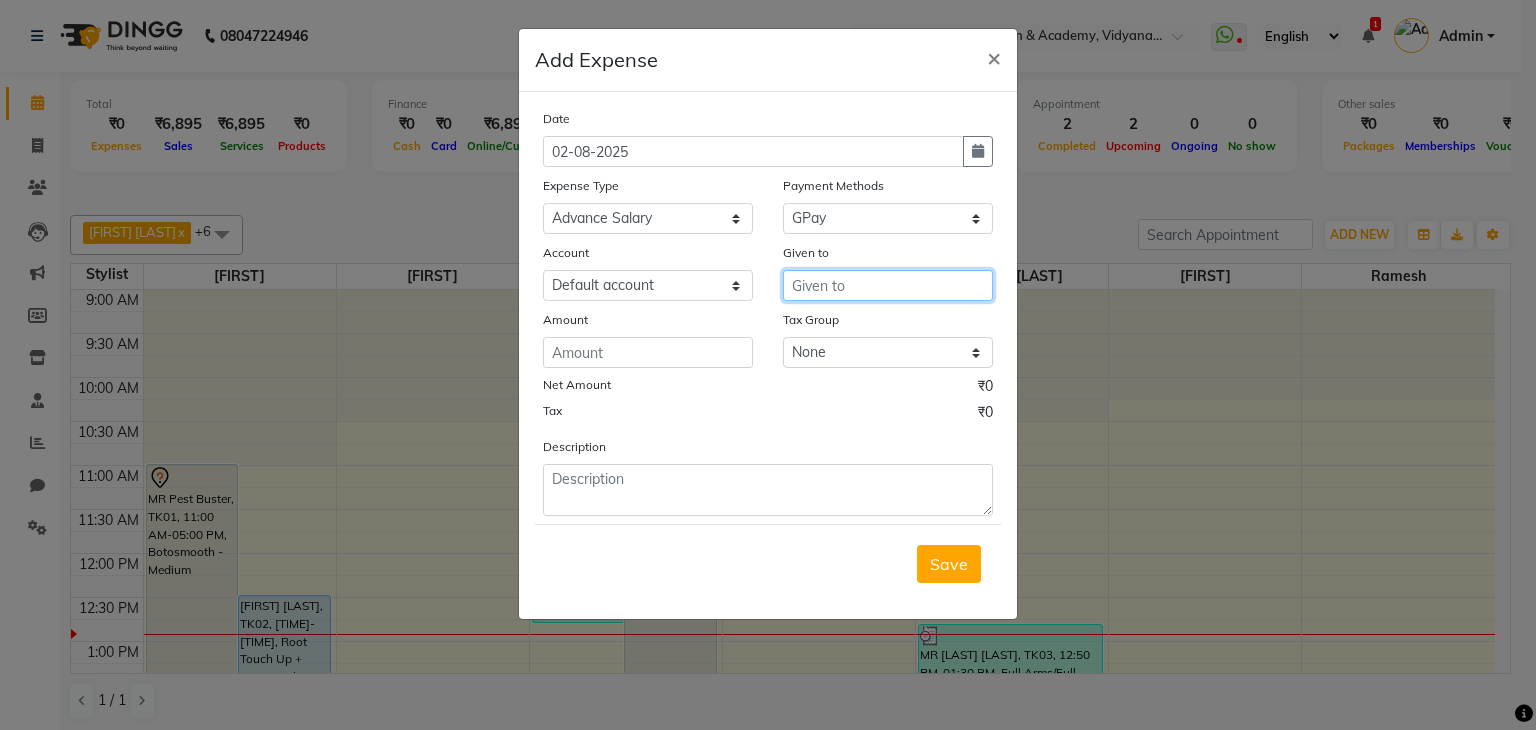 click at bounding box center (888, 285) 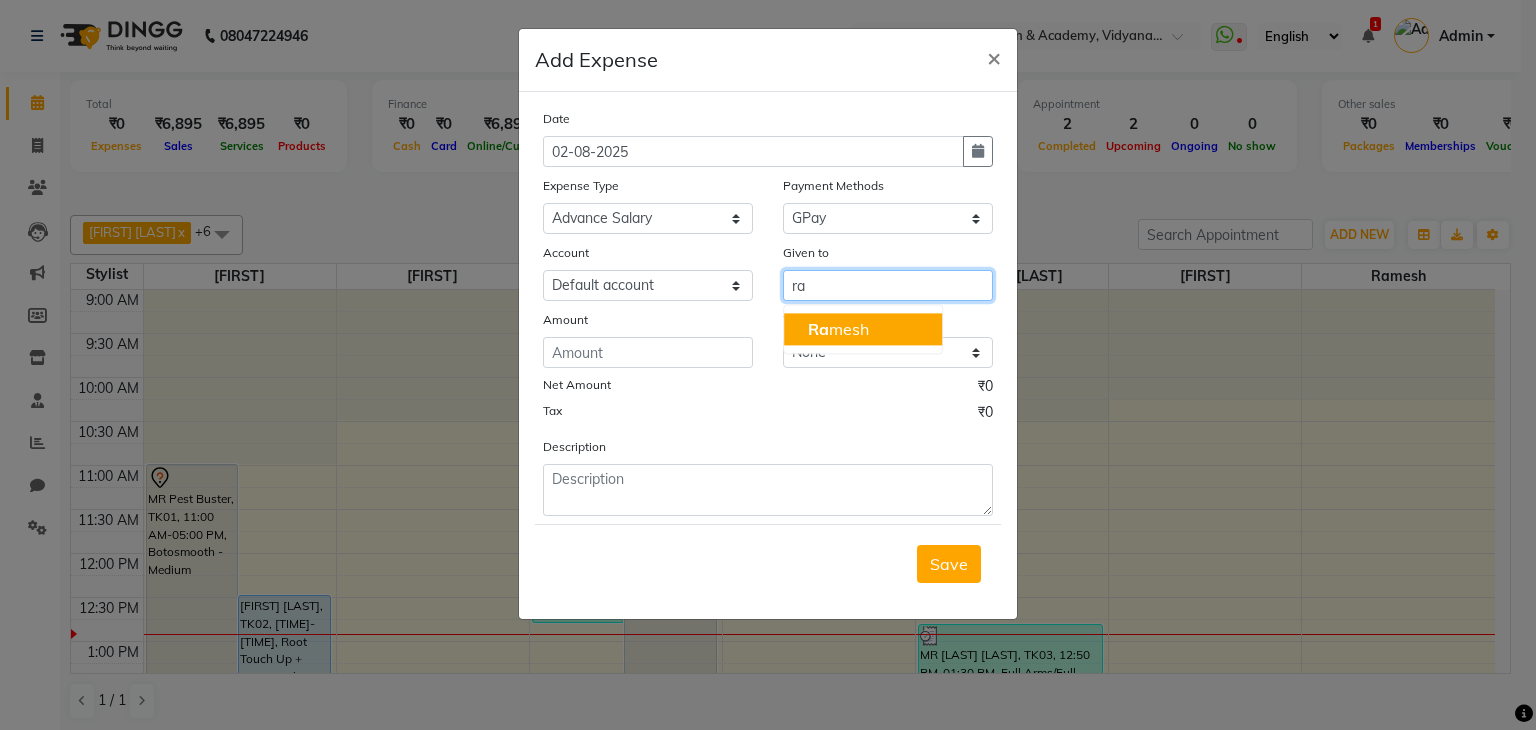 click on "[FIRST]" at bounding box center [838, 329] 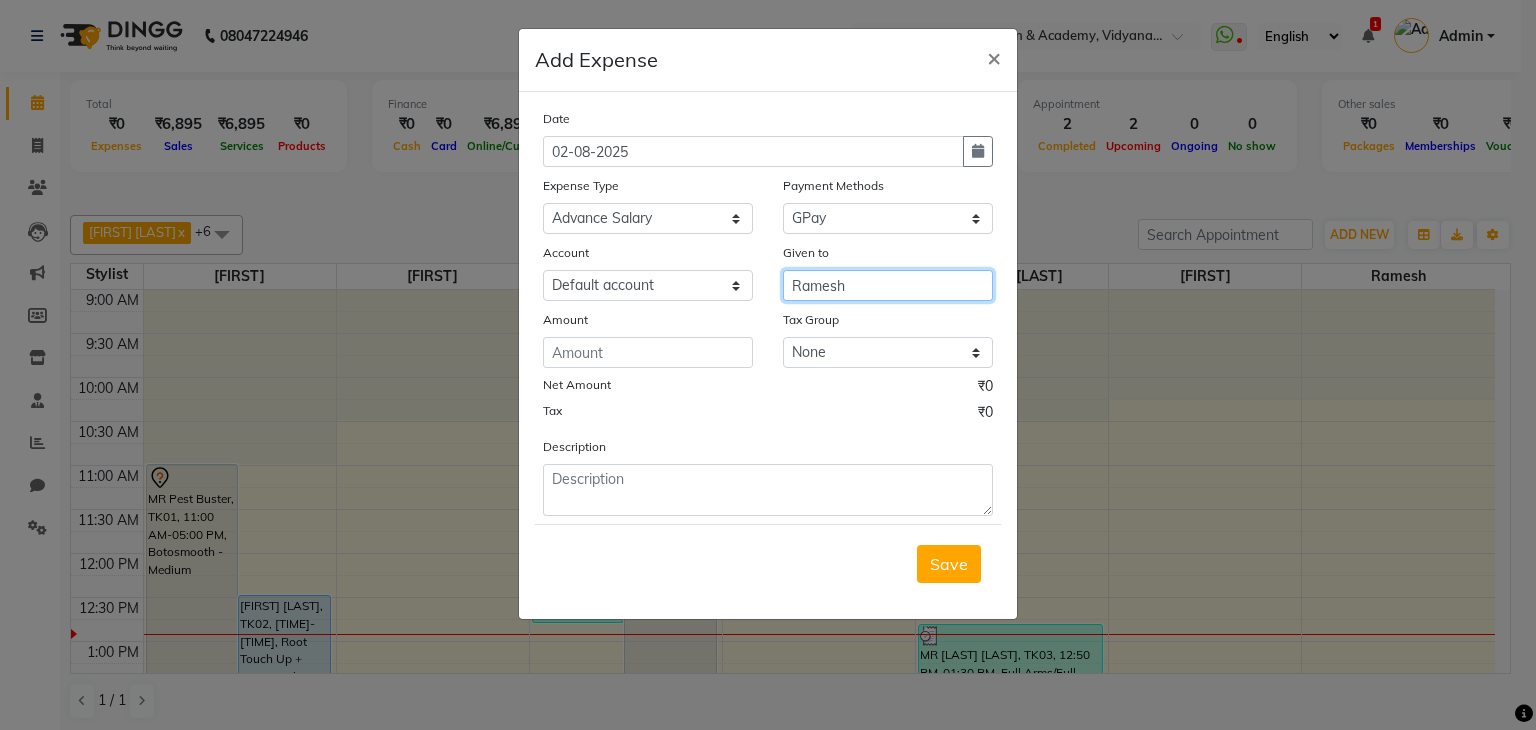type on "Ramesh" 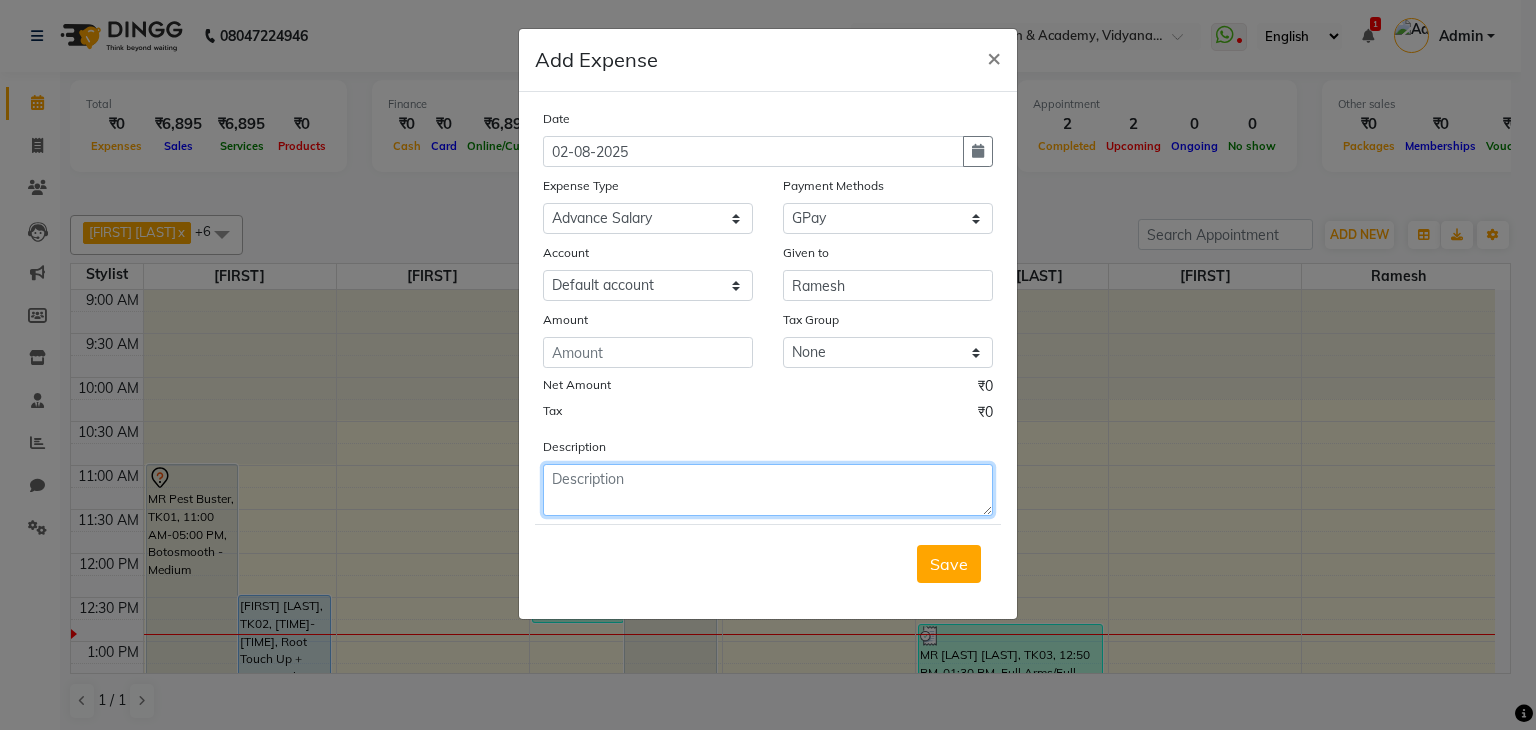 click 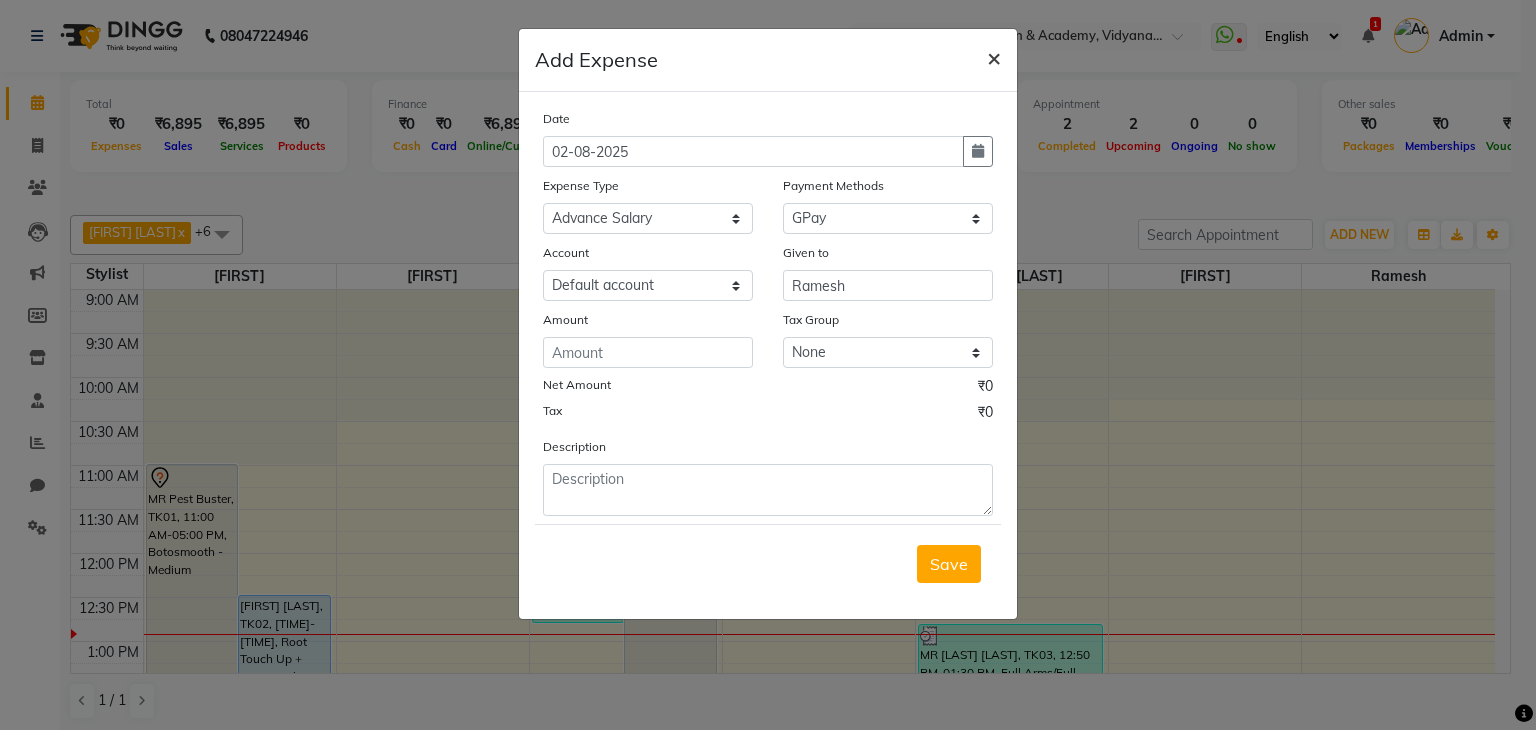 click on "×" 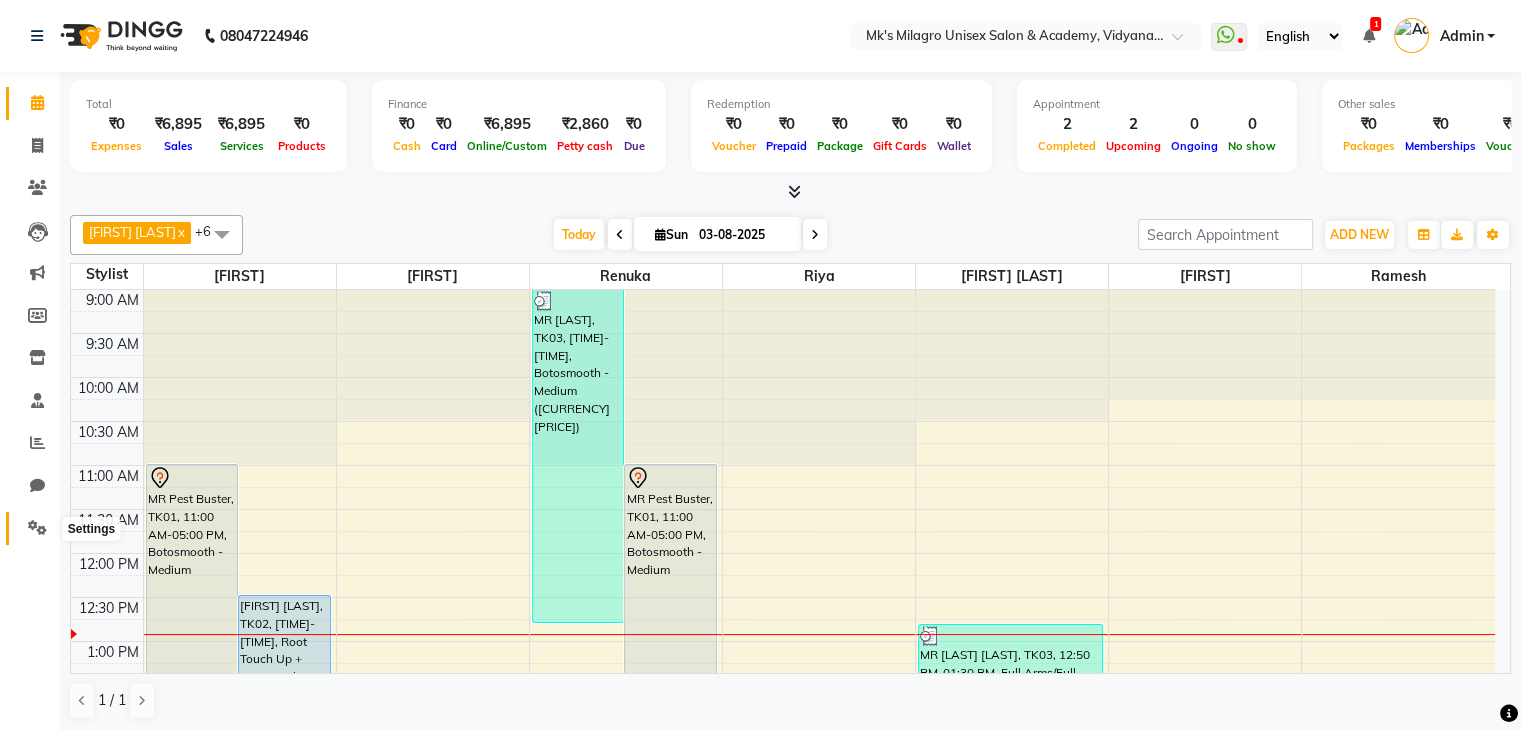 click 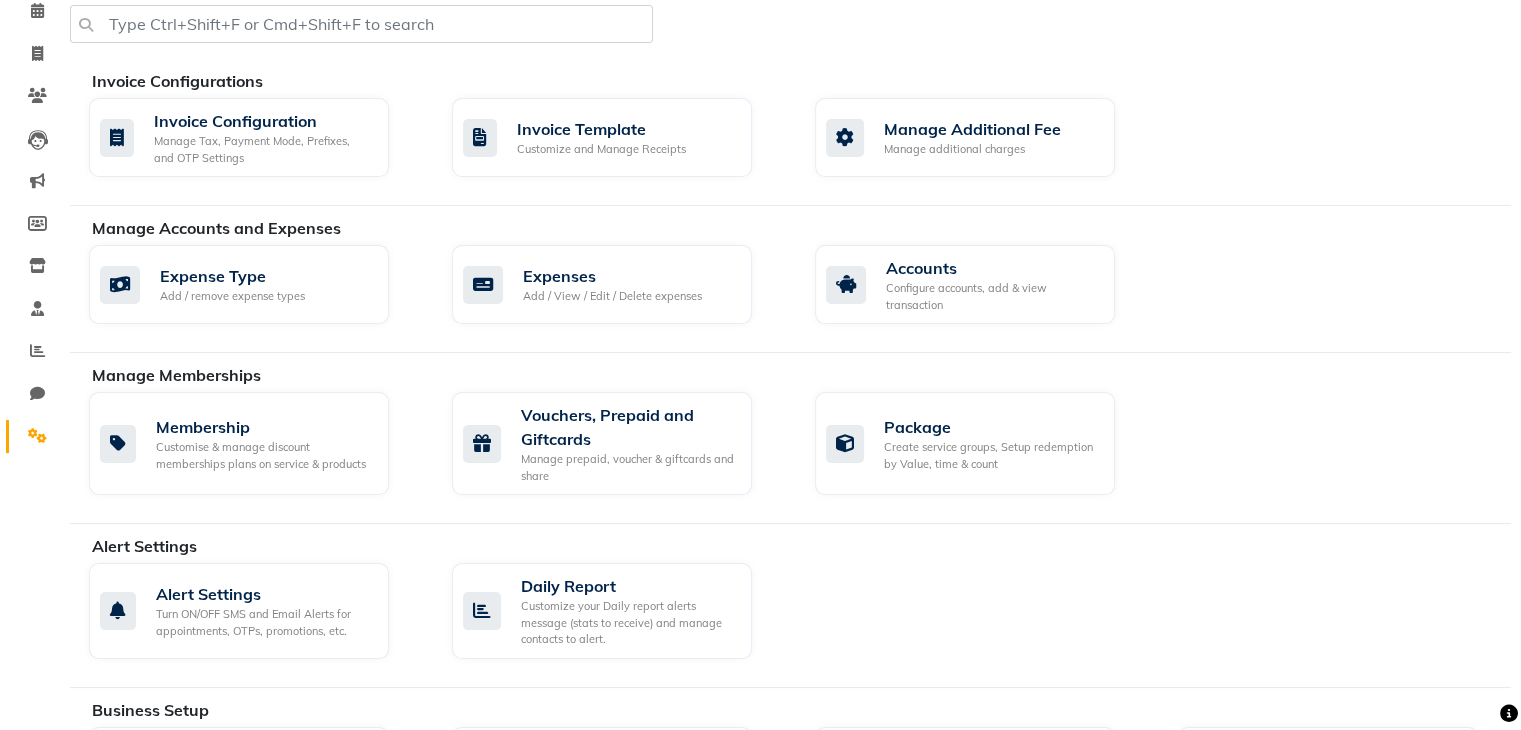 scroll, scrollTop: 0, scrollLeft: 0, axis: both 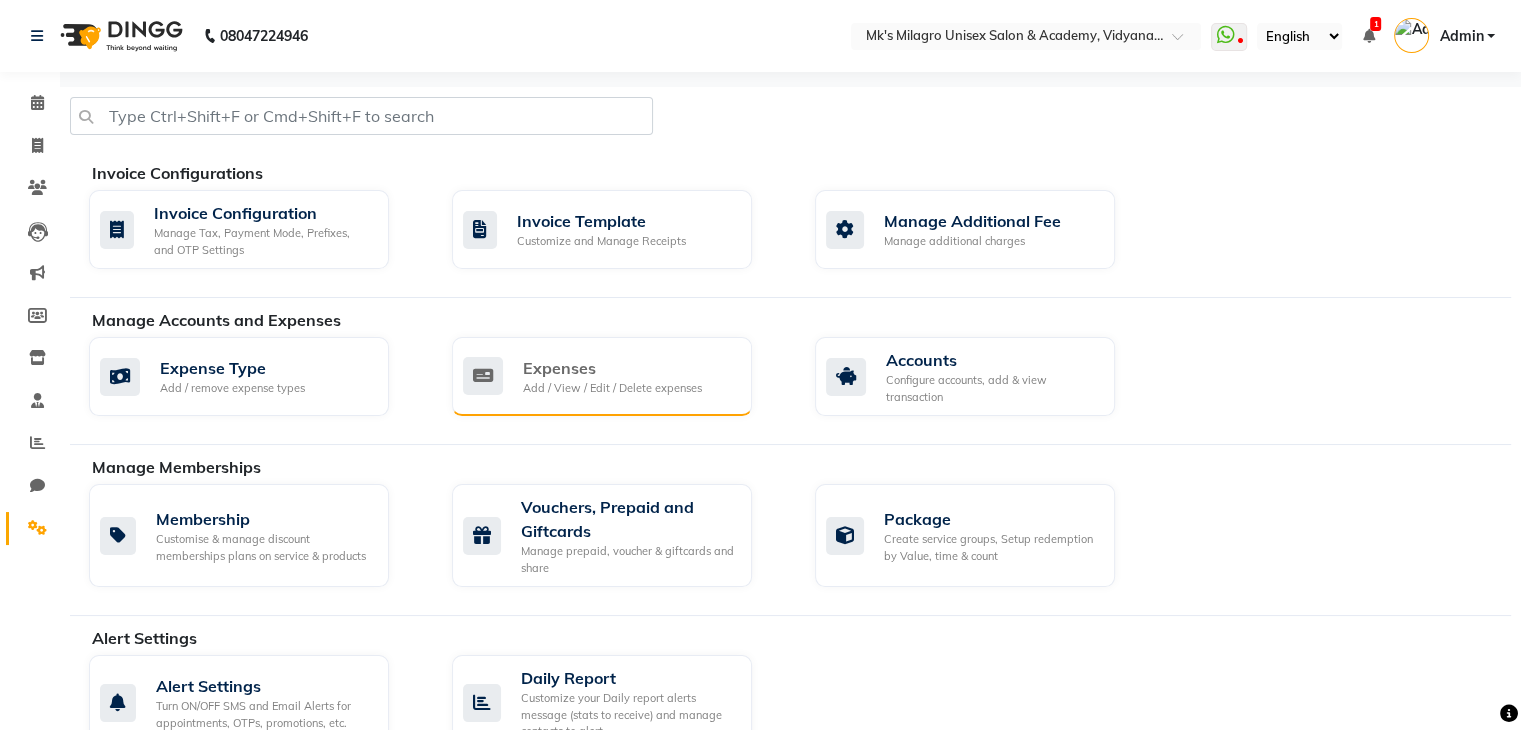 click on "Expenses Add / View / Edit / Delete expenses" 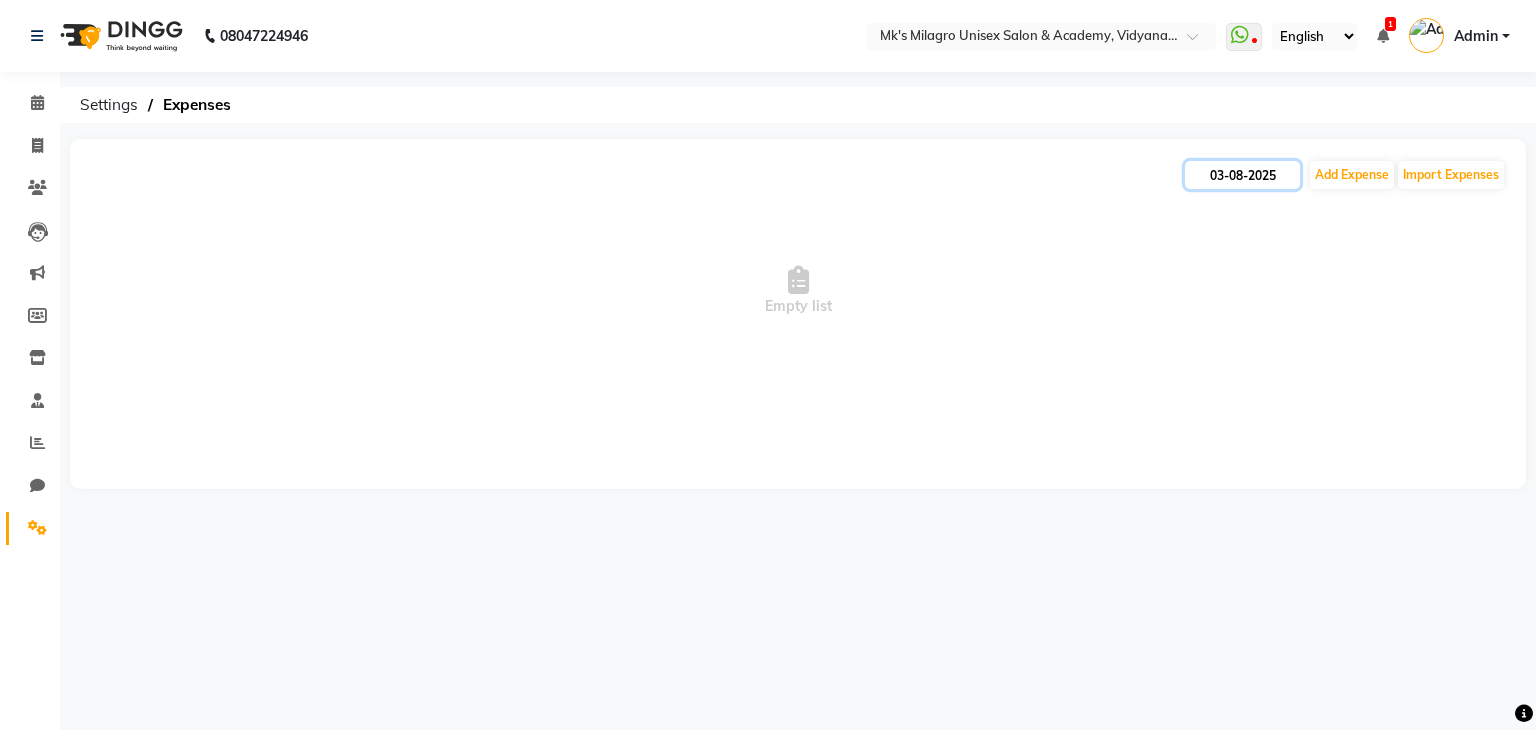 click on "03-08-2025" 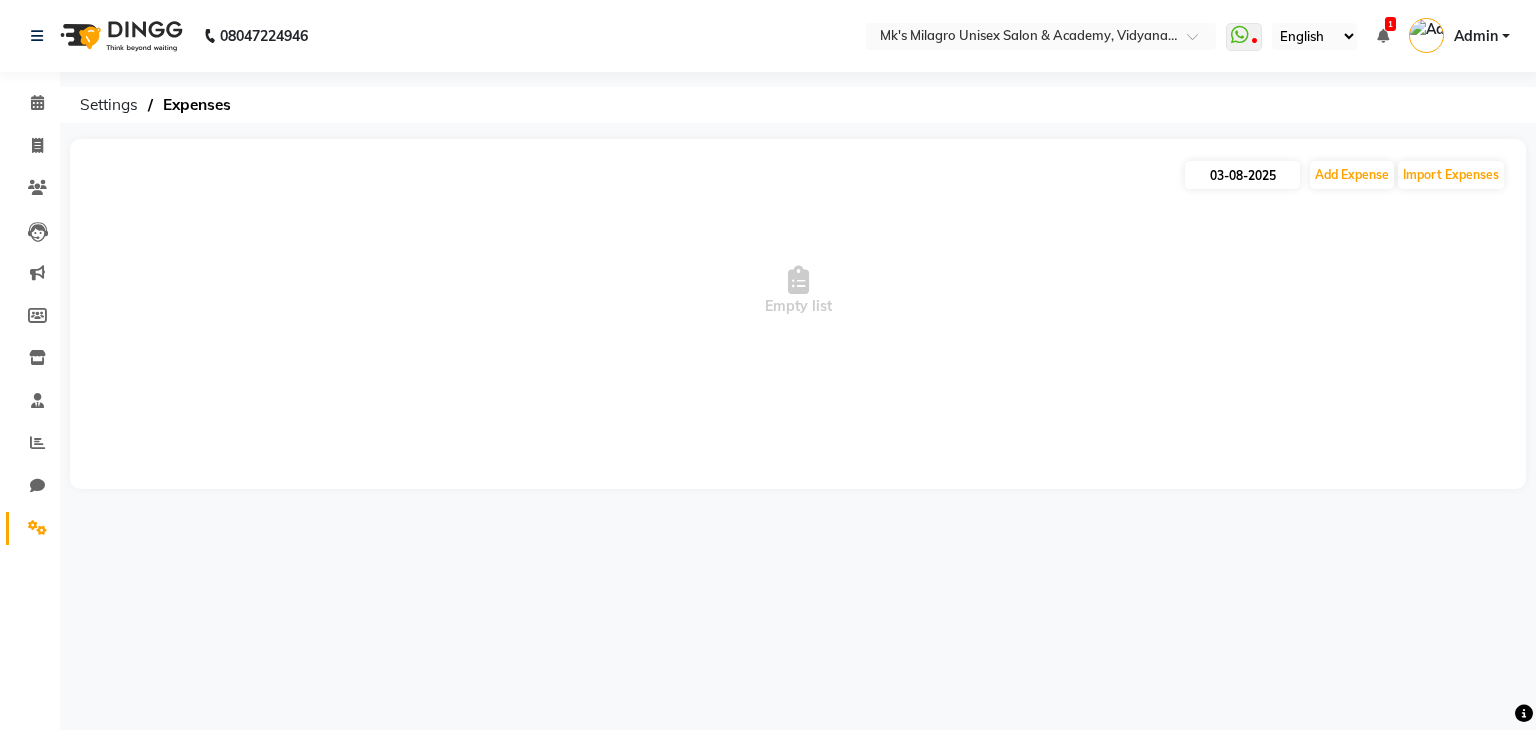 select on "8" 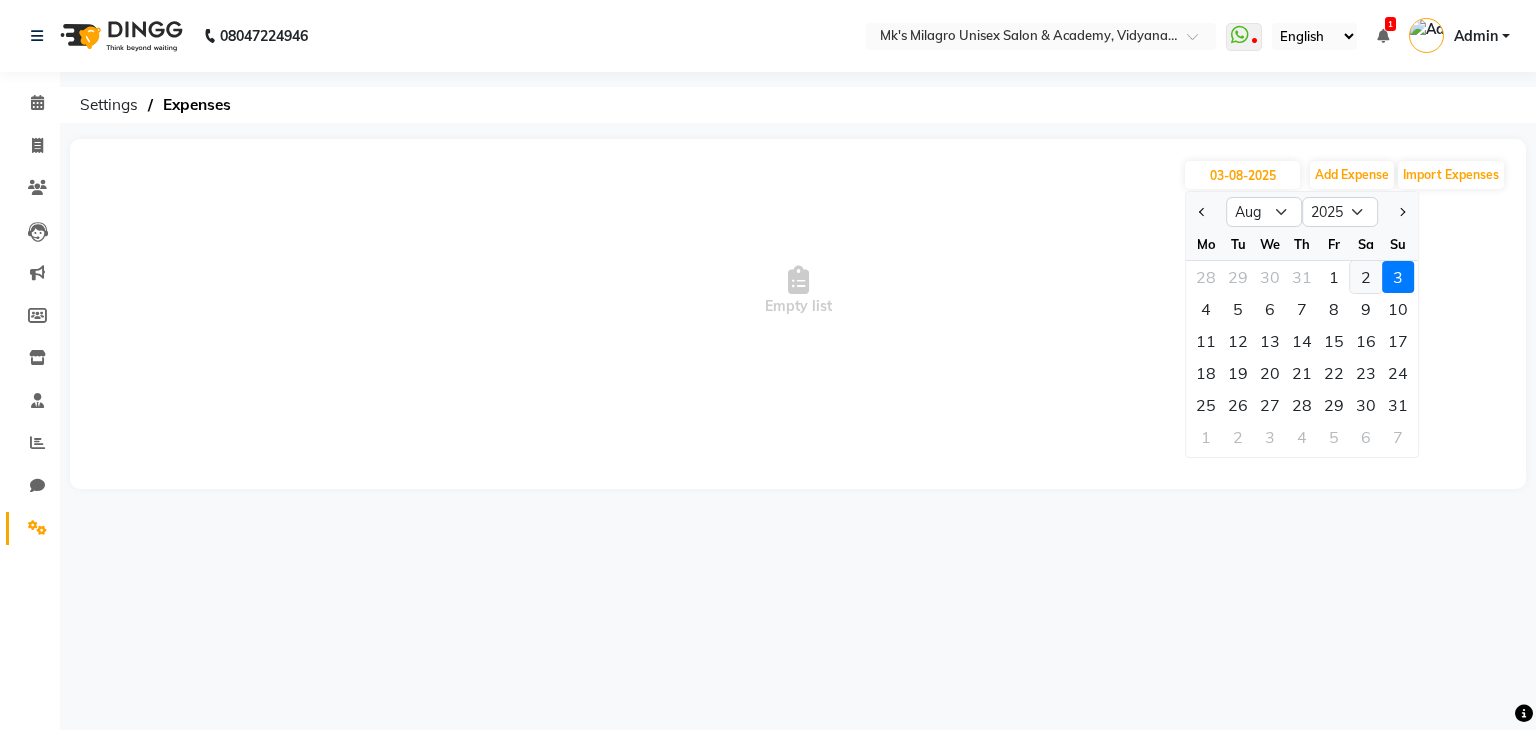 click on "2" 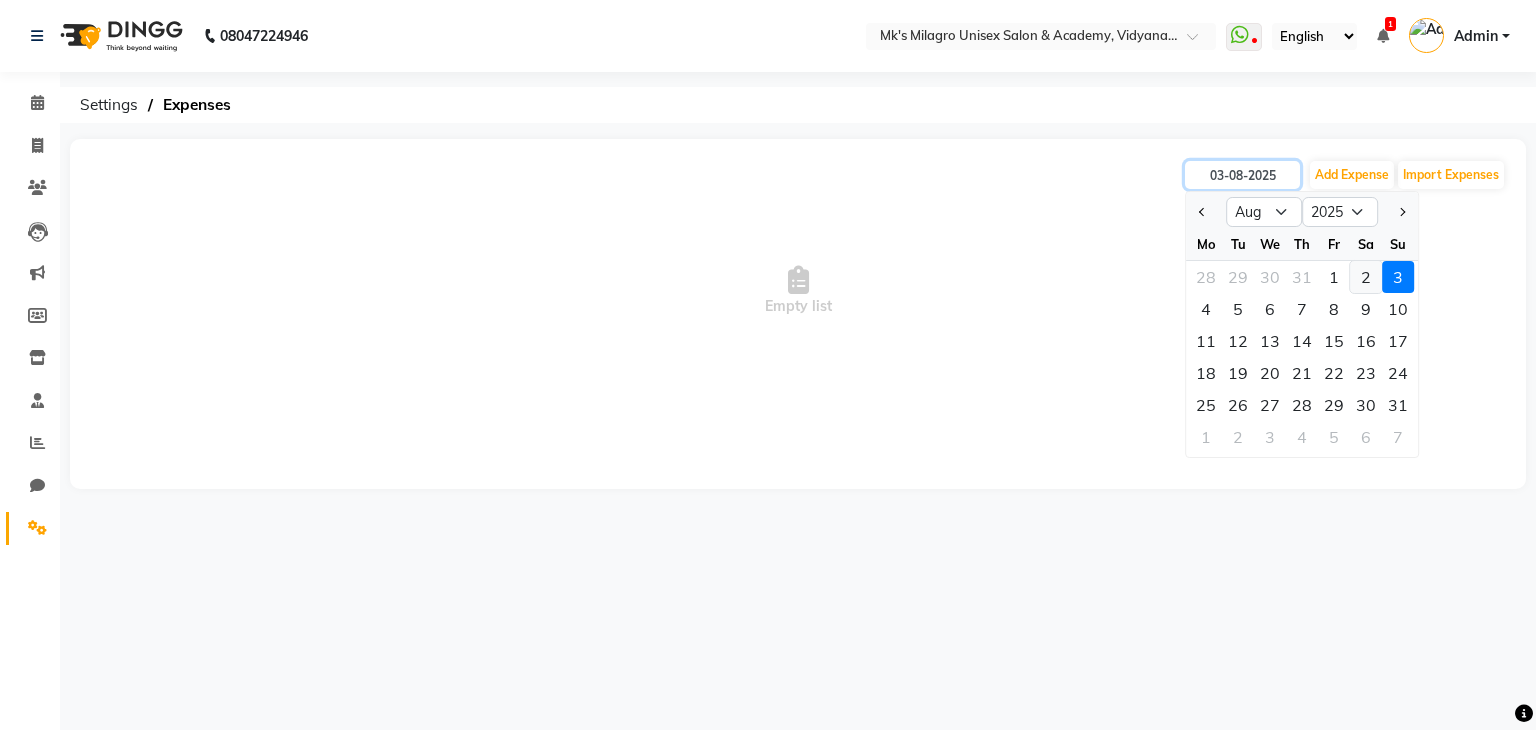 type on "02-08-2025" 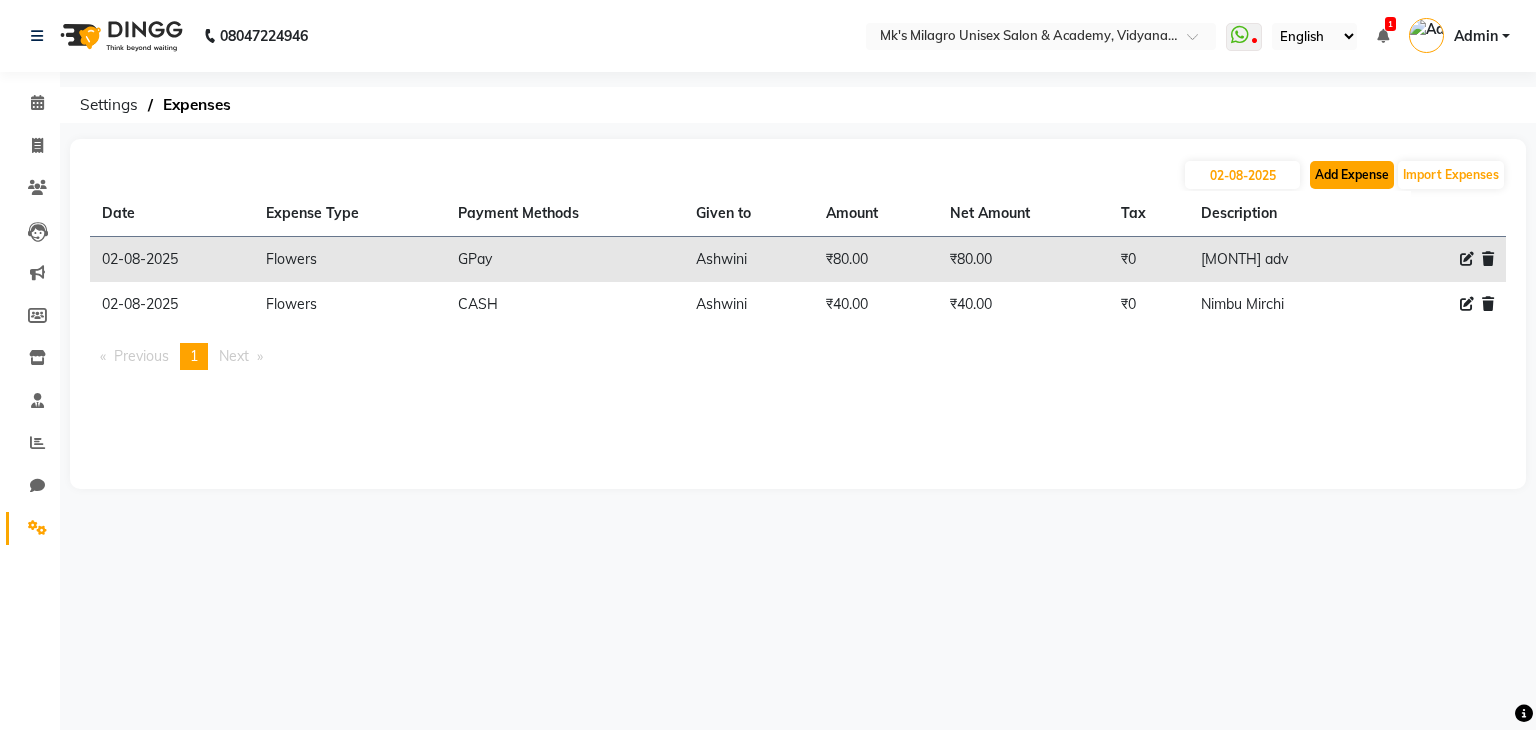 click on "Add Expense" 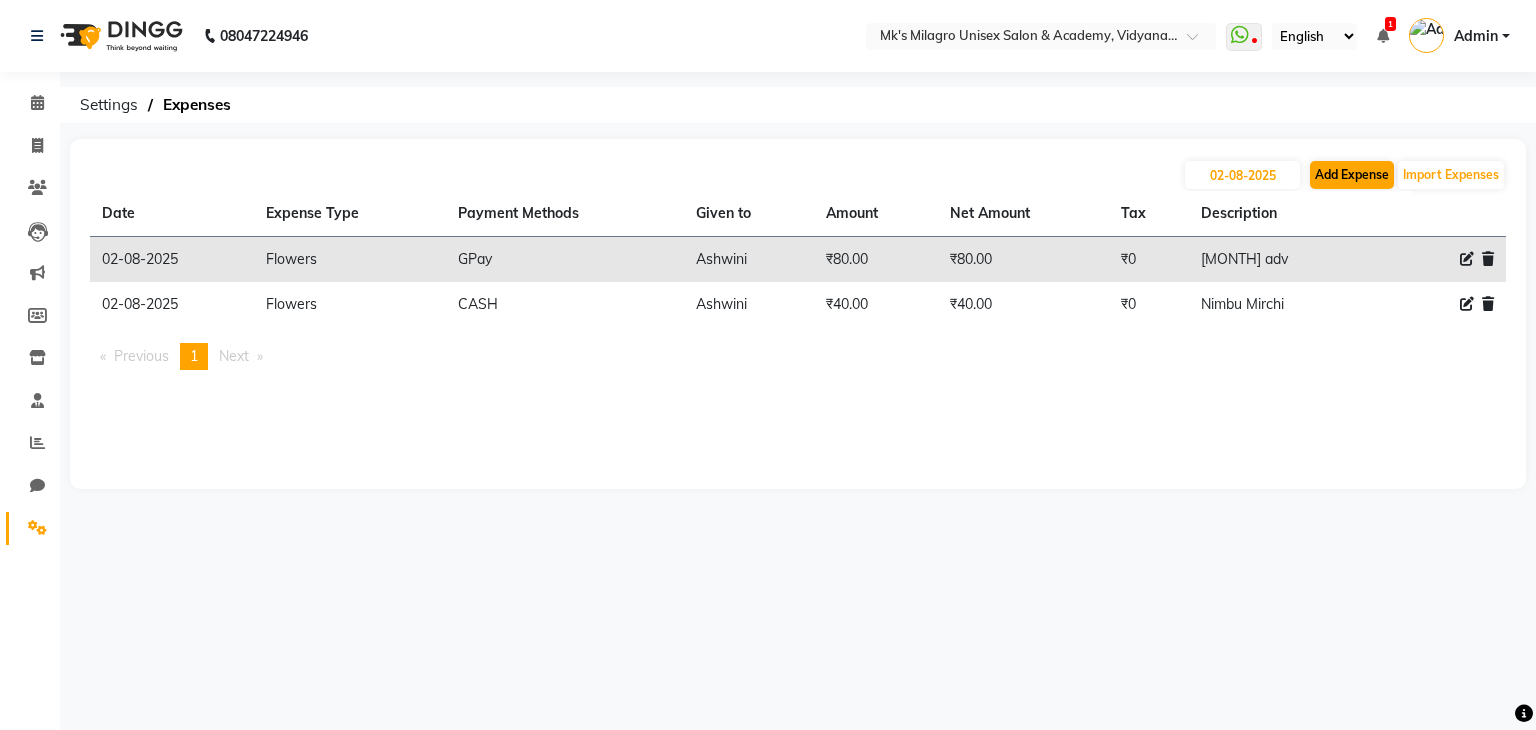 select on "1" 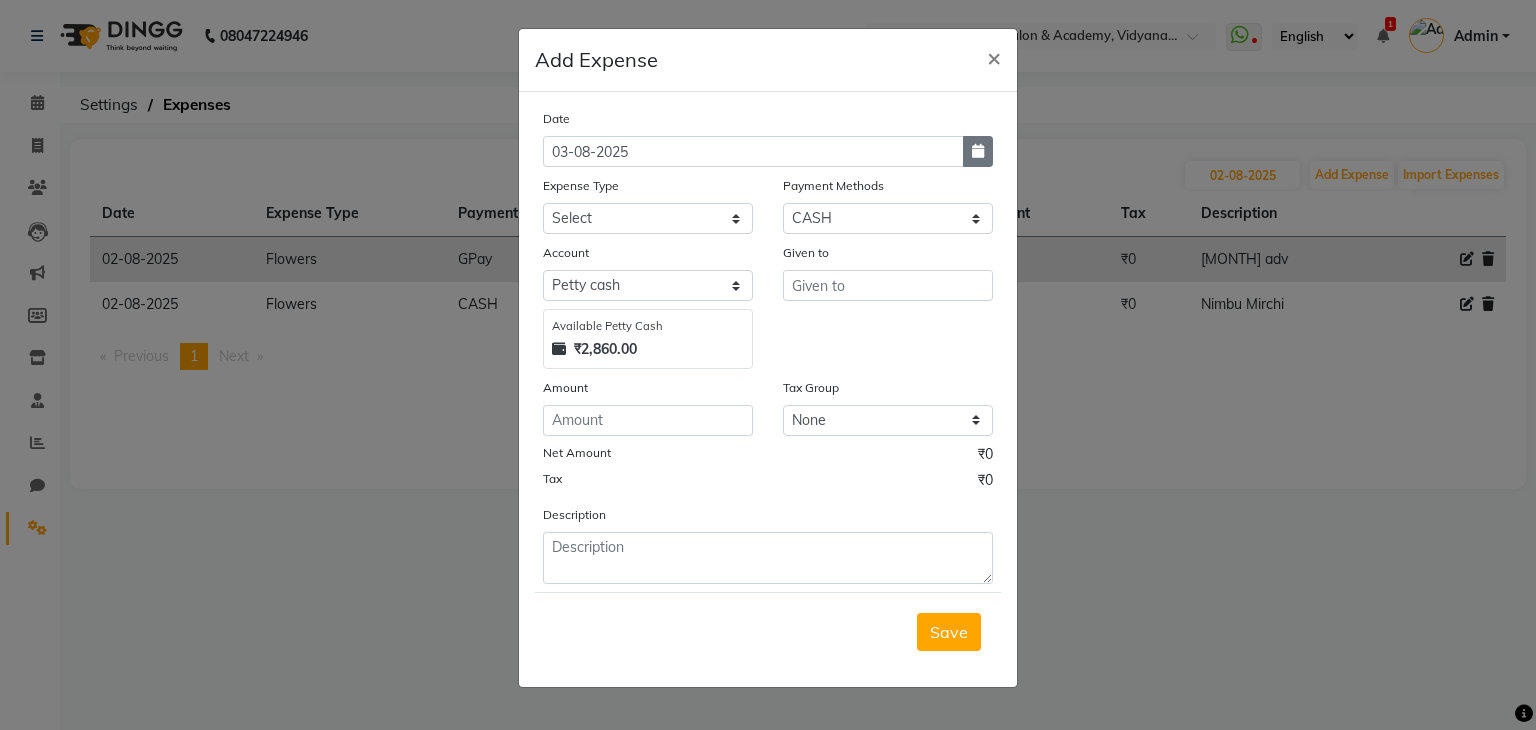 click 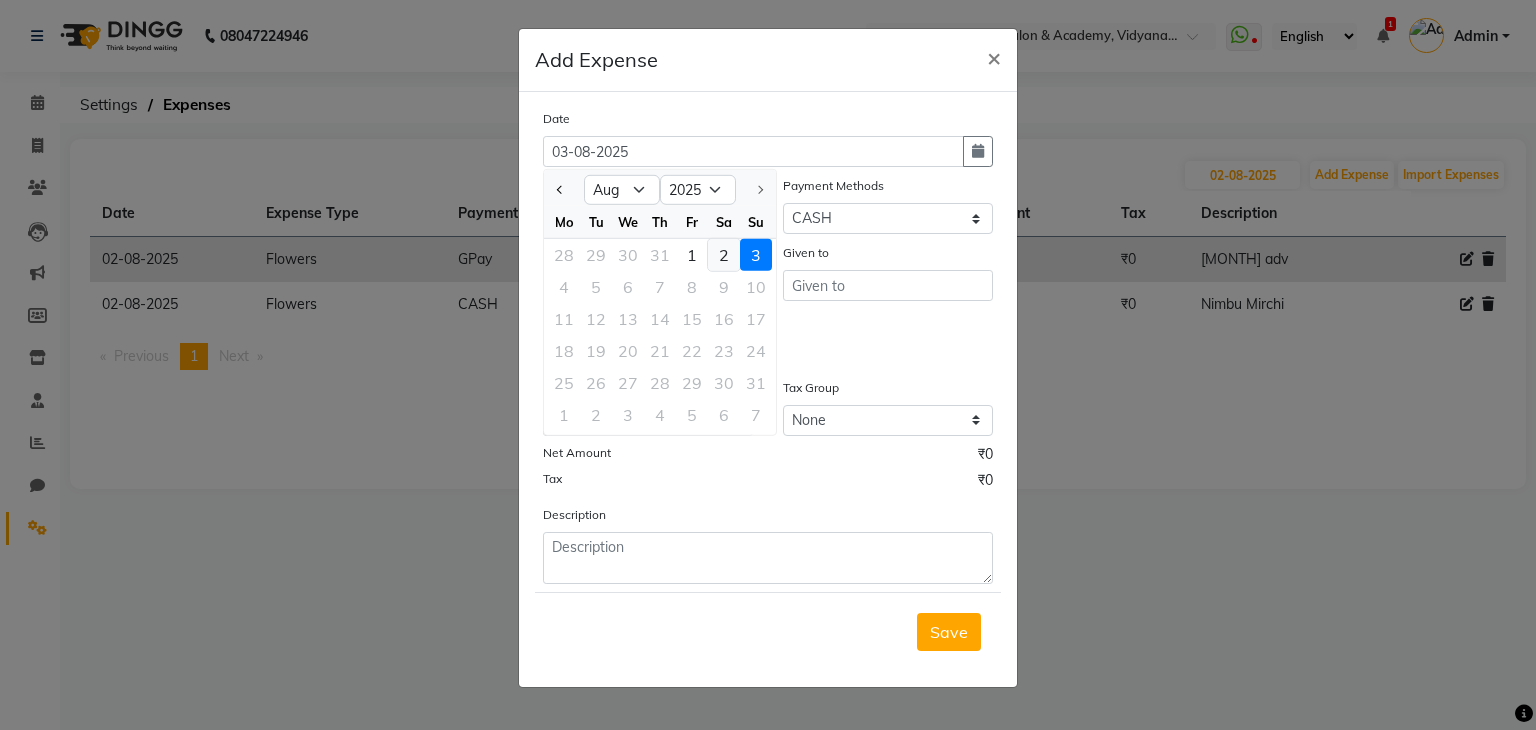 click on "2" 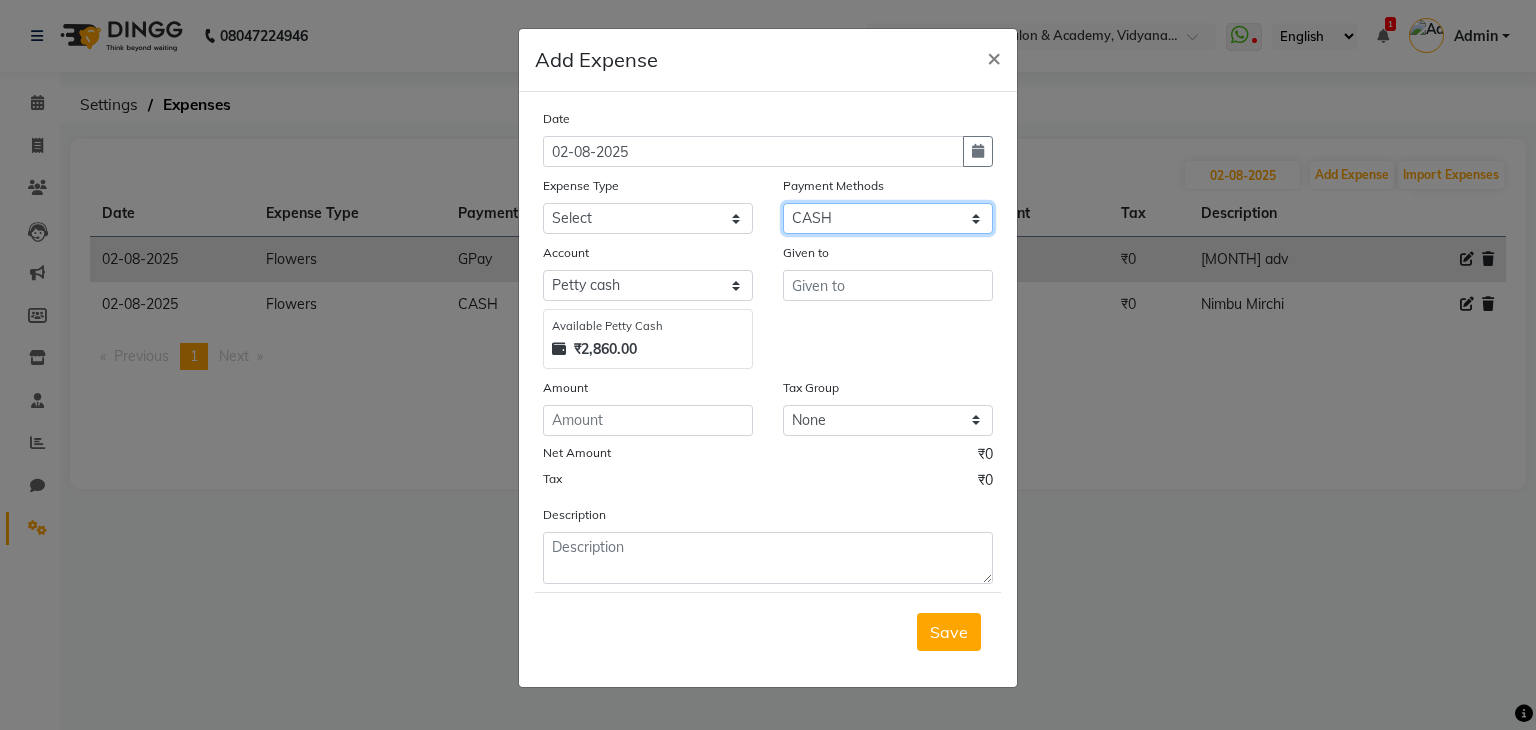 click on "Select Bank GPay Prepaid Points PhonePe CASH Credit Card CARD Debit Card Master Card Wallet" 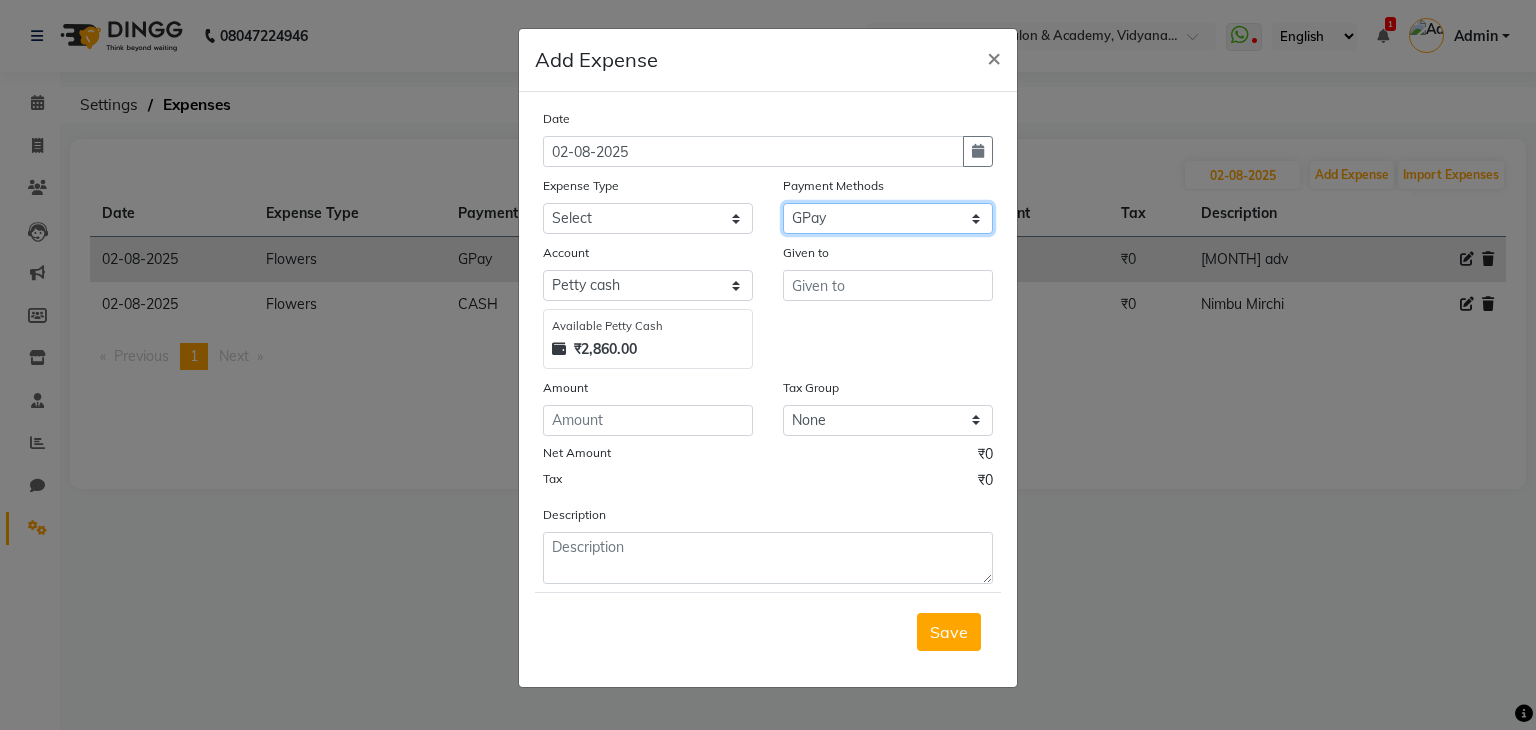 click on "Select Bank GPay Prepaid Points PhonePe CASH Credit Card CARD Debit Card Master Card Wallet" 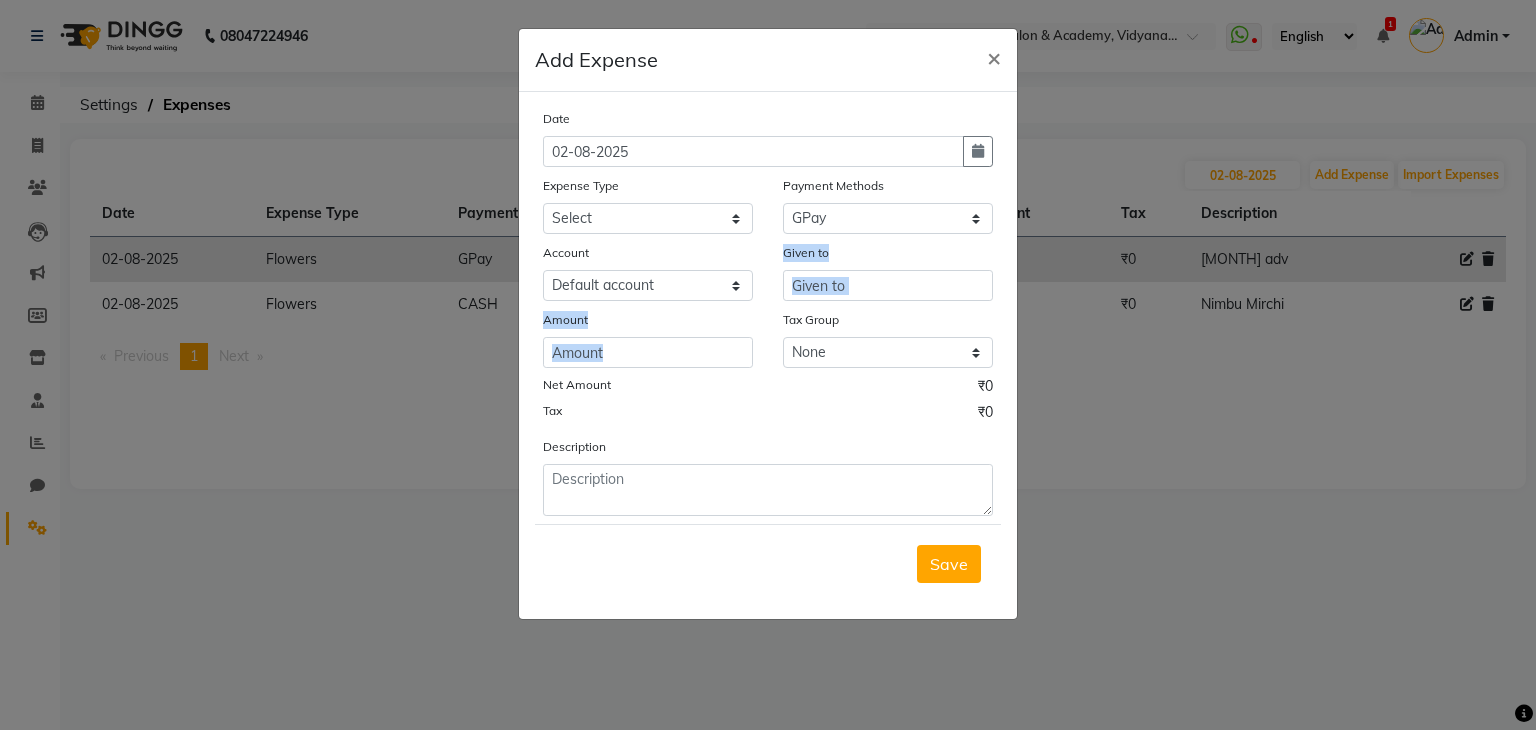 drag, startPoint x: 823, startPoint y: 309, endPoint x: 820, endPoint y: 292, distance: 17.262676 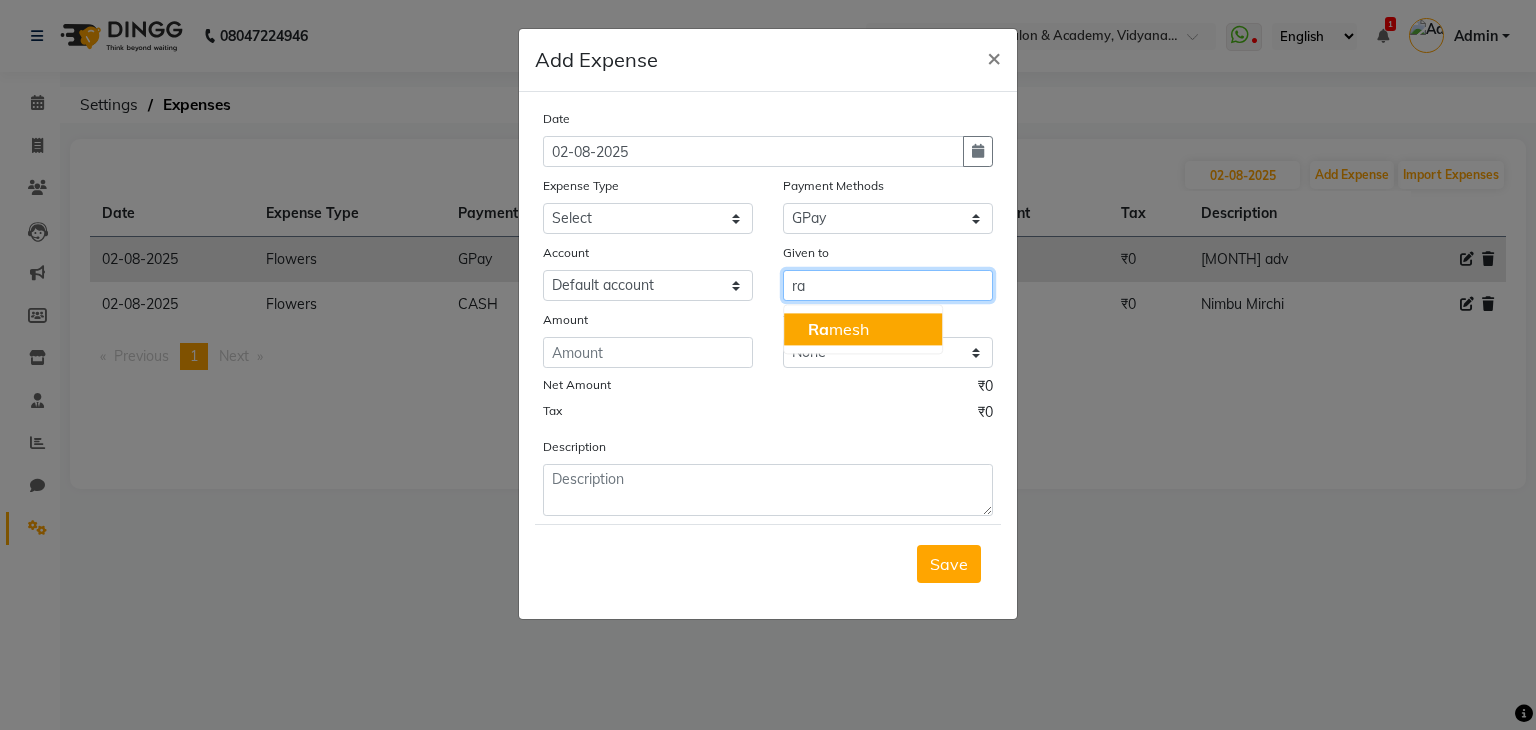 click on "[FIRST]" at bounding box center [838, 329] 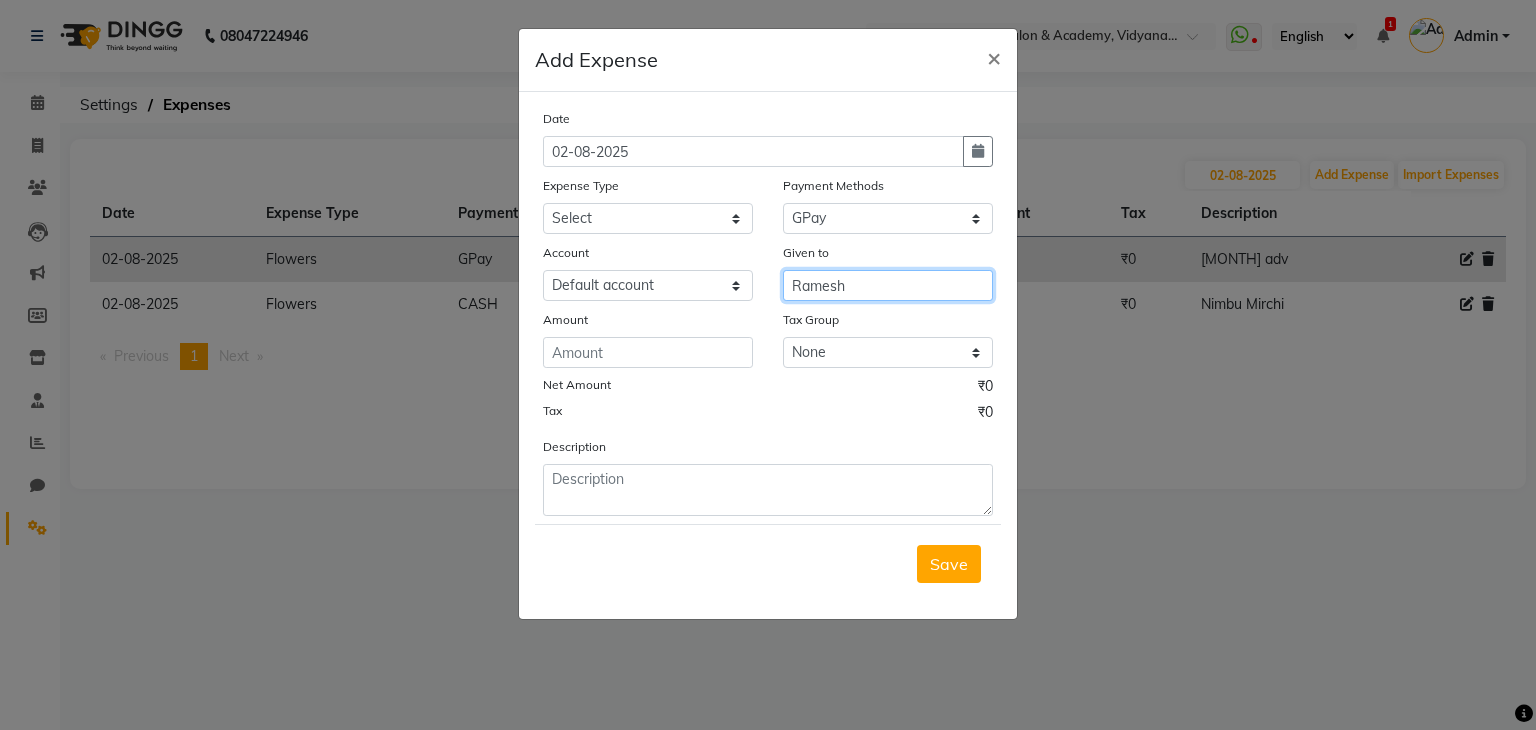 type on "Ramesh" 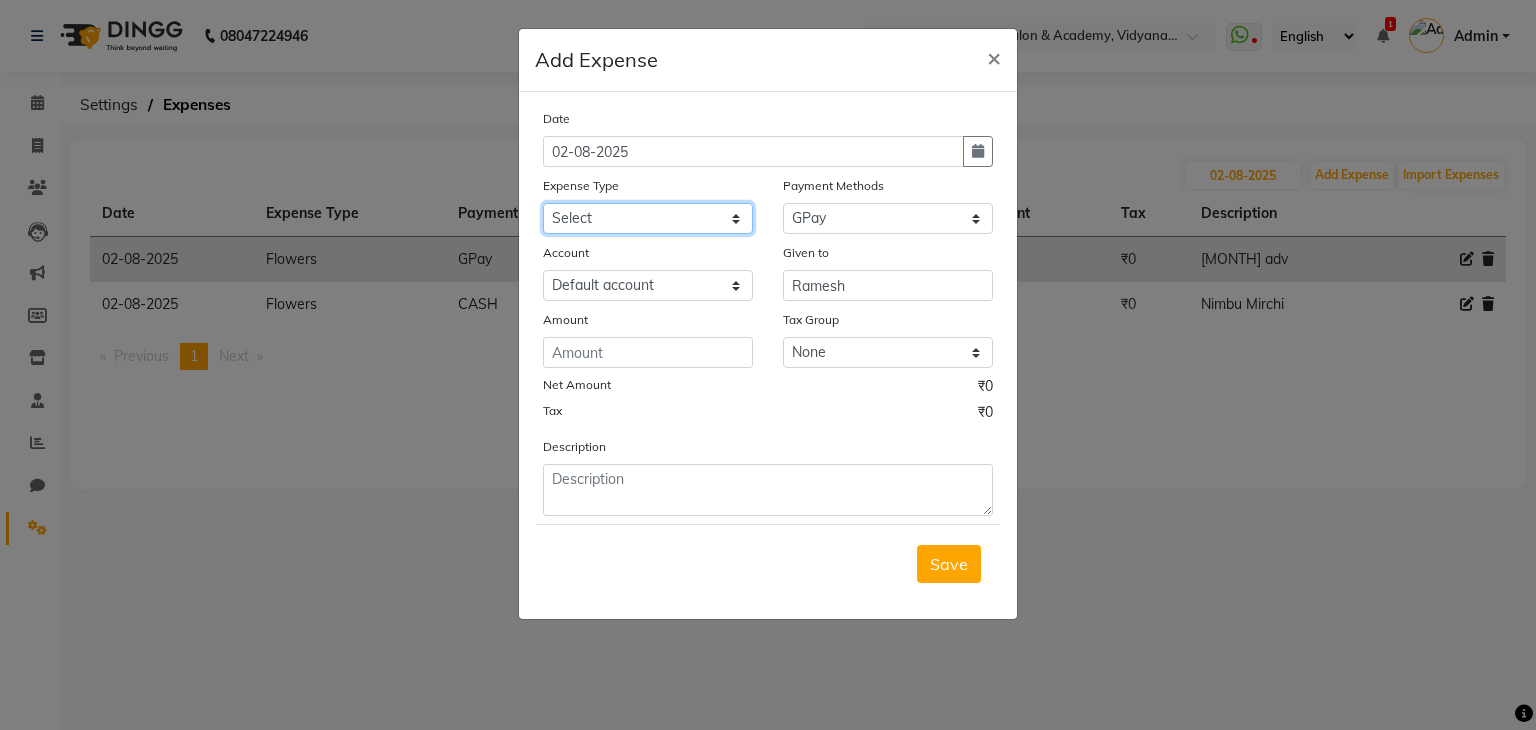 click on "Select Advance Salary Bank charges Car maintenance  Cash transfer to bank Cash transfer to hub Client Snacks Clinical charges Equipment Flowers Fuel Govt fee Incentive Insurance International purchase Loan Repayment Maintenance Marketing Miscellaneous MRA Other Pantry Product Rent Salary Staff Snacks Tax Tea & Refreshment Uber Utilities" 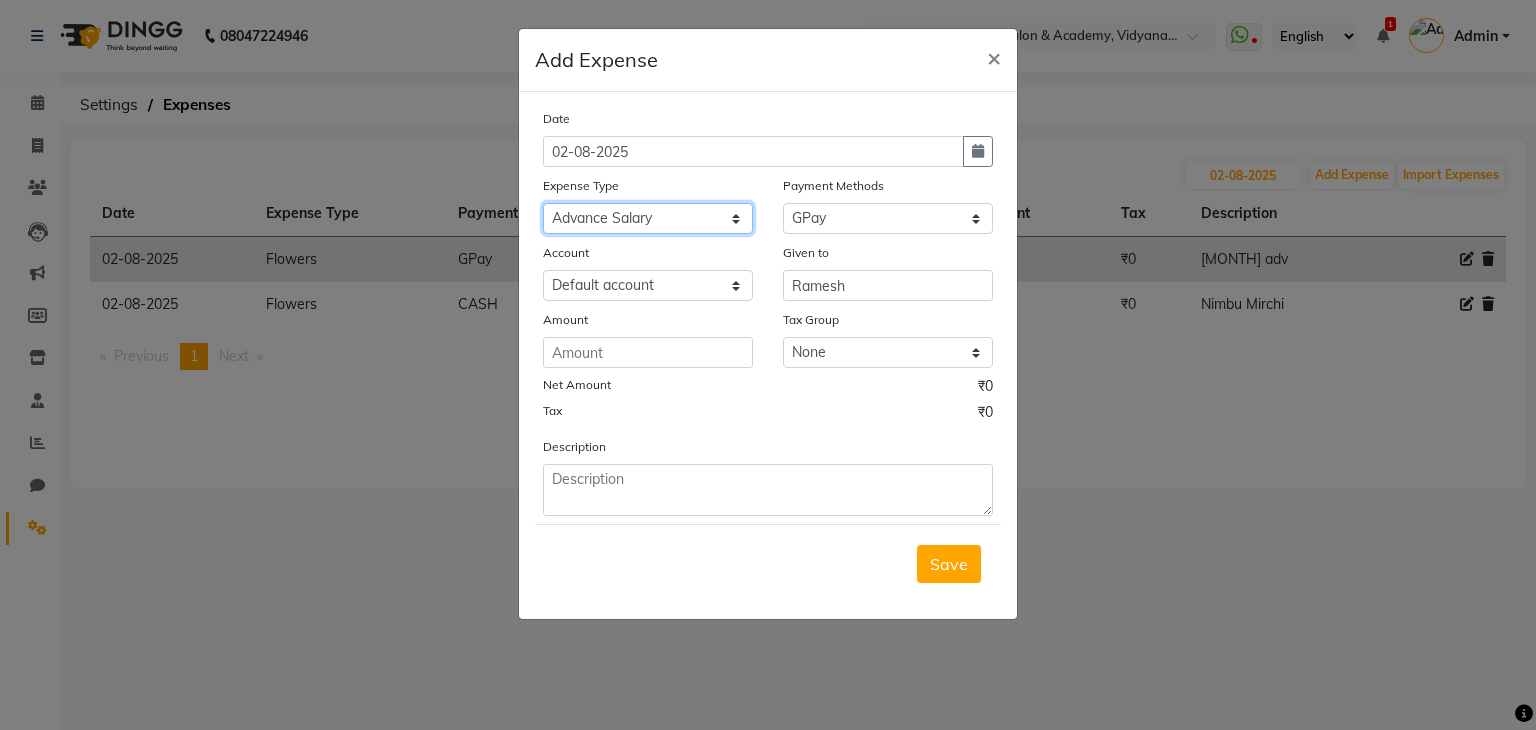 click on "Select Advance Salary Bank charges Car maintenance  Cash transfer to bank Cash transfer to hub Client Snacks Clinical charges Equipment Flowers Fuel Govt fee Incentive Insurance International purchase Loan Repayment Maintenance Marketing Miscellaneous MRA Other Pantry Product Rent Salary Staff Snacks Tax Tea & Refreshment Uber Utilities" 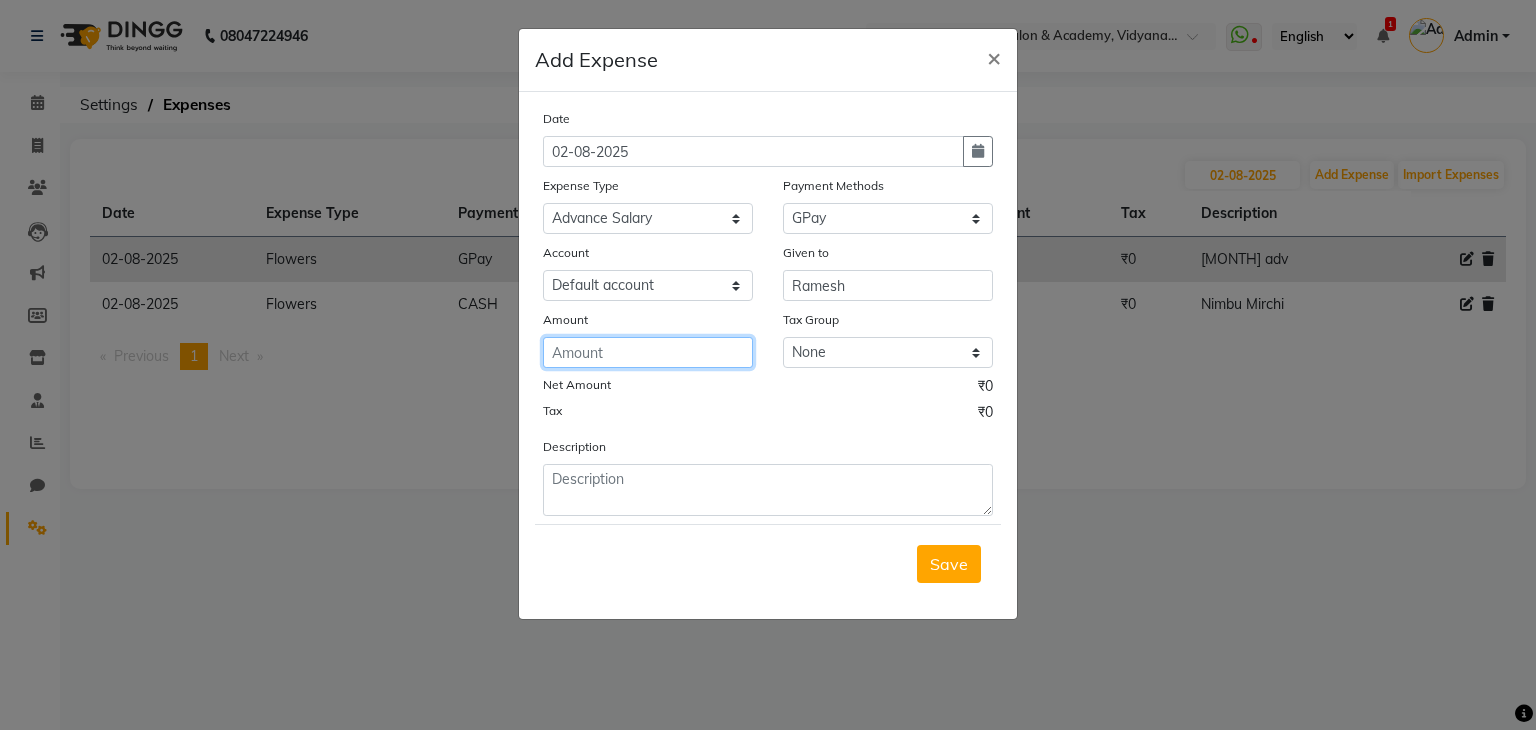 click 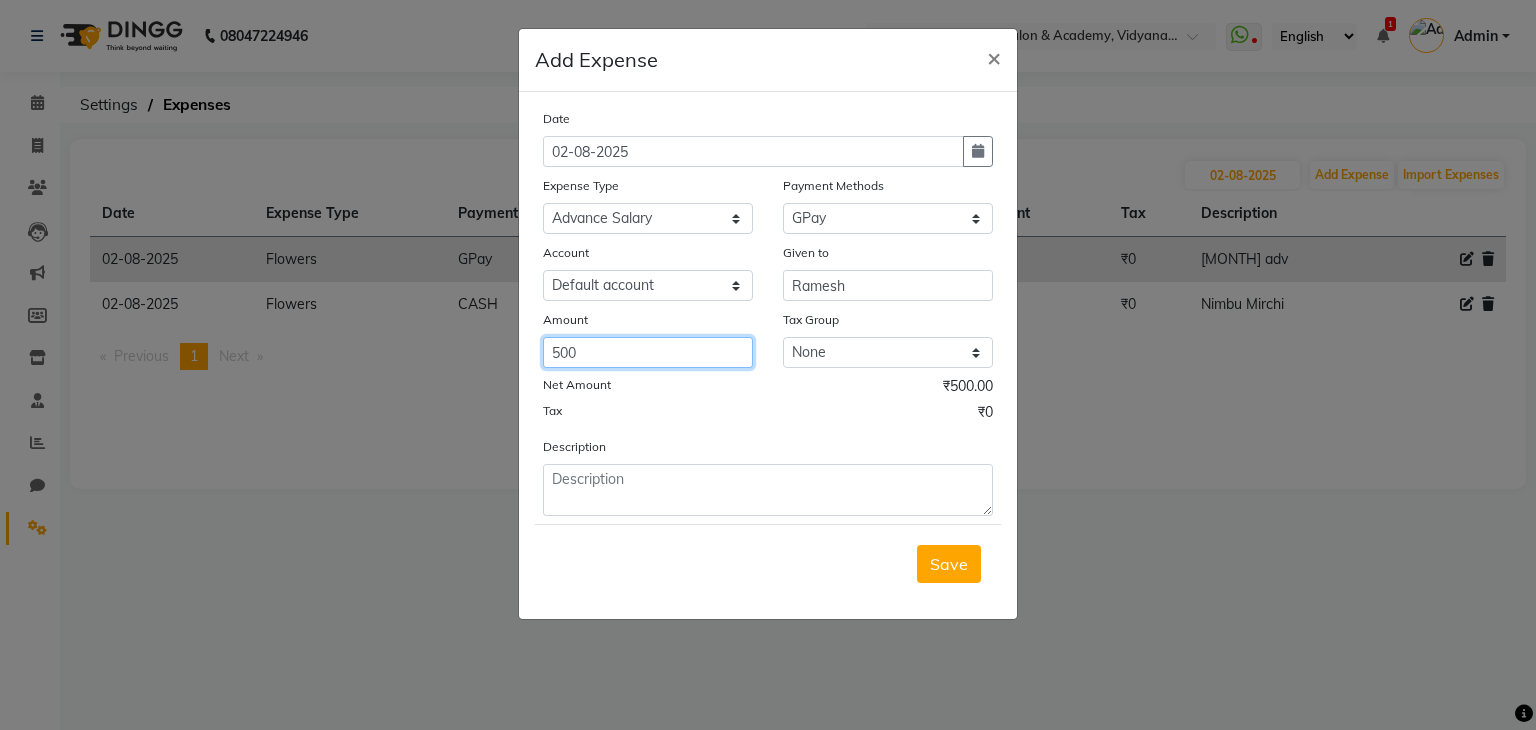 type on "500" 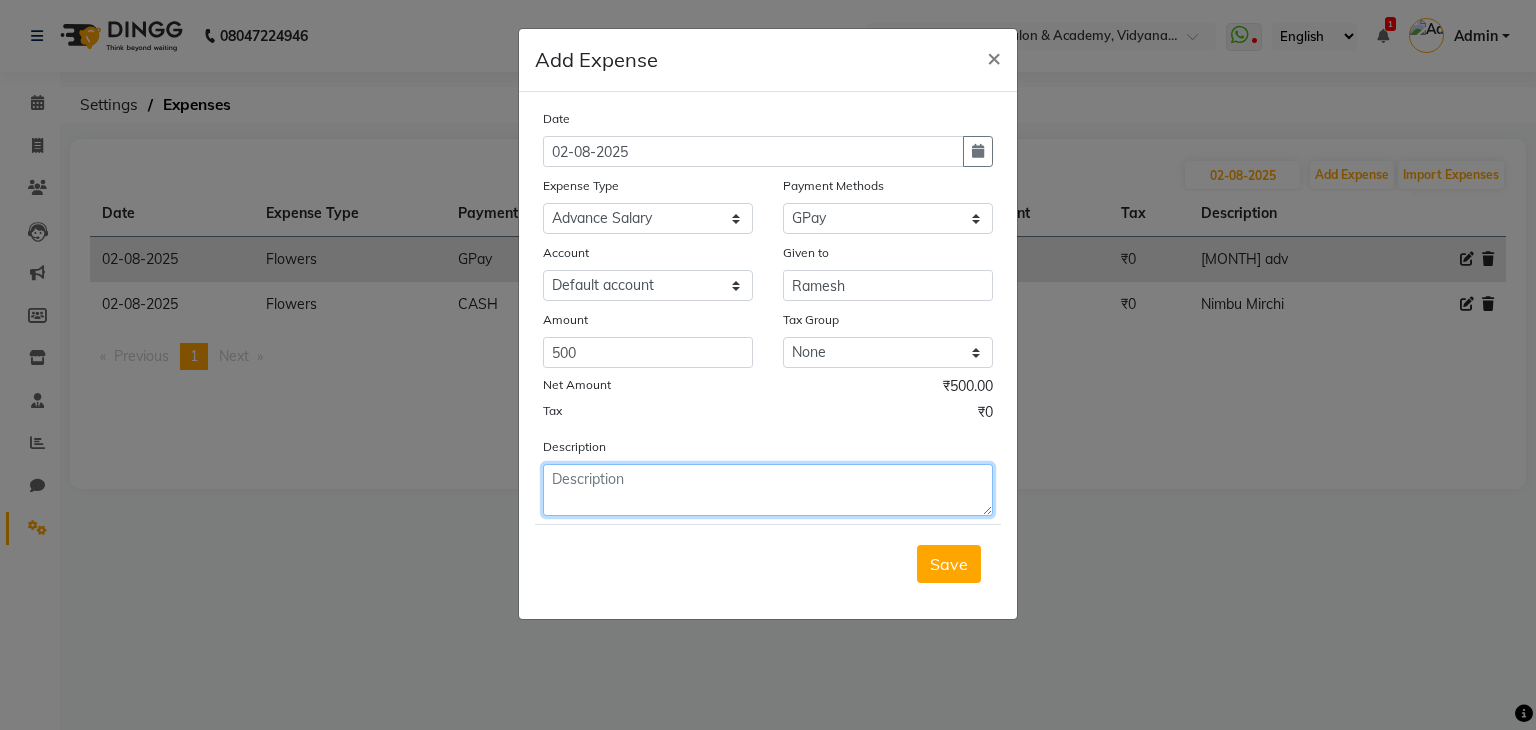 click 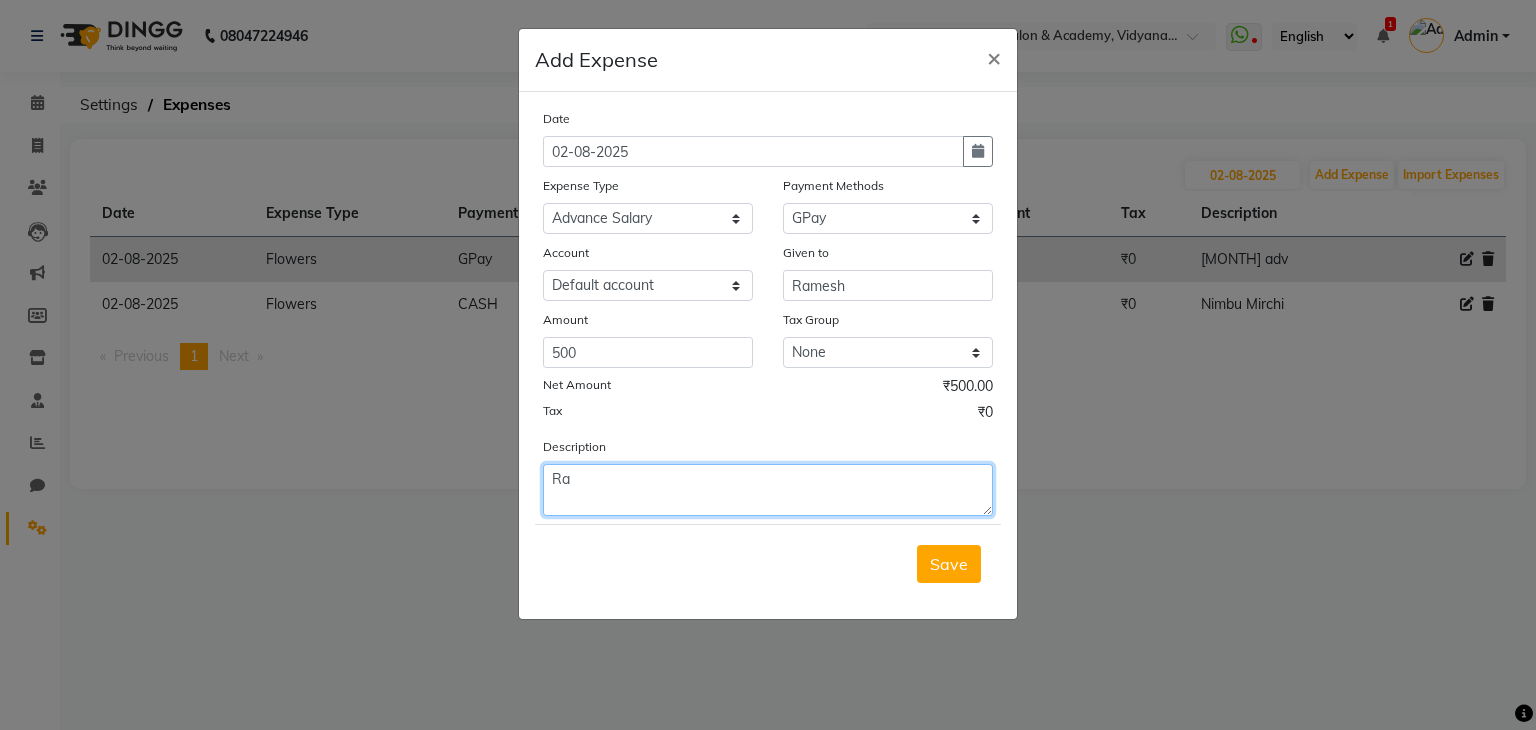type on "R" 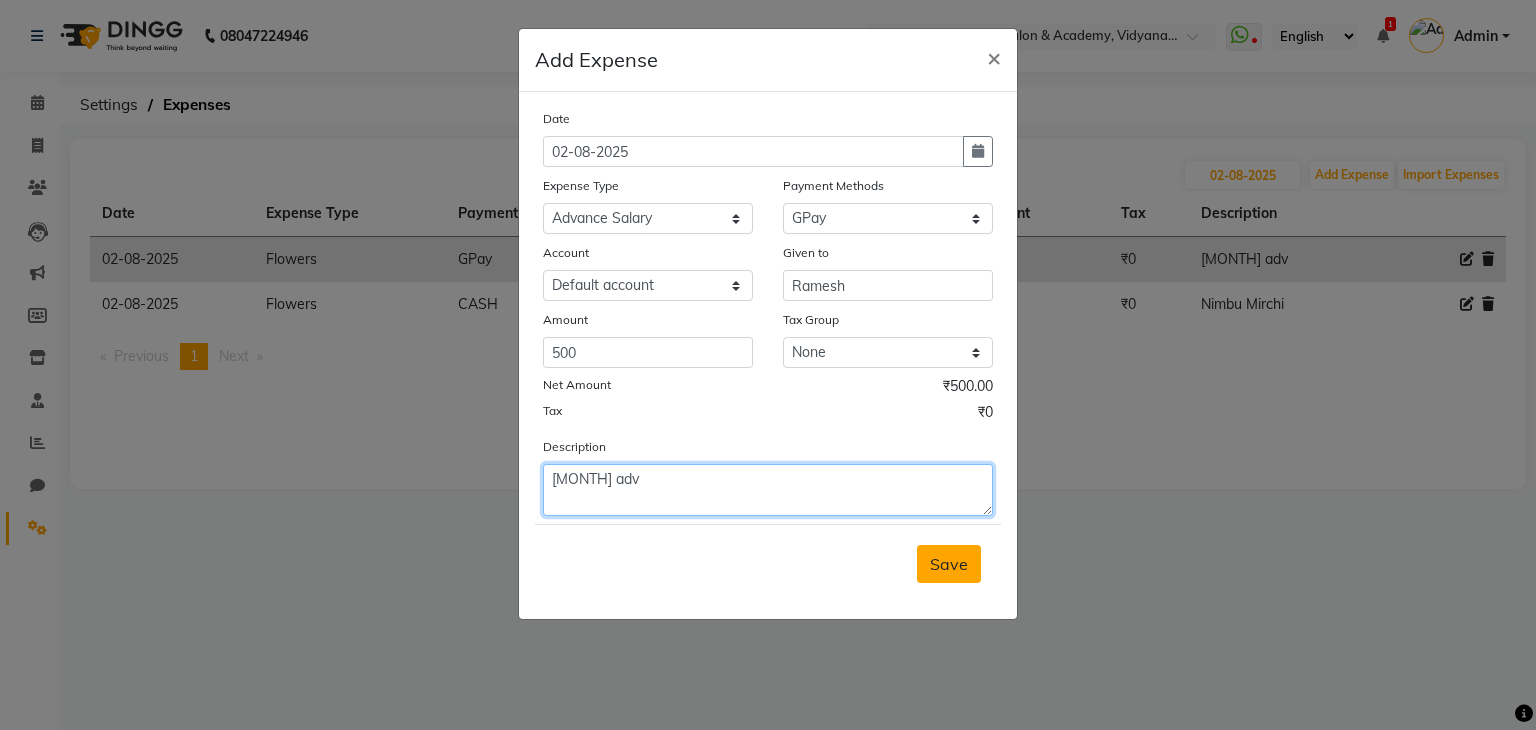 type on "[MONTH] adv" 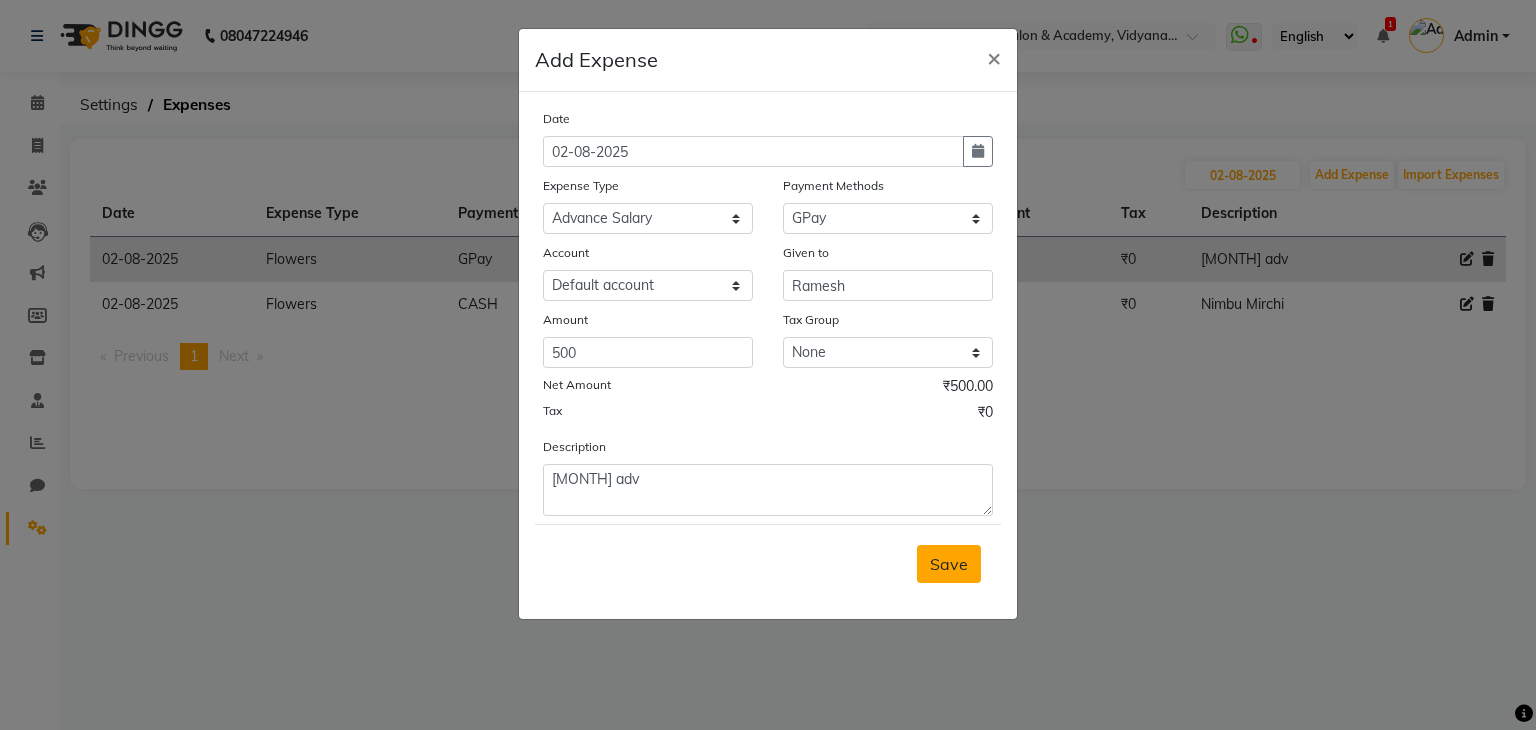 click on "Save" at bounding box center [949, 564] 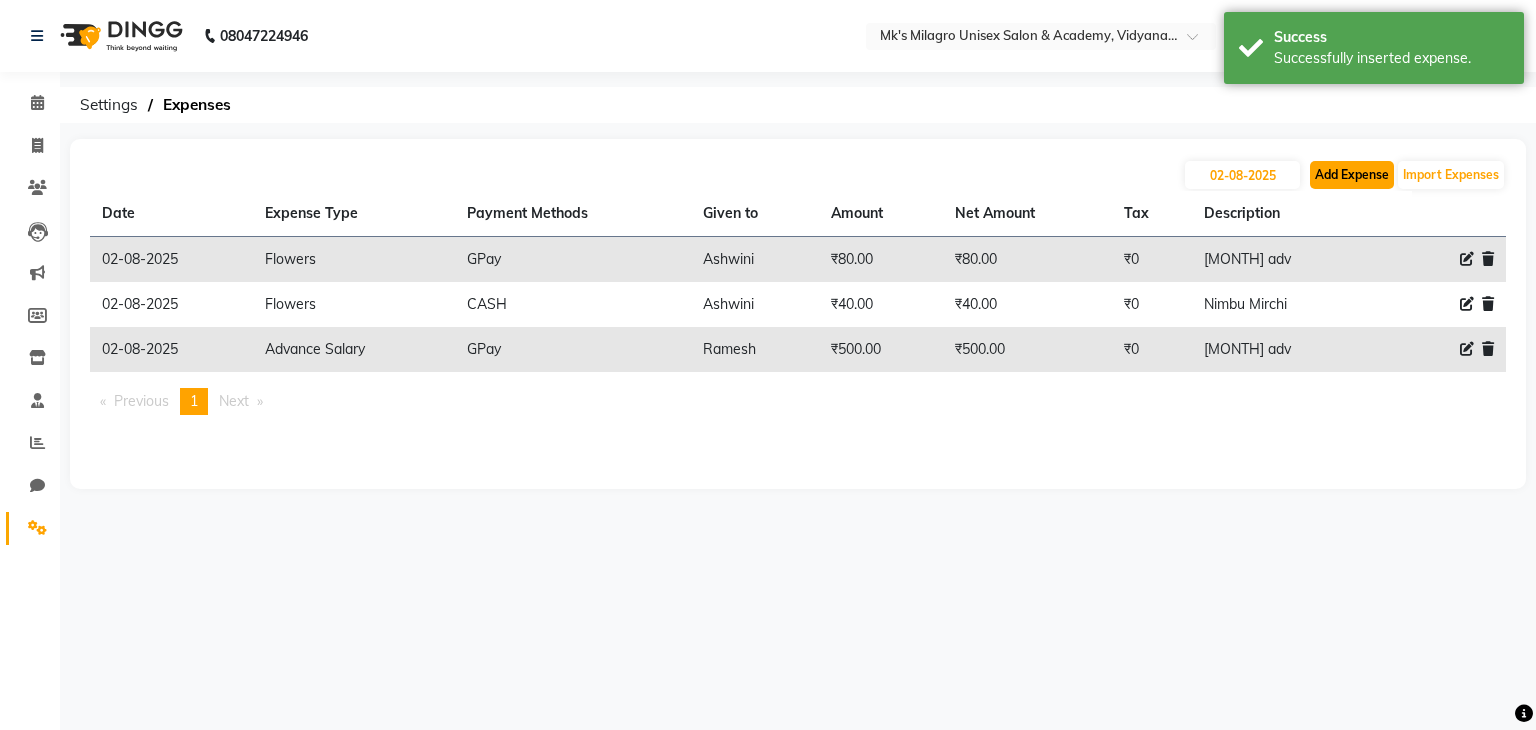 click on "Add Expense" 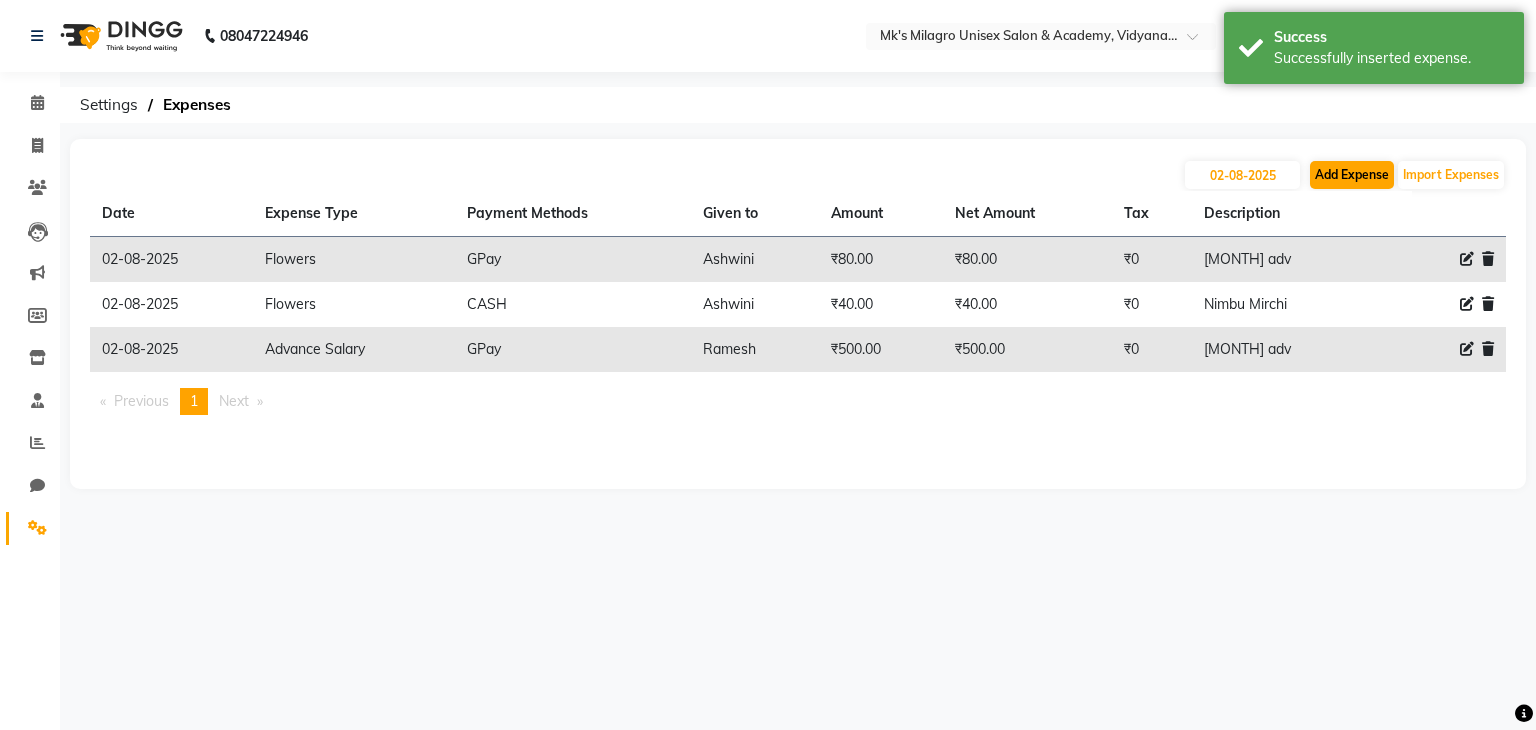 select on "1" 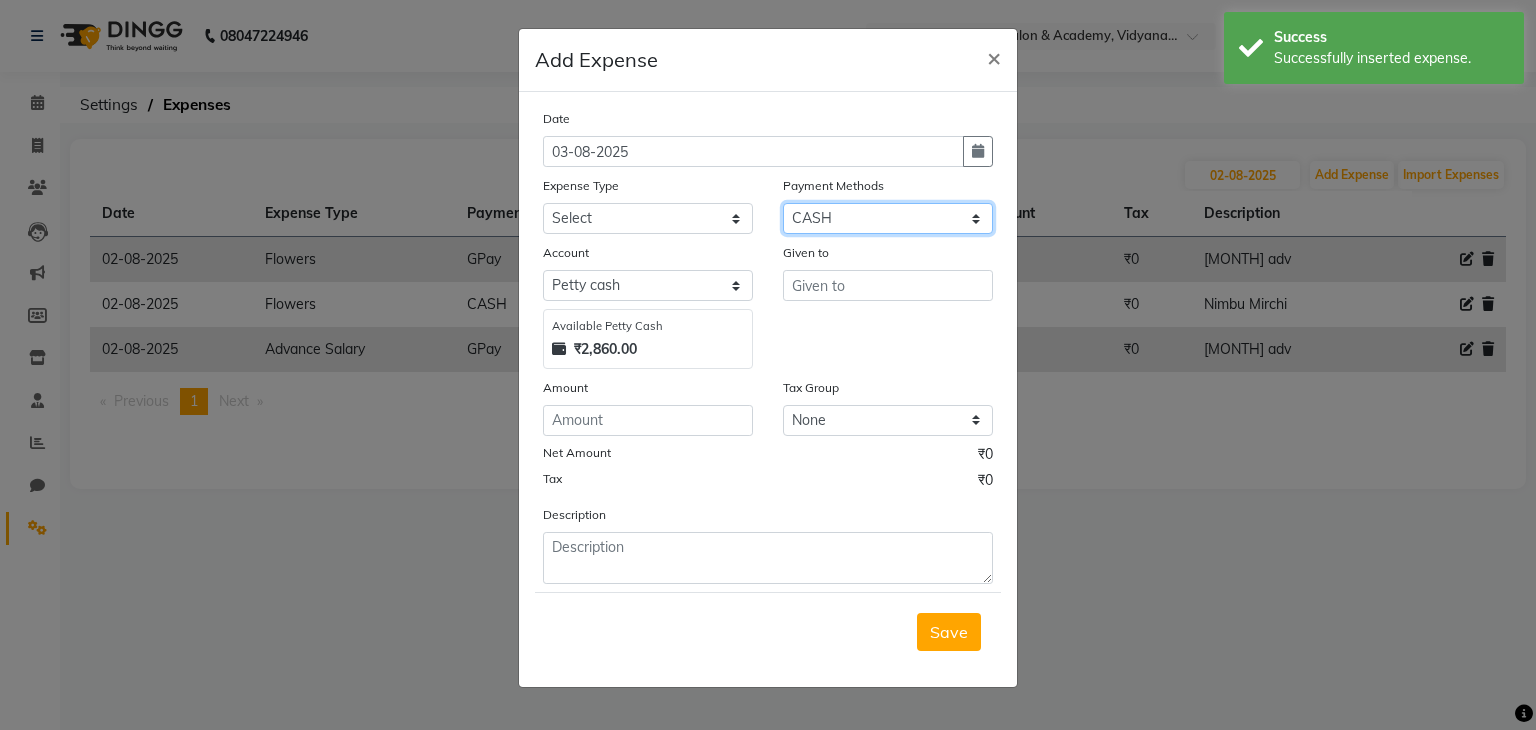 click on "Select Bank GPay Prepaid Points PhonePe CASH Credit Card CARD Debit Card Master Card Wallet" 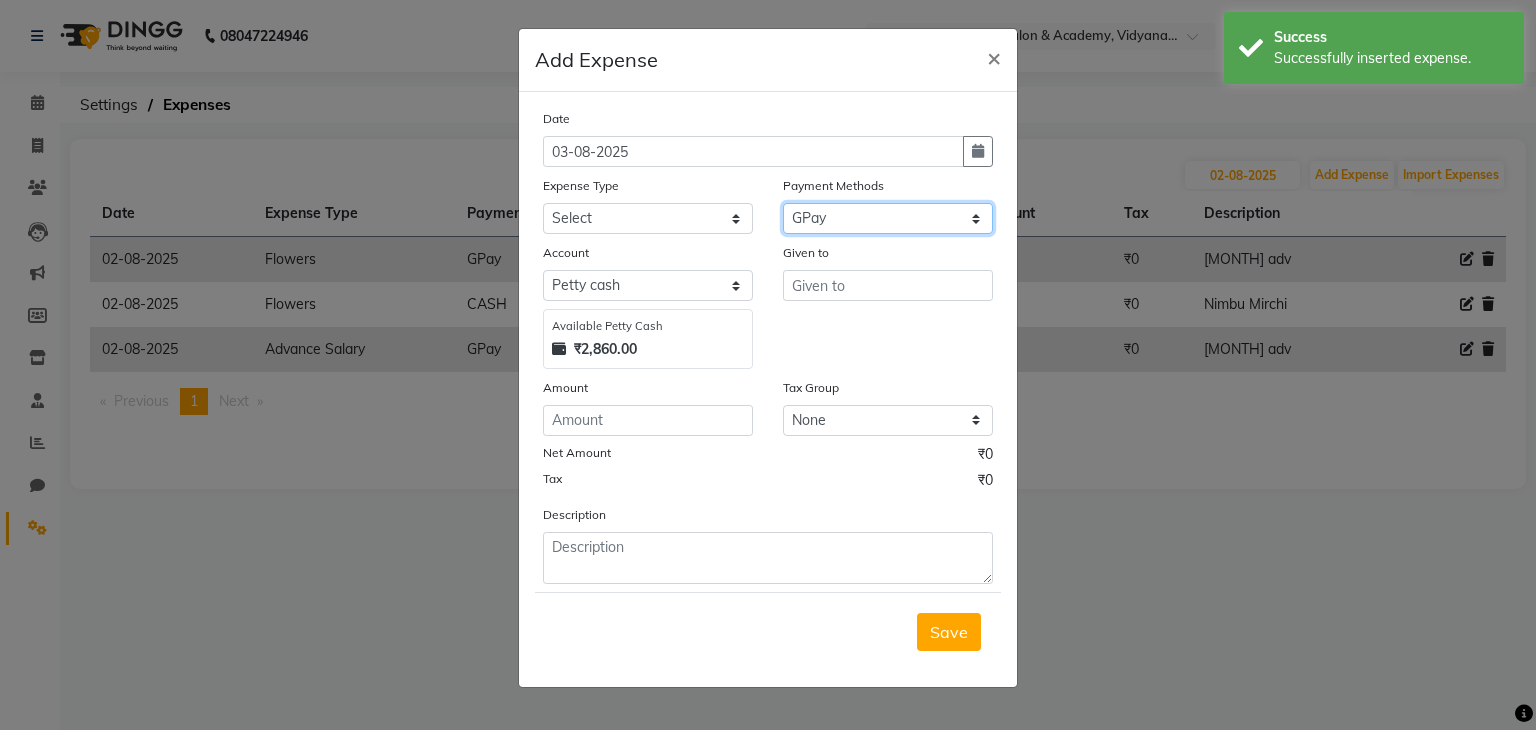click on "Select Bank GPay Prepaid Points PhonePe CASH Credit Card CARD Debit Card Master Card Wallet" 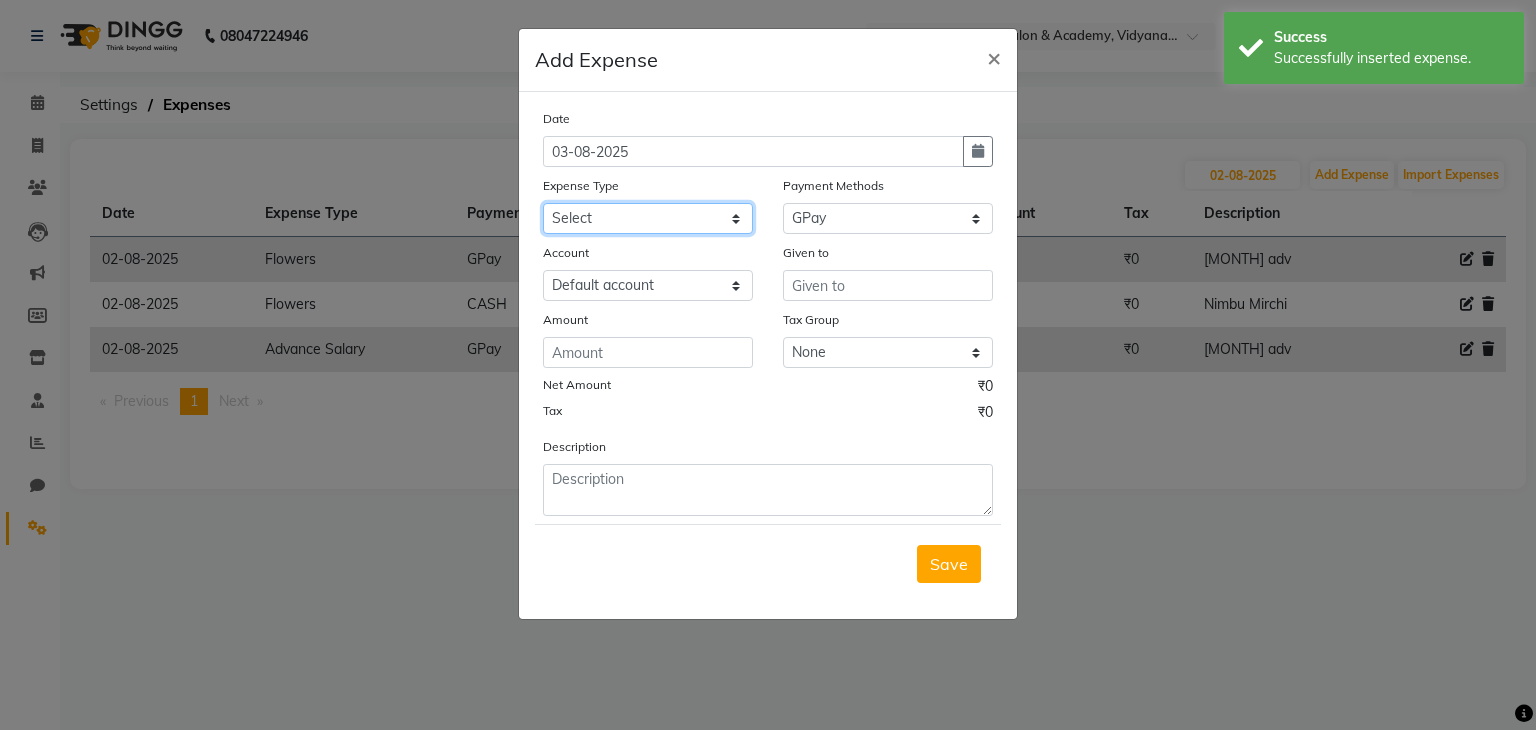 click on "Select Advance Salary Bank charges Car maintenance  Cash transfer to bank Cash transfer to hub Client Snacks Clinical charges Equipment Flowers Fuel Govt fee Incentive Insurance International purchase Loan Repayment Maintenance Marketing Miscellaneous MRA Other Pantry Product Rent Salary Staff Snacks Tax Tea & Refreshment Uber Utilities" 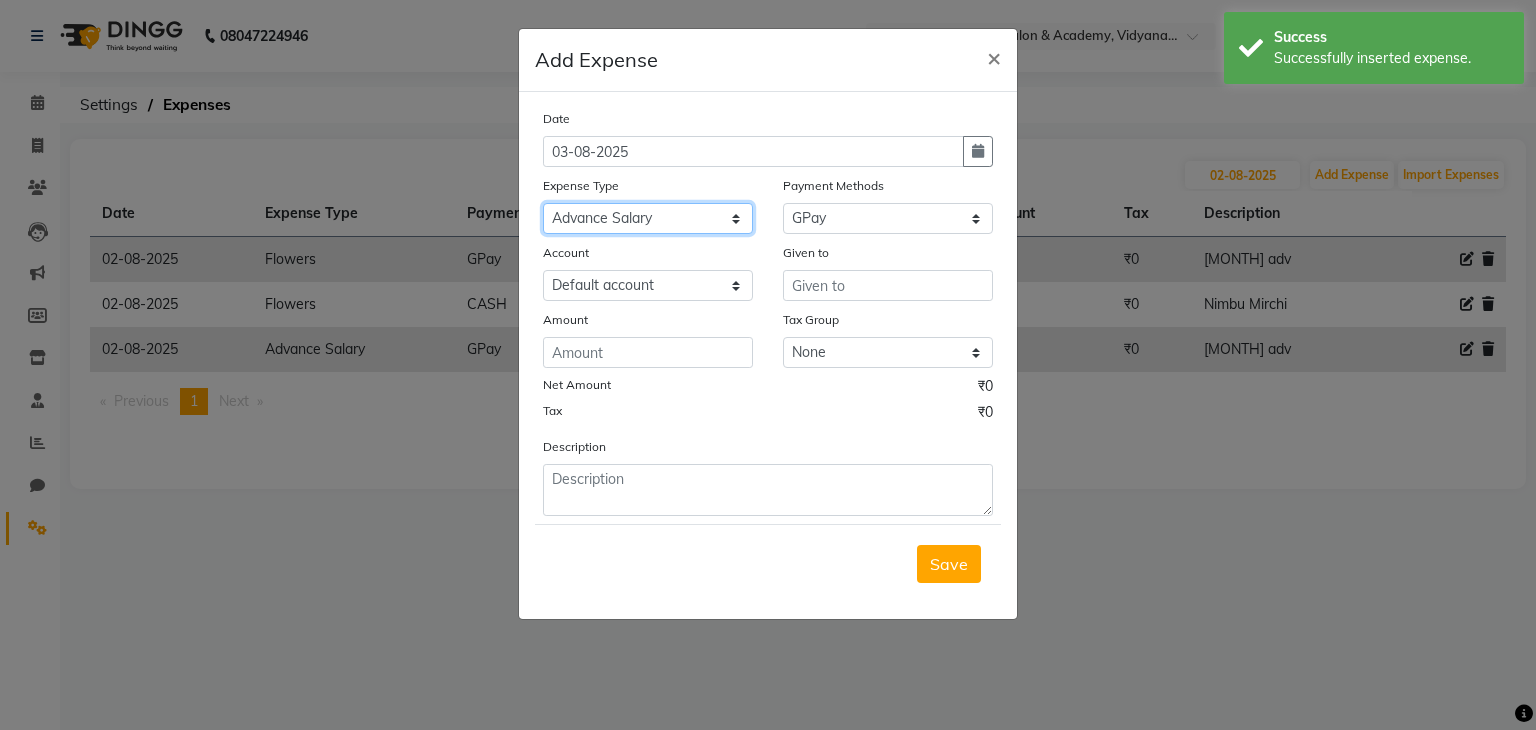 click on "Select Advance Salary Bank charges Car maintenance  Cash transfer to bank Cash transfer to hub Client Snacks Clinical charges Equipment Flowers Fuel Govt fee Incentive Insurance International purchase Loan Repayment Maintenance Marketing Miscellaneous MRA Other Pantry Product Rent Salary Staff Snacks Tax Tea & Refreshment Uber Utilities" 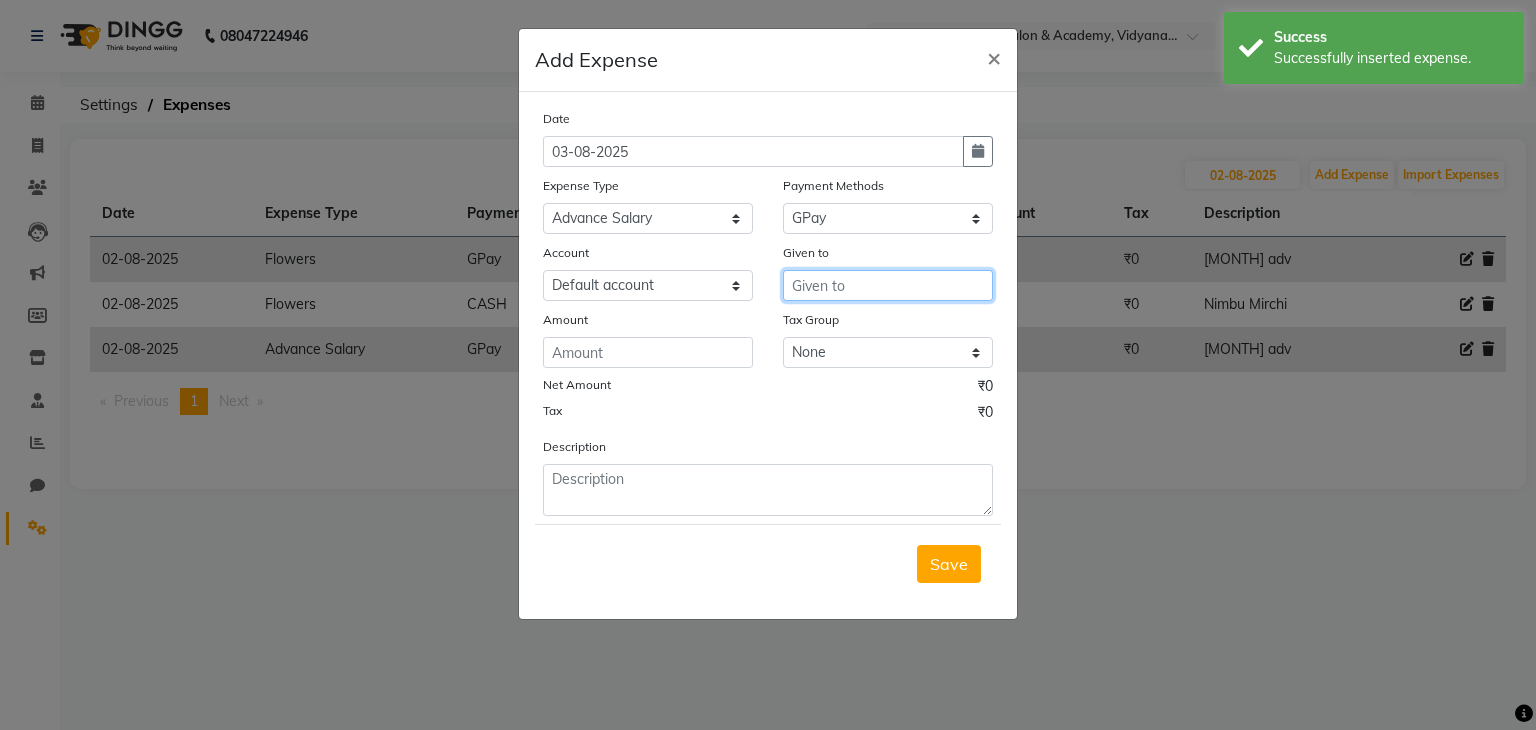 click at bounding box center (888, 285) 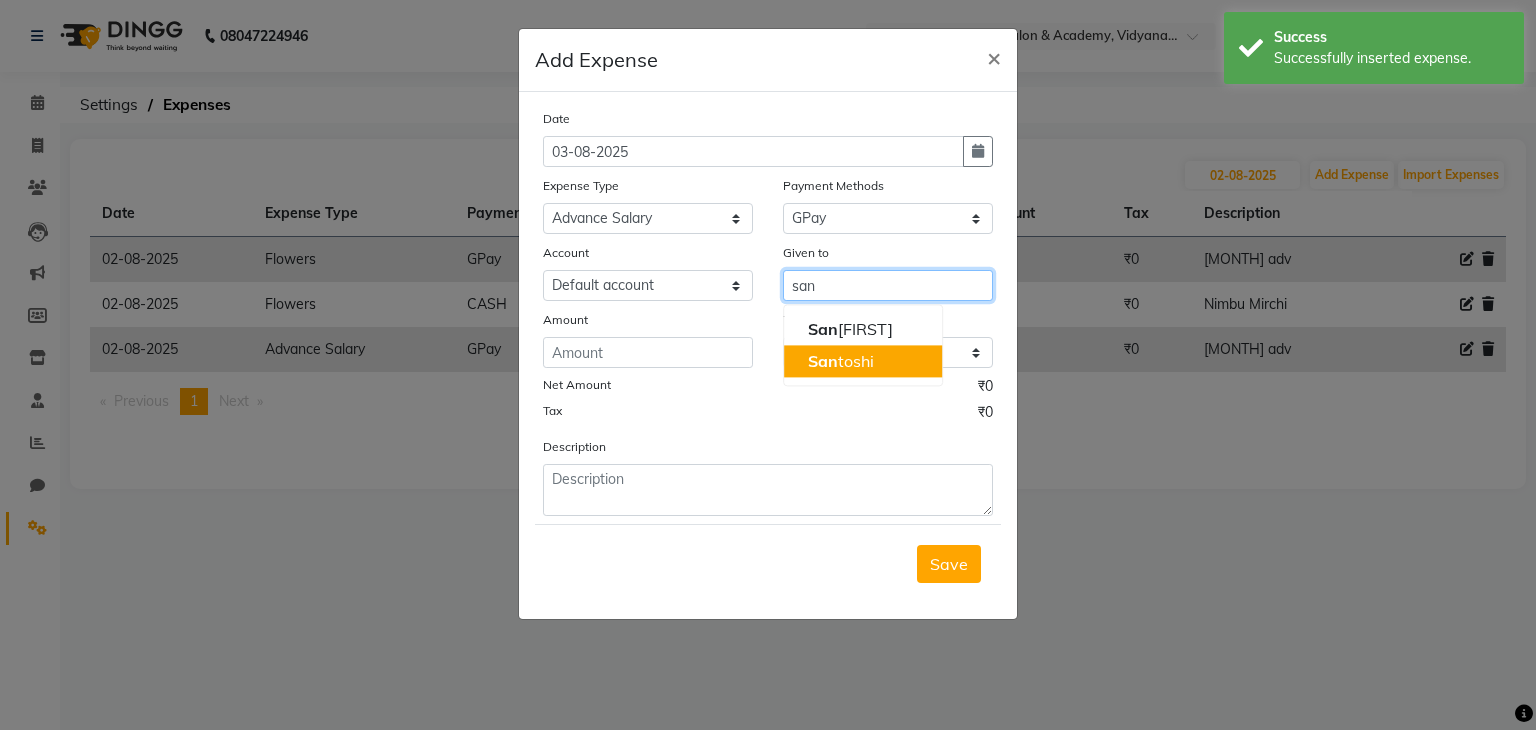 click on "[FIRST]" at bounding box center (863, 361) 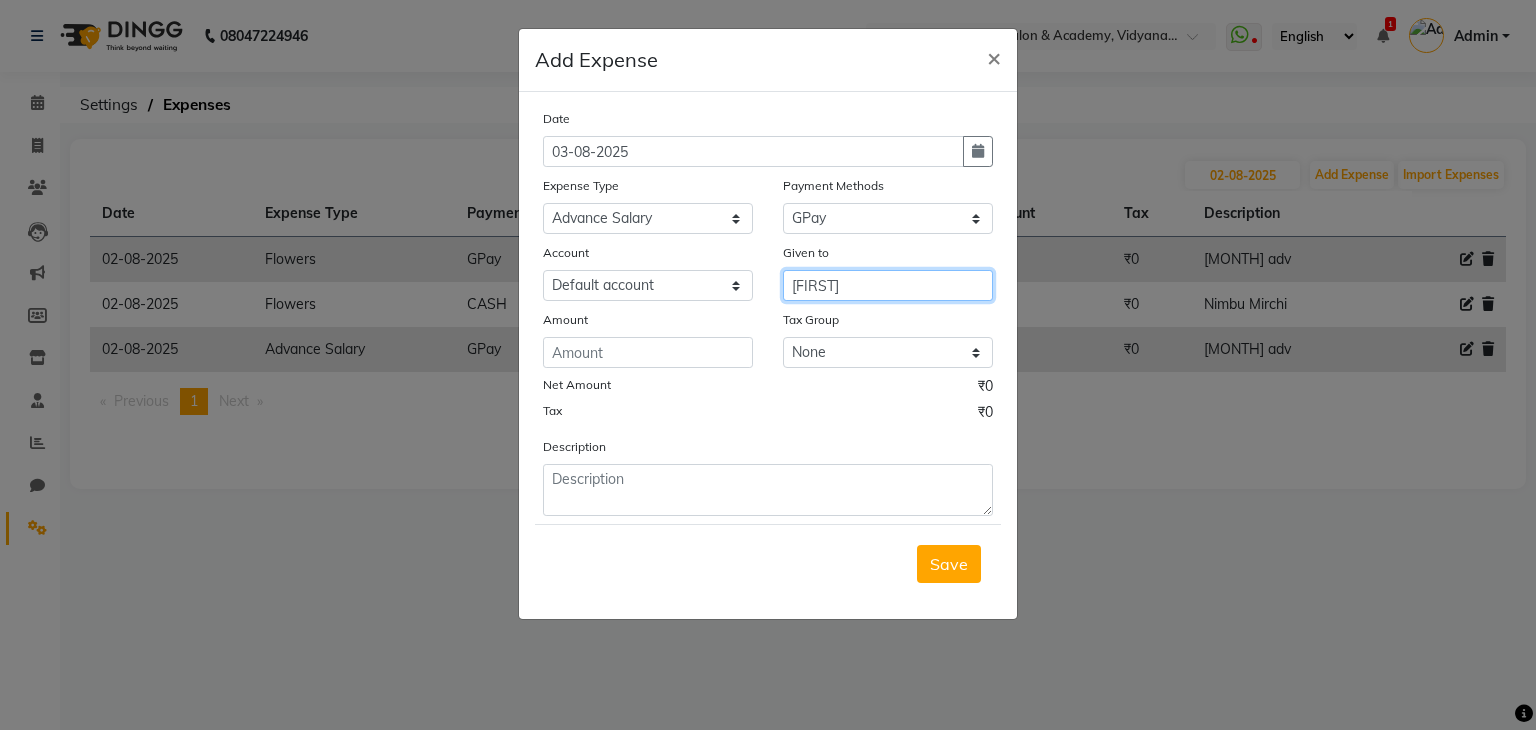 type on "[FIRST]" 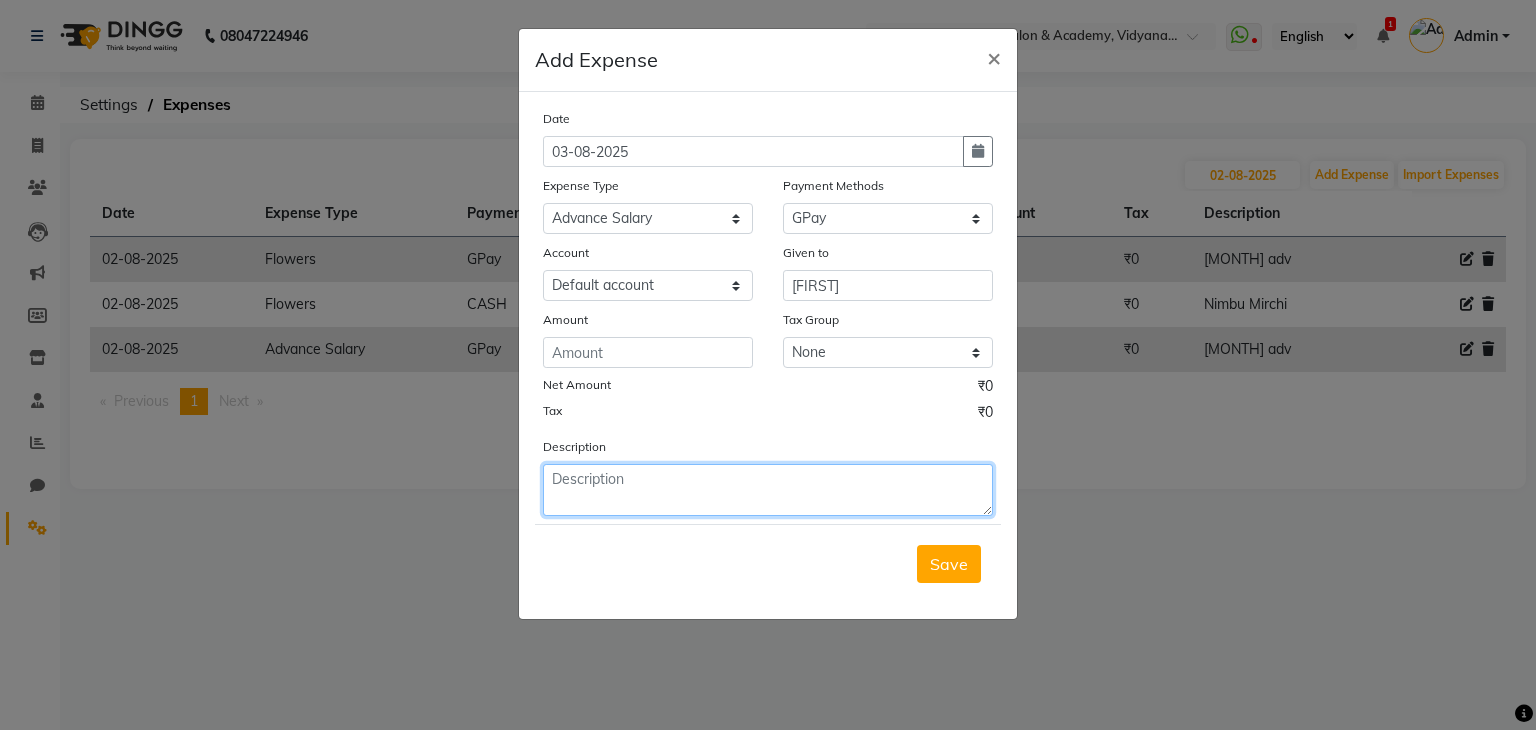 click 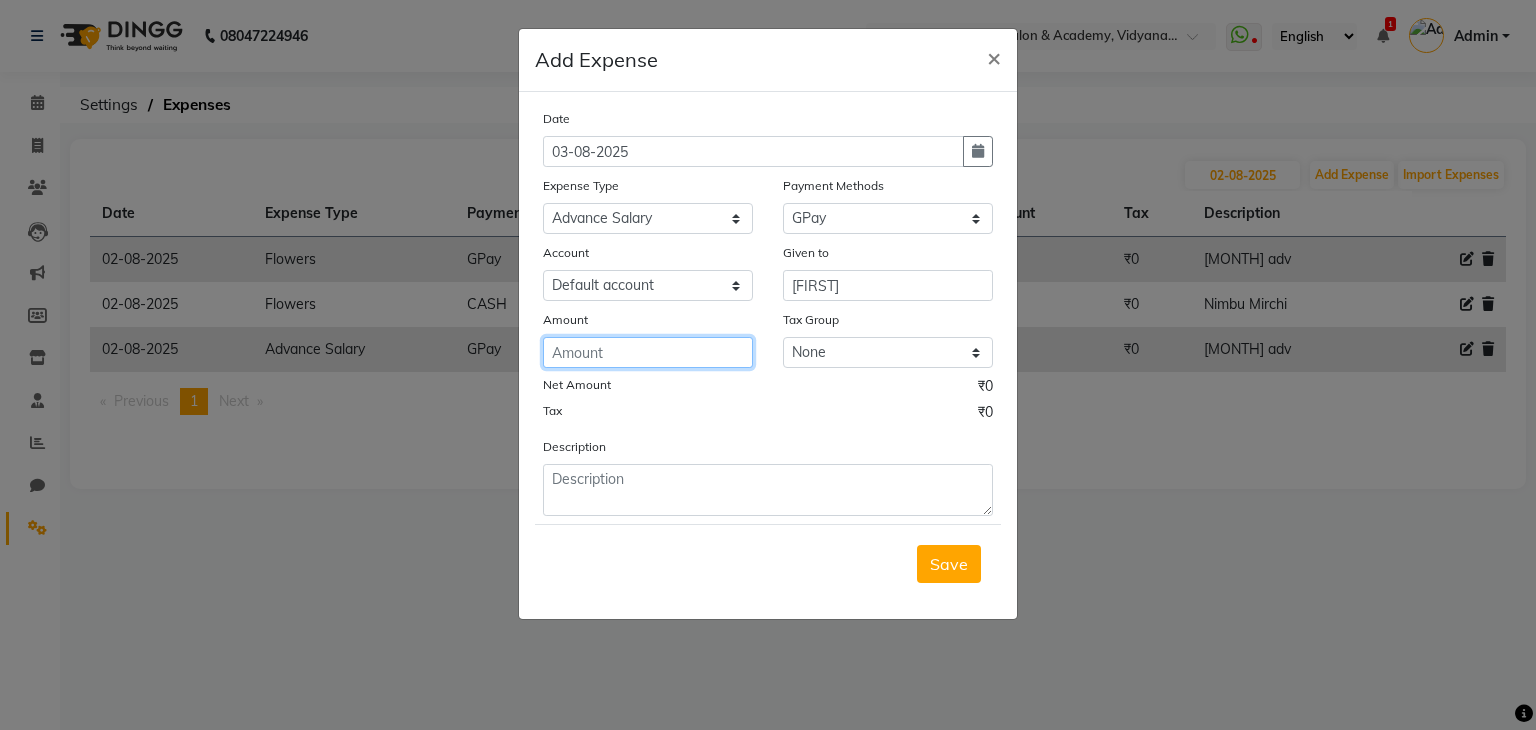 click 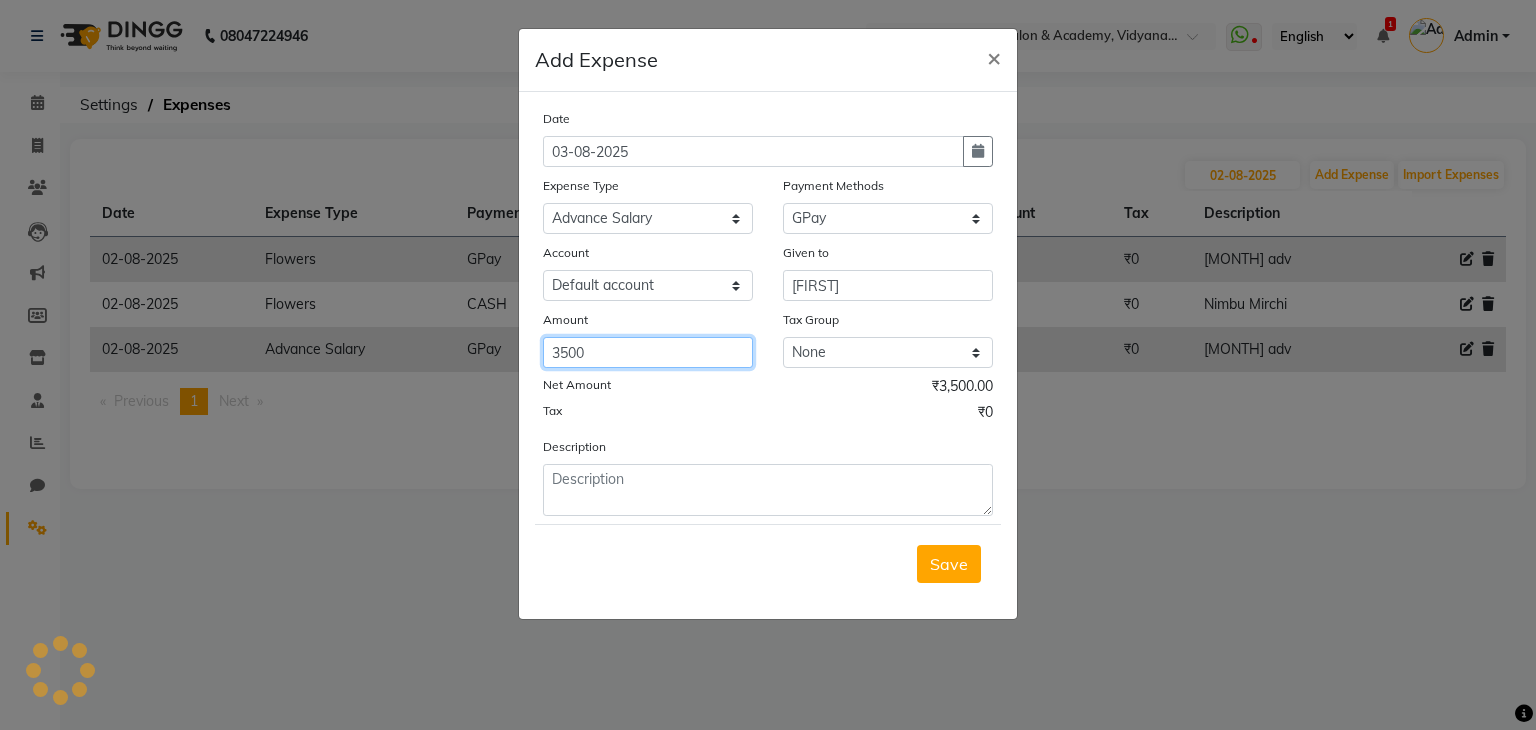 type on "3500" 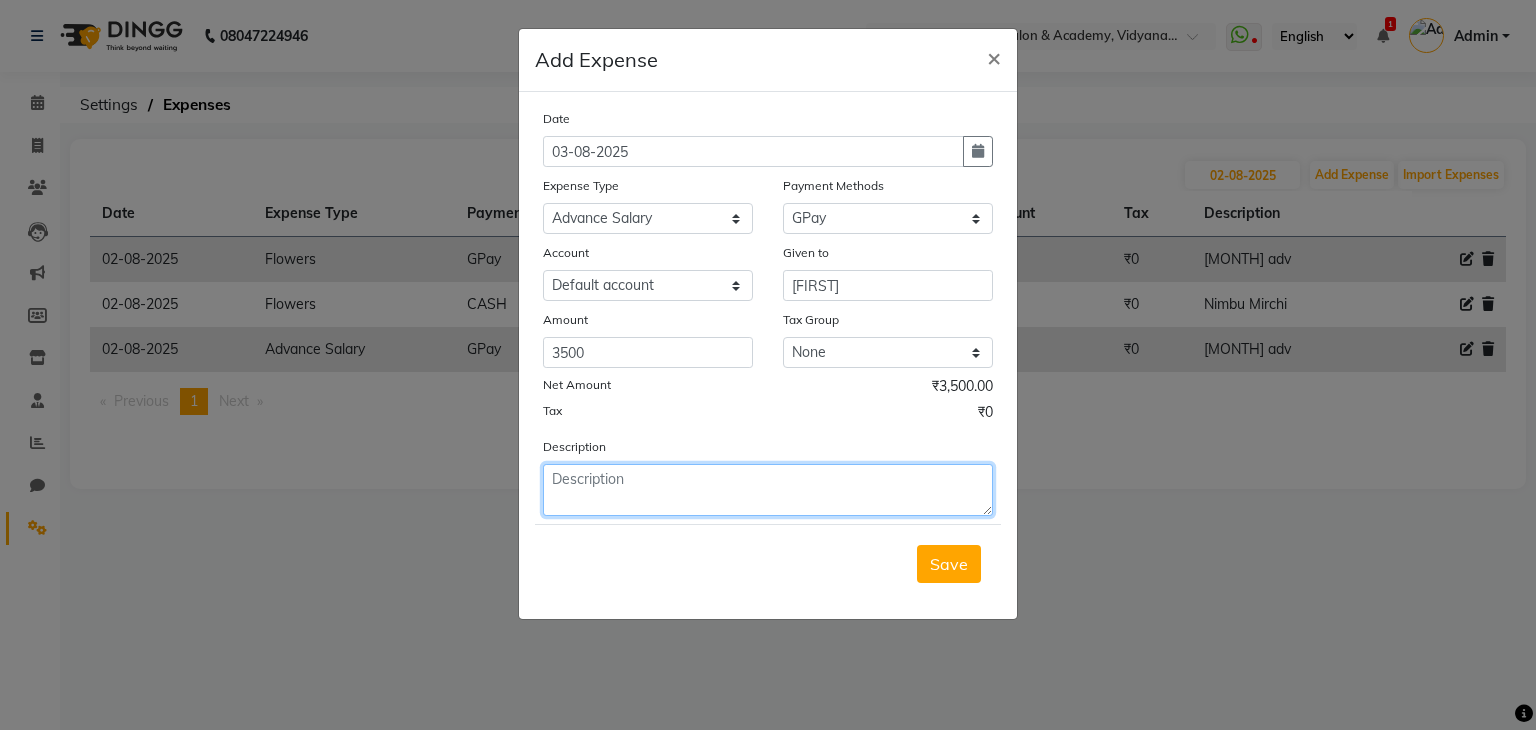 click 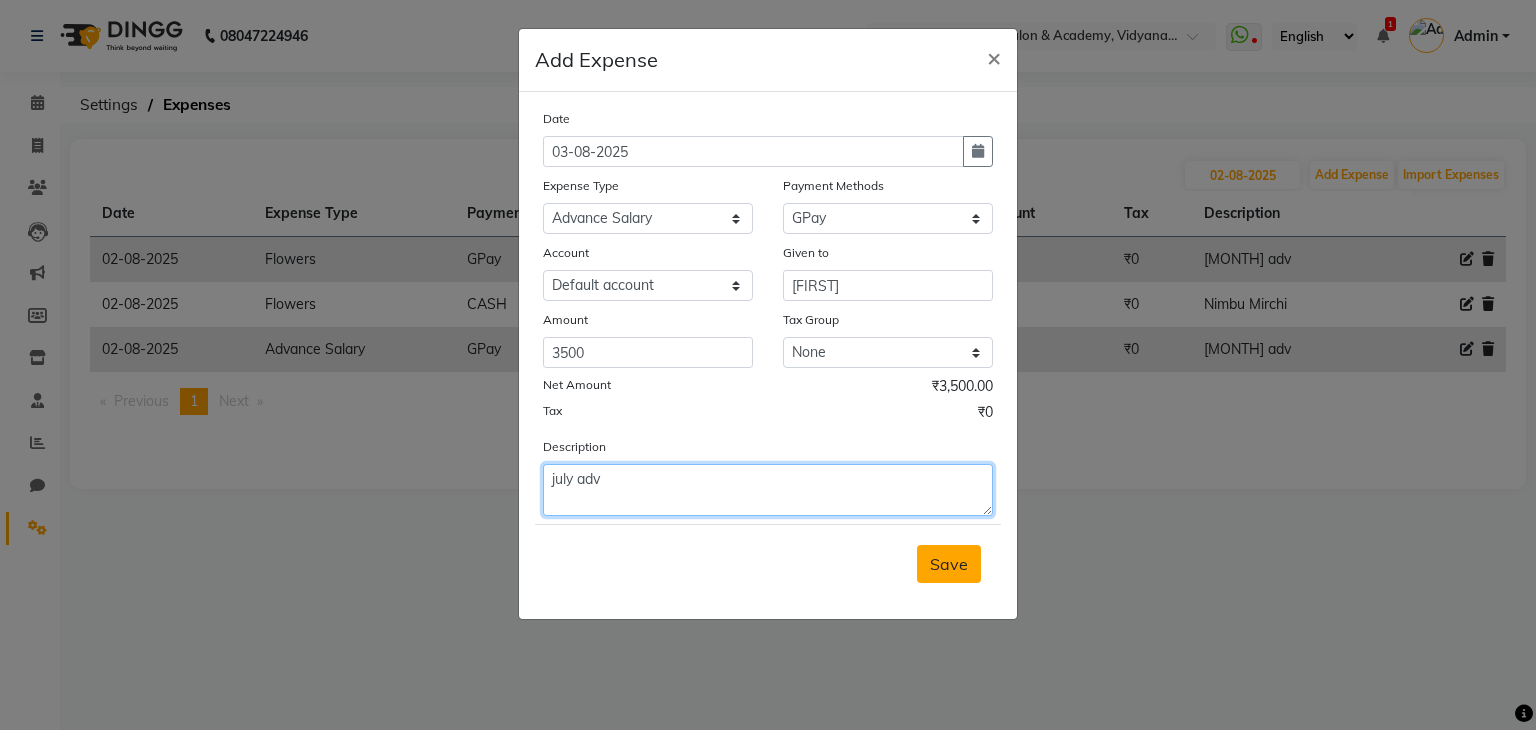 type on "july adv" 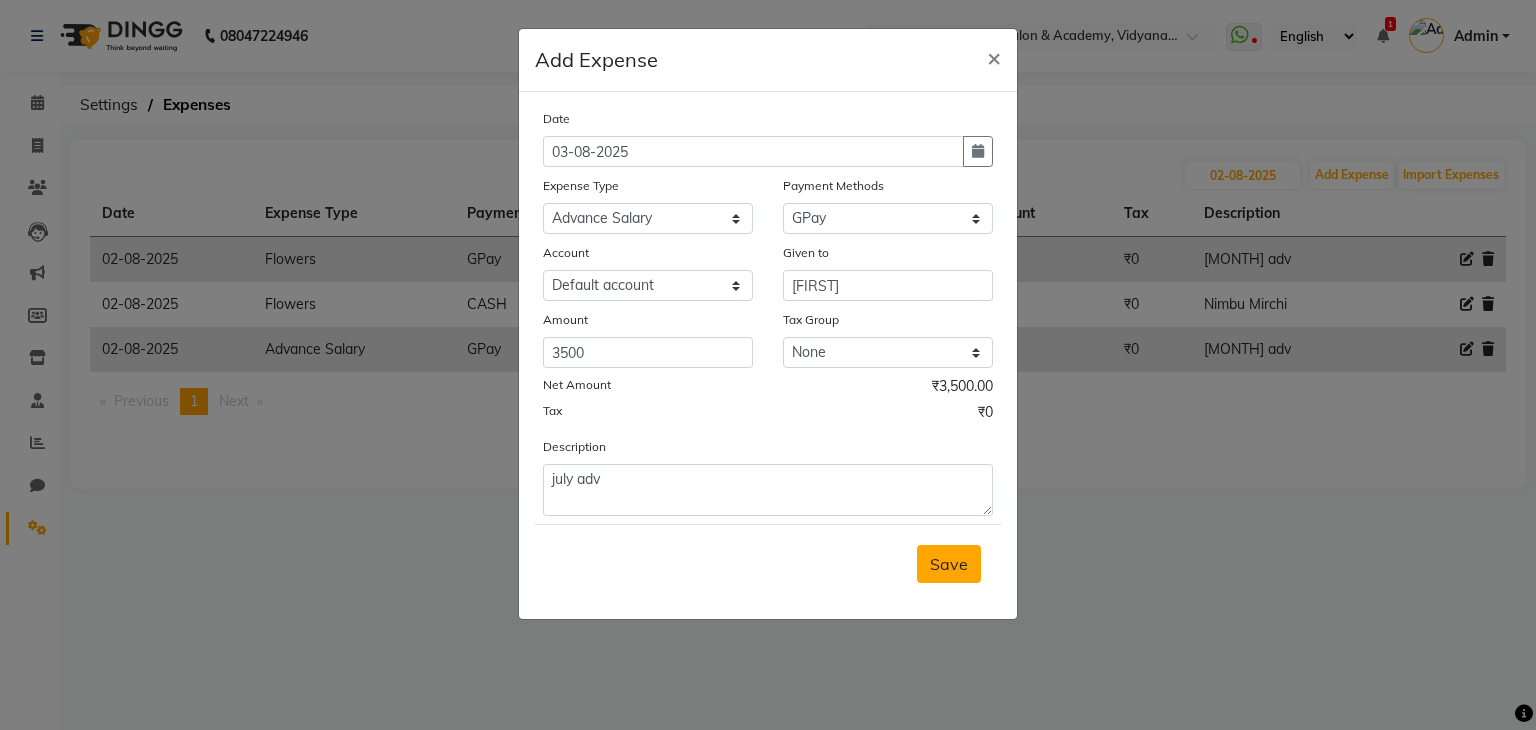click on "Save" at bounding box center (949, 564) 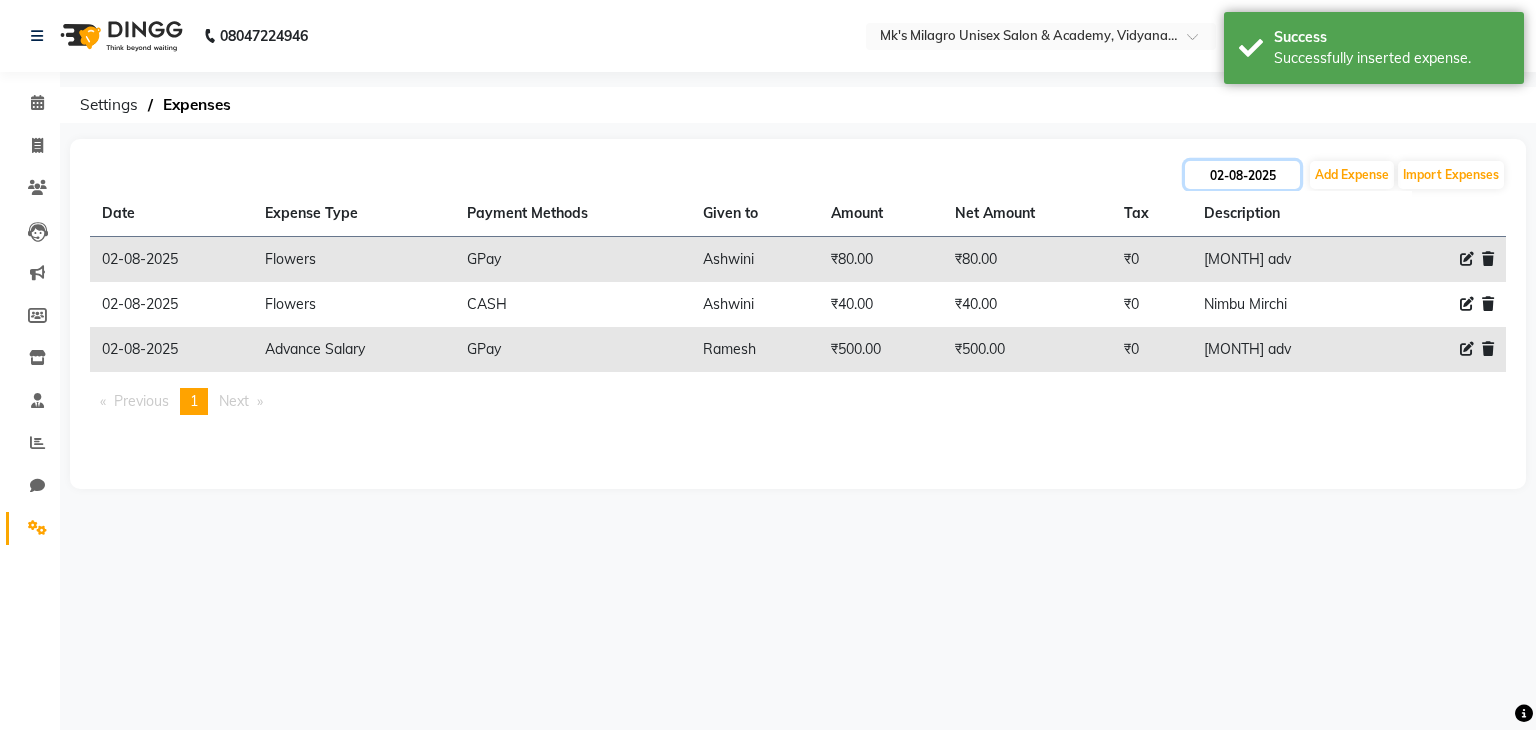 click on "02-08-2025" 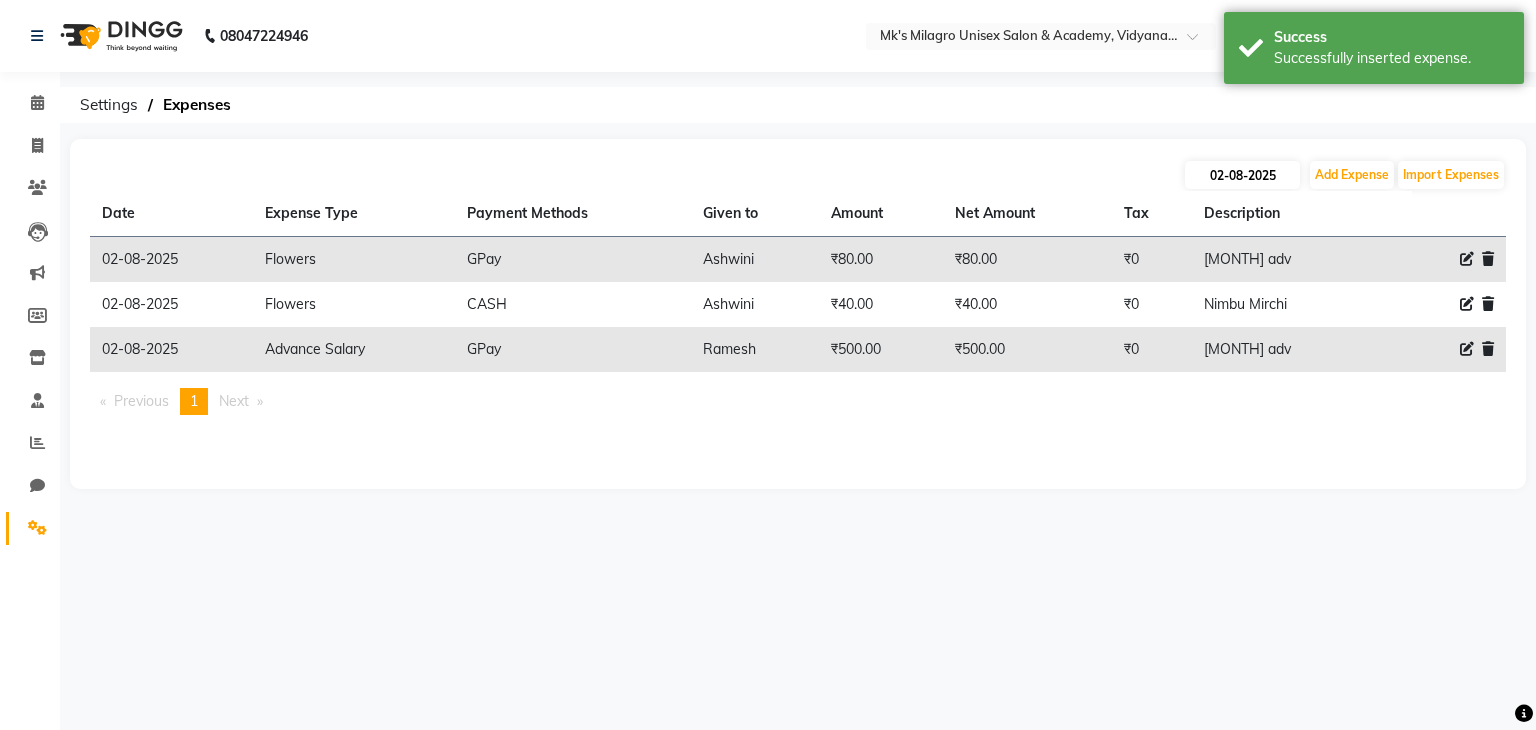 select on "8" 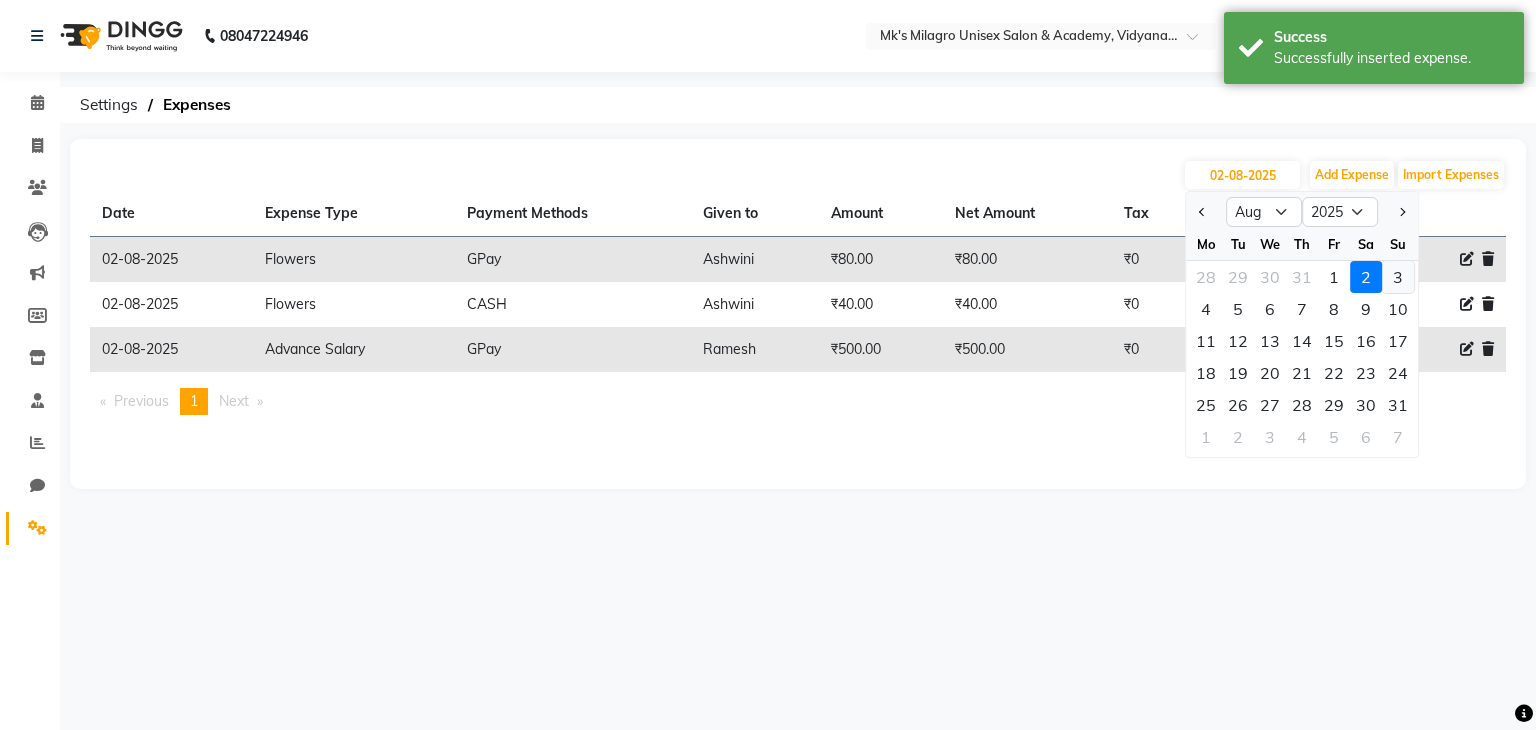 click on "3" 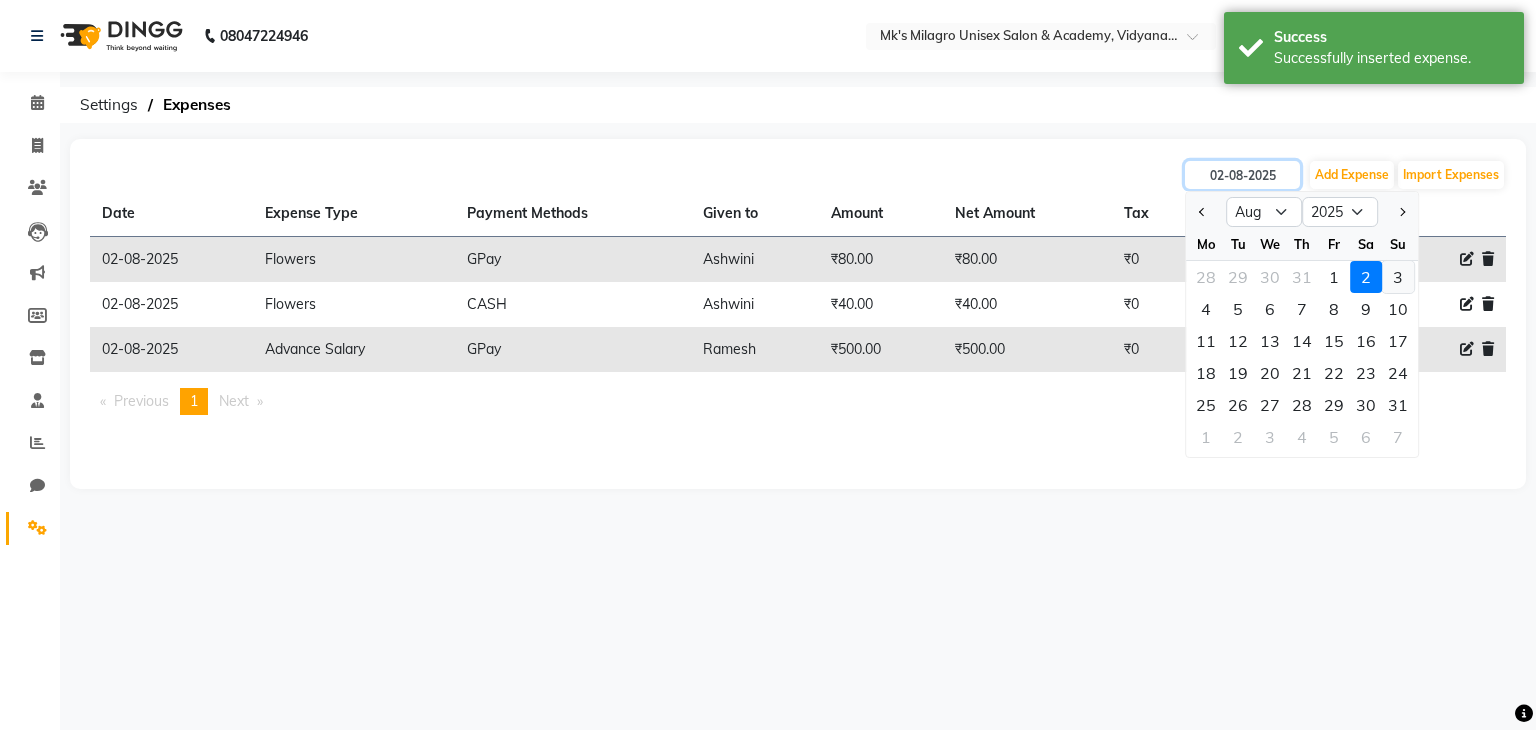 type on "03-08-2025" 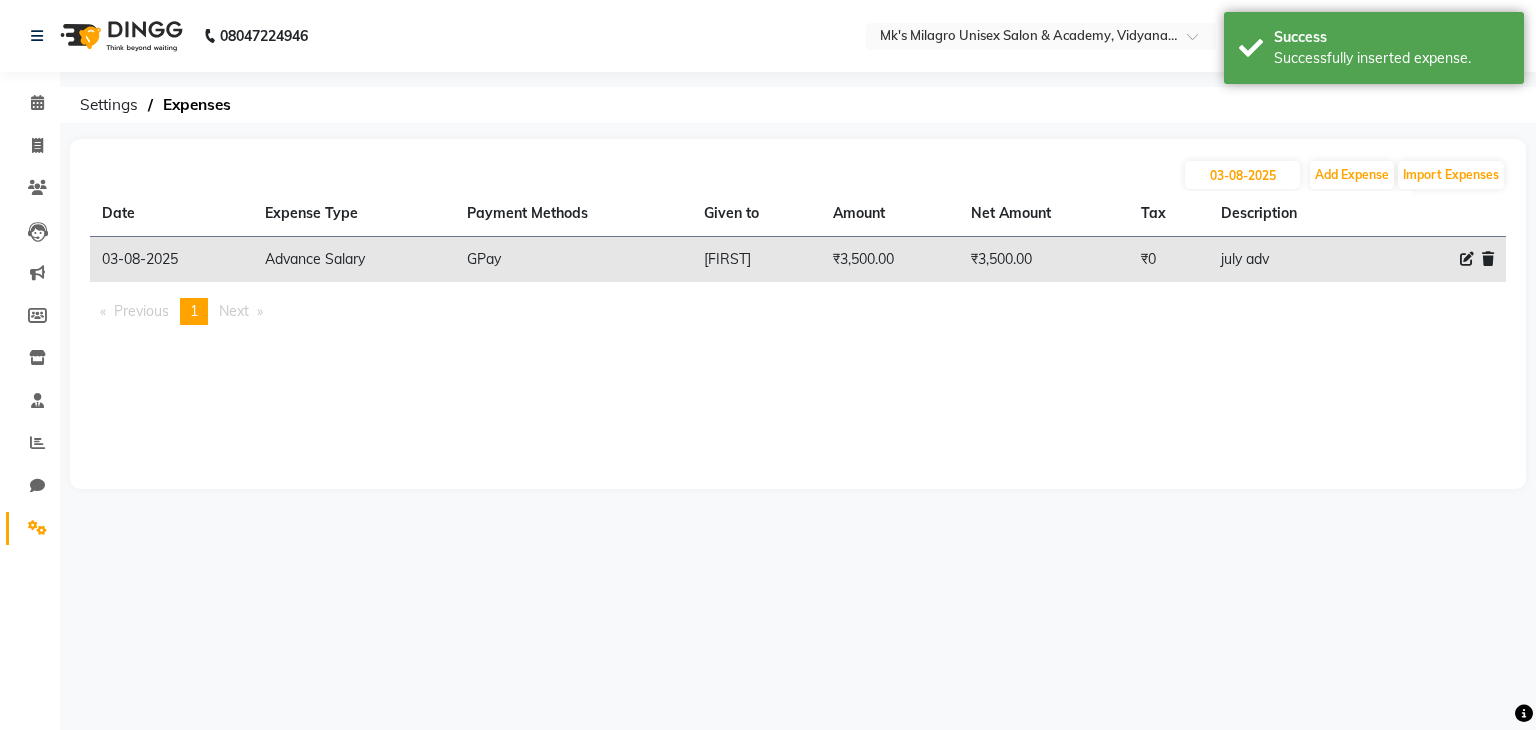 click 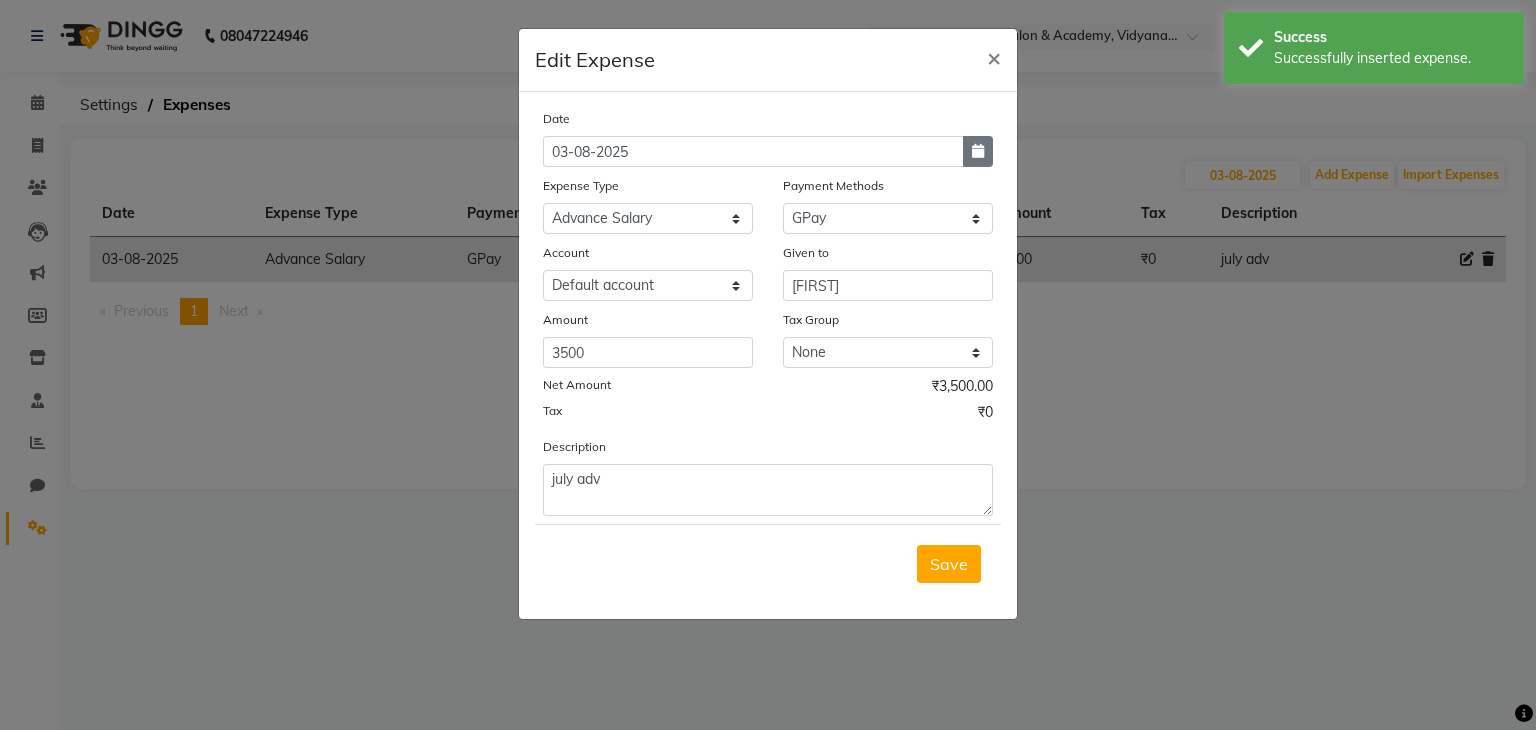 click 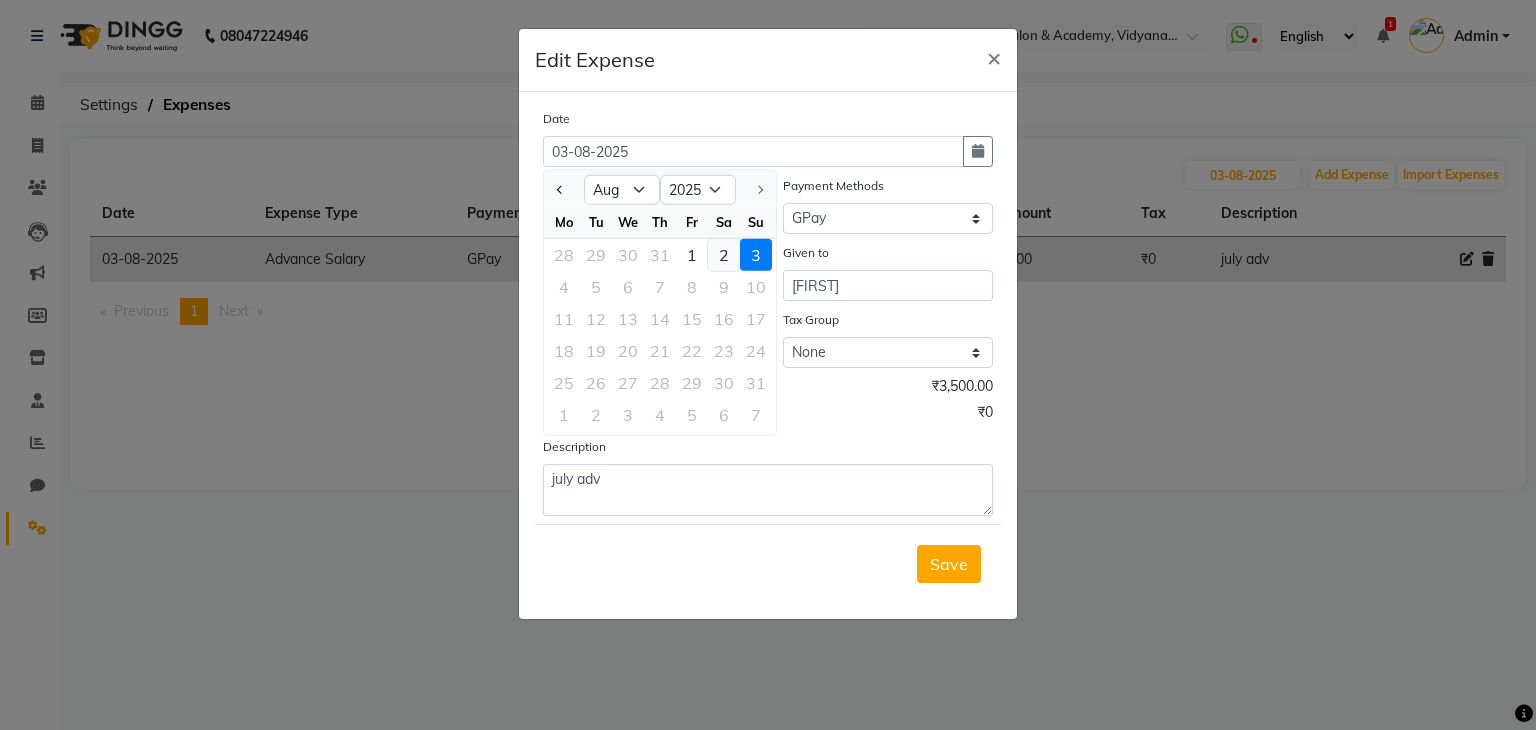 click on "2" 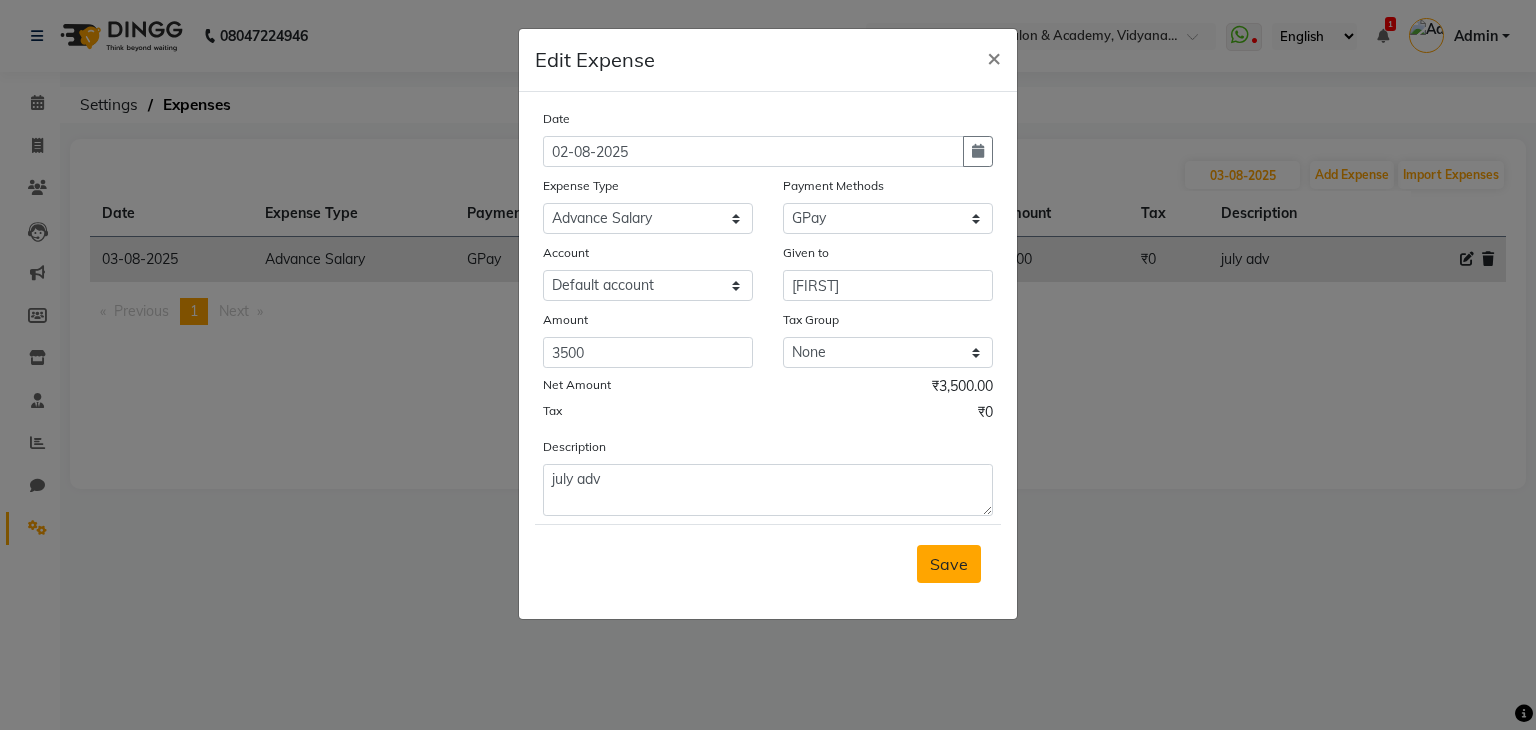 click on "Save" at bounding box center [949, 564] 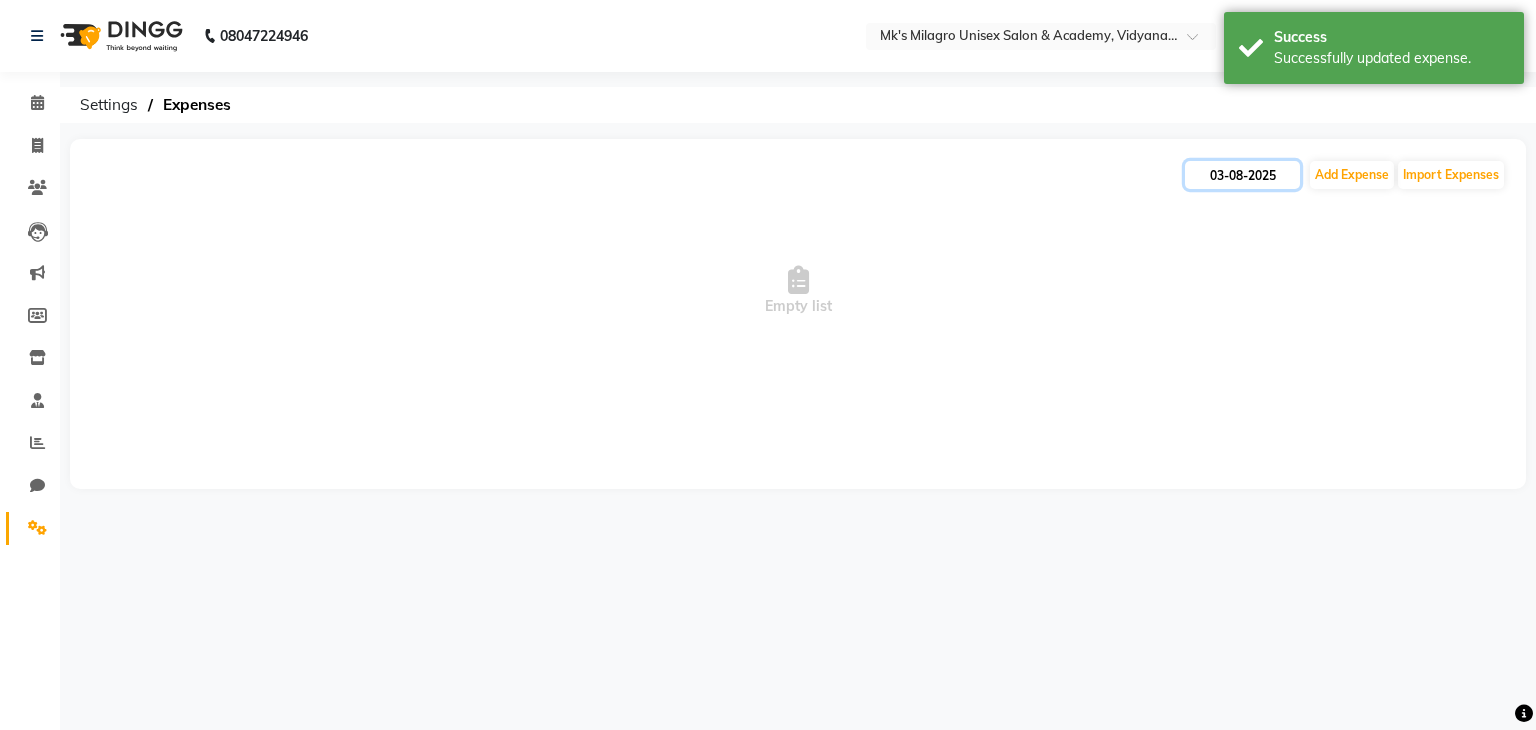 click on "03-08-2025" 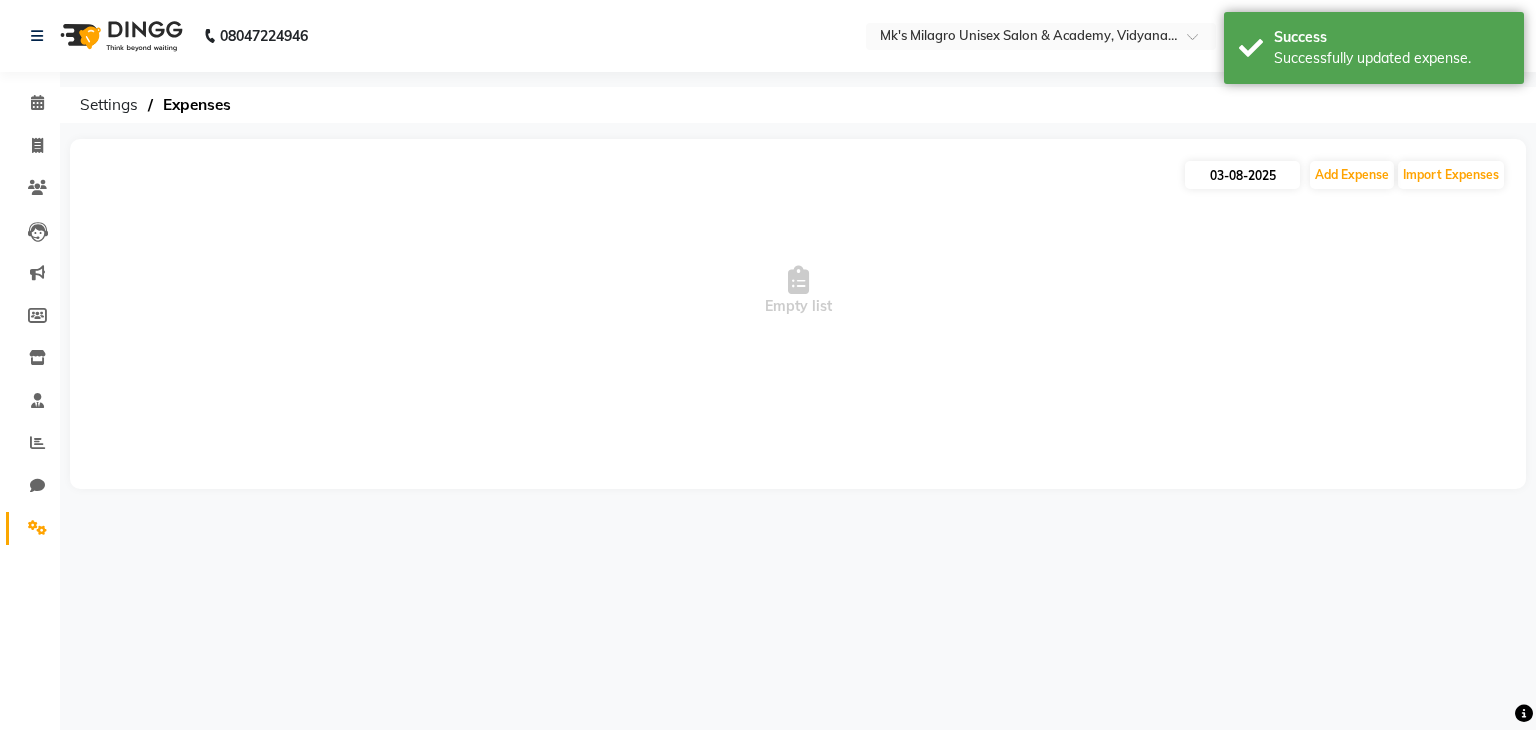 select on "8" 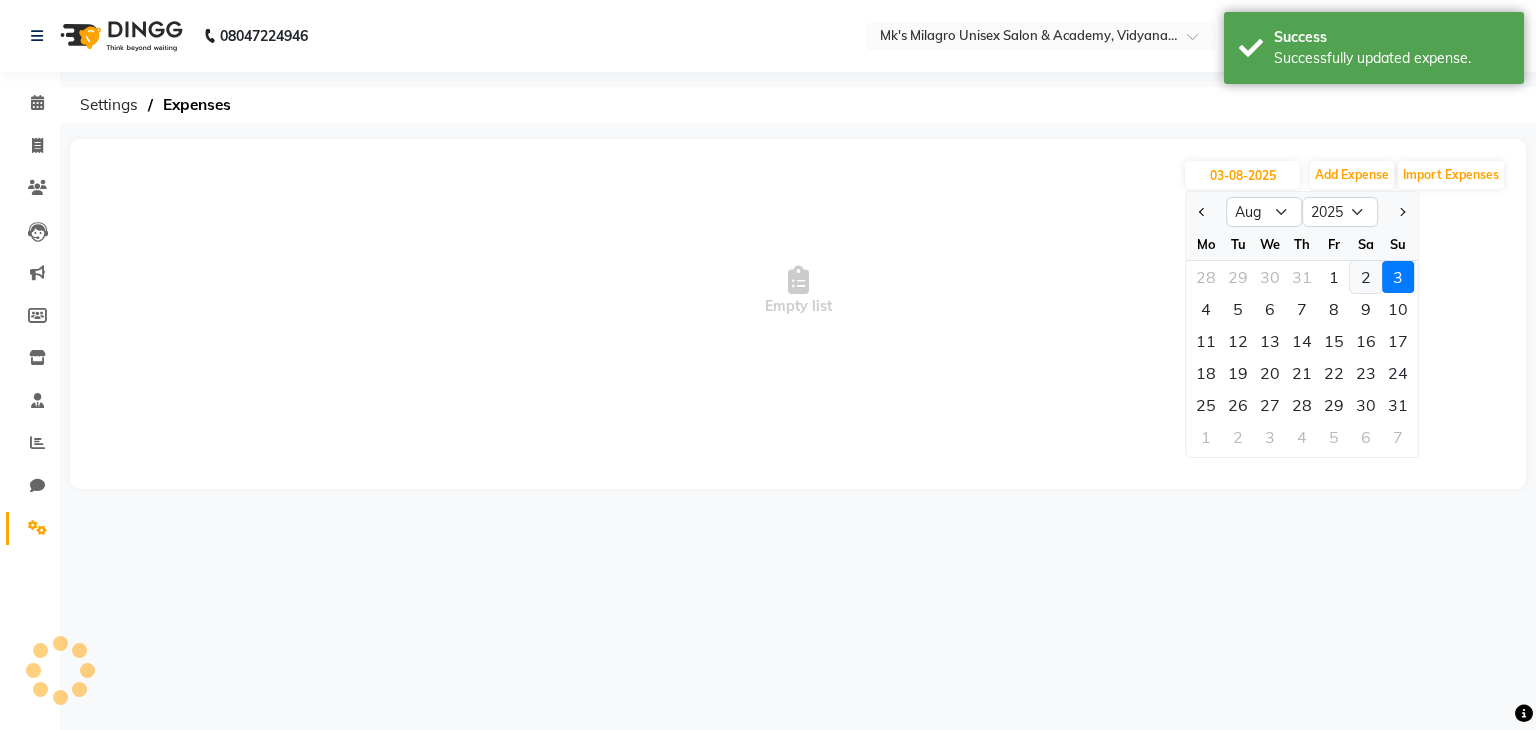 click on "2" 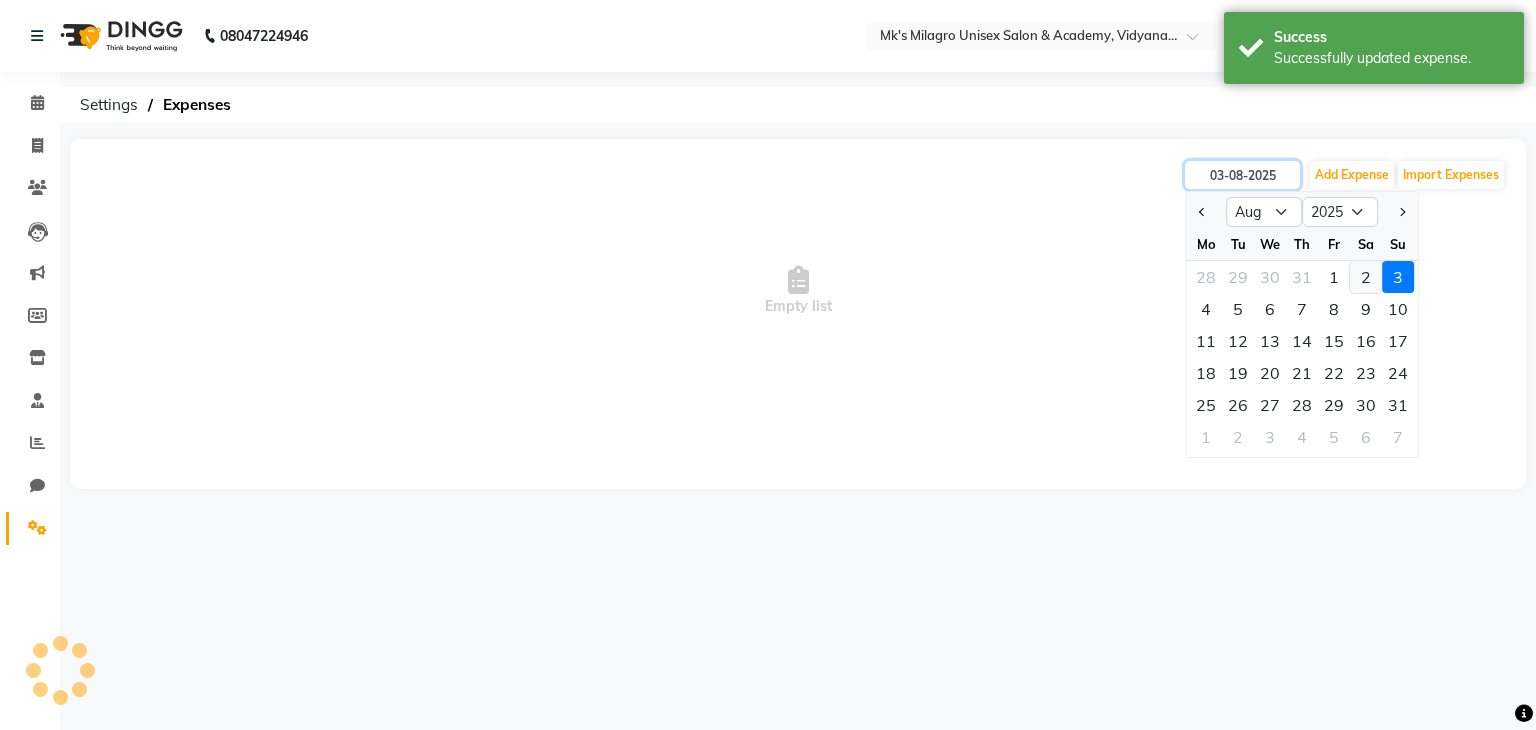 type on "02-08-2025" 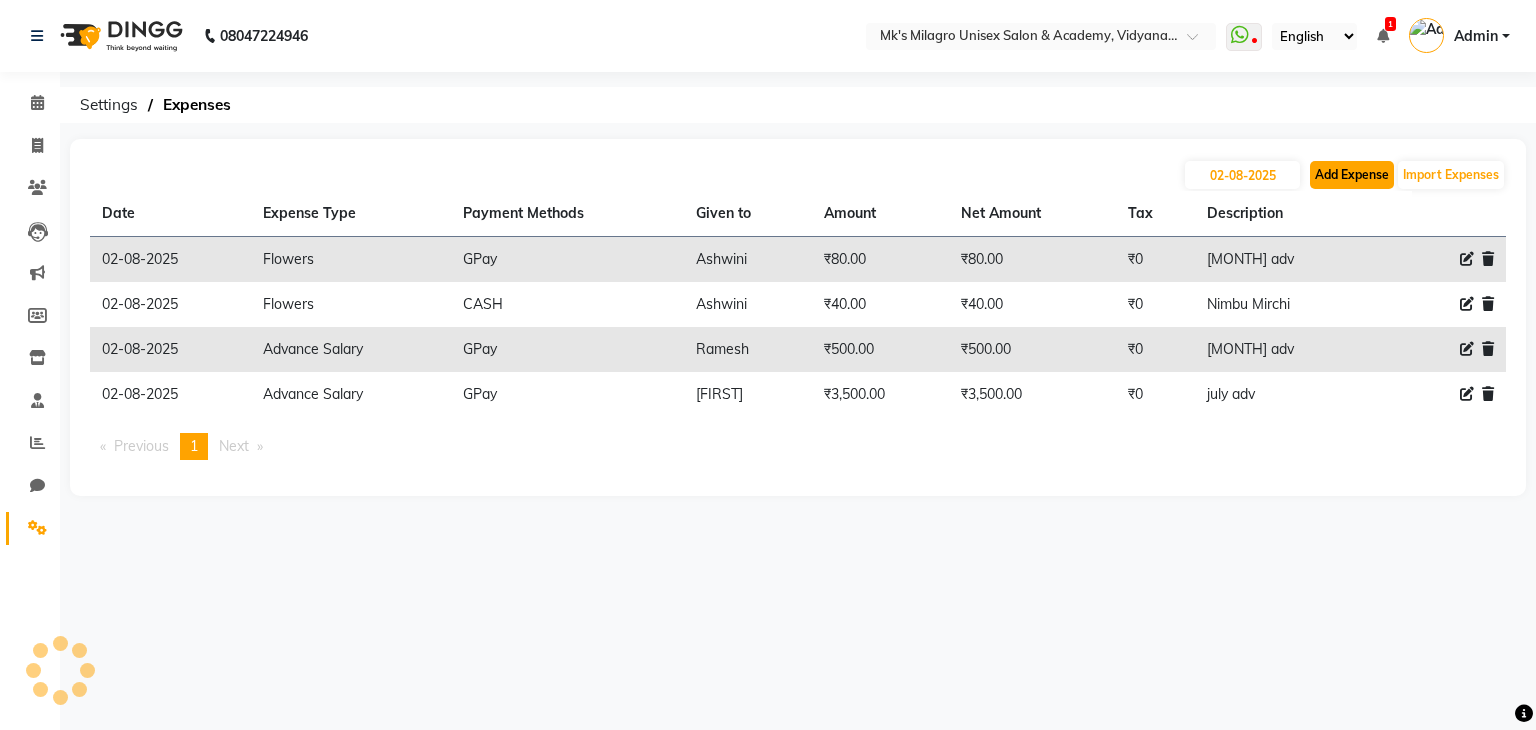 click on "Add Expense" 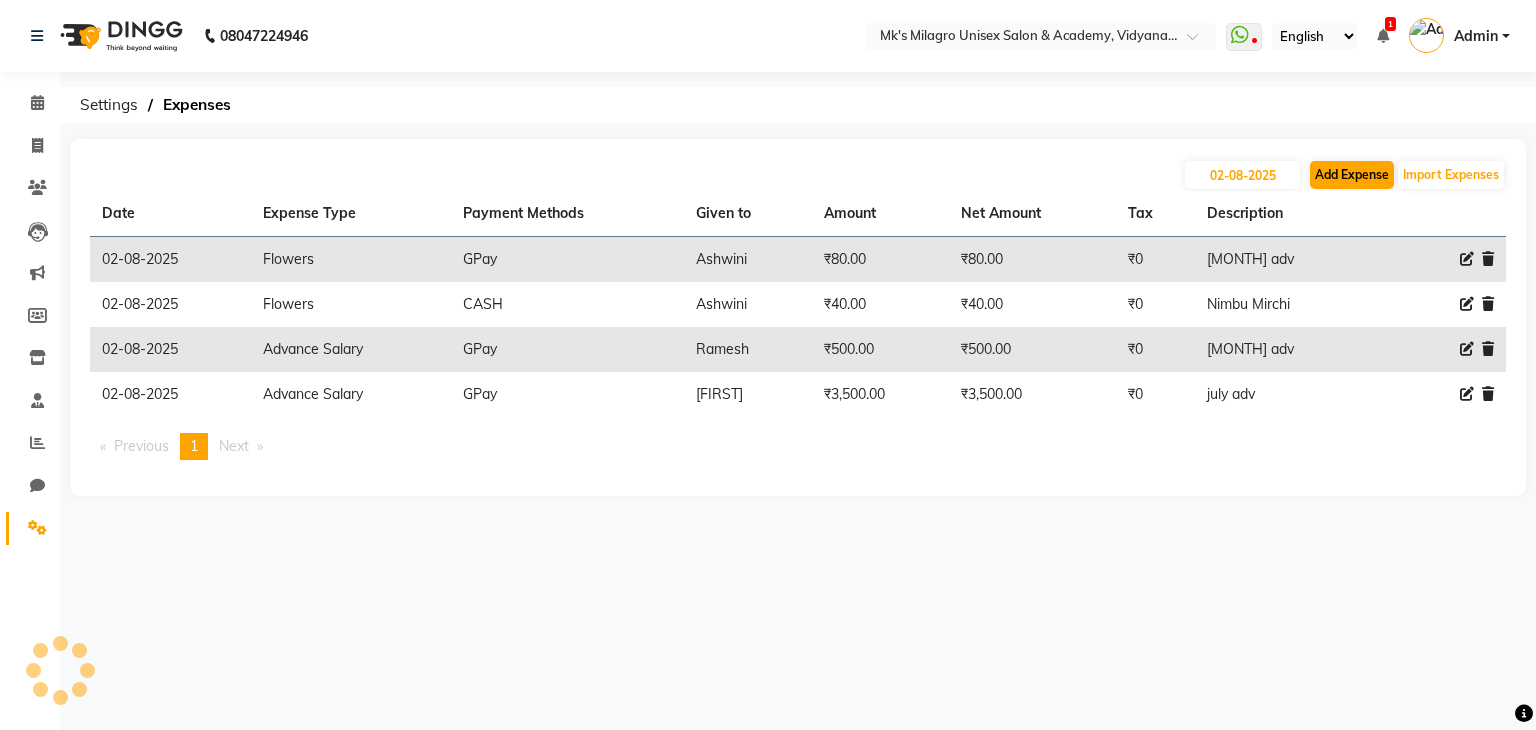 select on "1" 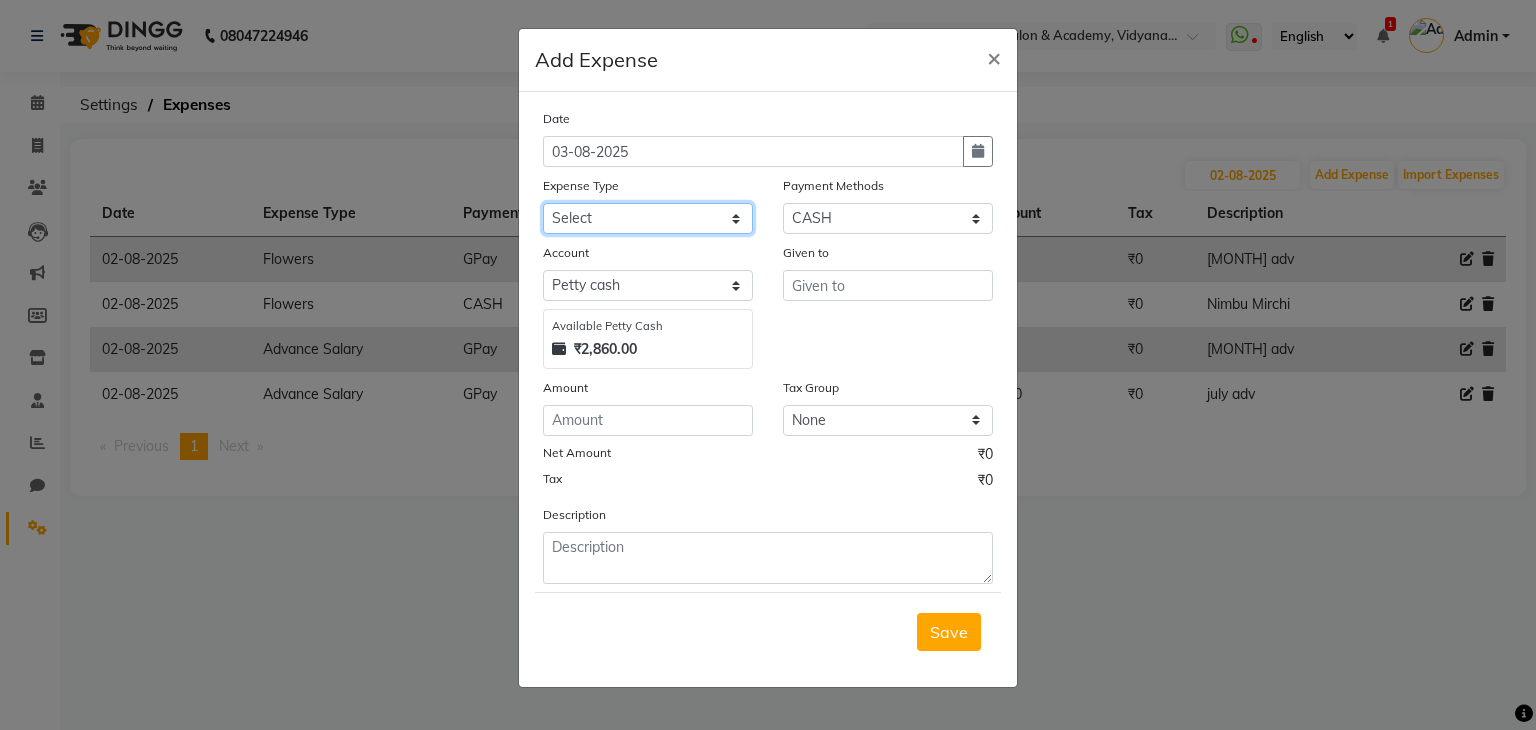click on "Select Advance Salary Bank charges Car maintenance  Cash transfer to bank Cash transfer to hub Client Snacks Clinical charges Equipment Flowers Fuel Govt fee Incentive Insurance International purchase Loan Repayment Maintenance Marketing Miscellaneous MRA Other Pantry Product Rent Salary Staff Snacks Tax Tea & Refreshment Uber Utilities" 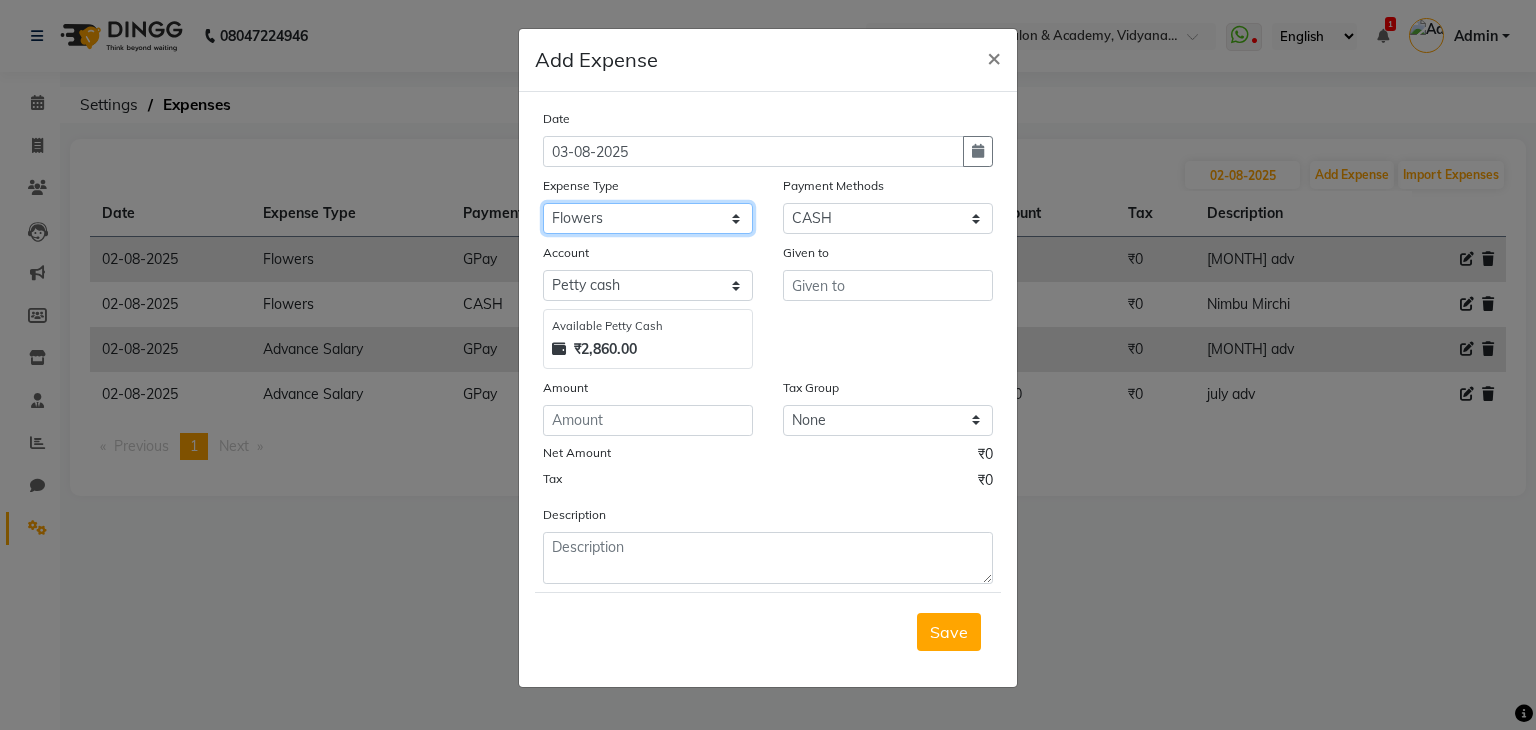 click on "Select Advance Salary Bank charges Car maintenance  Cash transfer to bank Cash transfer to hub Client Snacks Clinical charges Equipment Flowers Fuel Govt fee Incentive Insurance International purchase Loan Repayment Maintenance Marketing Miscellaneous MRA Other Pantry Product Rent Salary Staff Snacks Tax Tea & Refreshment Uber Utilities" 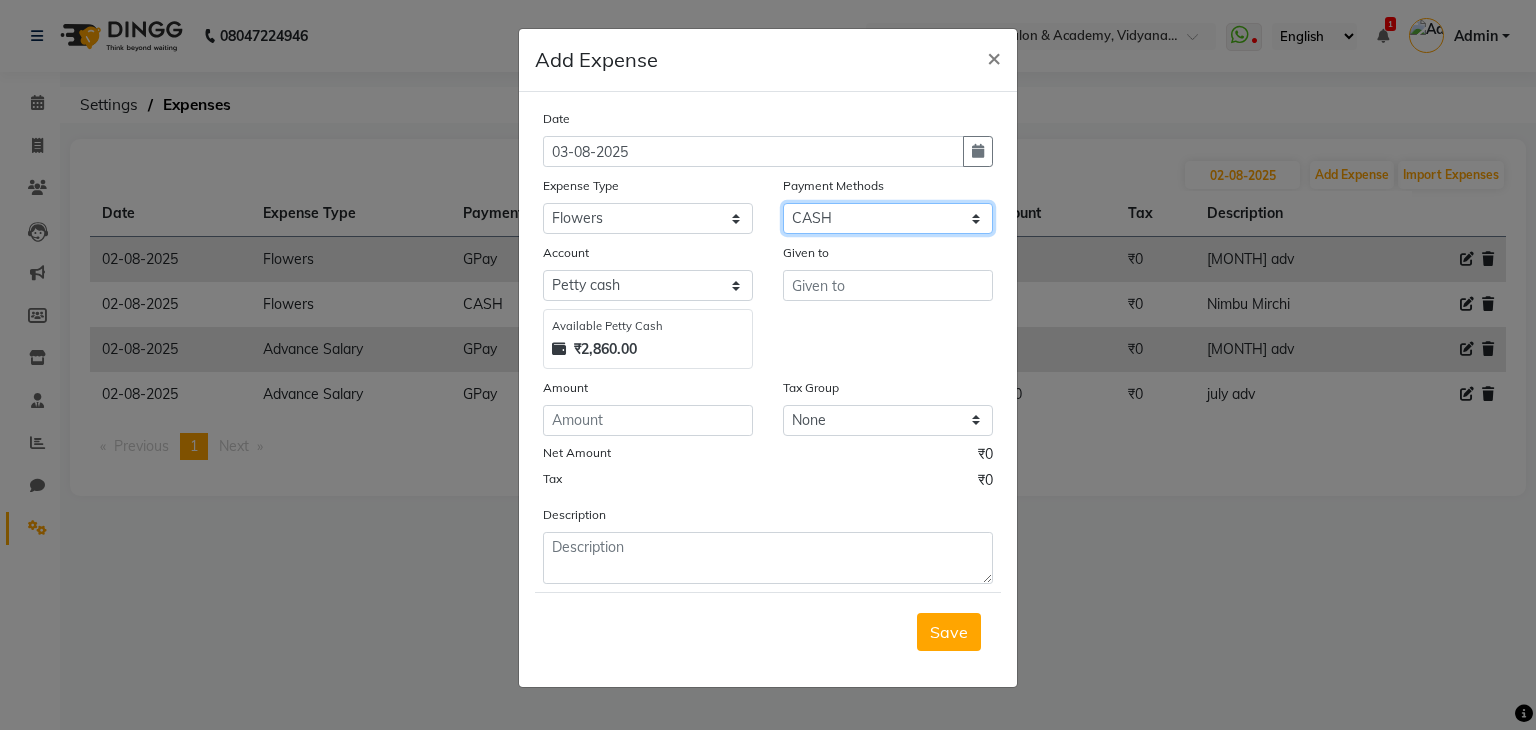 click on "Select Bank GPay Prepaid Points PhonePe CASH Credit Card CARD Debit Card Master Card Wallet" 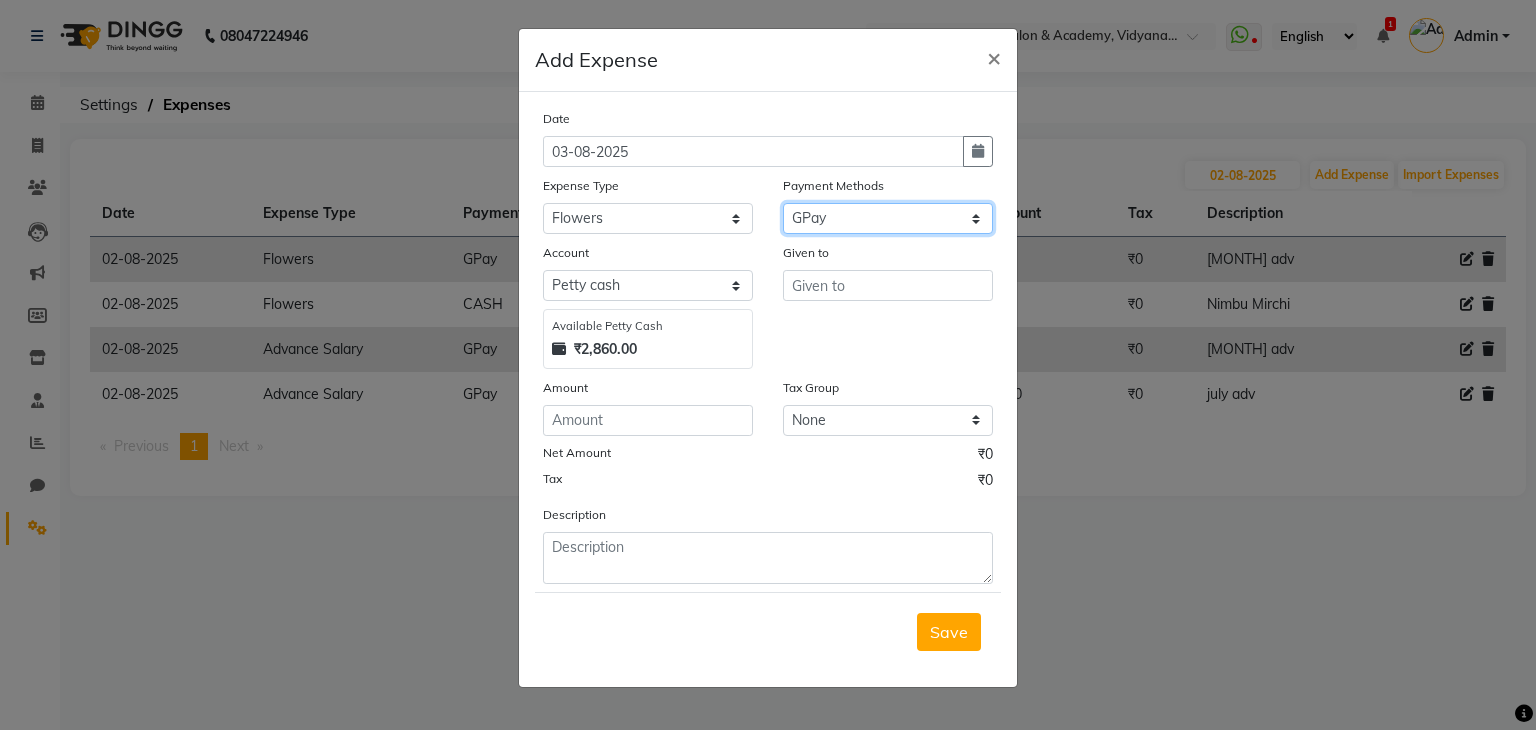 click on "Select Bank GPay Prepaid Points PhonePe CASH Credit Card CARD Debit Card Master Card Wallet" 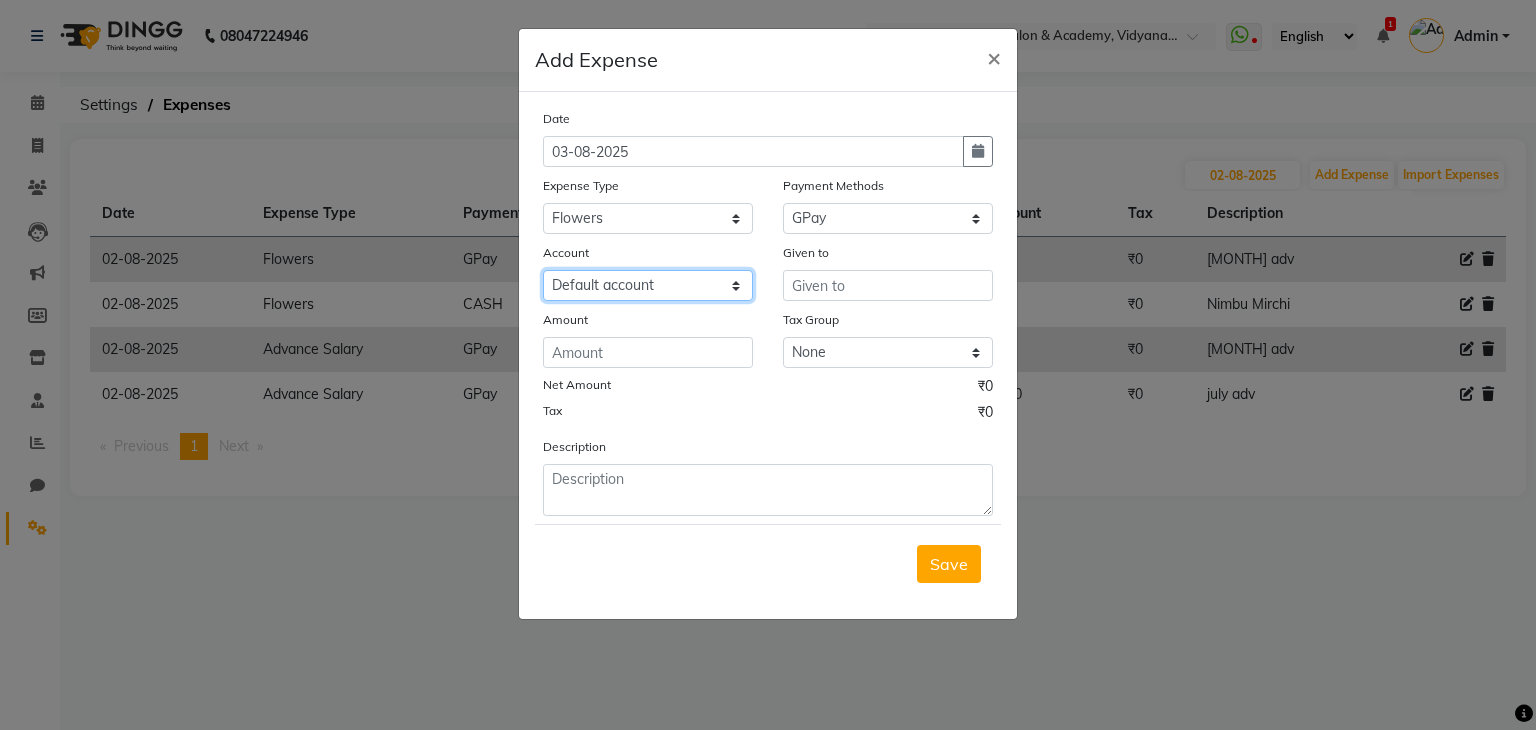 click on "Select Default account" 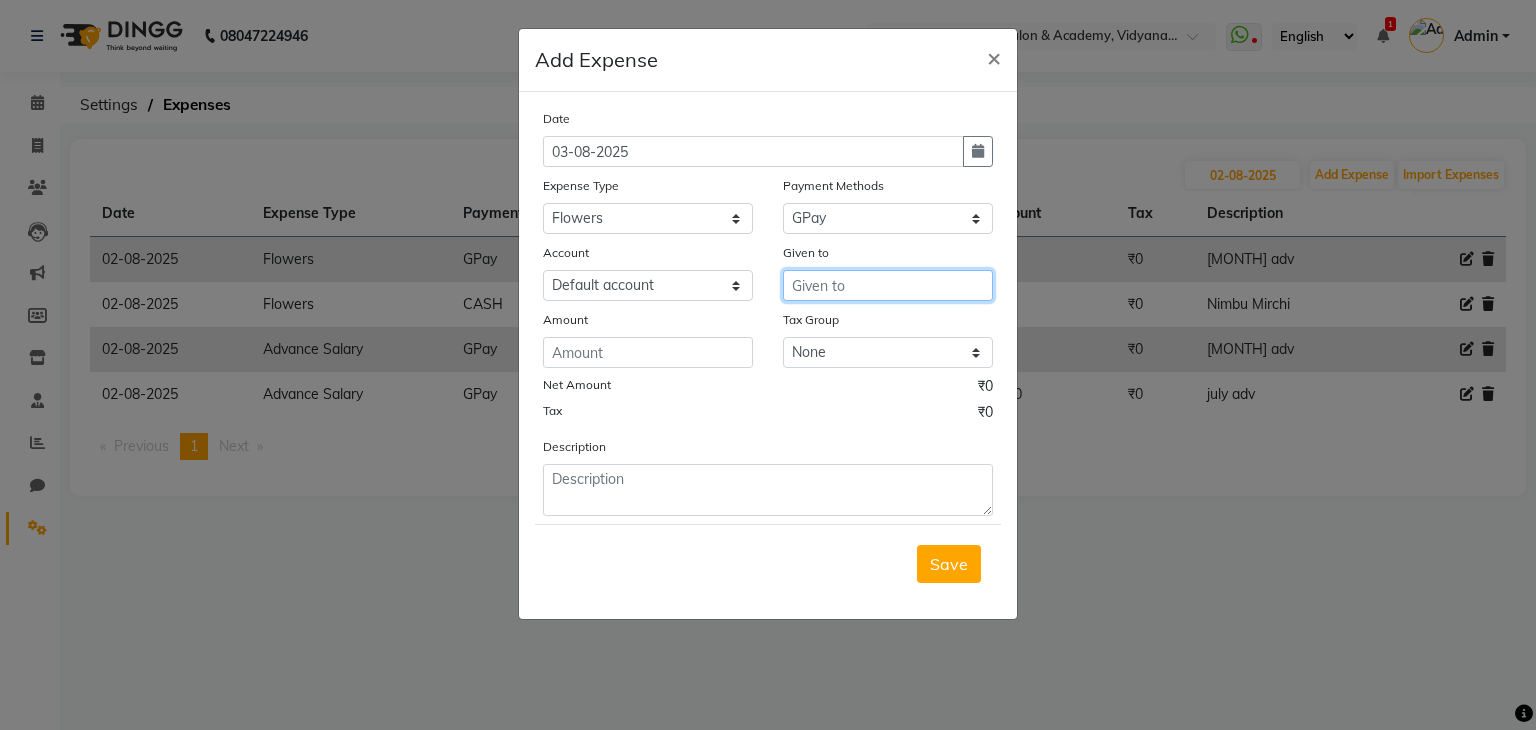 click at bounding box center (888, 285) 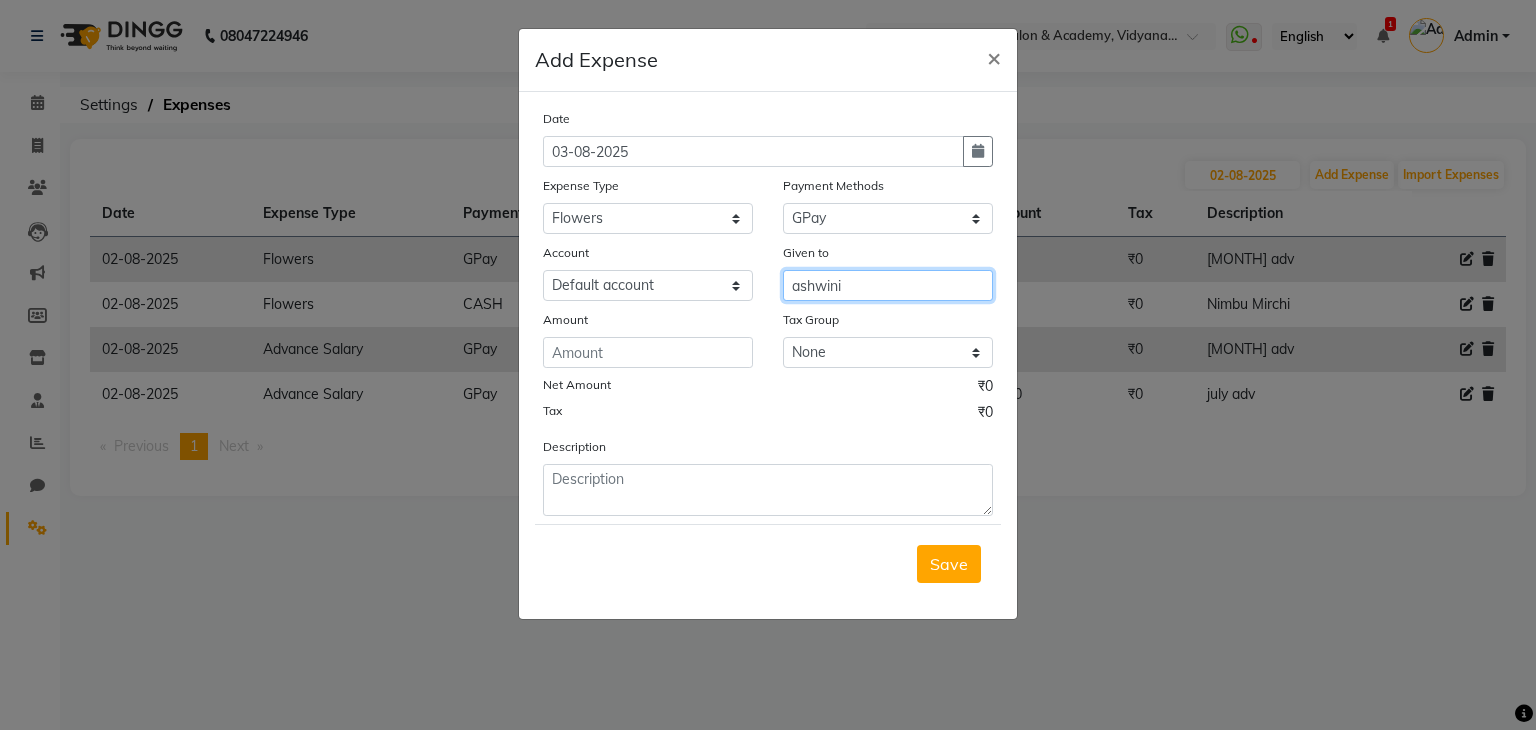 type on "ashwini" 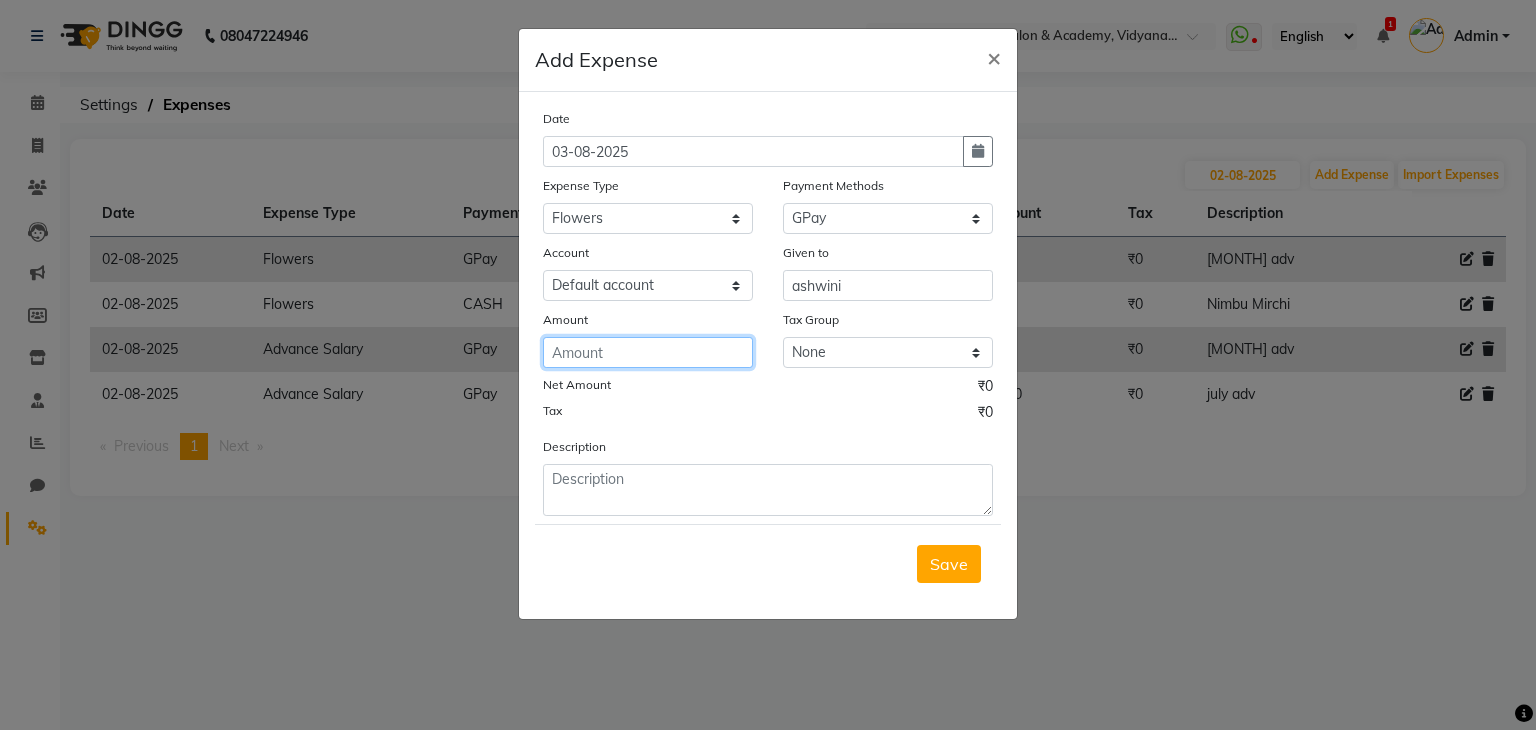 click 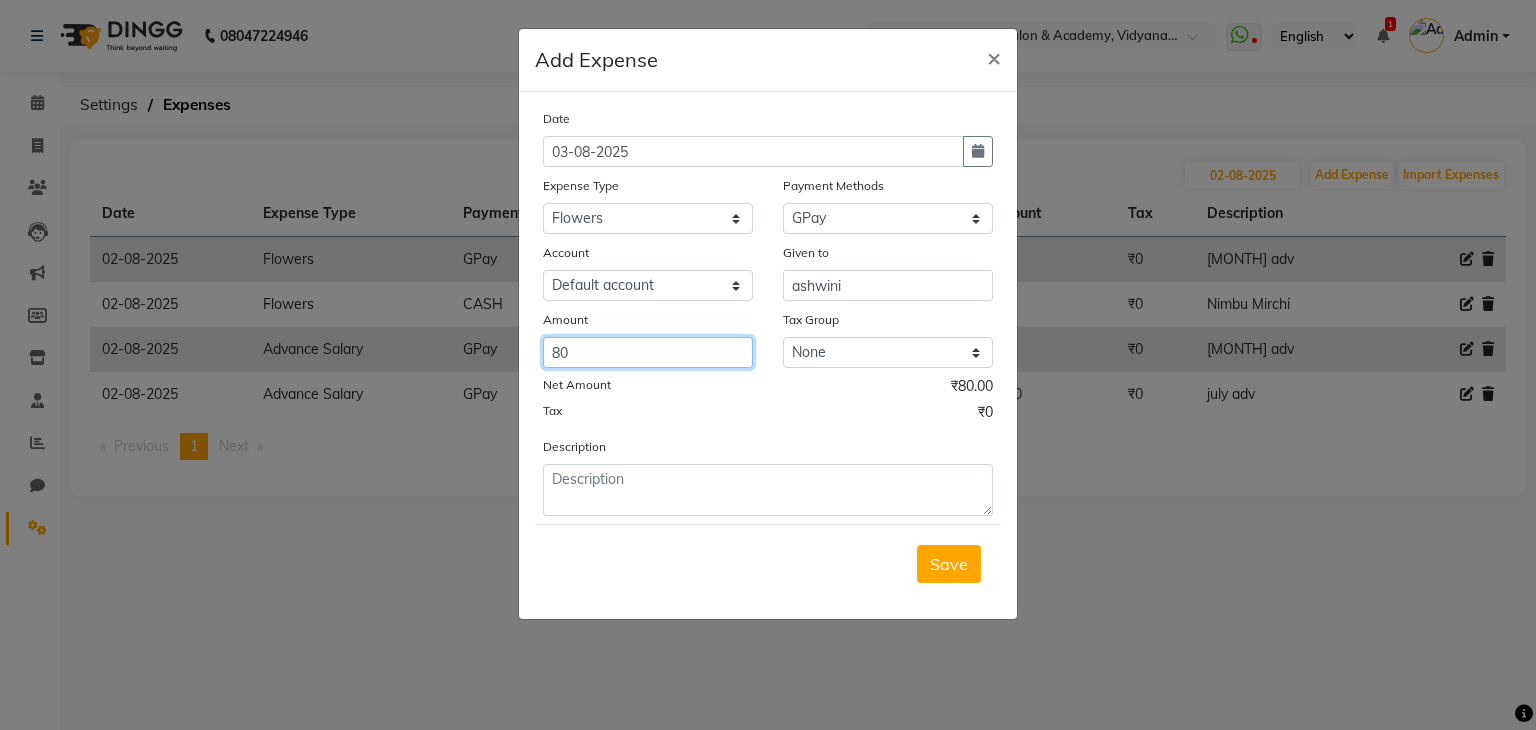 type on "80" 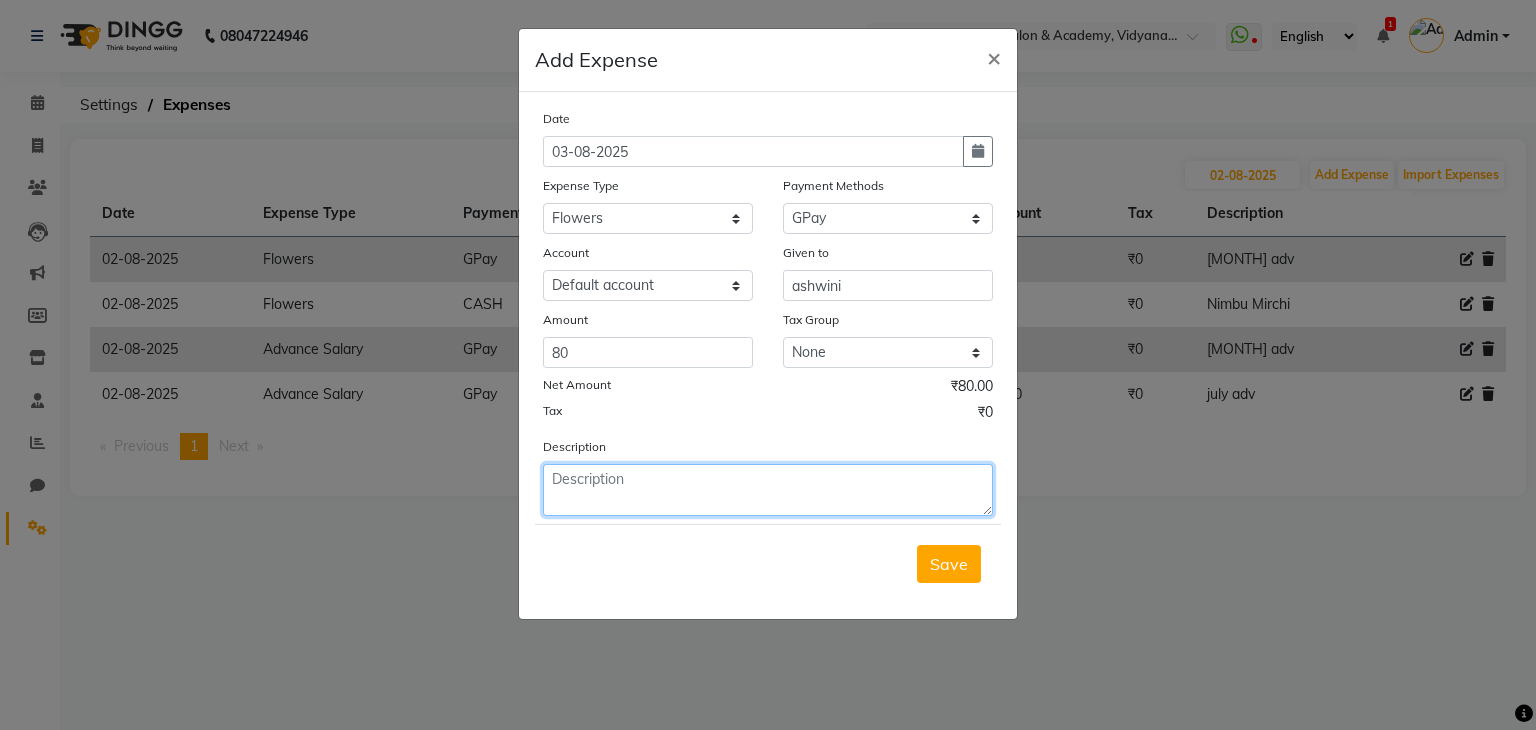 click 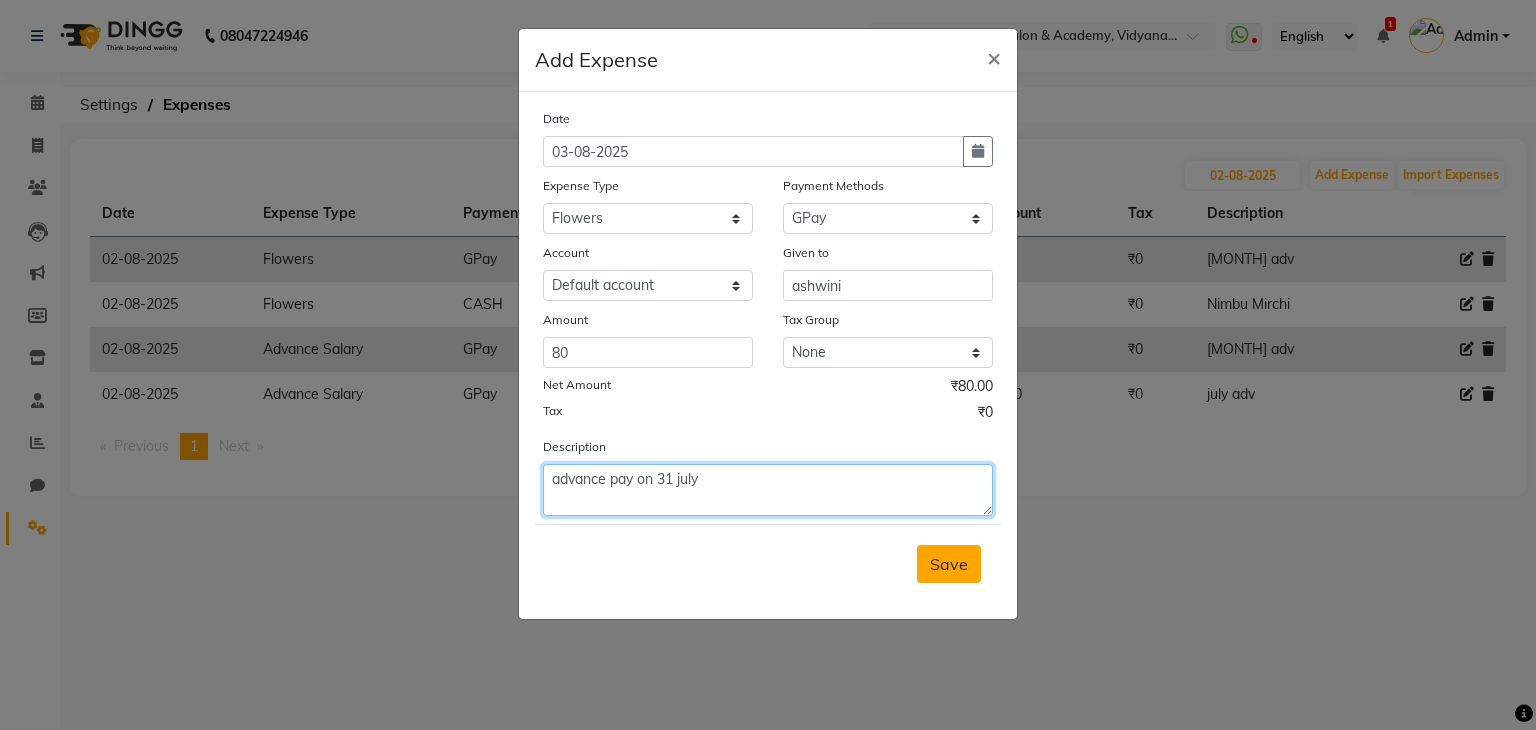 type on "advance pay on 31 july" 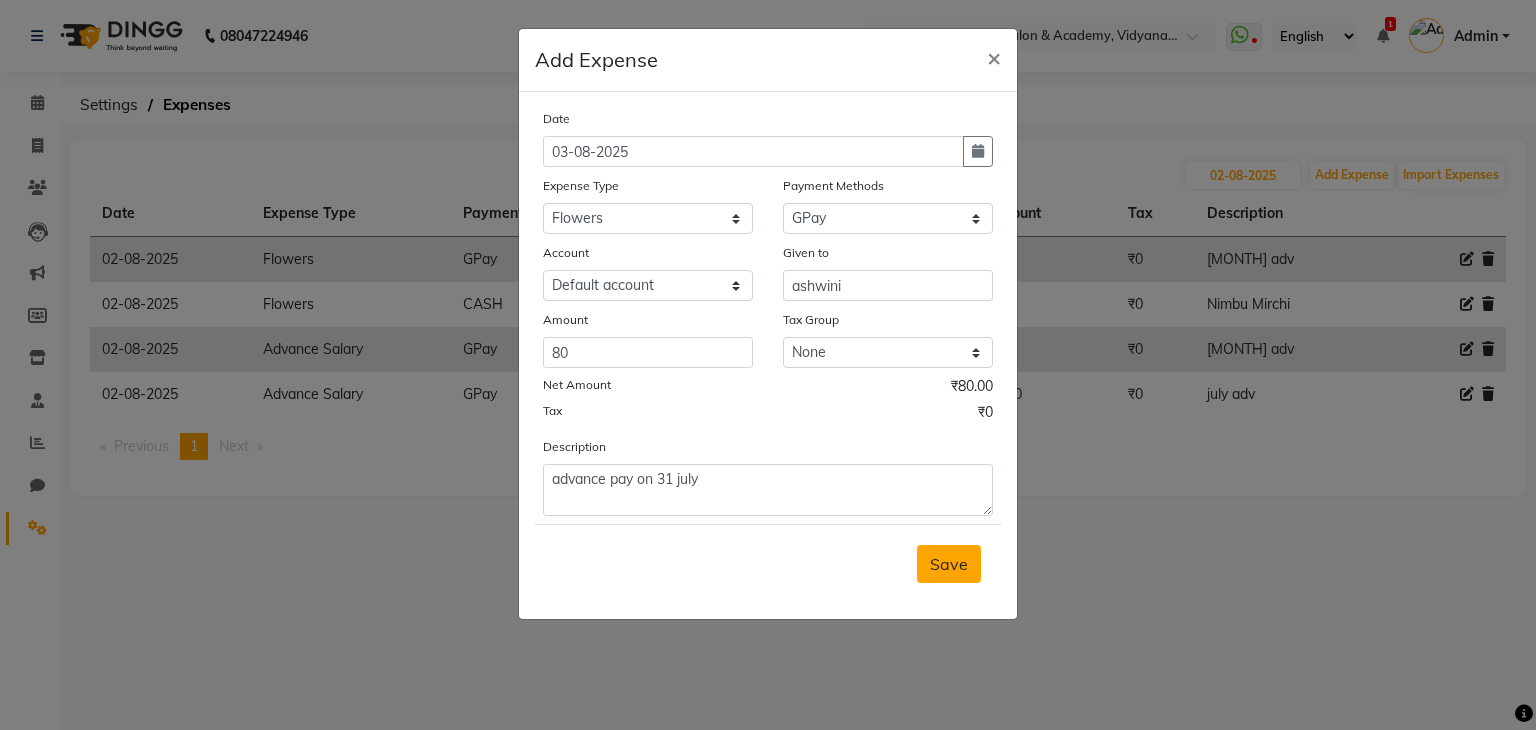 click on "Save" at bounding box center [949, 564] 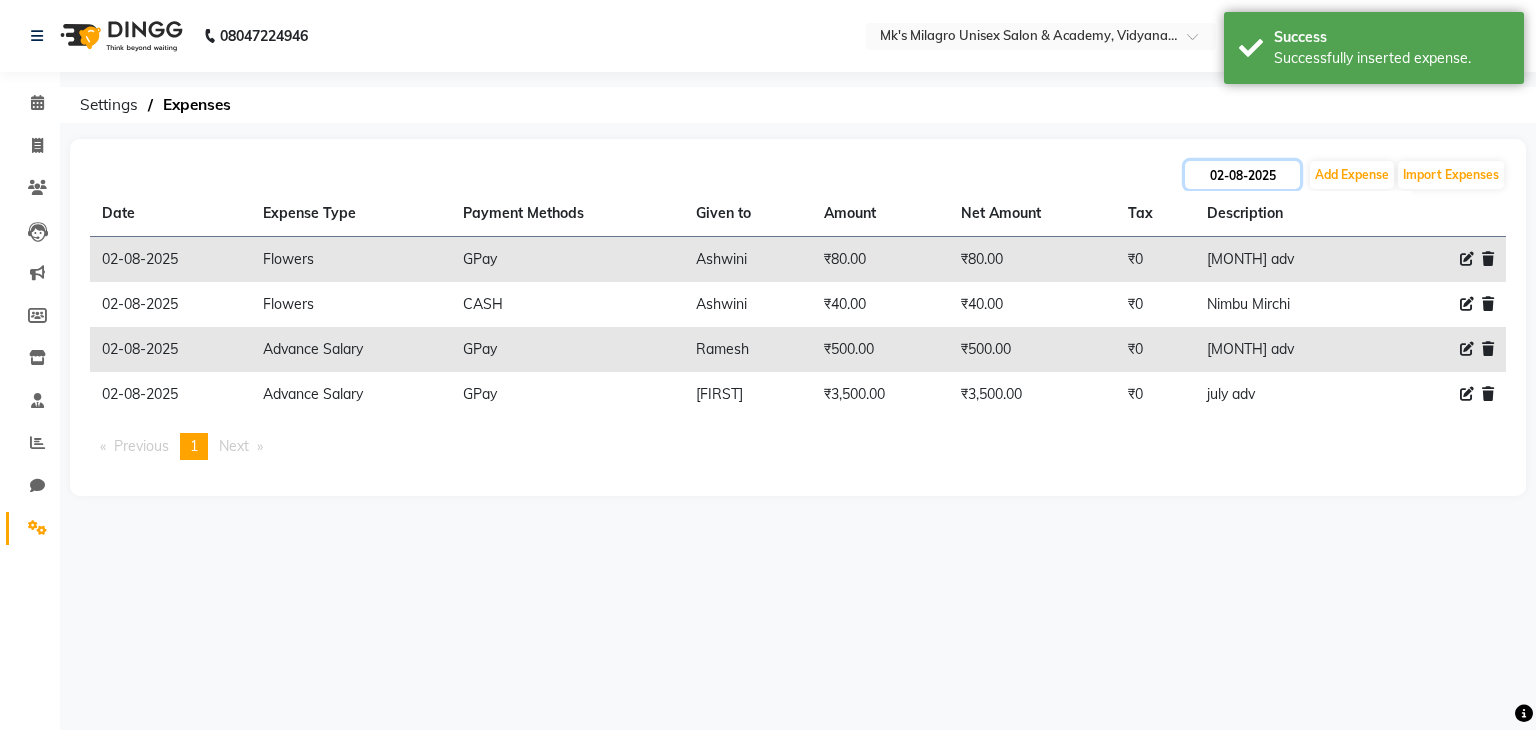 click on "02-08-2025" 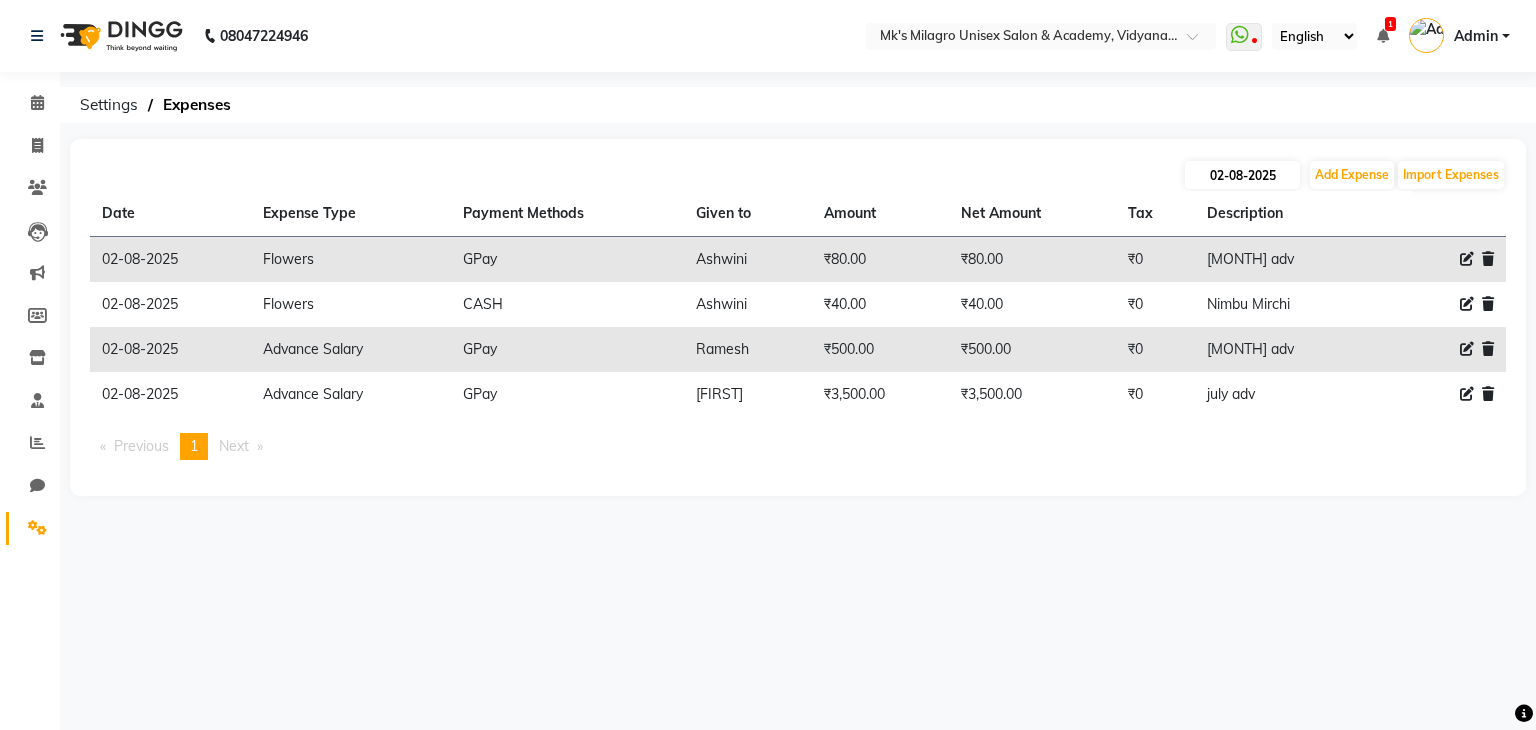 select on "8" 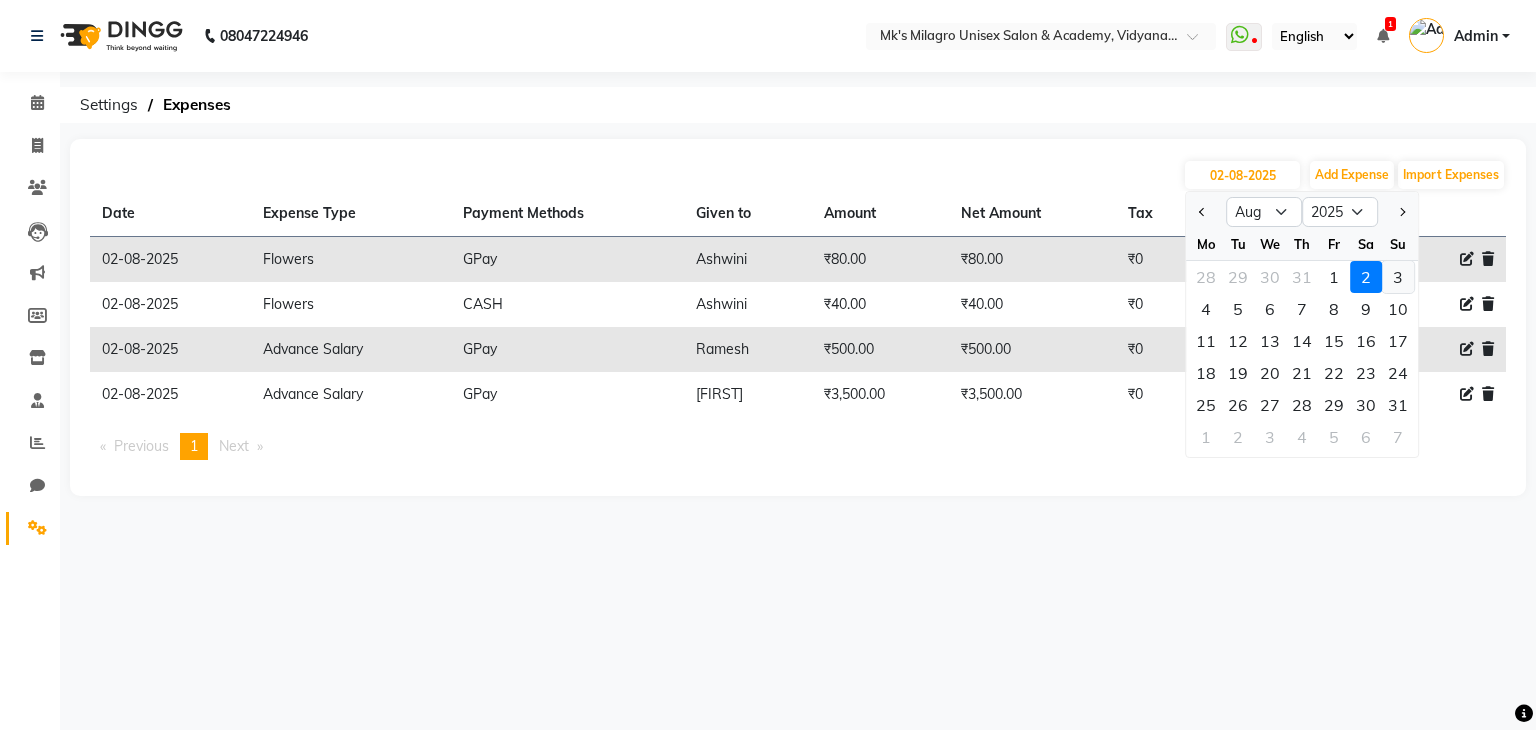 click on "3" 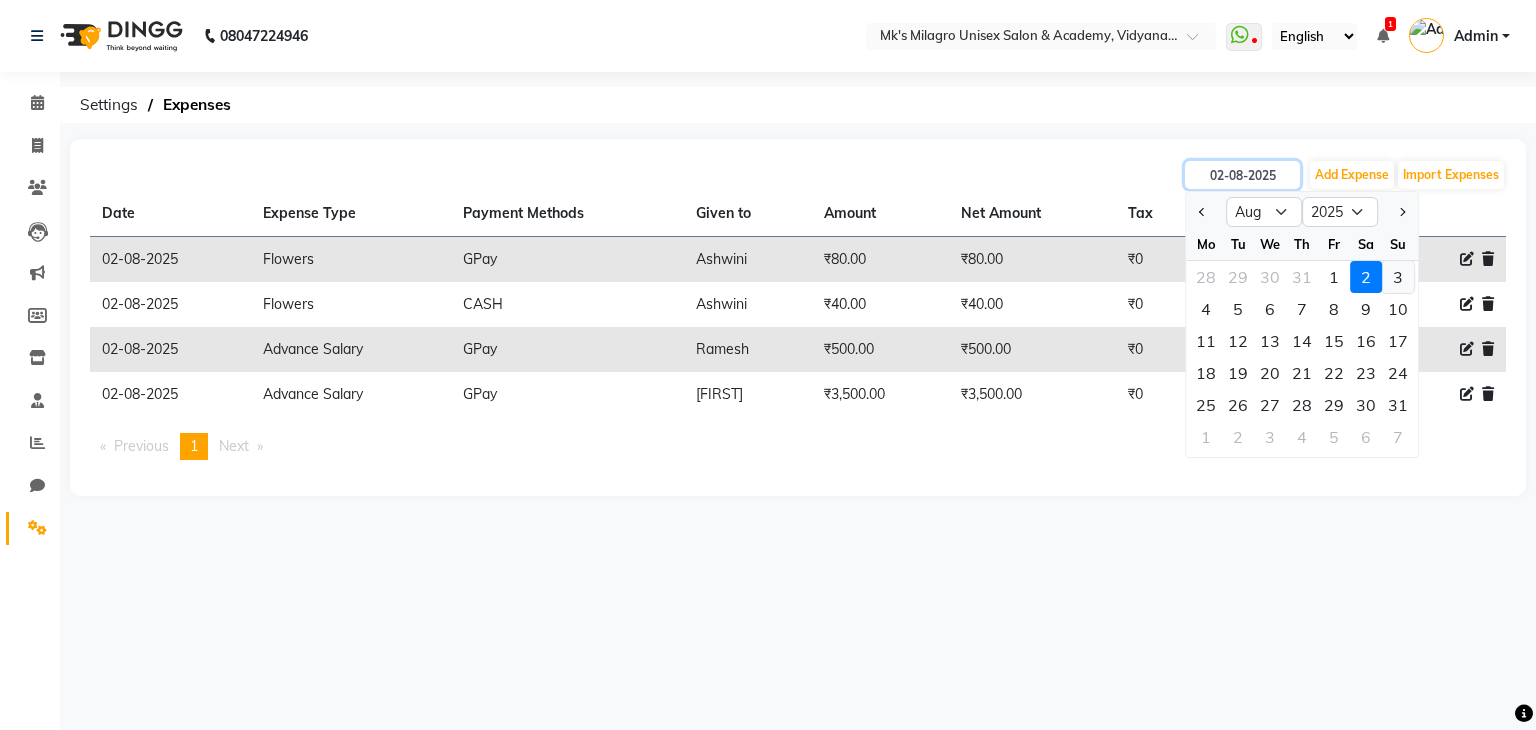 type on "03-08-2025" 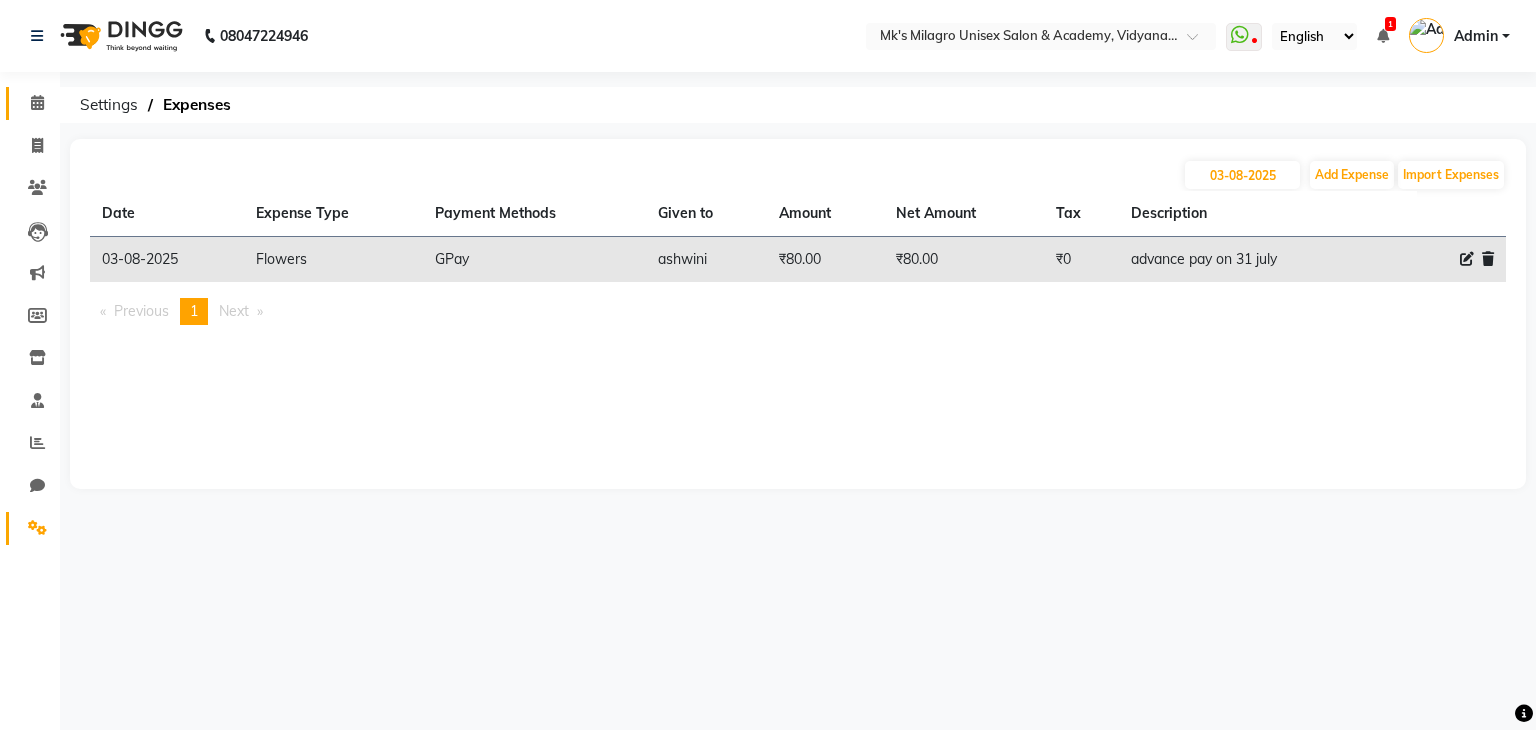 click on "Calendar" 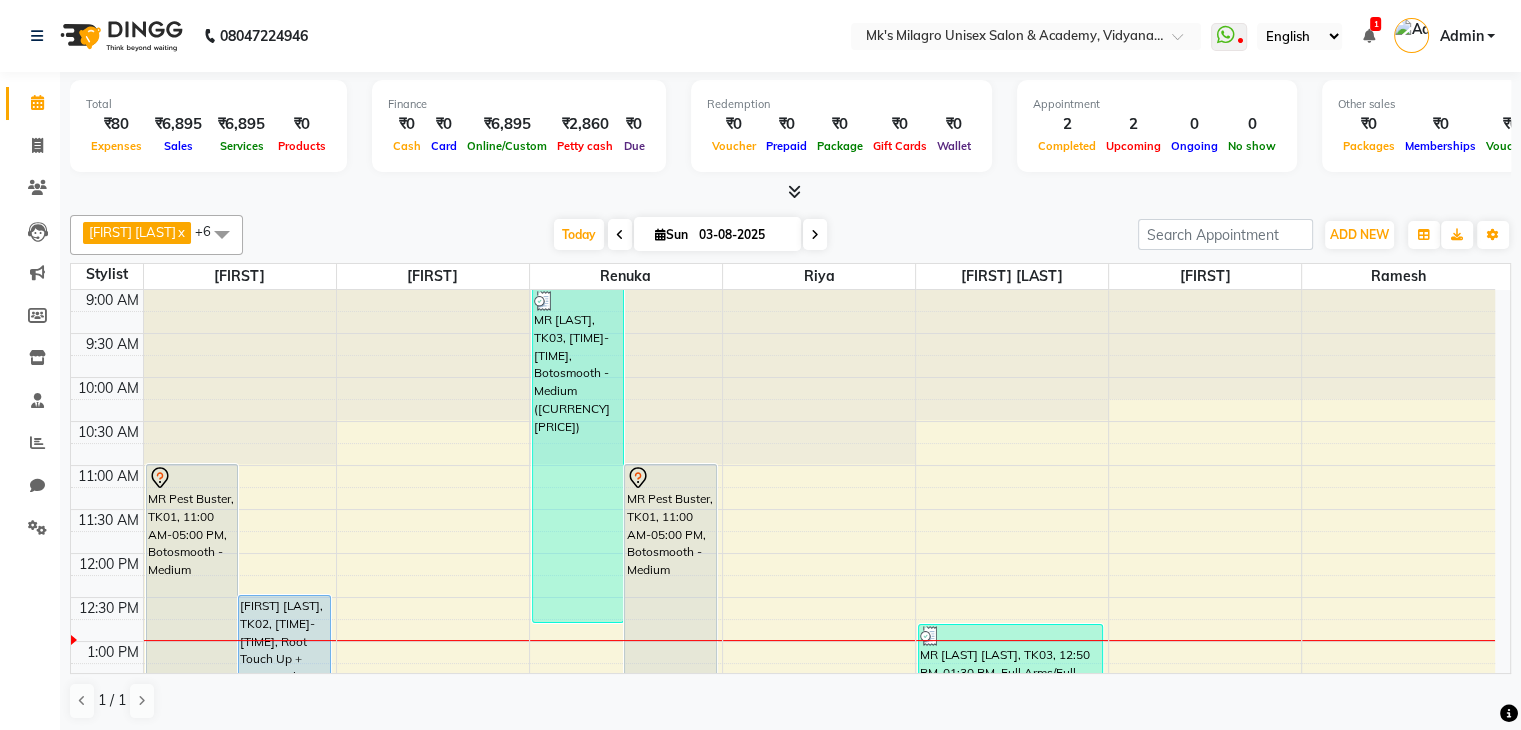 click at bounding box center (794, 191) 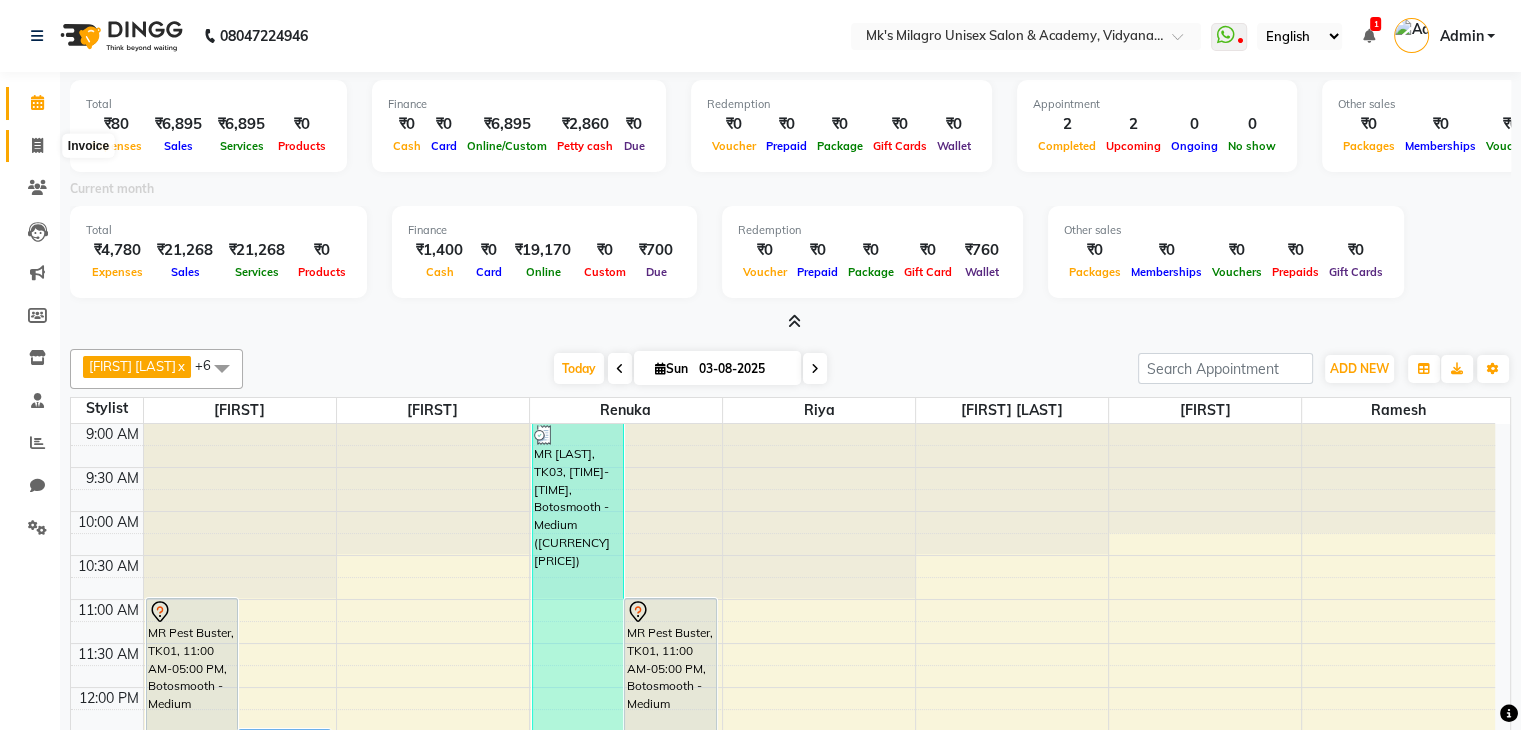 click 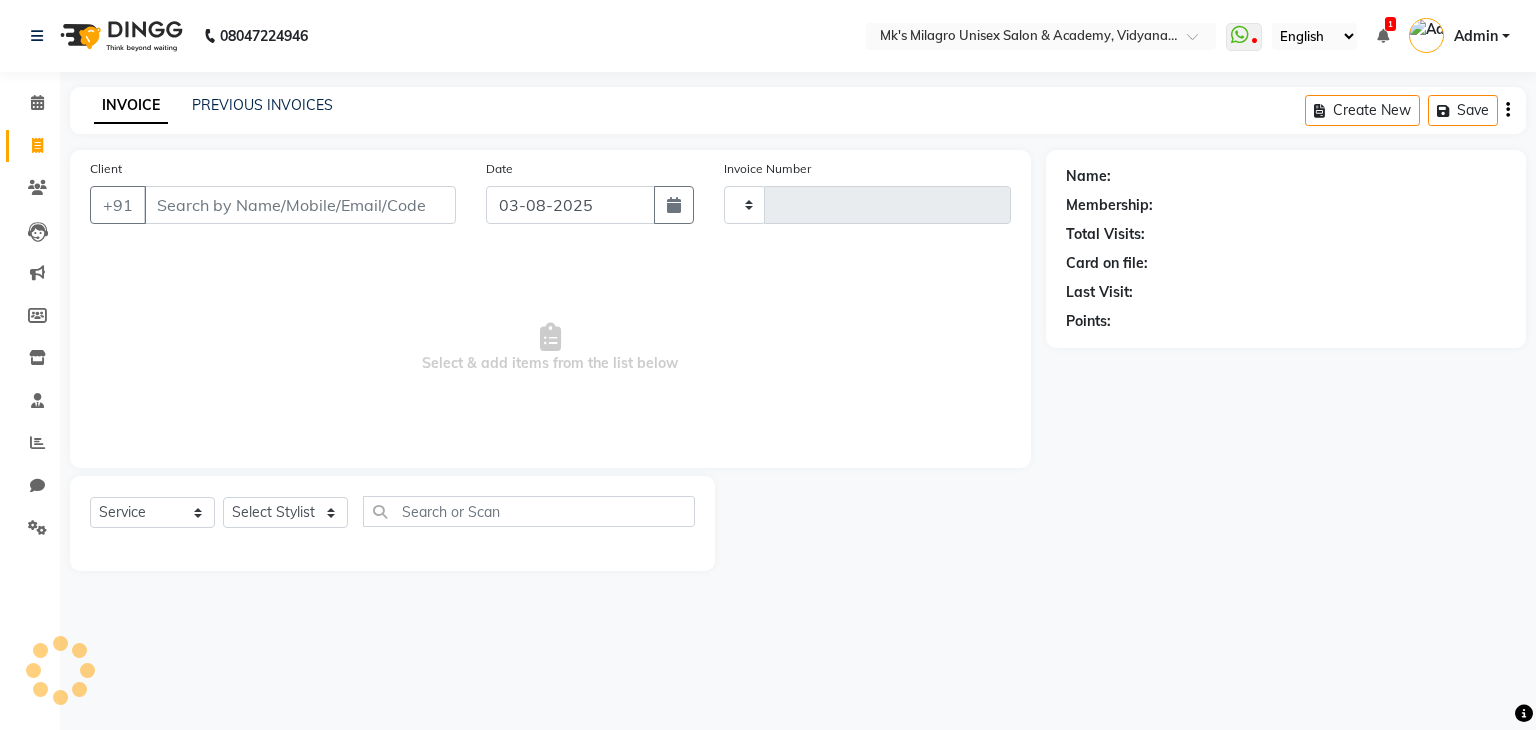 type on "0574" 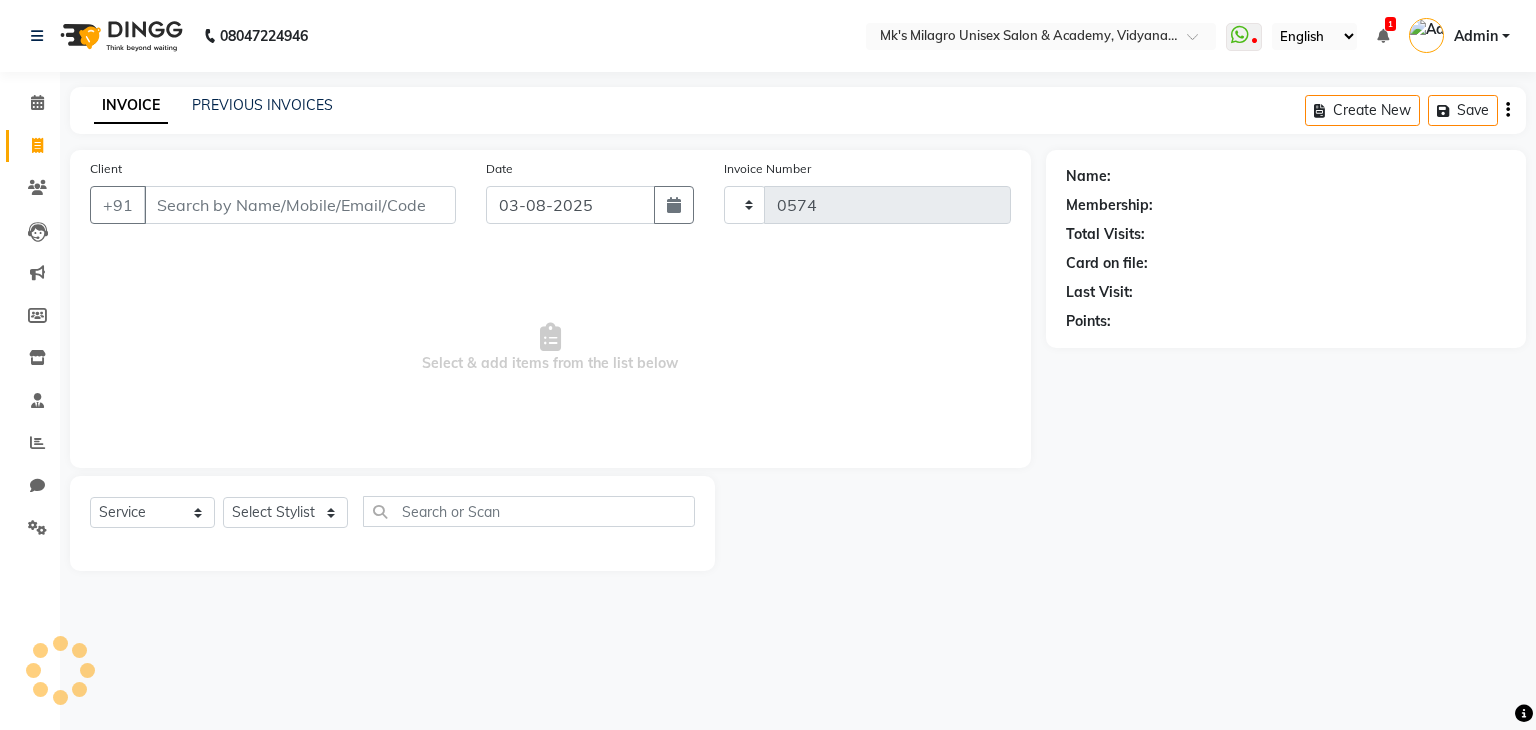 select on "6031" 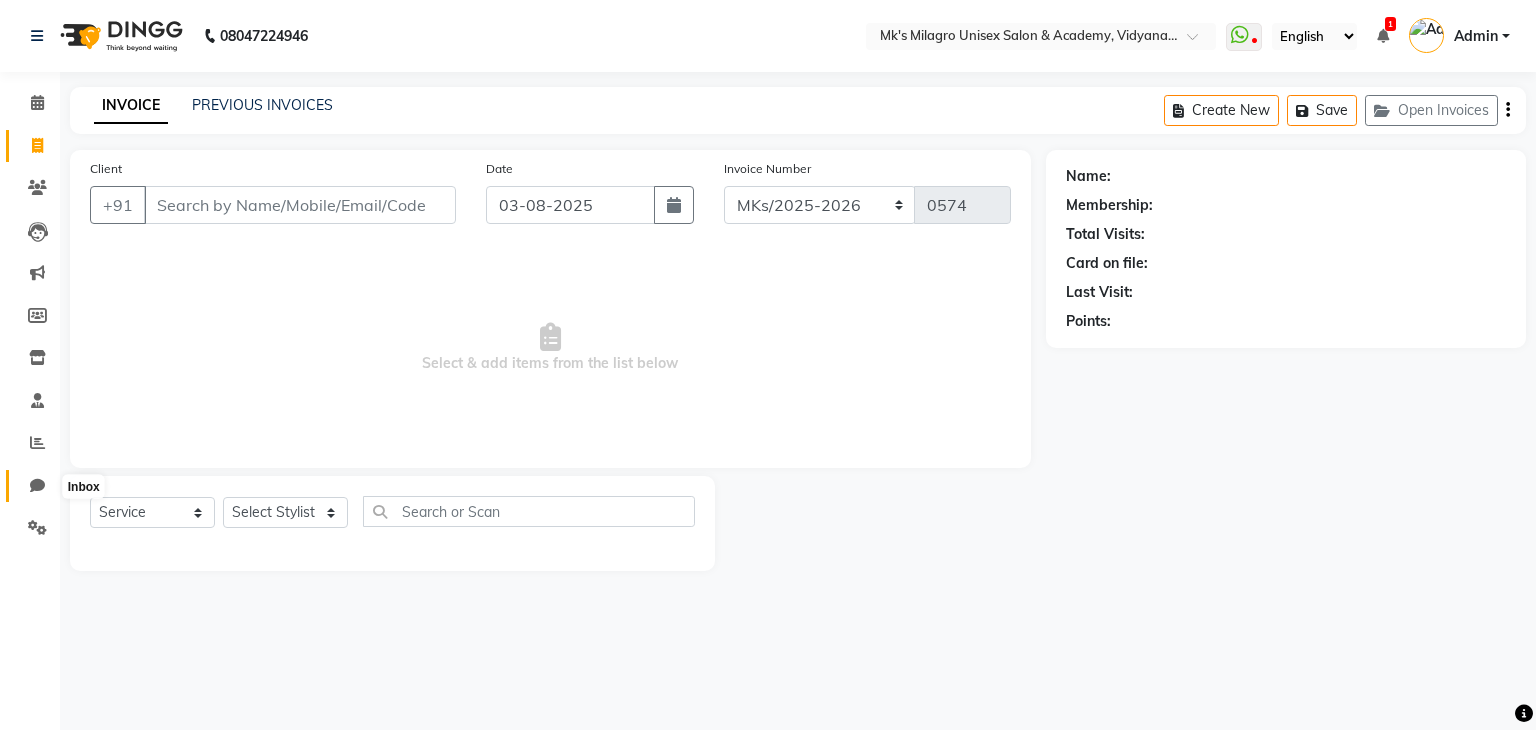 click 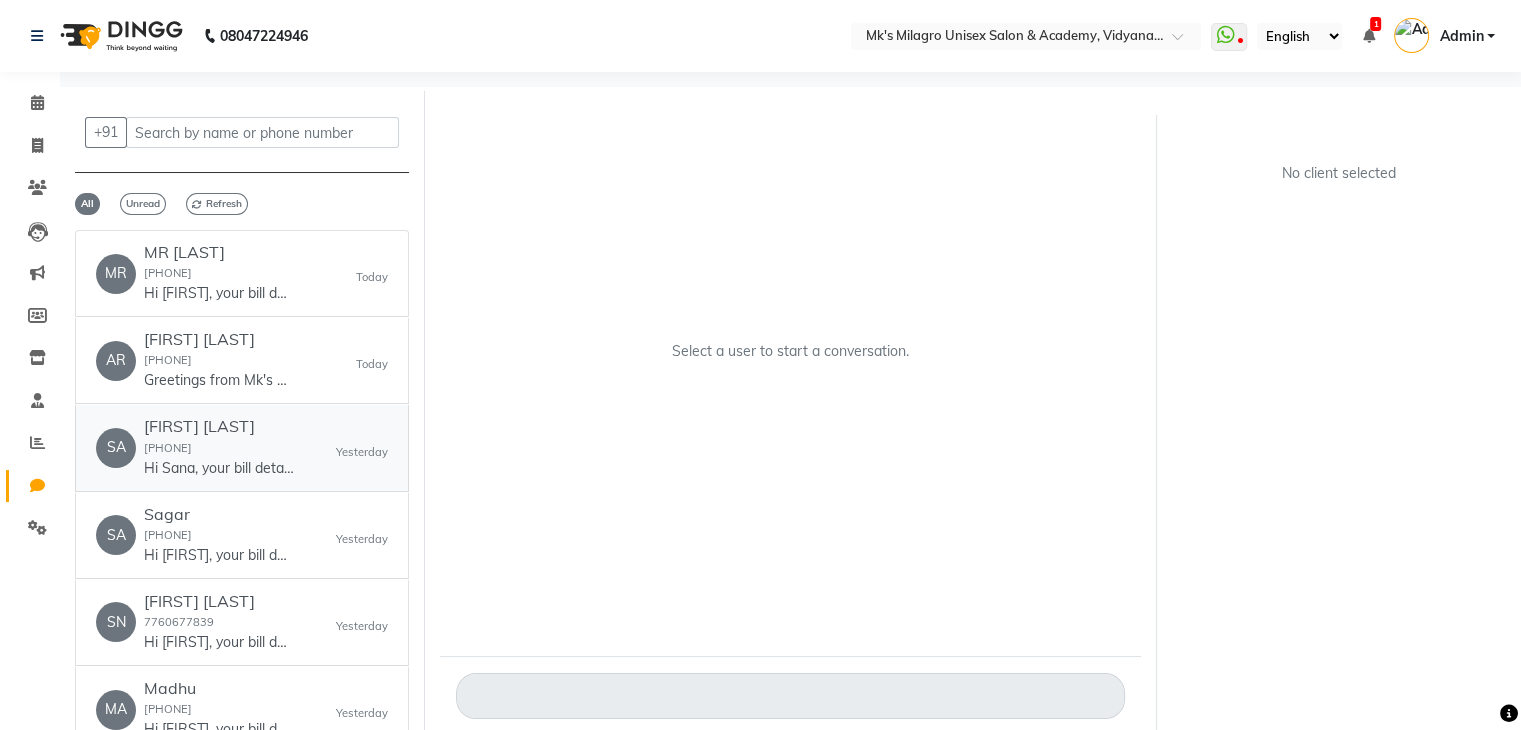 click on "[FIRST] [LAST]  [PHONE]  Hi [FIRST], your bill details of service on today at Mk's Milagro Unisex Salon, Tingre Nagar.Please click the link to download your invoice ww4.in/a?c=GoehJh  . Kindly rate us ww4.in/a?c=1iKaXD  - Milagro" 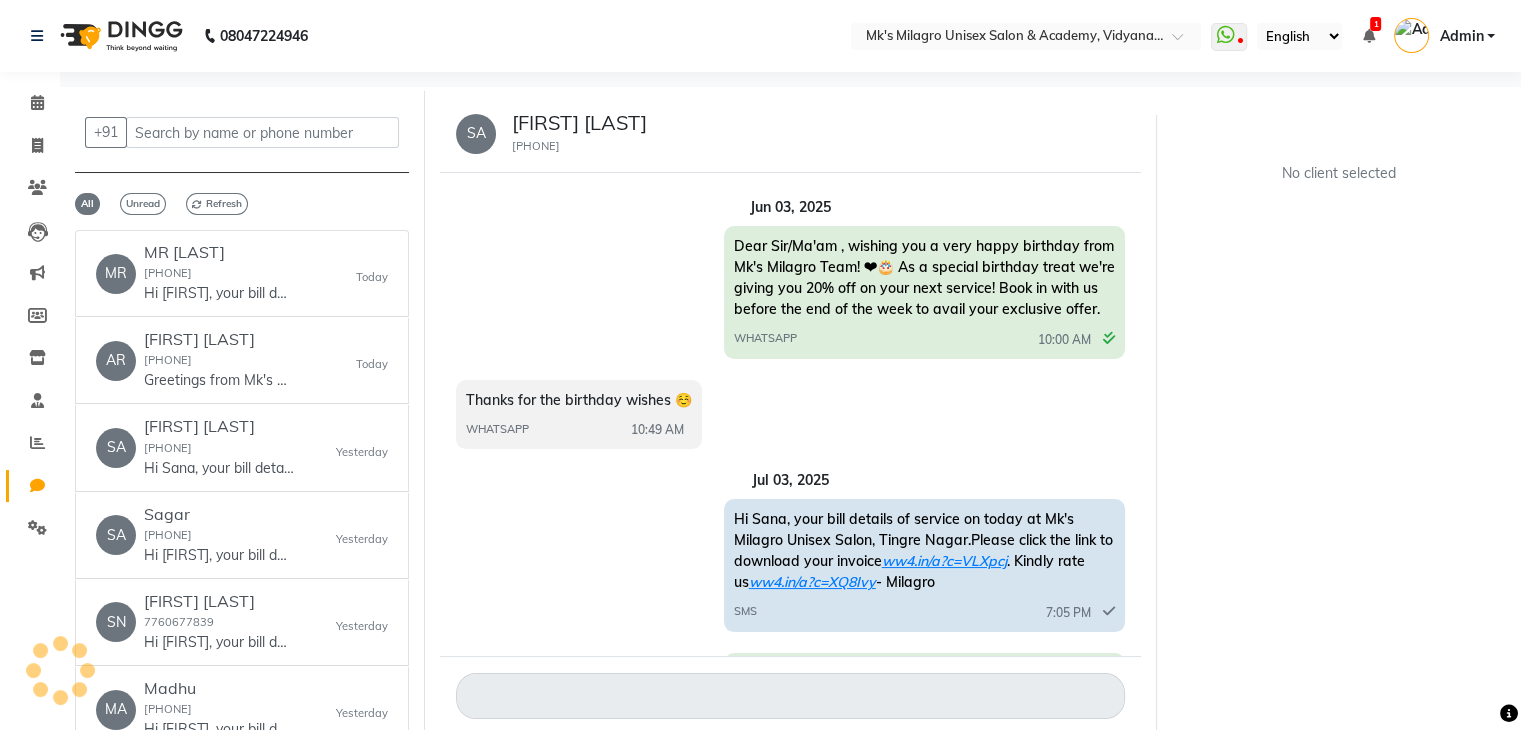 scroll, scrollTop: 456, scrollLeft: 0, axis: vertical 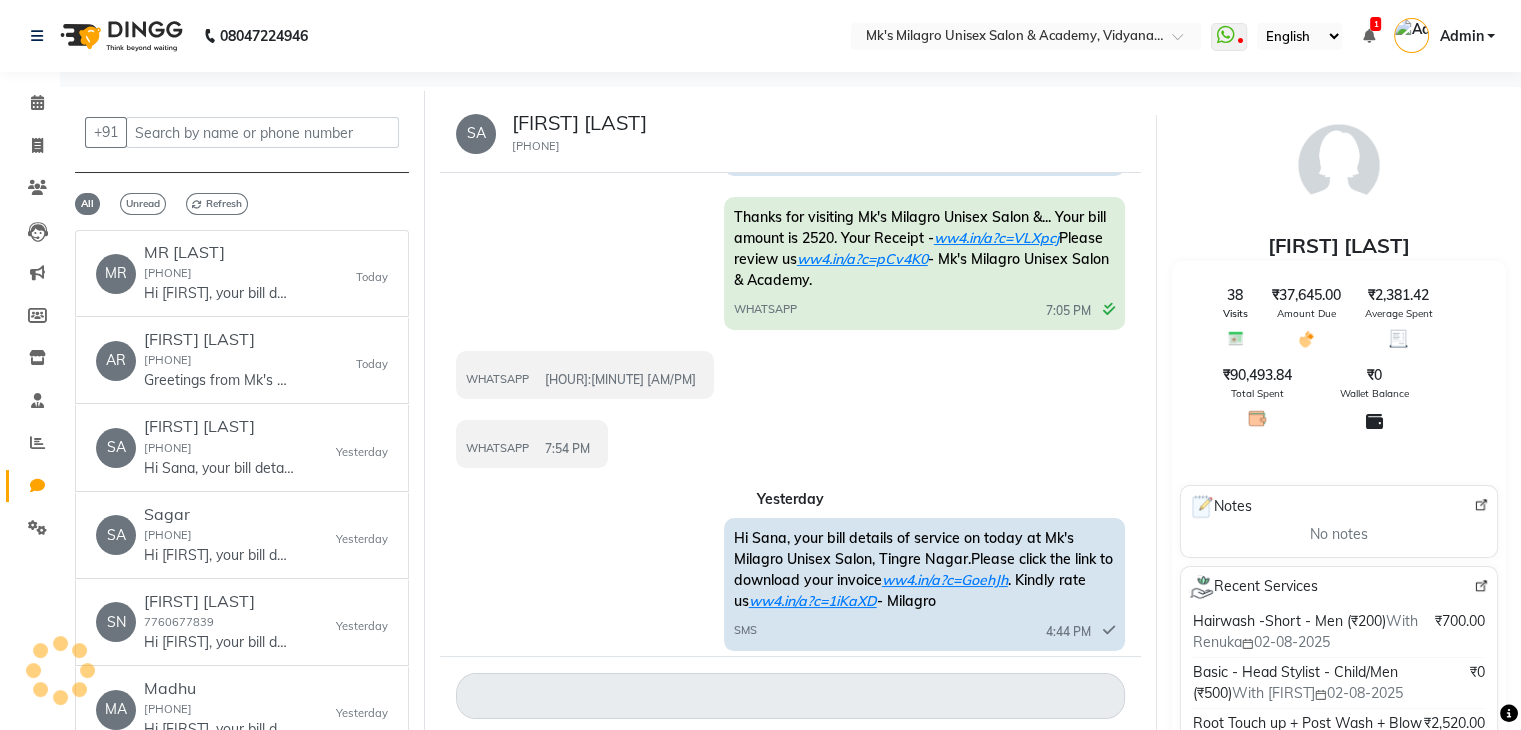 click on "WHATSAPP  [TIME]" 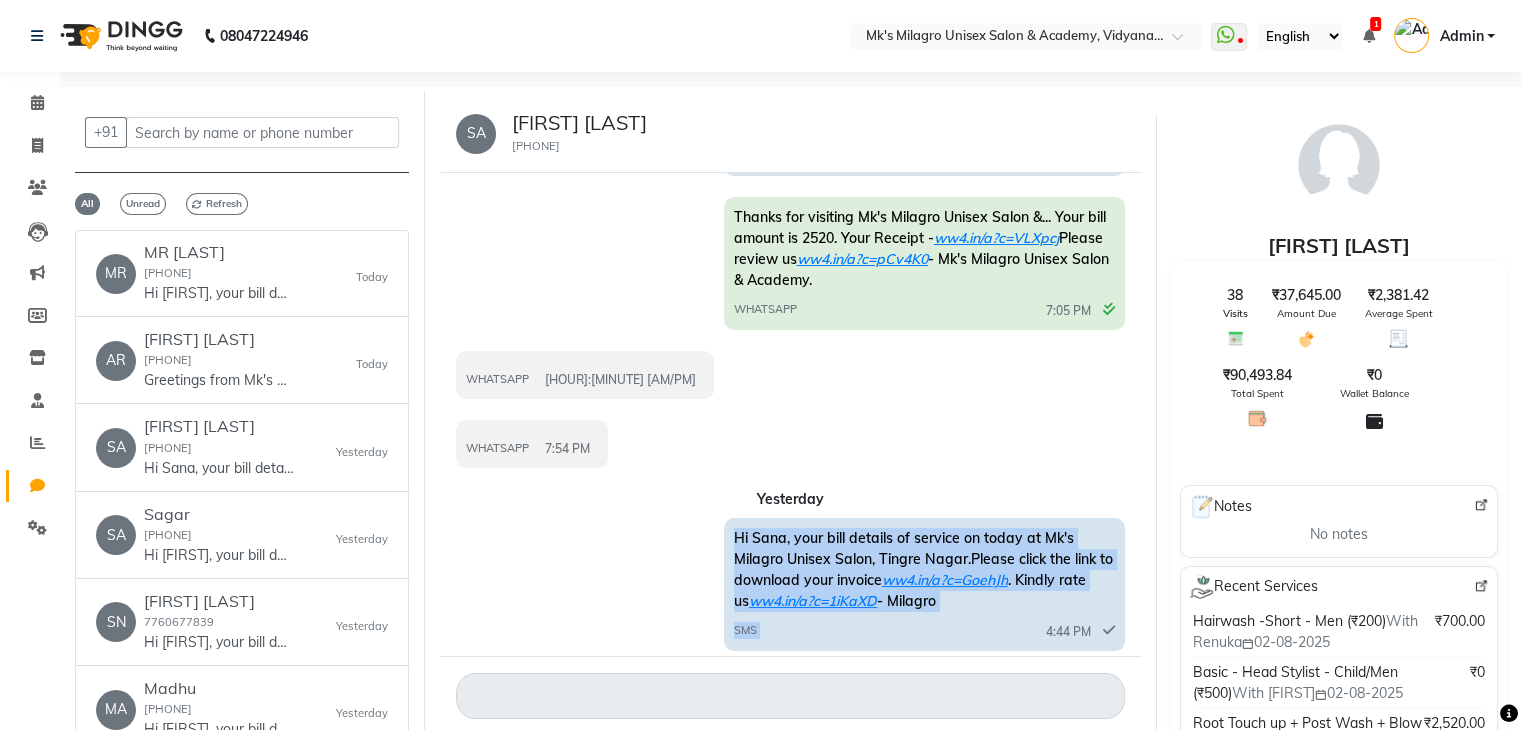 drag, startPoint x: 942, startPoint y: 615, endPoint x: 720, endPoint y: 537, distance: 235.30406 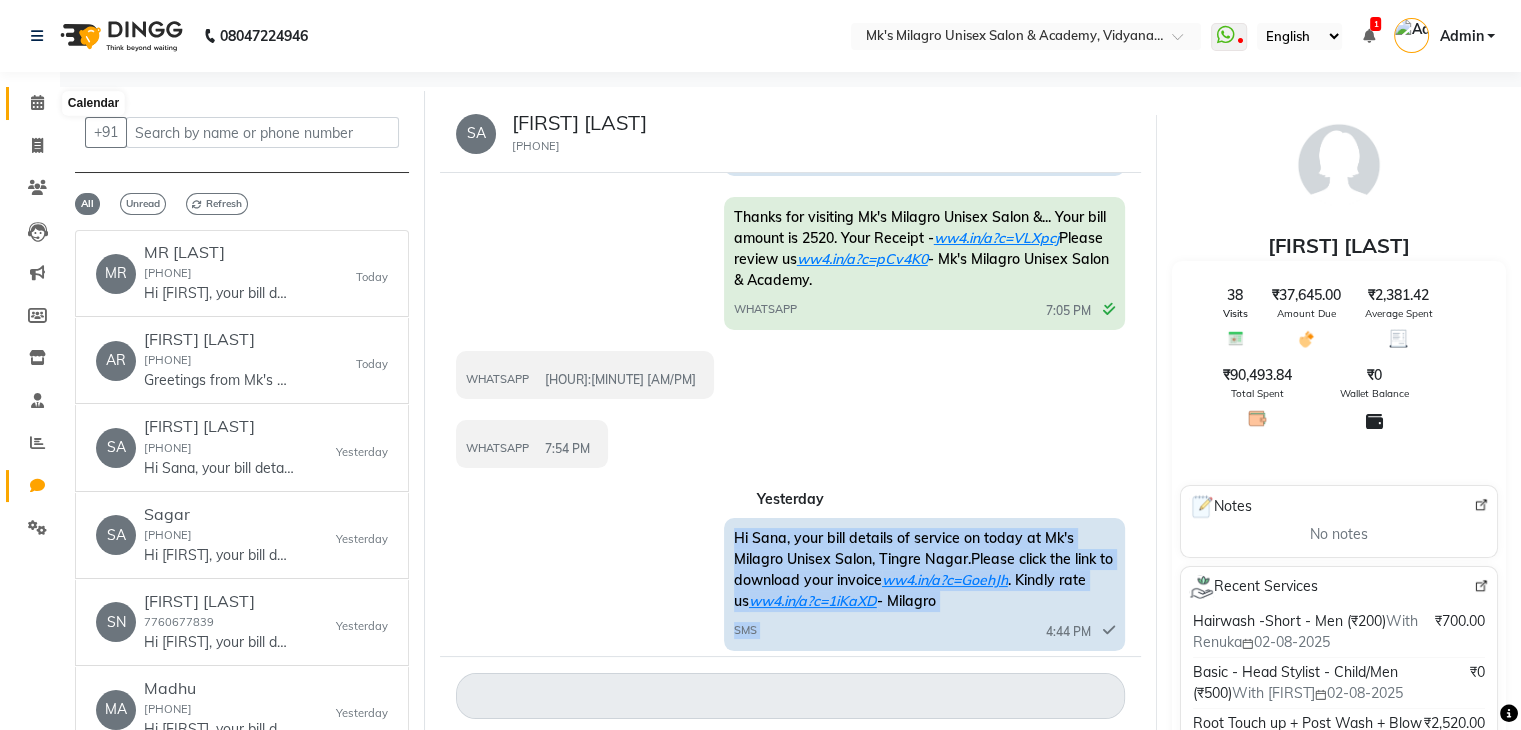 click 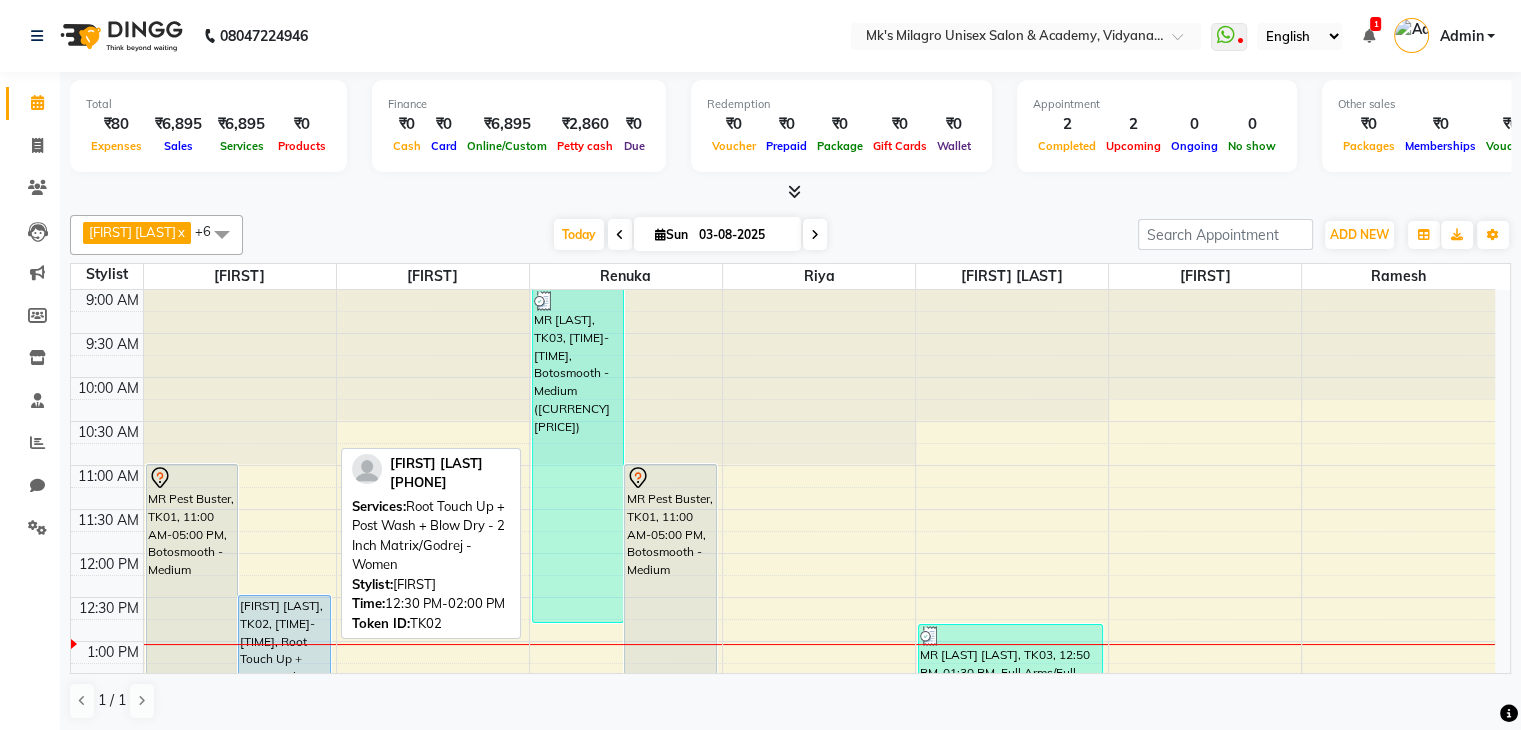 click on "[FIRST] [LAST], TK02, [TIME]-[TIME], Root Touch Up + Post Wash + Blow Dry - 2 Inch Matrix/Godrej - Women" at bounding box center (284, 660) 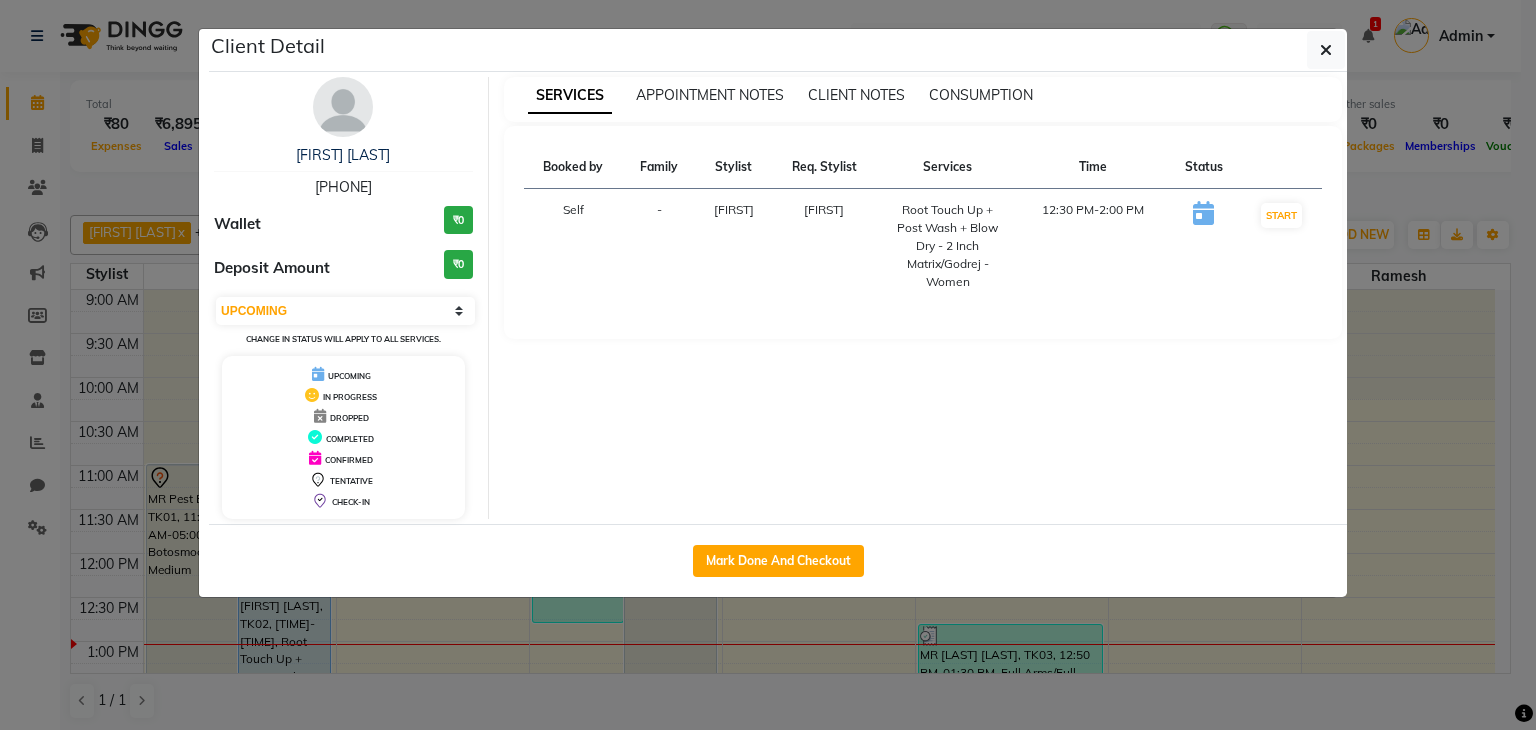 click on "START" at bounding box center (1281, 246) 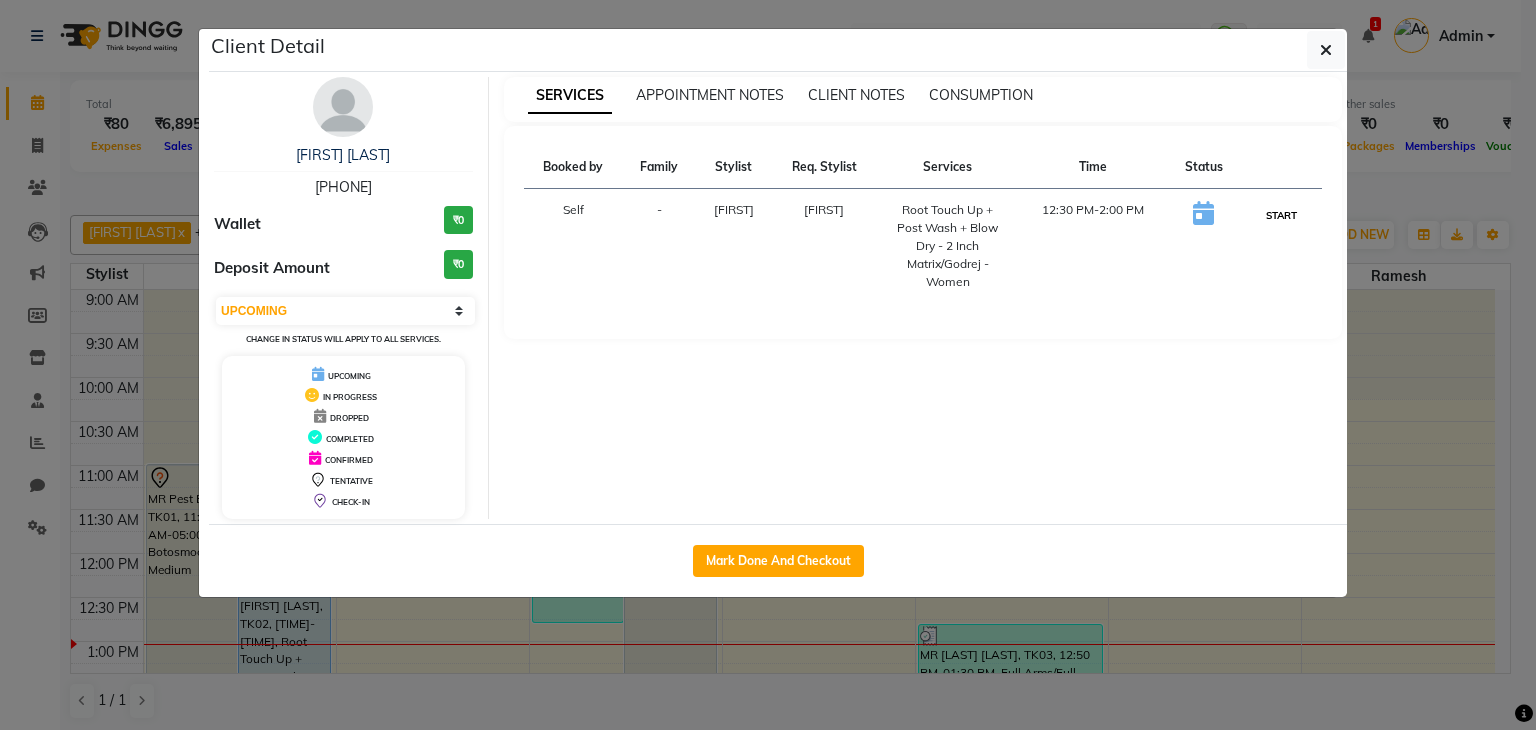 click on "START" at bounding box center [1281, 215] 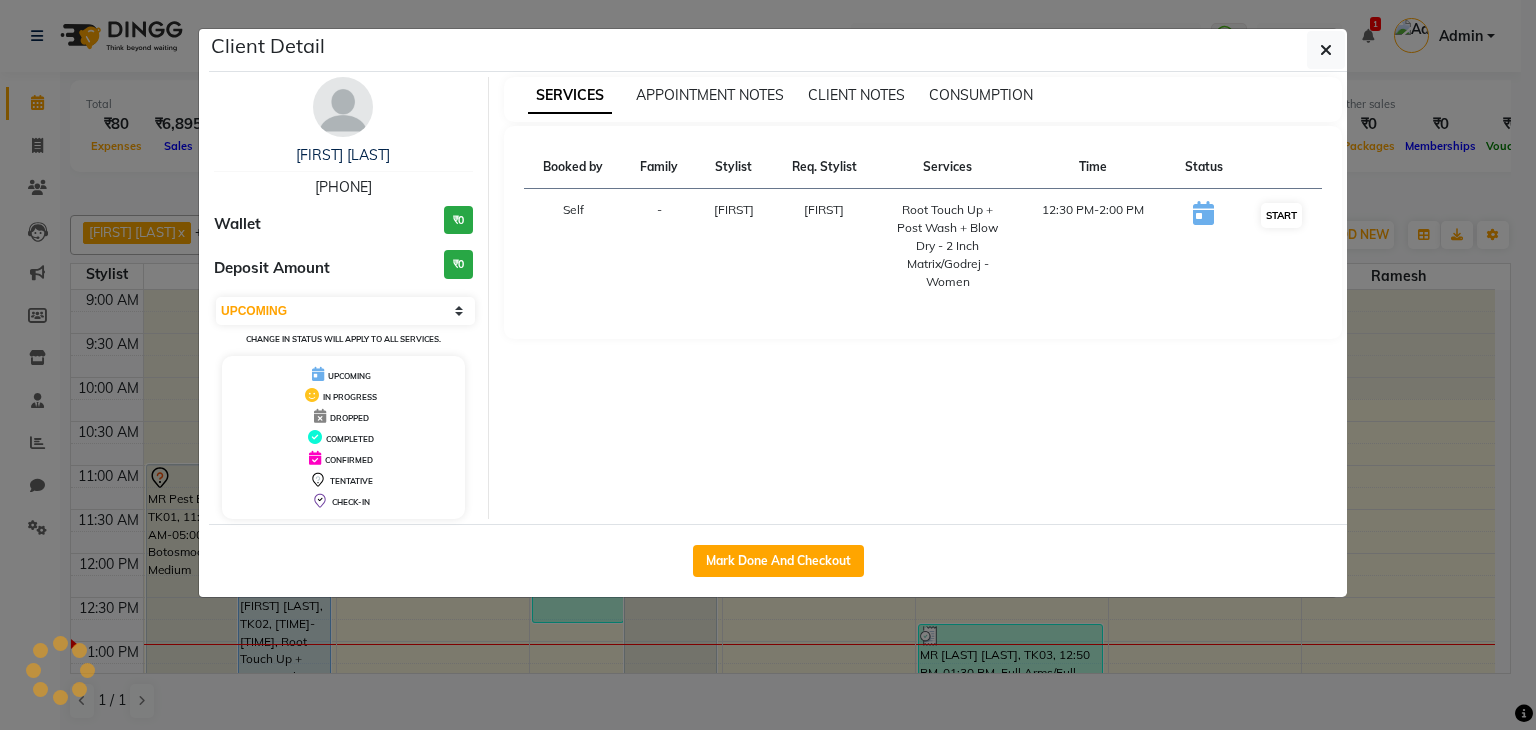 select on "1" 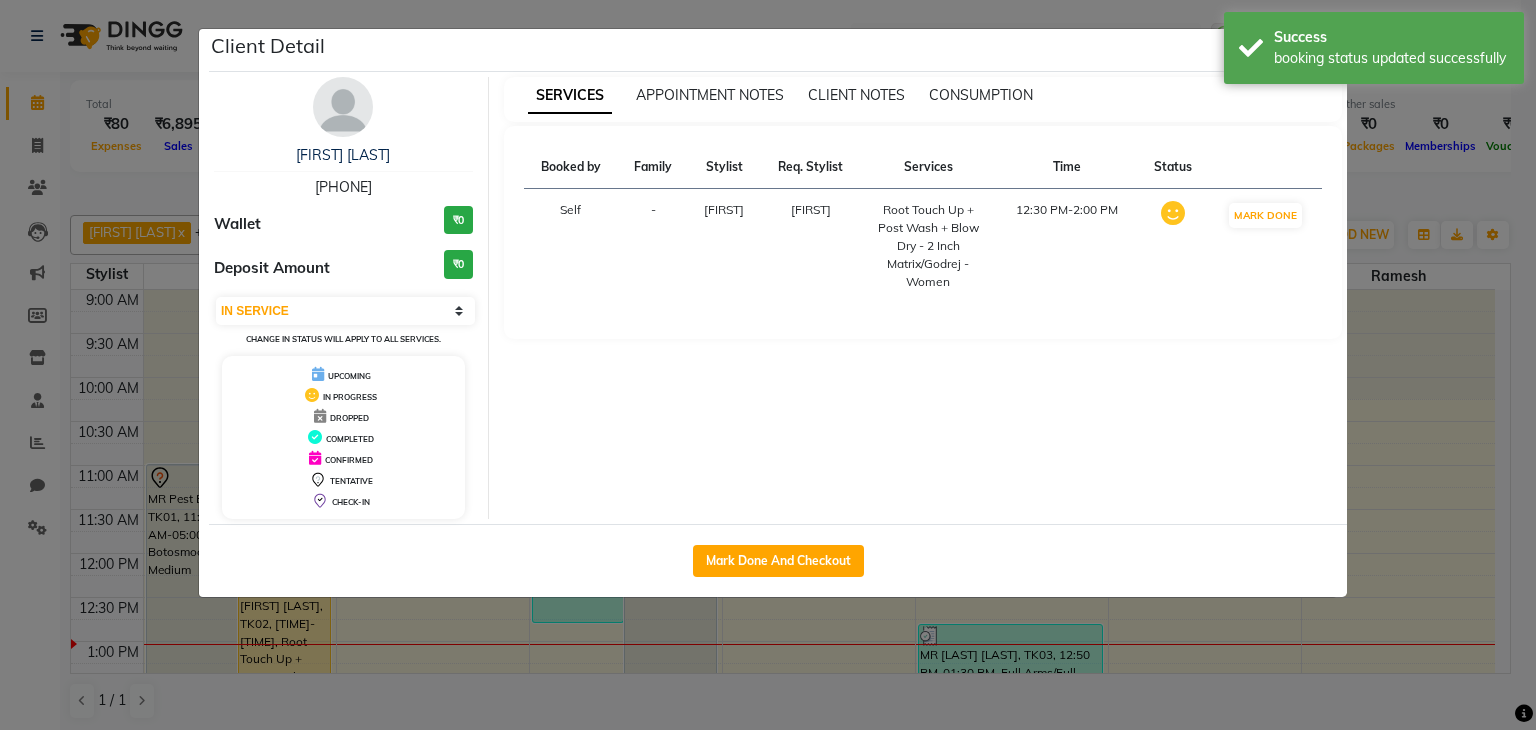 click on "Client Detail  [FIRST] [LAST]   [PHONE] Wallet [CURRENCY][PRICE] Deposit Amount  [CURRENCY][PRICE]  Select IN SERVICE CONFIRMED TENTATIVE CHECK IN MARK DONE DROPPED UPCOMING Change in status will apply to all services. UPCOMING IN PROGRESS DROPPED COMPLETED CONFIRMED TENTATIVE CHECK-IN SERVICES APPOINTMENT NOTES CLIENT NOTES CONSUMPTION Booked by Family Stylist Req. Stylist Services Time Status  Self  - Minsi Minsi  Root Touch Up + Post Wash + Blow Dry - 2 Inch Matrix/Godrej - Women   [TIME]-[TIME]   MARK DONE   Mark Done And Checkout" 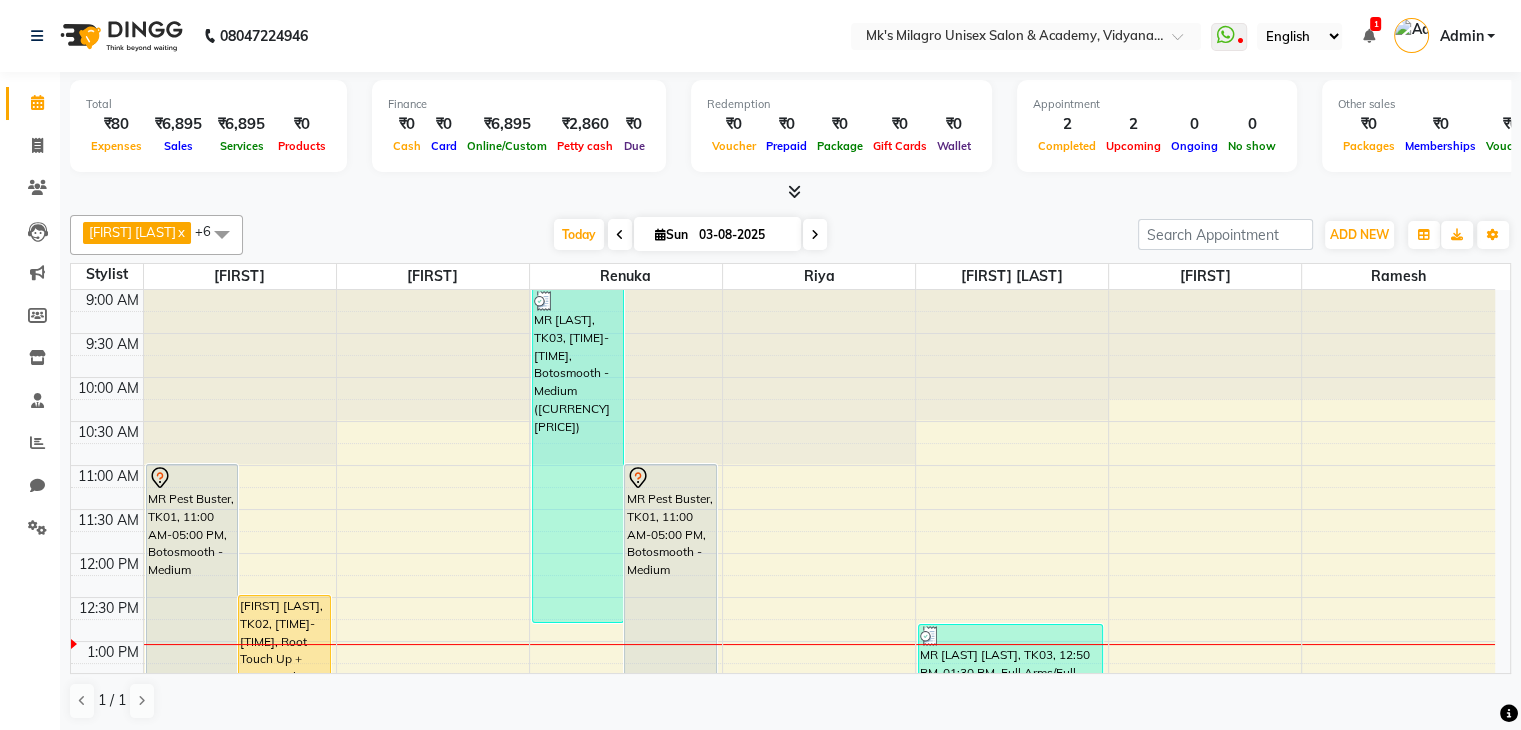 scroll, scrollTop: 335, scrollLeft: 0, axis: vertical 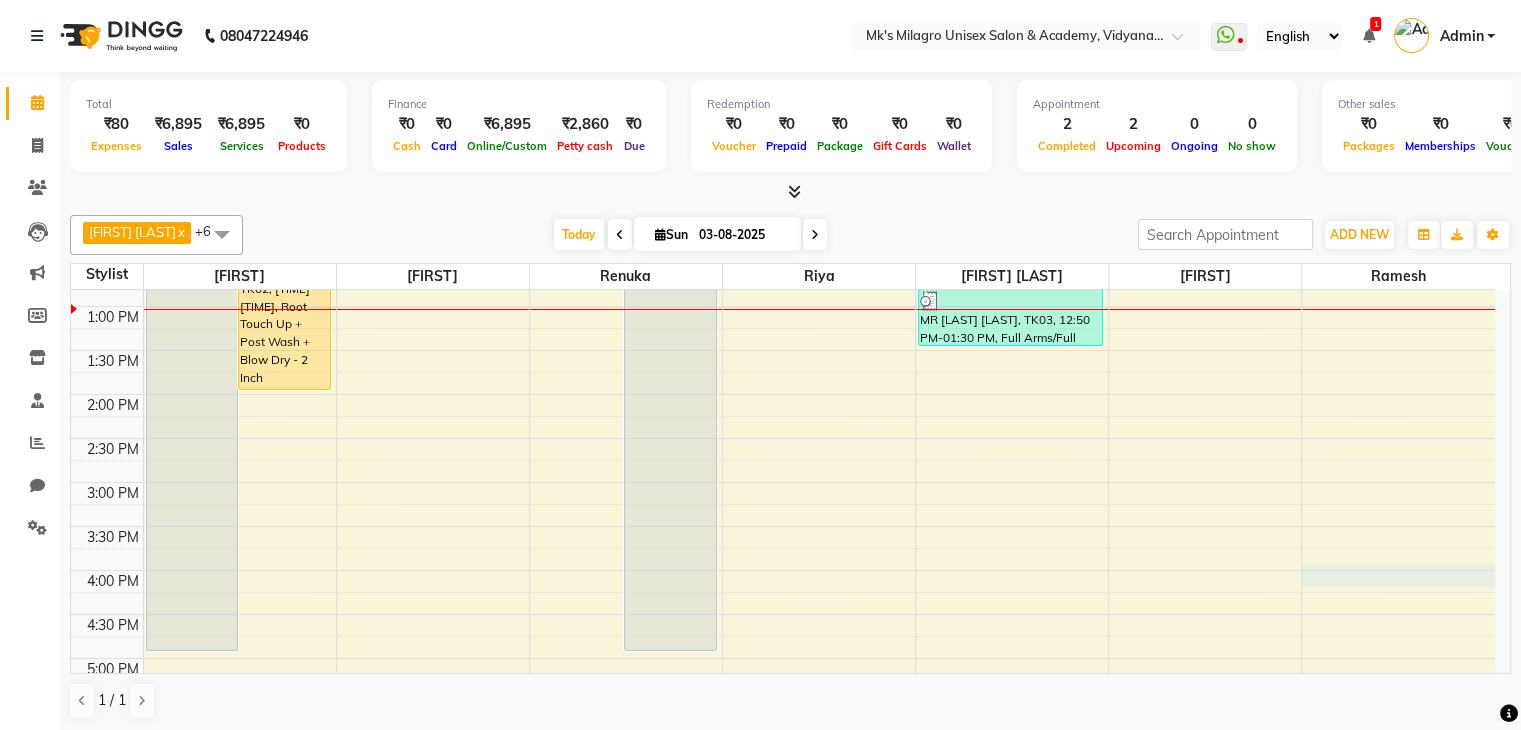 click on "9:00 AM 9:30 AM 10:00 AM 10:30 AM 11:00 AM 11:30 AM 12:00 PM 12:30 PM 1:00 PM 1:30 PM 2:00 PM 2:30 PM 3:00 PM 3:30 PM 4:00 PM 4:30 PM 5:00 PM 5:30 PM 6:00 PM 6:30 PM 7:00 PM 7:30 PM 8:00 PM 8:30 PM             MR [LAST], TK01, [TIME]-[TIME], Botosmooth - Medium    [FIRST] [LAST], TK02, [TIME]-[TIME], Root Touch Up + Post Wash + Blow Dry - 2 Inch Matrix/Godrej - Women     MR [LAST], TK03, [TIME]-[TIME], Botosmooth - Medium ([CURRENCY][PRICE])             MR [LAST], TK01, [TIME]-[TIME], Botosmooth - Medium     MR [LAST], TK03, [TIME]-[TIME], Full Arms/Full Legs - Lipo - Men/Women ([CURRENCY][PRICE])" at bounding box center [783, 482] 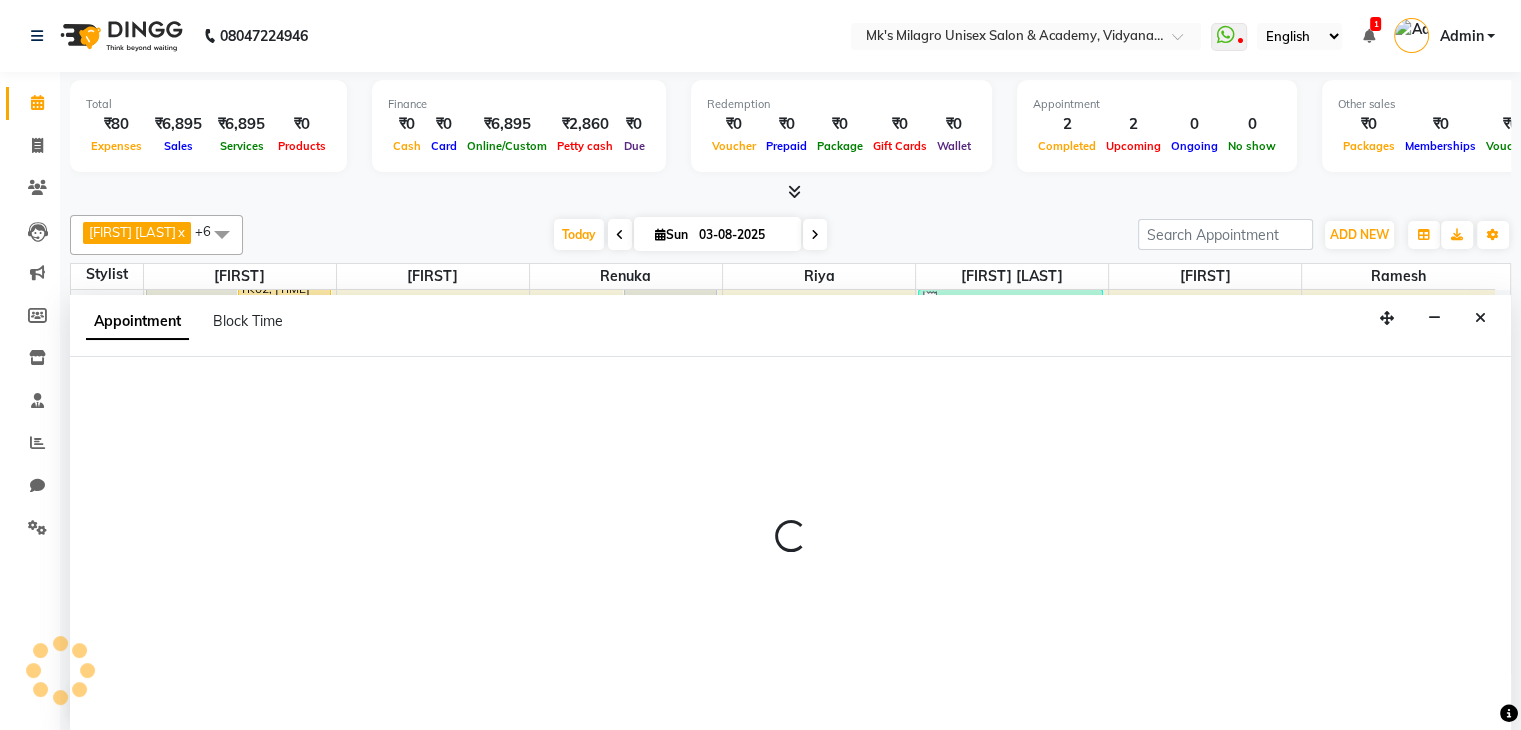 scroll, scrollTop: 1, scrollLeft: 0, axis: vertical 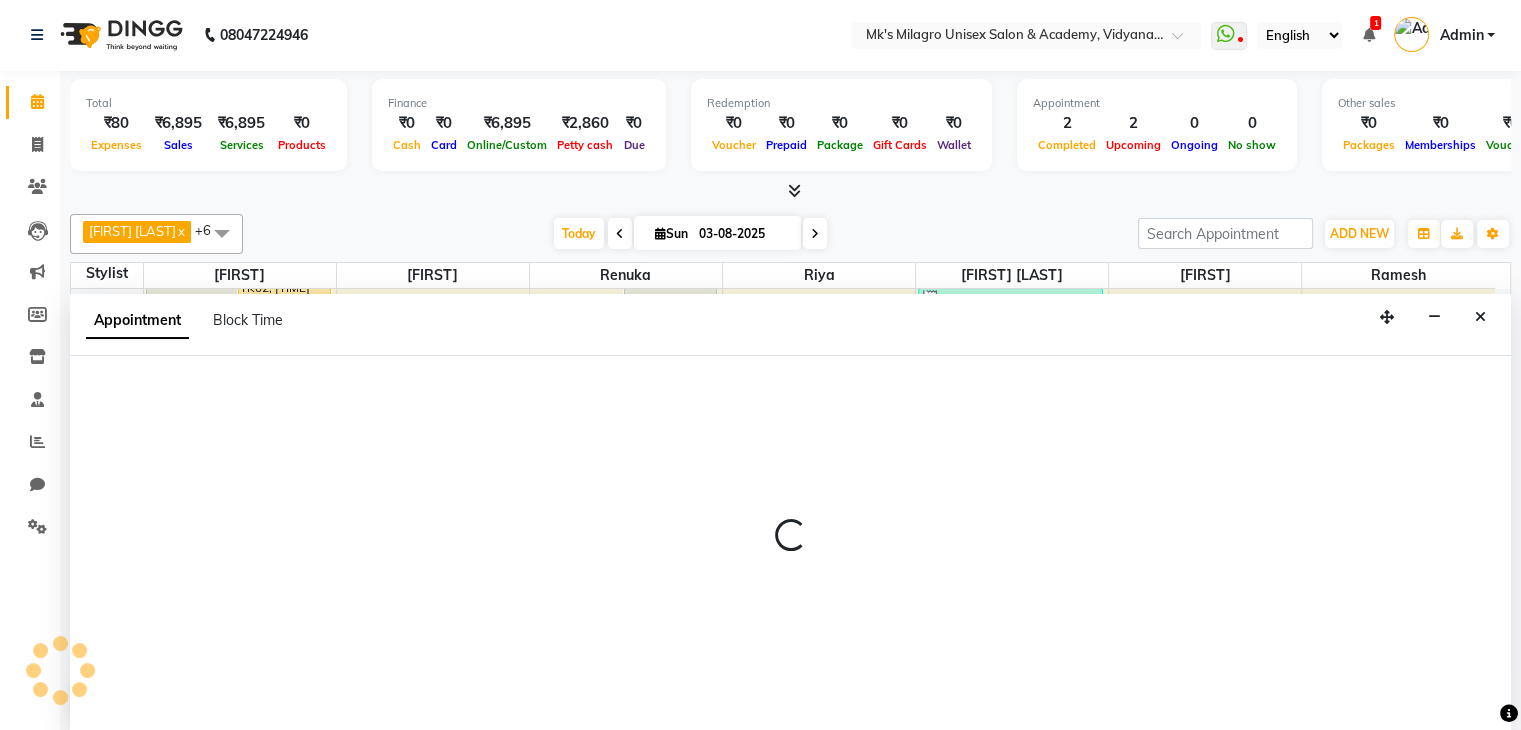 select on "85488" 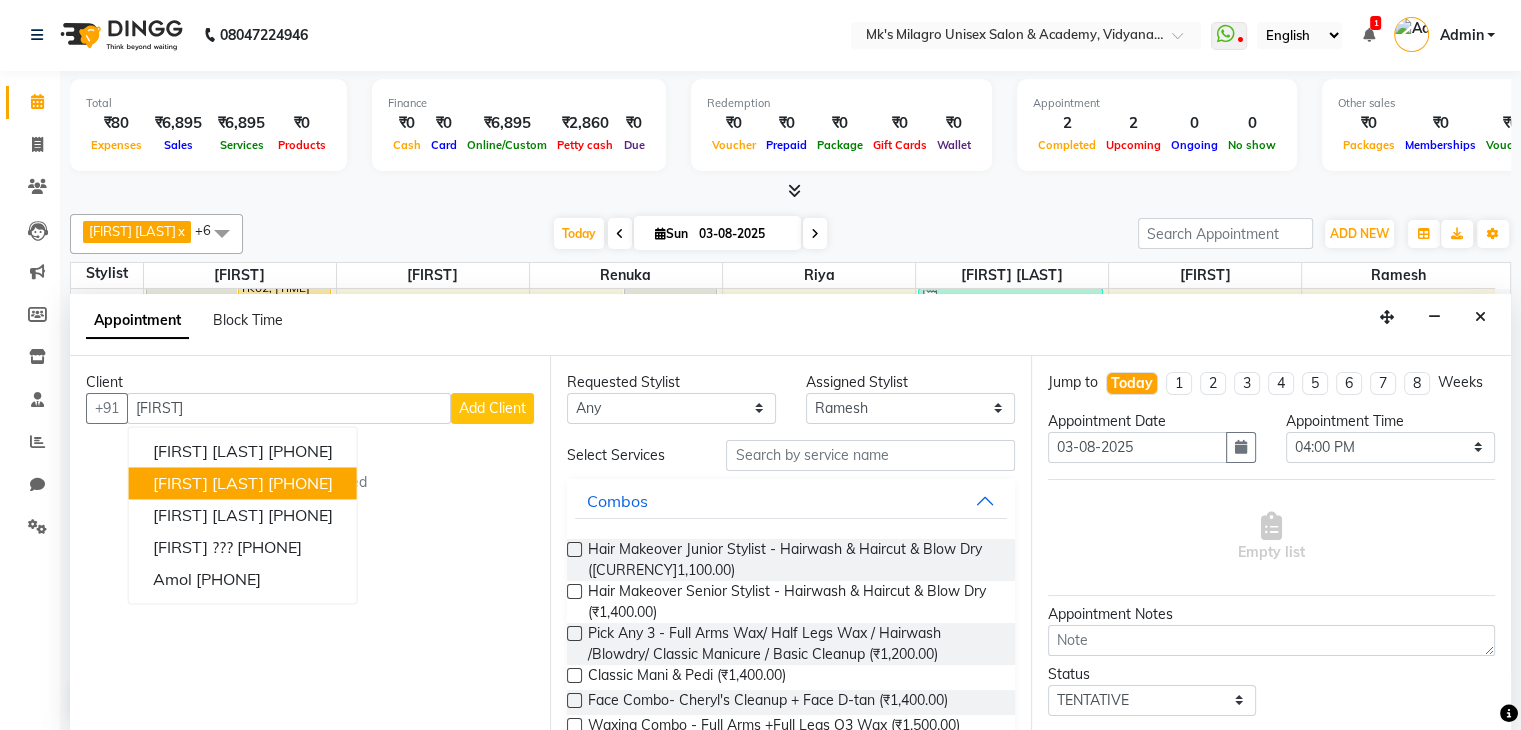 click on "[PHONE]" at bounding box center (300, 483) 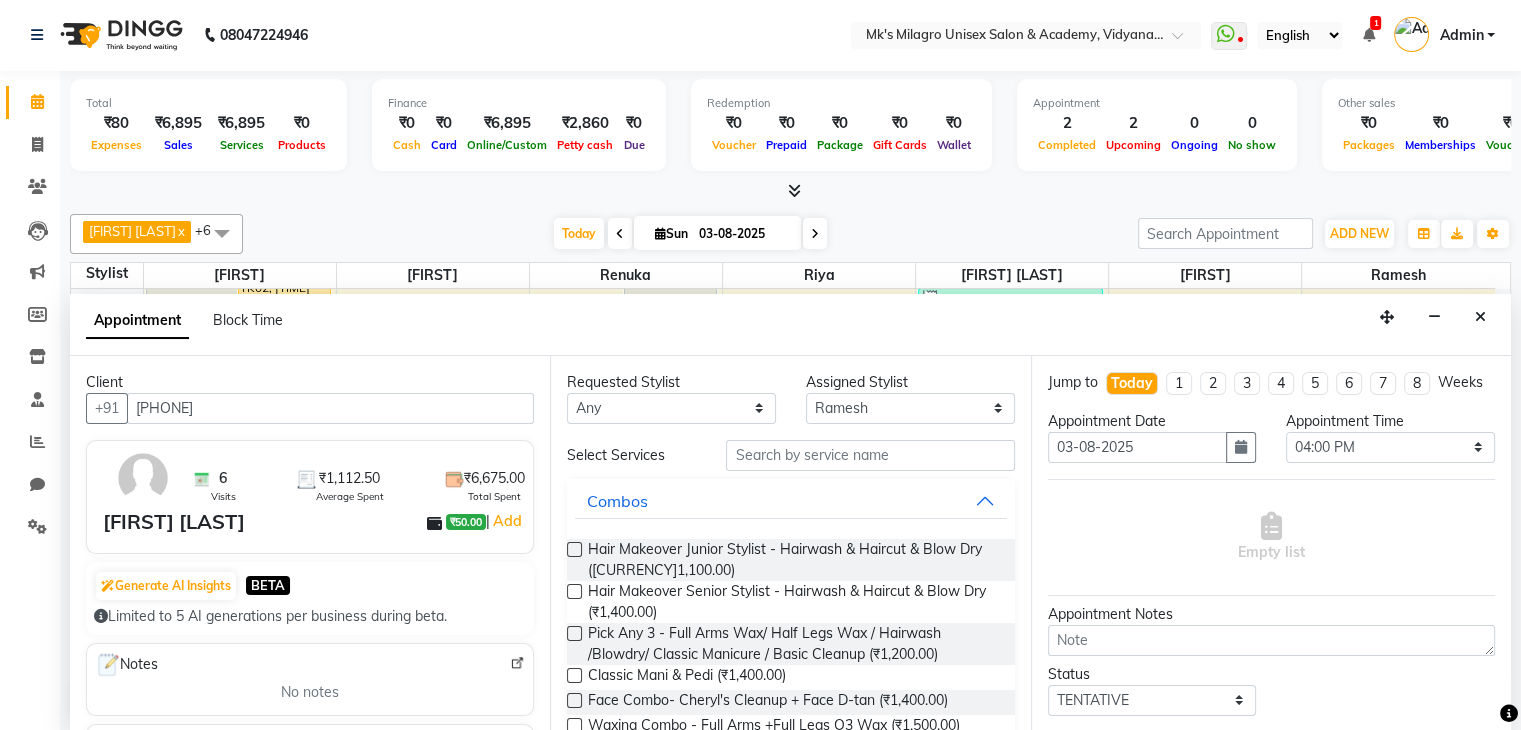 type on "[PHONE]" 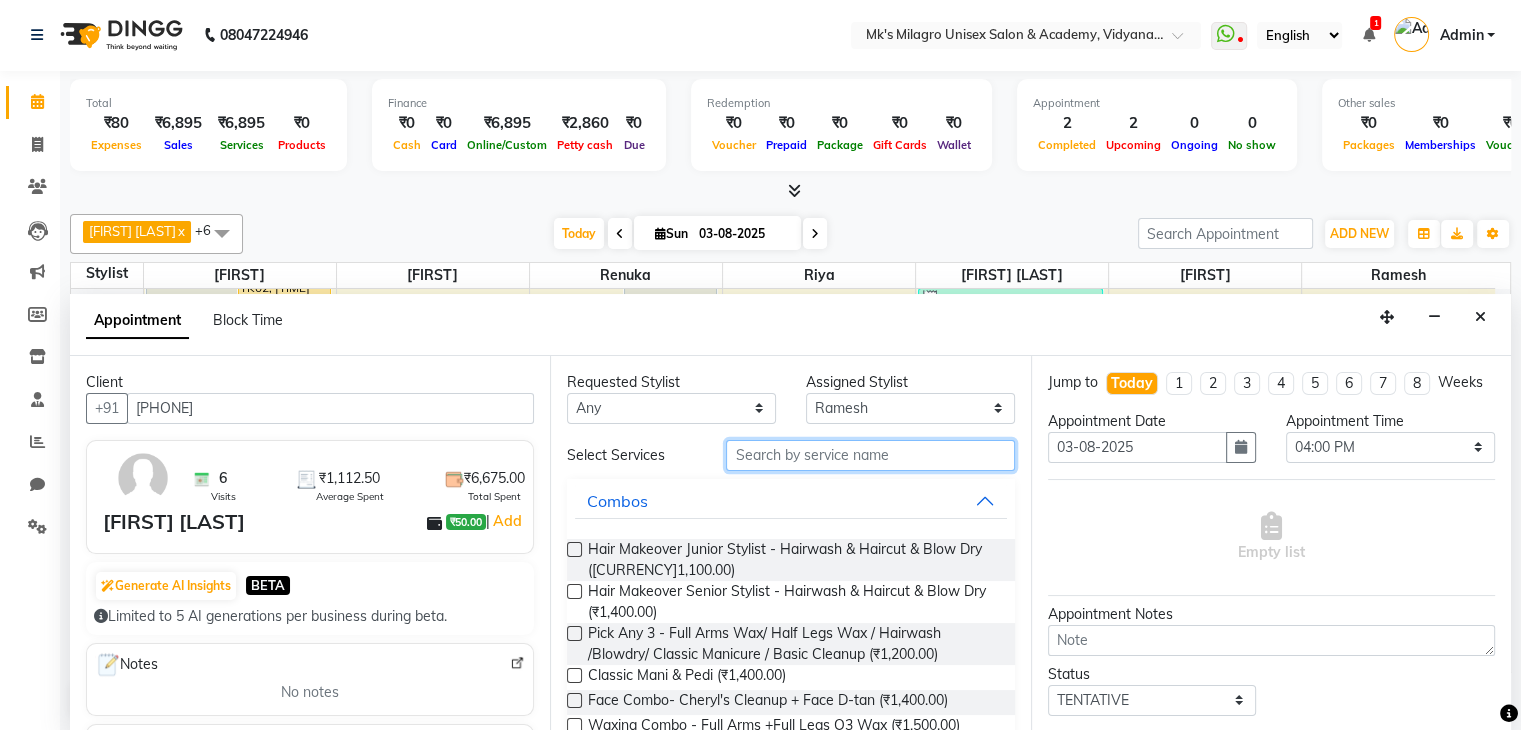 click at bounding box center (870, 455) 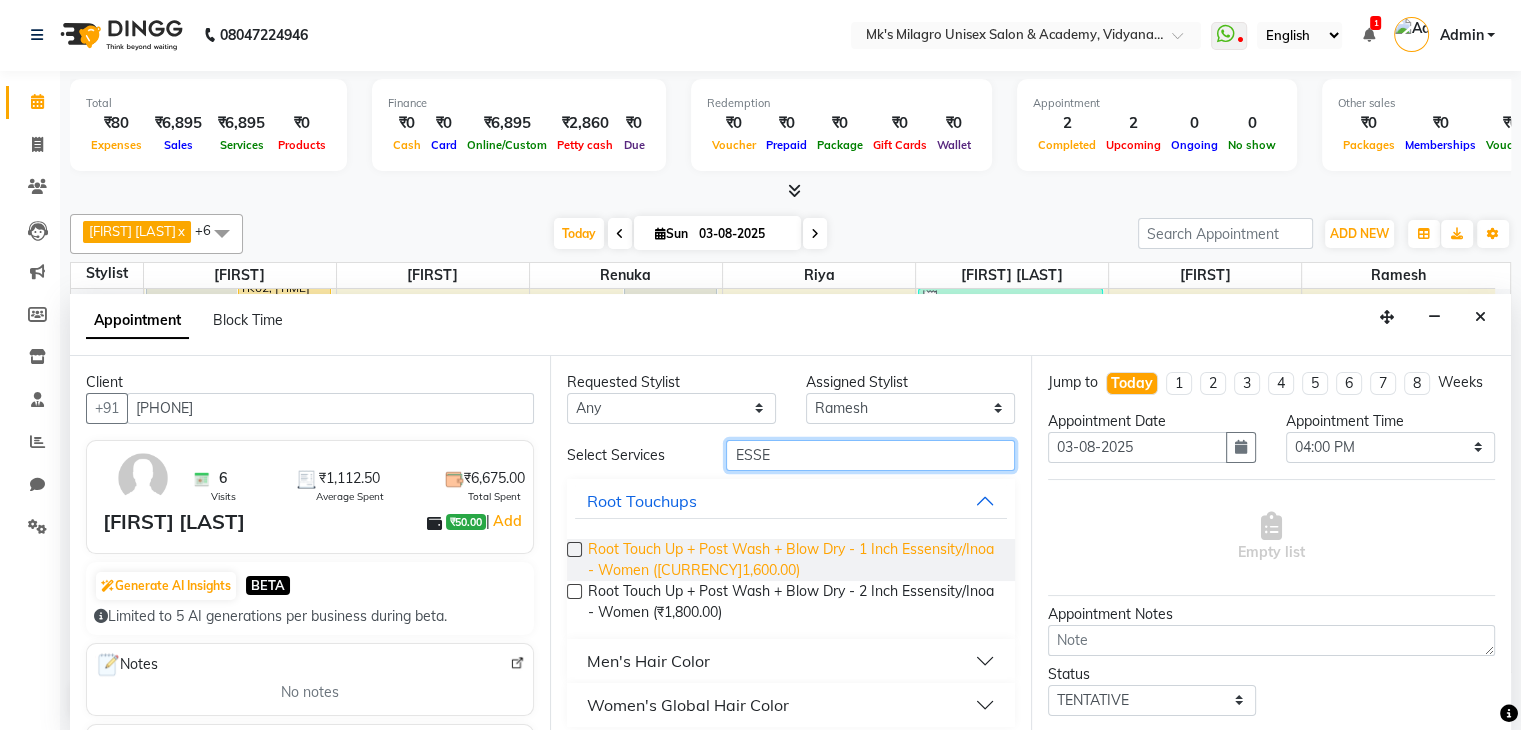 type on "ESSE" 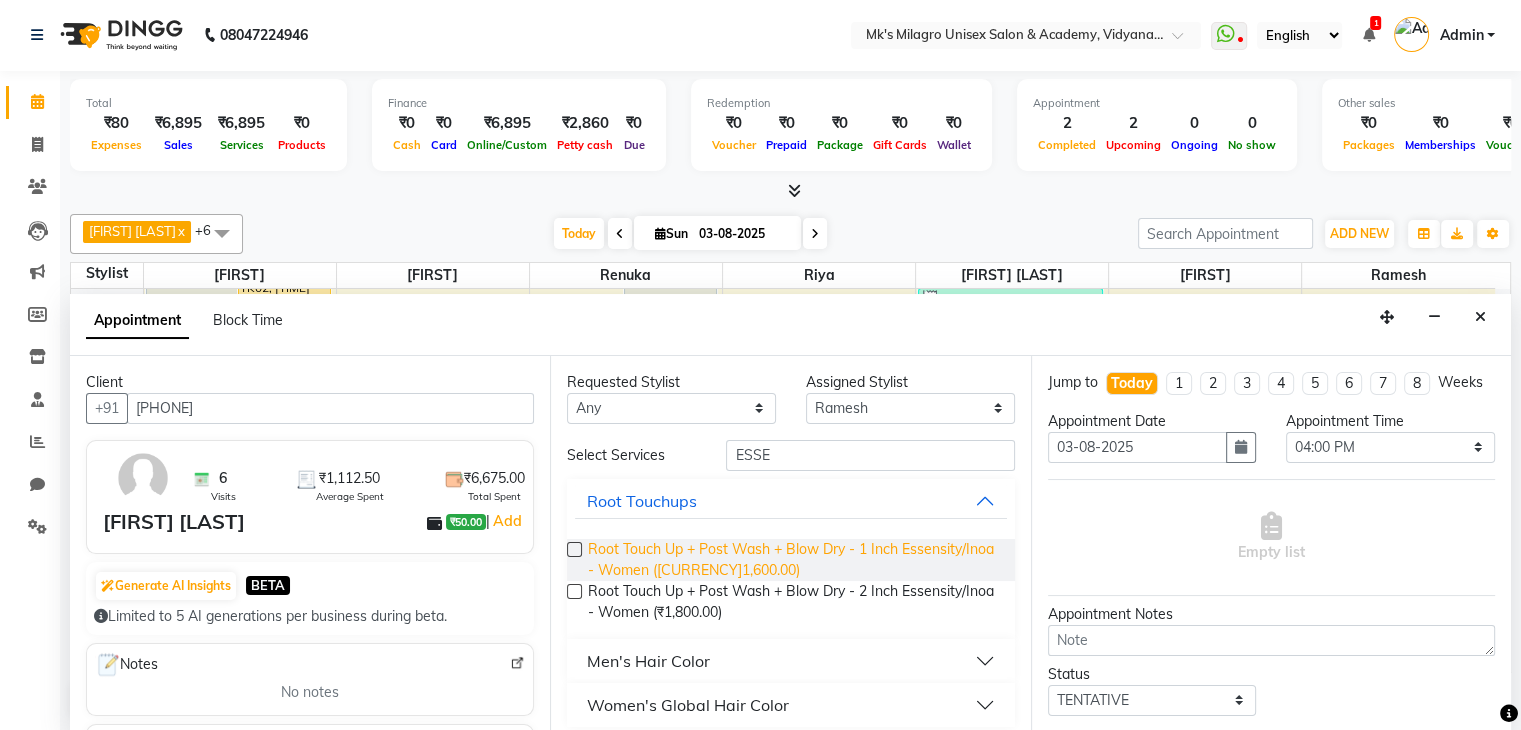 click on "Root Touch Up + Post Wash + Blow Dry - 1 Inch Essensity/Inoa - Women ([CURRENCY]1,600.00)" at bounding box center [793, 560] 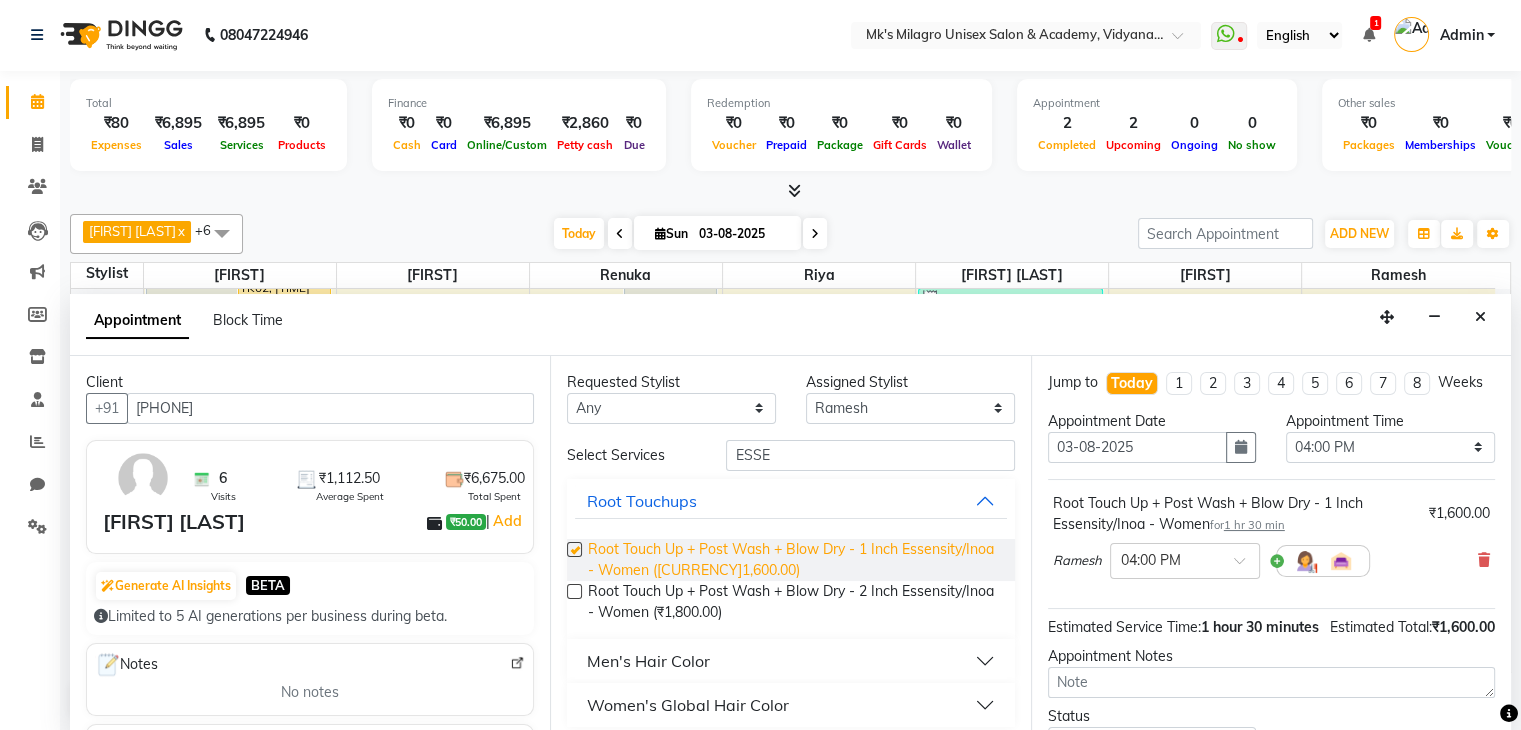checkbox on "false" 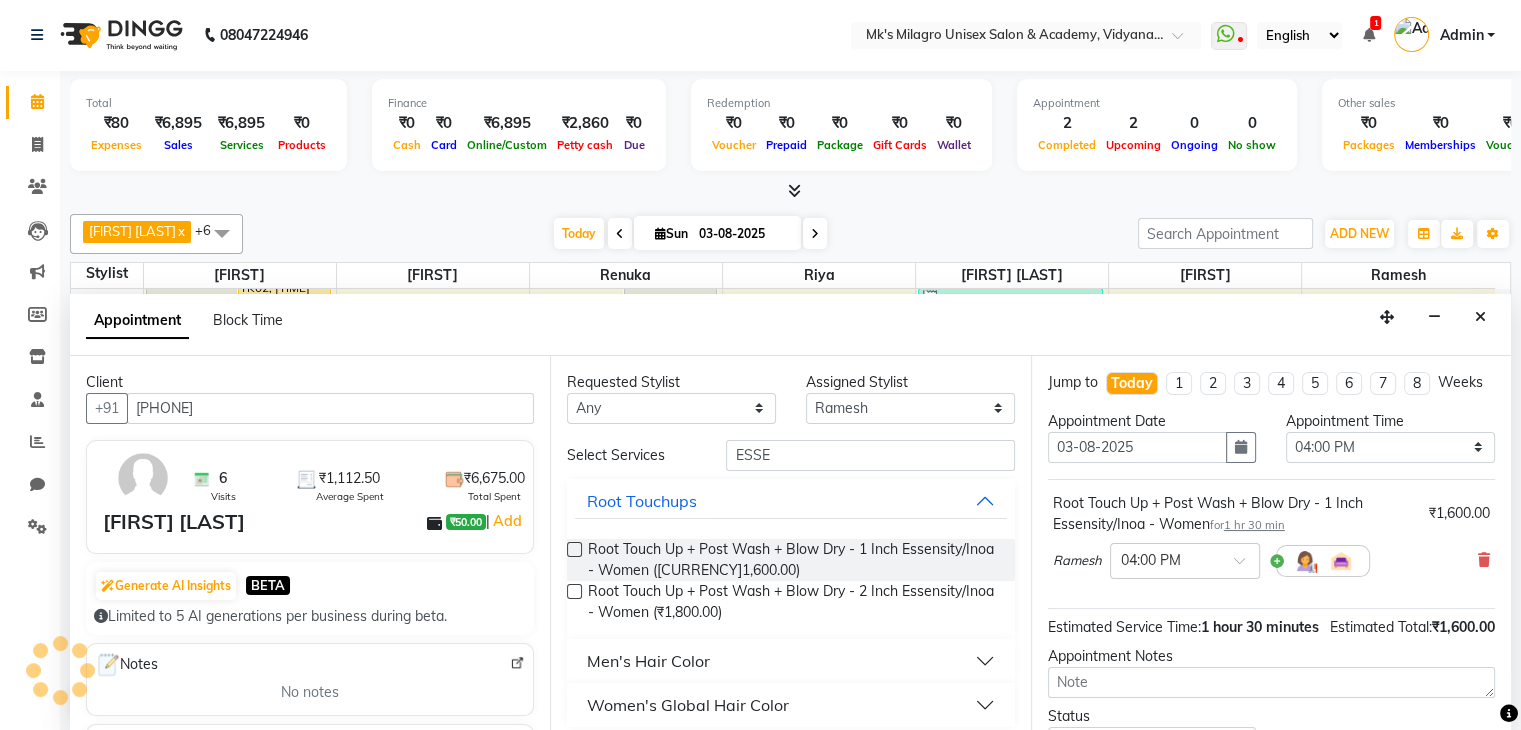 scroll, scrollTop: 191, scrollLeft: 0, axis: vertical 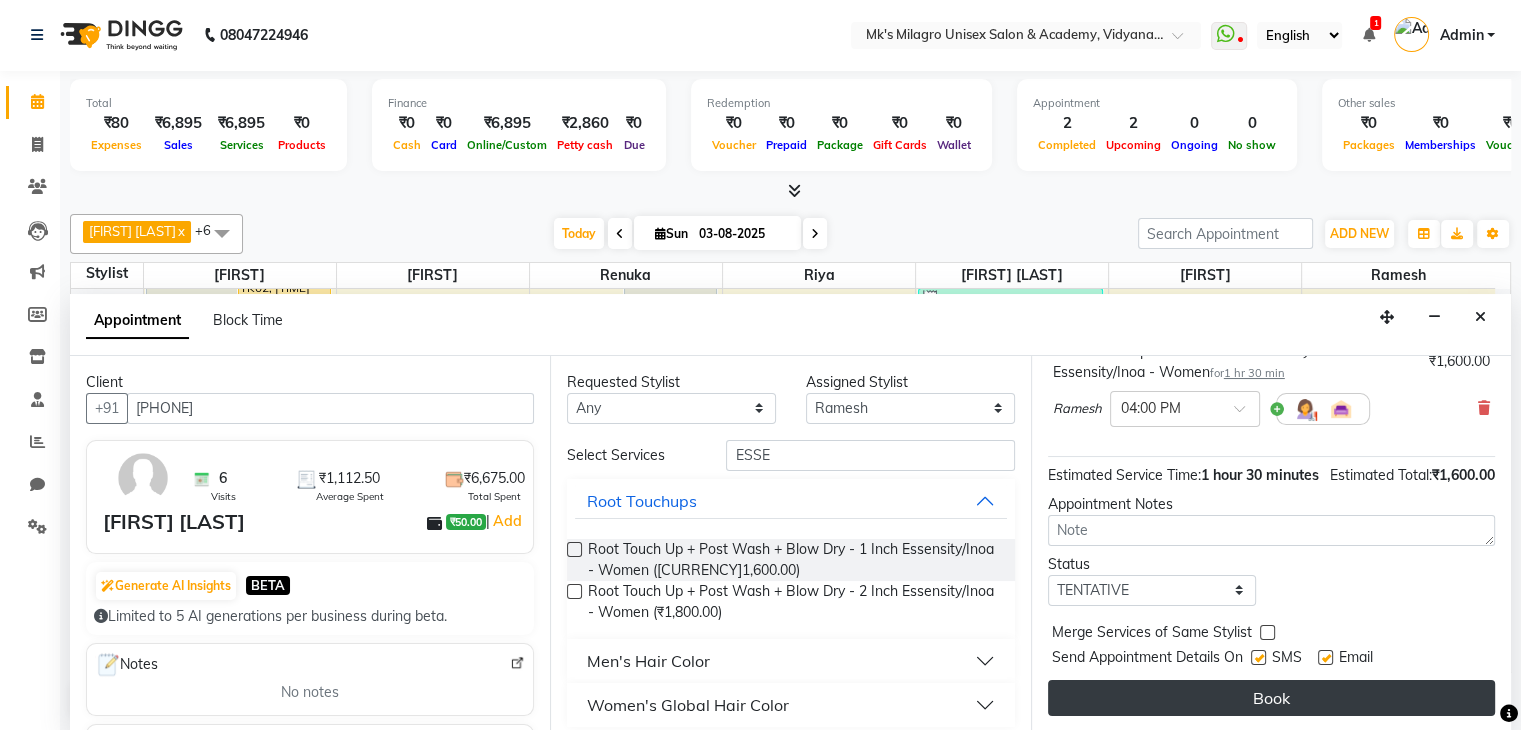 click on "Book" at bounding box center [1271, 698] 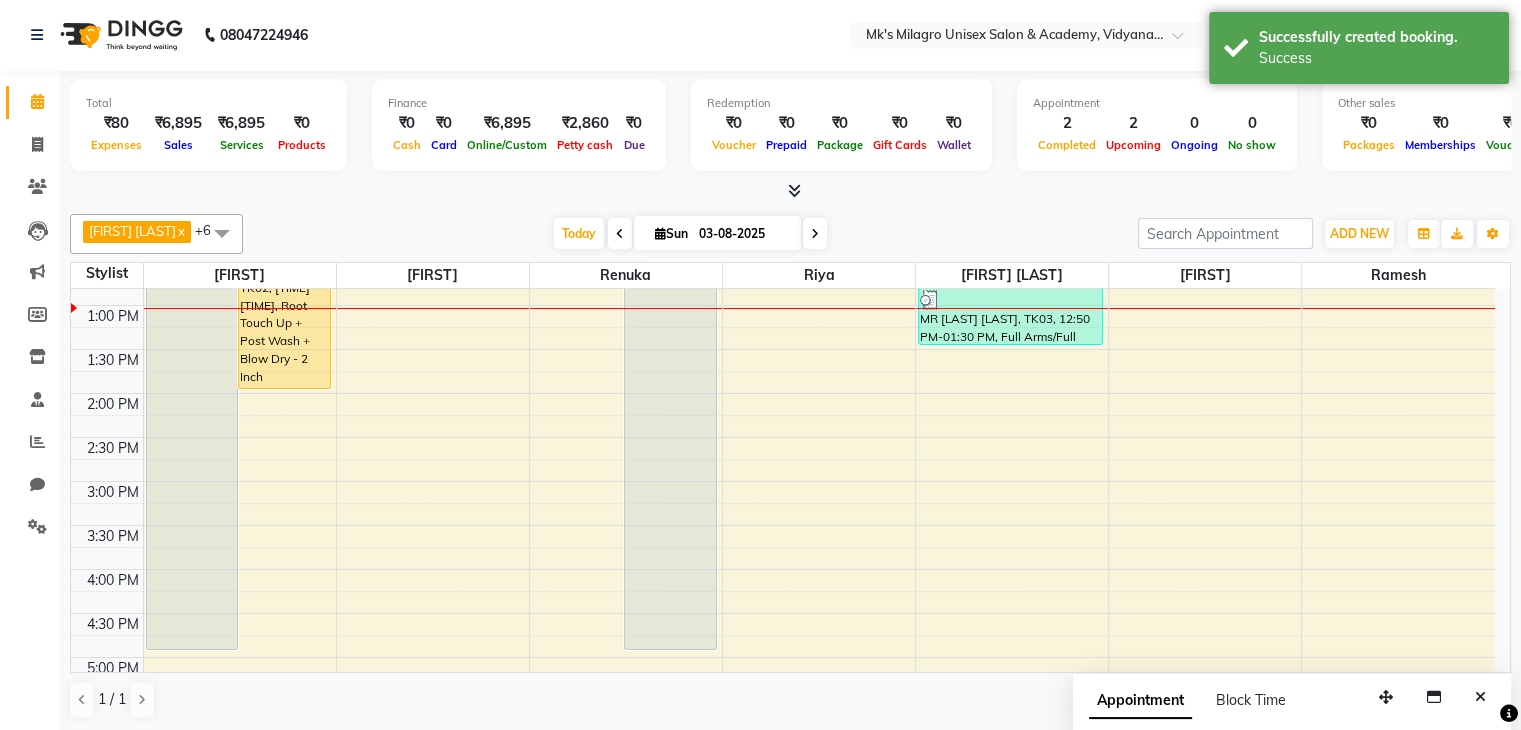 scroll, scrollTop: 0, scrollLeft: 0, axis: both 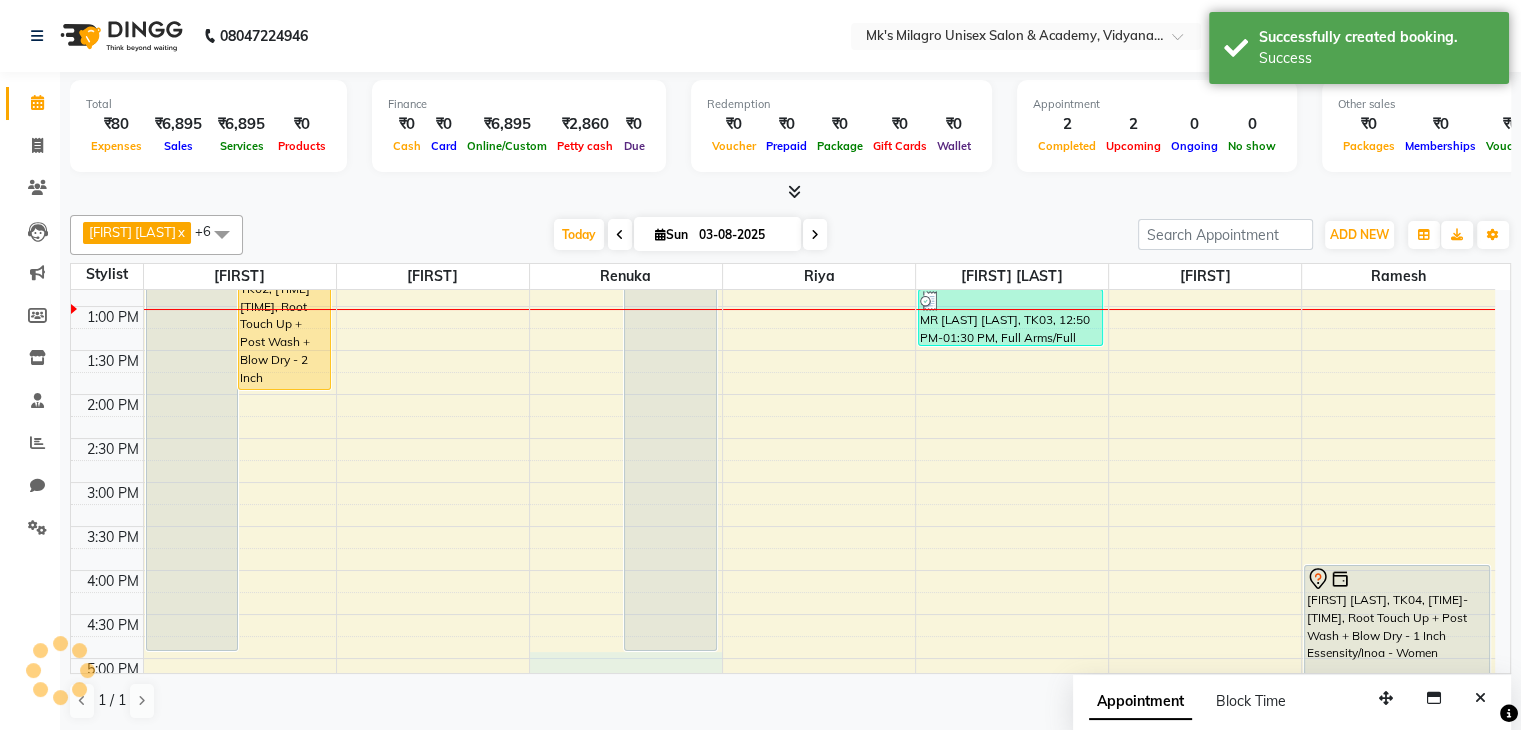 click on "9:00 AM 9:30 AM 10:00 AM 10:30 AM 11:00 AM 11:30 AM 12:00 PM 12:30 PM 1:00 PM 1:30 PM 2:00 PM 2:30 PM 3:00 PM 3:30 PM 4:00 PM 4:30 PM 5:00 PM 5:30 PM 6:00 PM 6:30 PM 7:00 PM 7:30 PM 8:00 PM 8:30 PM MR Pest Buster, TK01, 11:00 AM-05:00 PM, Botosmooth - Medium [FIRST] [LAST], TK02, 12:30 PM-02:00 PM, Root Touch Up + Post Wash + Blow Dry - 2 Inch Matrix/Godrej - Women MR Pest Buster, TK03, 06:50 AM-12:50 PM, Botosmooth - Medium (₹9000) MR Pest Buster, TK01, 11:00 AM-05:00 PM, Botosmooth - Medium MR Pest Buster, TK03, 12:50 PM-01:30 PM, Full Arms/Full Legs - Lipo - Men/Women (₹850) [FIRST] [LAST], TK04, 04:00 PM-05:30 PM, Root Touch Up + Post Wash + Blow Dry - 1 Inch Essensity/Inoa - Women" at bounding box center [783, 482] 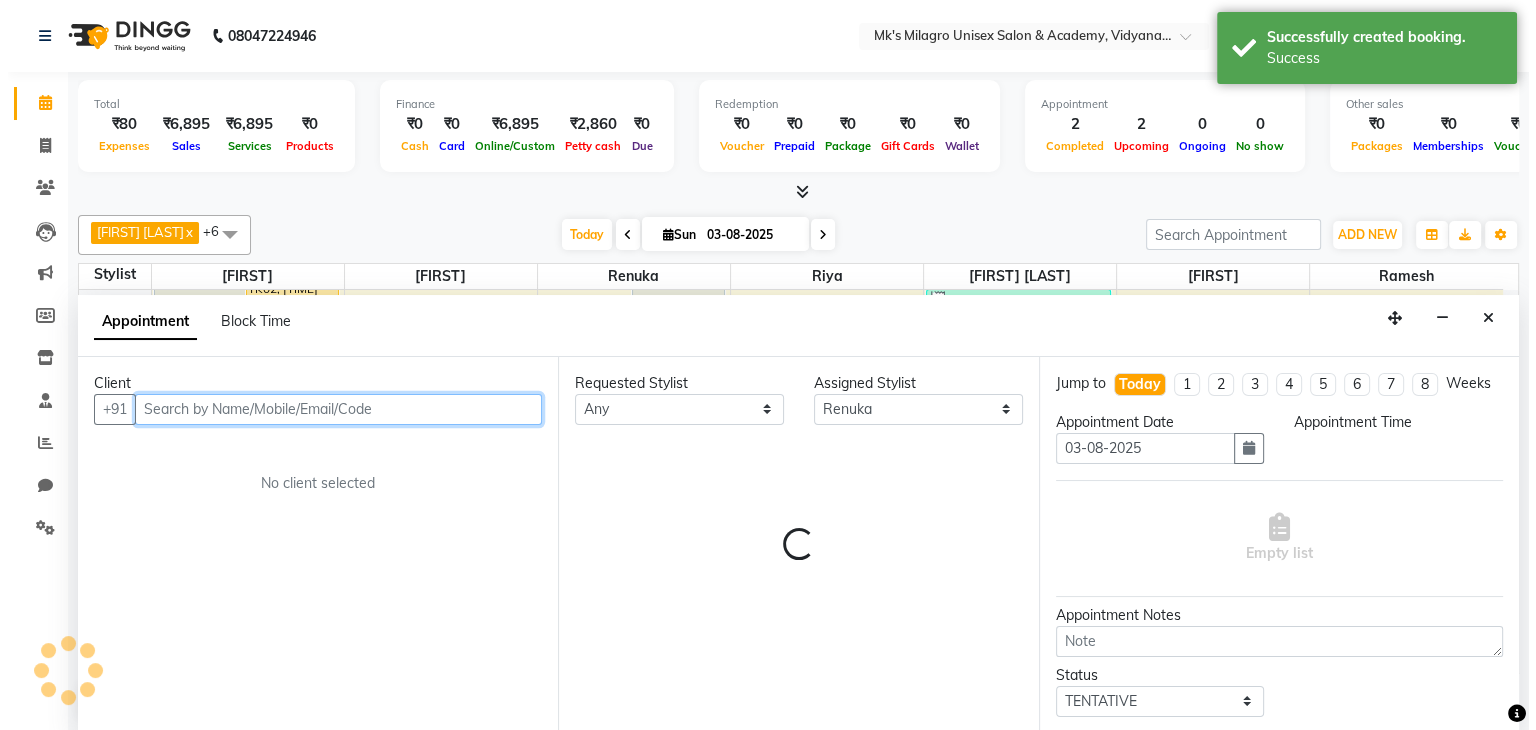 scroll, scrollTop: 1, scrollLeft: 0, axis: vertical 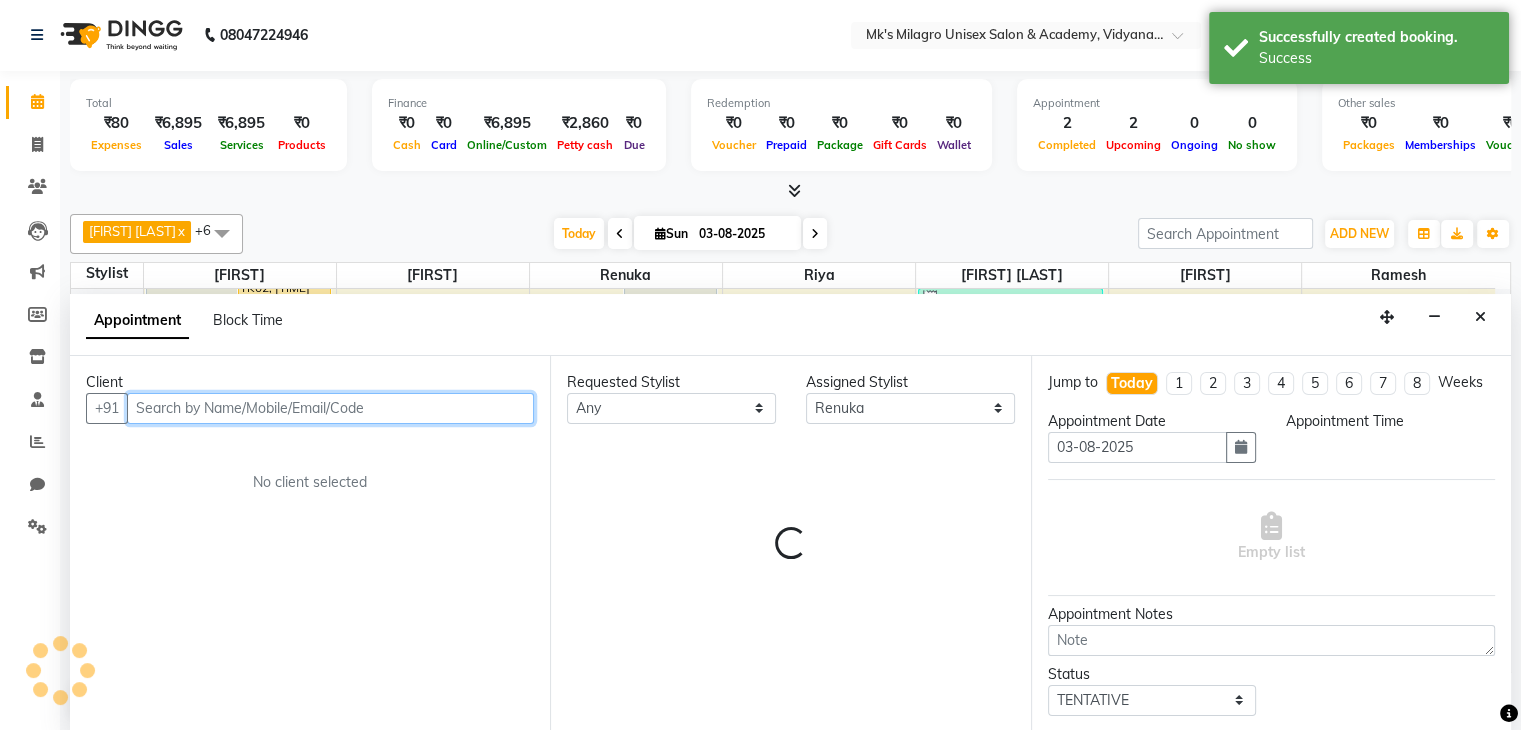 select on "1020" 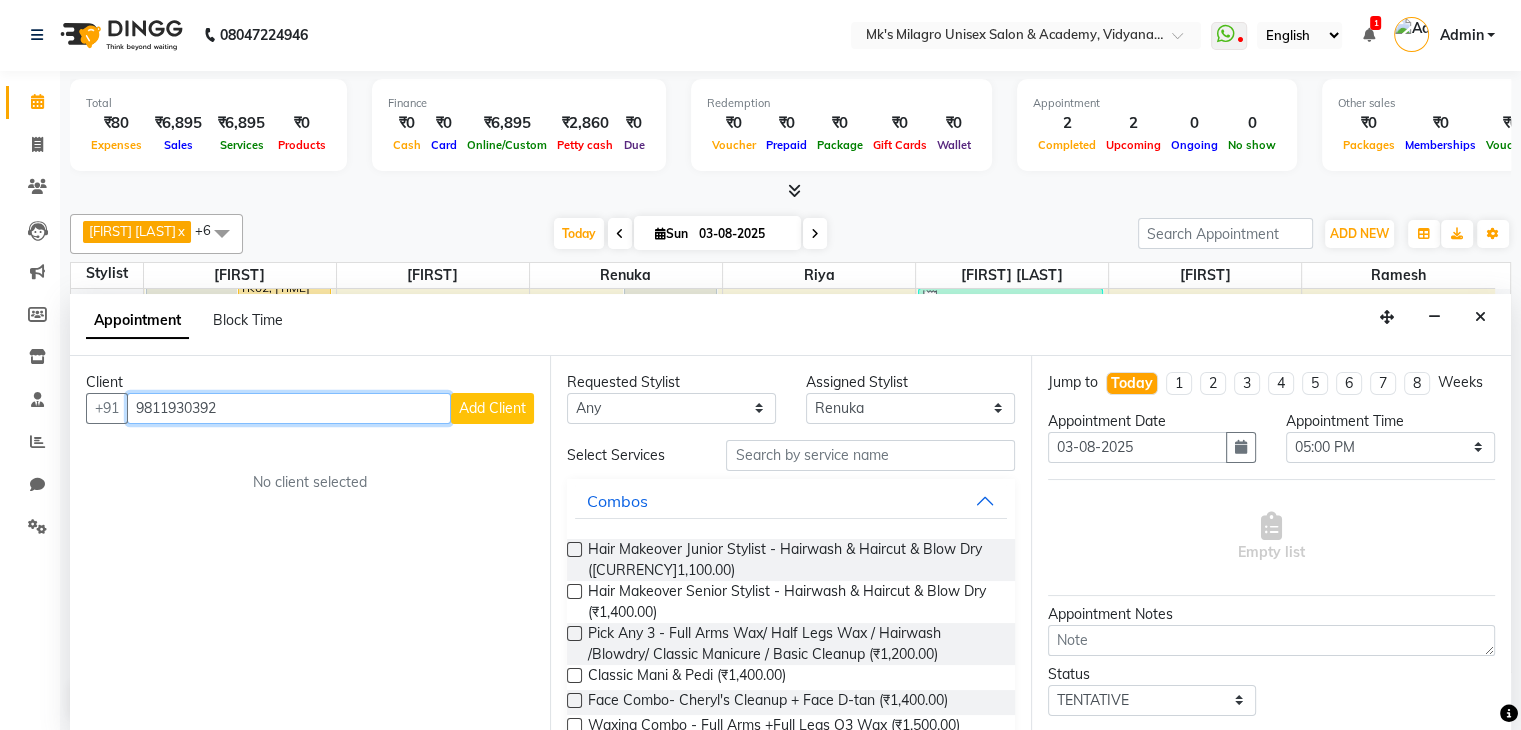 type on "9811930392" 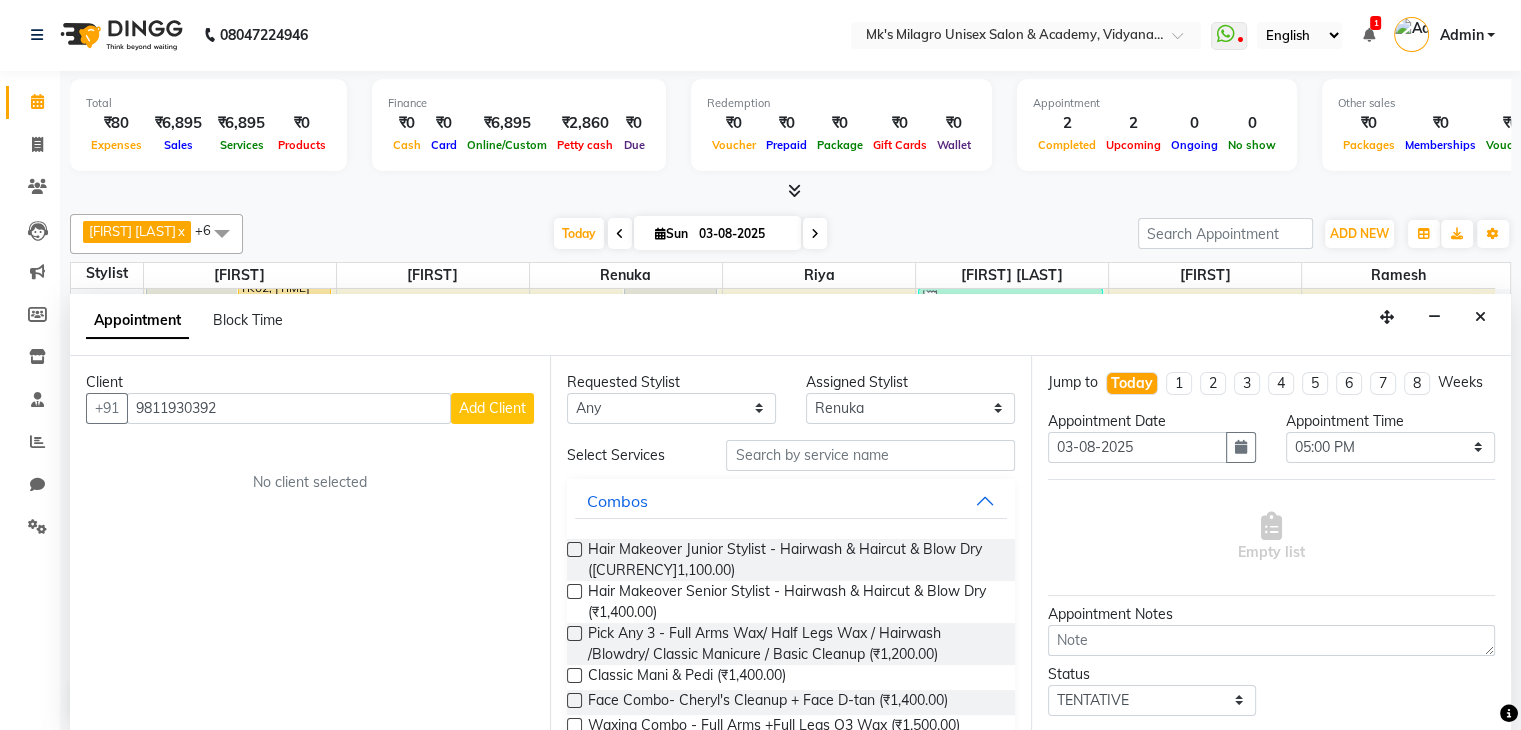 click on "Add Client" at bounding box center (492, 408) 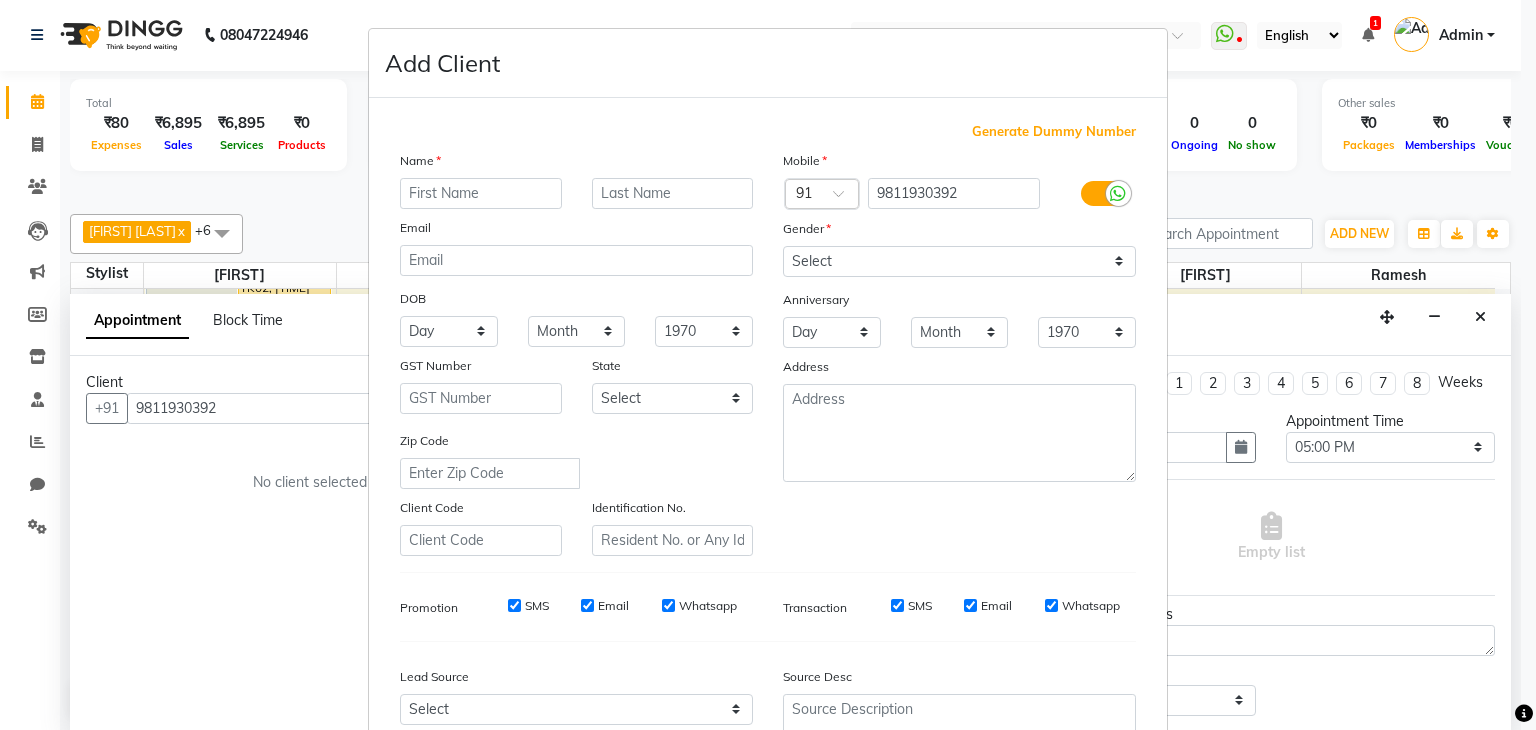 type on "p" 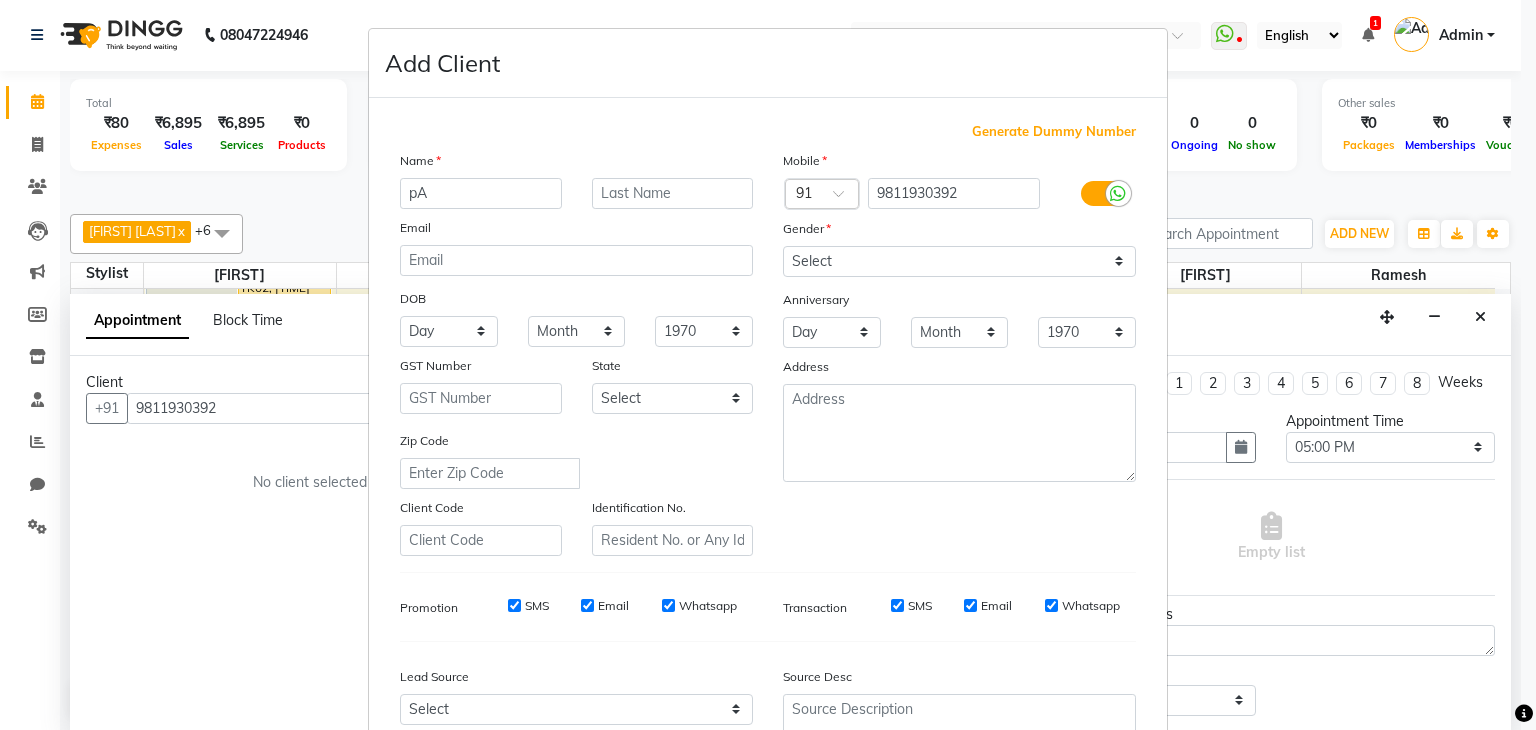 type on "p" 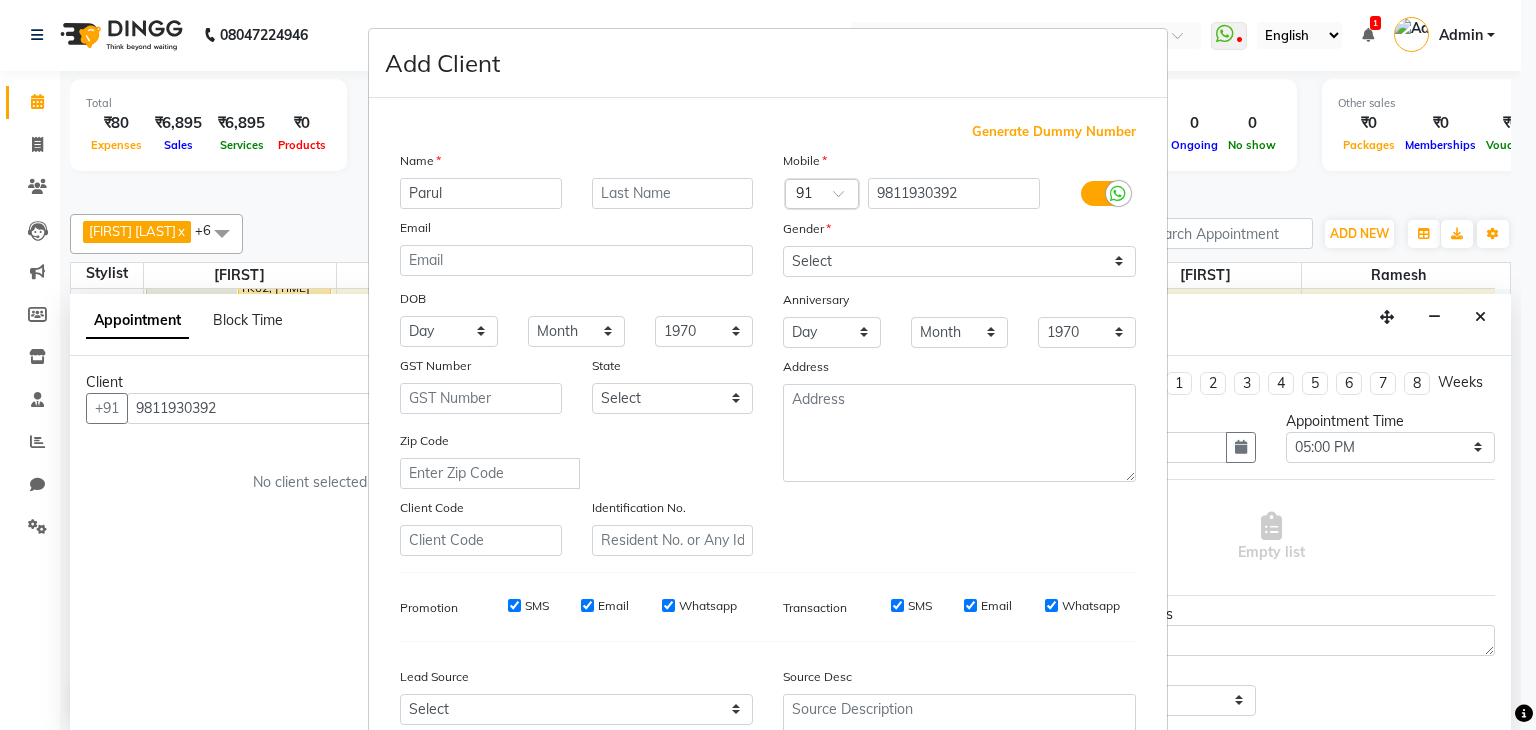 type on "Parul" 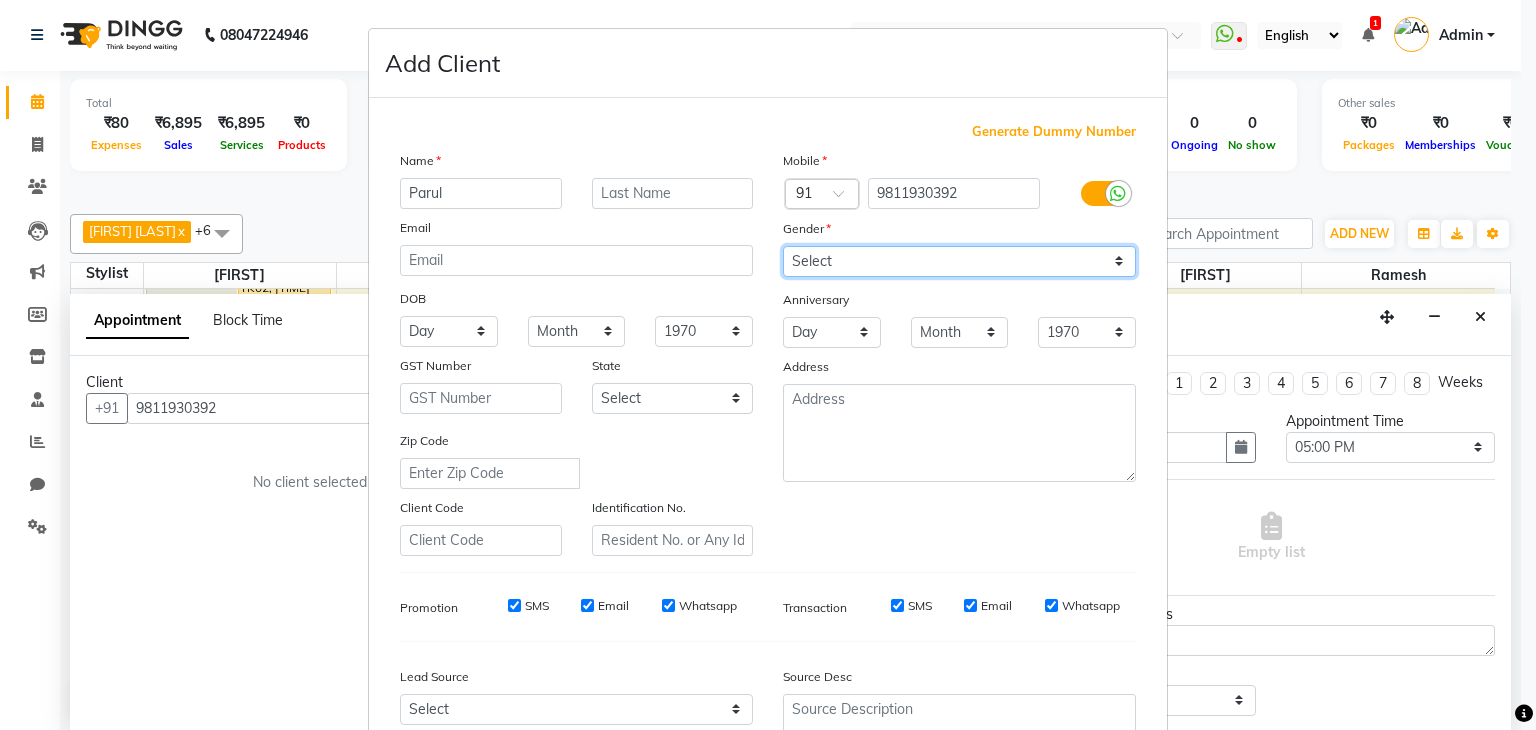 click on "Select Male Female Other Prefer Not To Say" at bounding box center (959, 261) 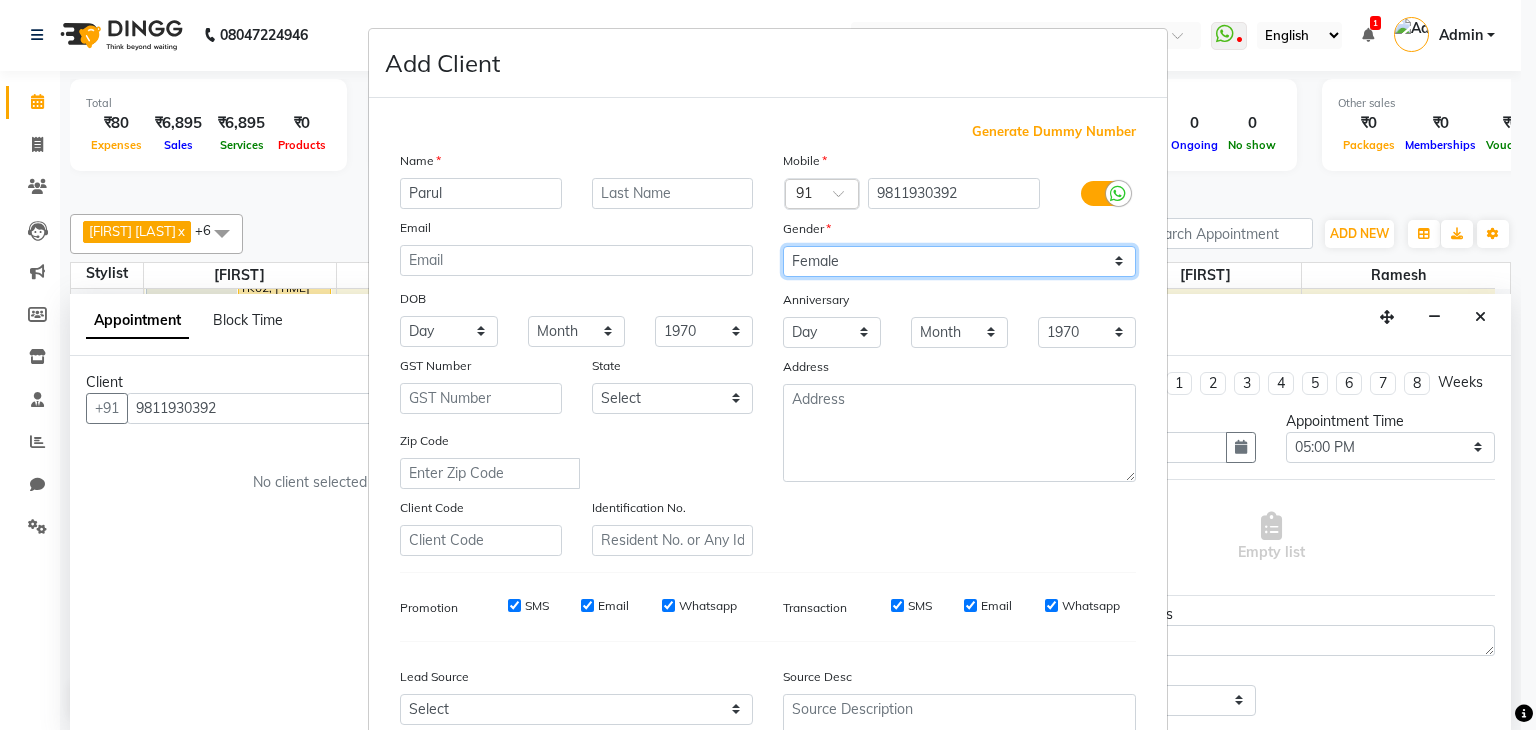 click on "Select Male Female Other Prefer Not To Say" at bounding box center [959, 261] 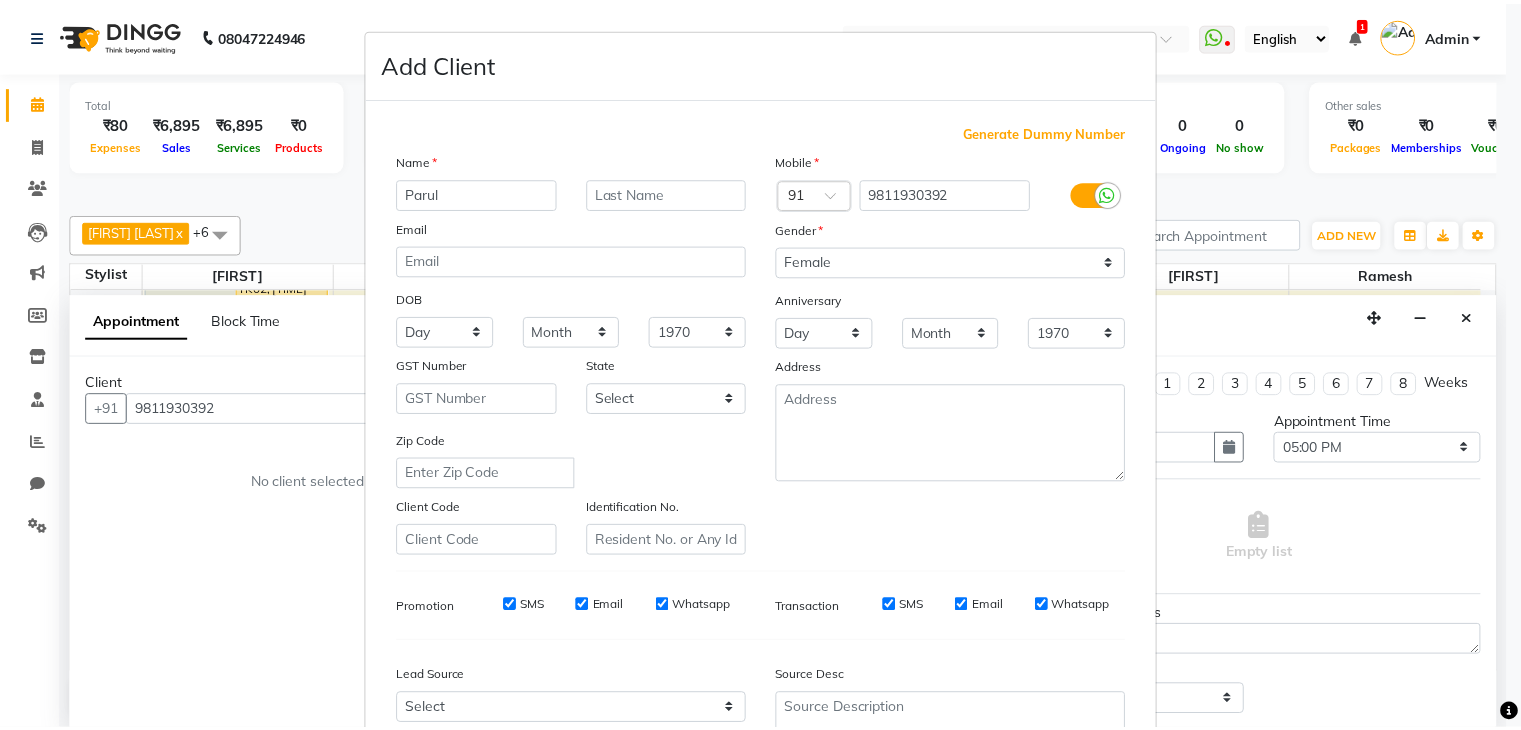 scroll, scrollTop: 203, scrollLeft: 0, axis: vertical 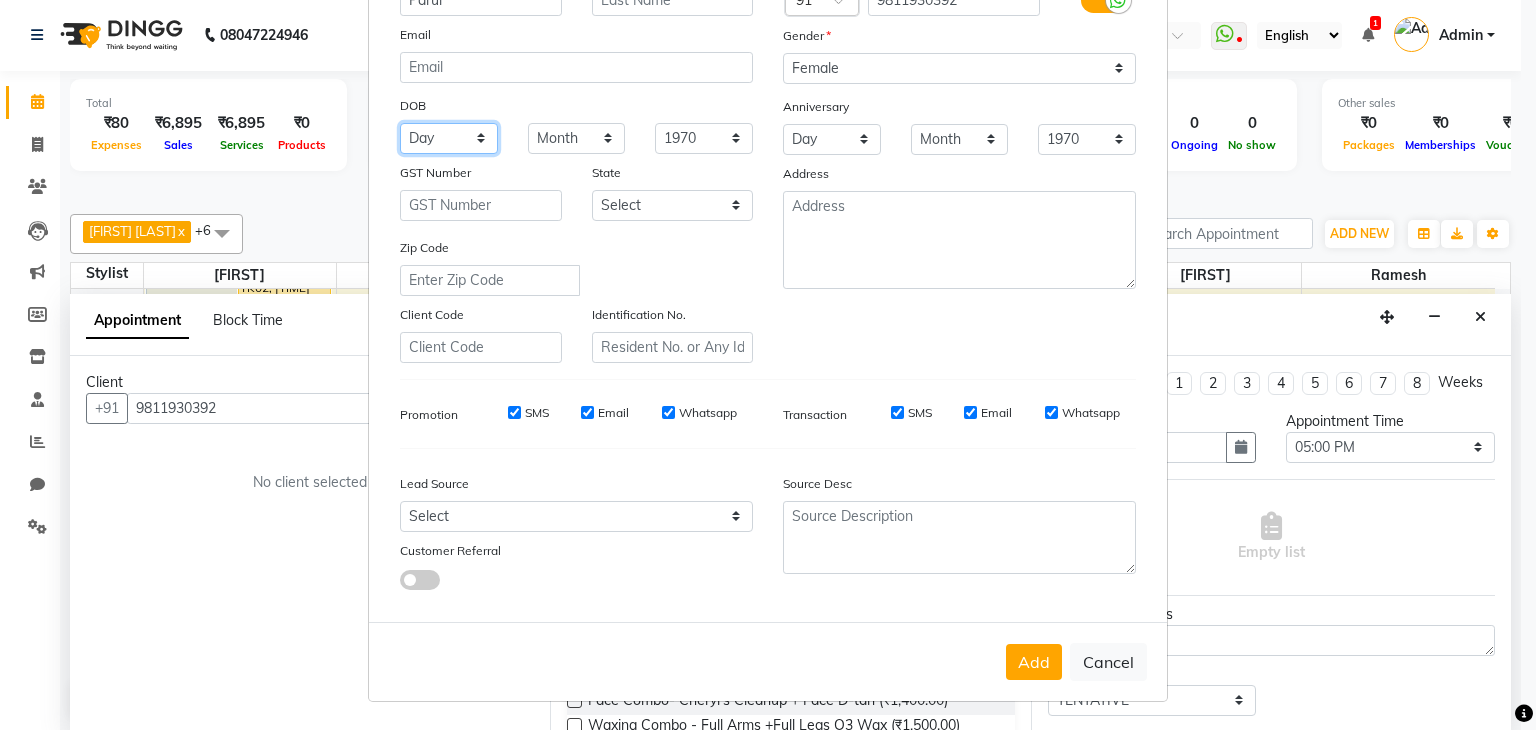 click on "Day 01 02 03 04 05 06 07 08 09 10 11 12 13 14 15 16 17 18 19 20 21 22 23 24 25 26 27 28 29 30 31" at bounding box center [449, 138] 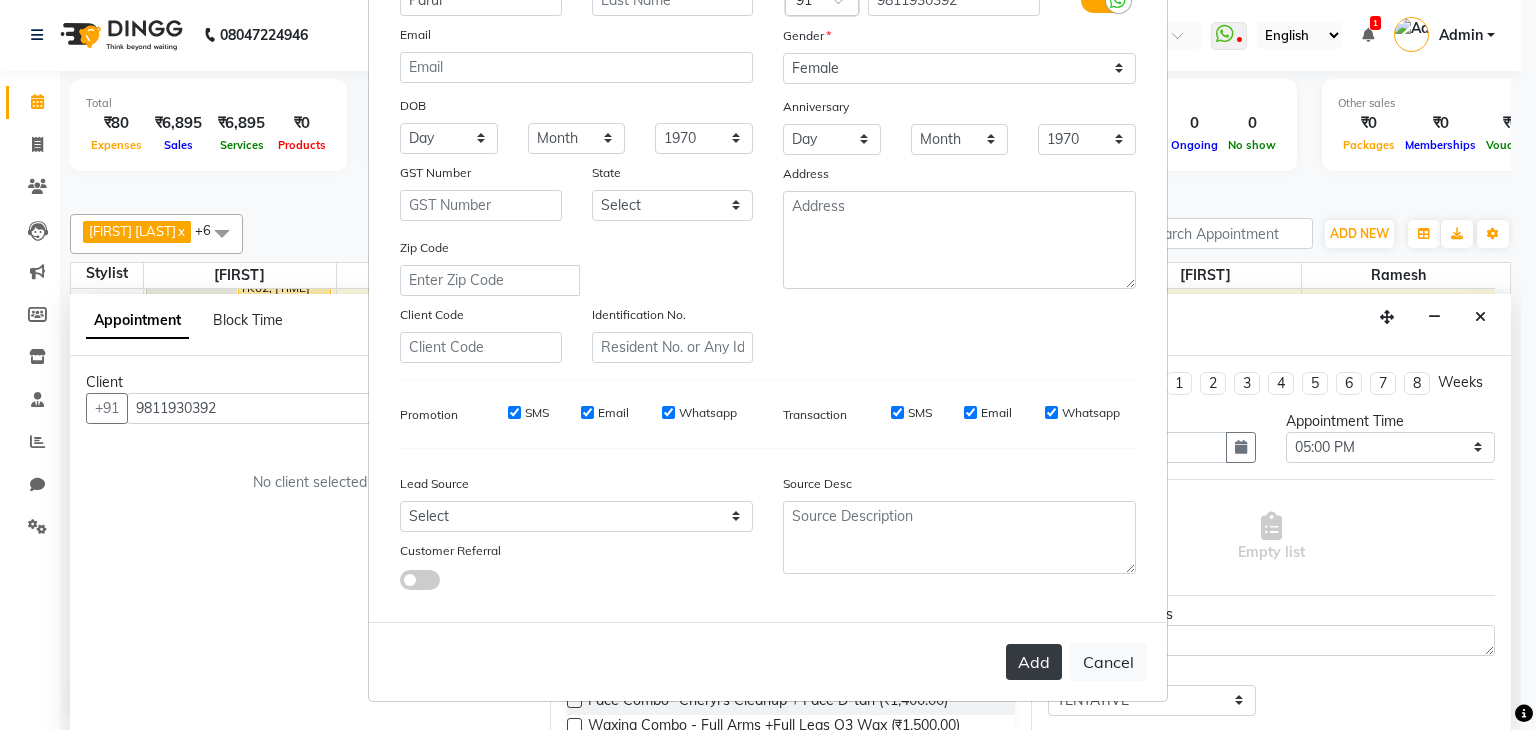click on "Add" at bounding box center (1034, 662) 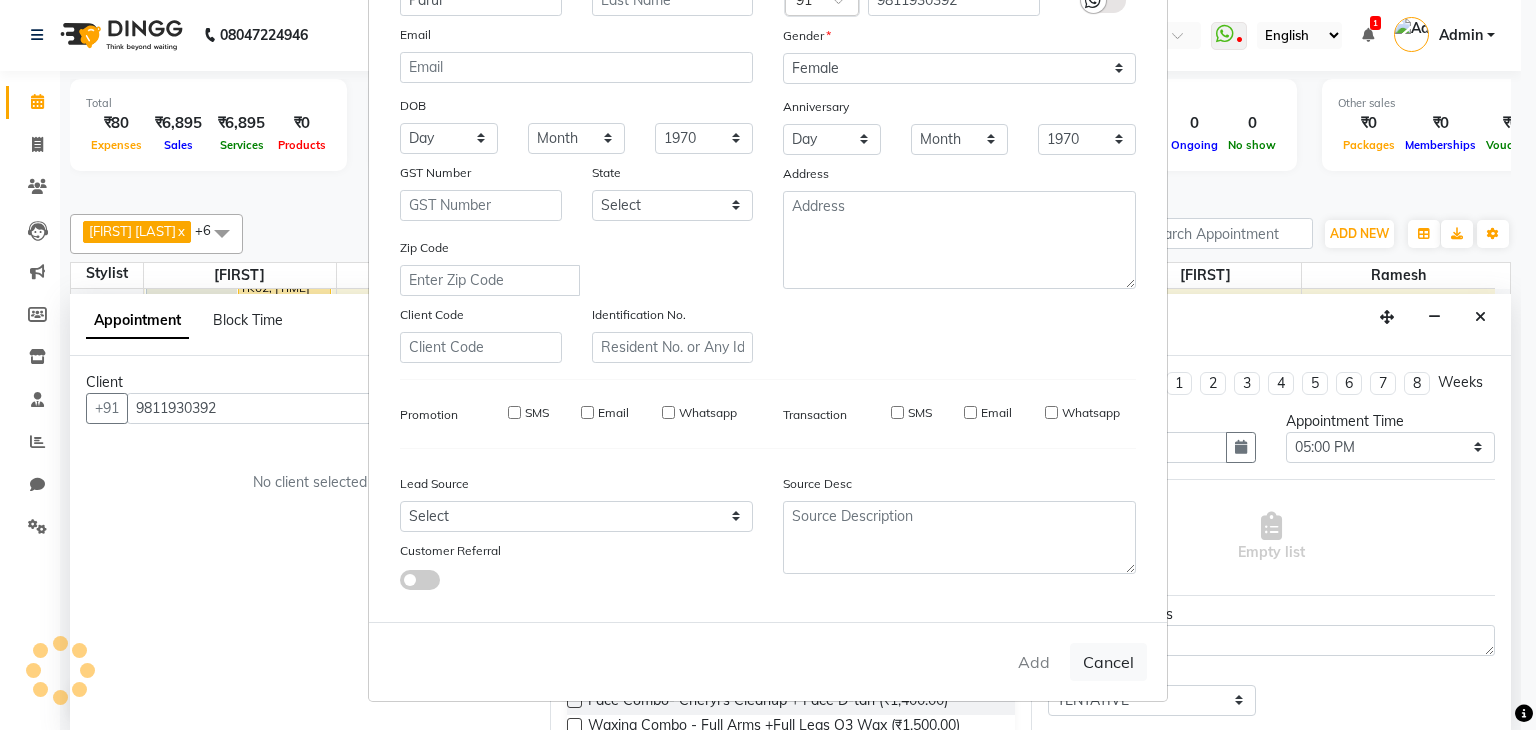 type 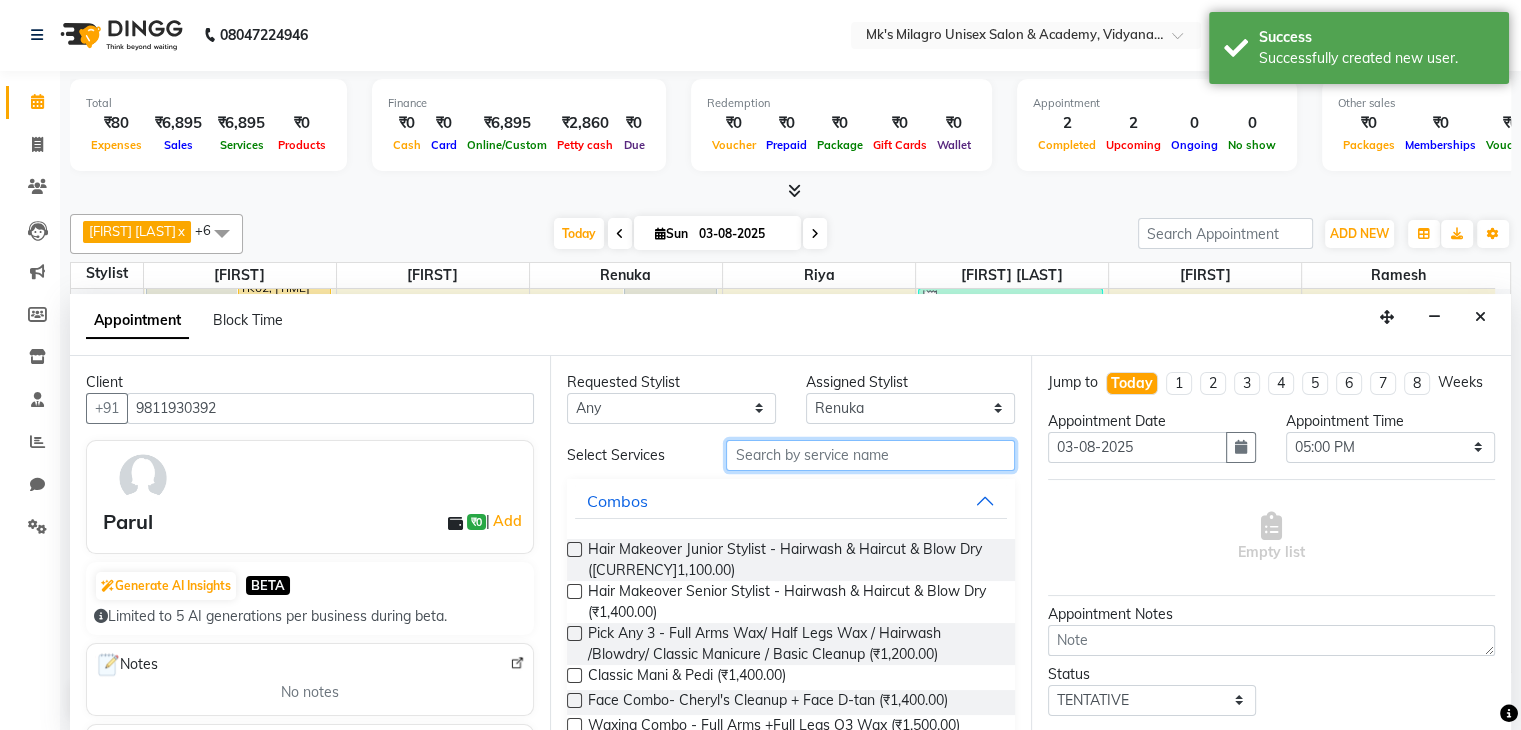click at bounding box center (870, 455) 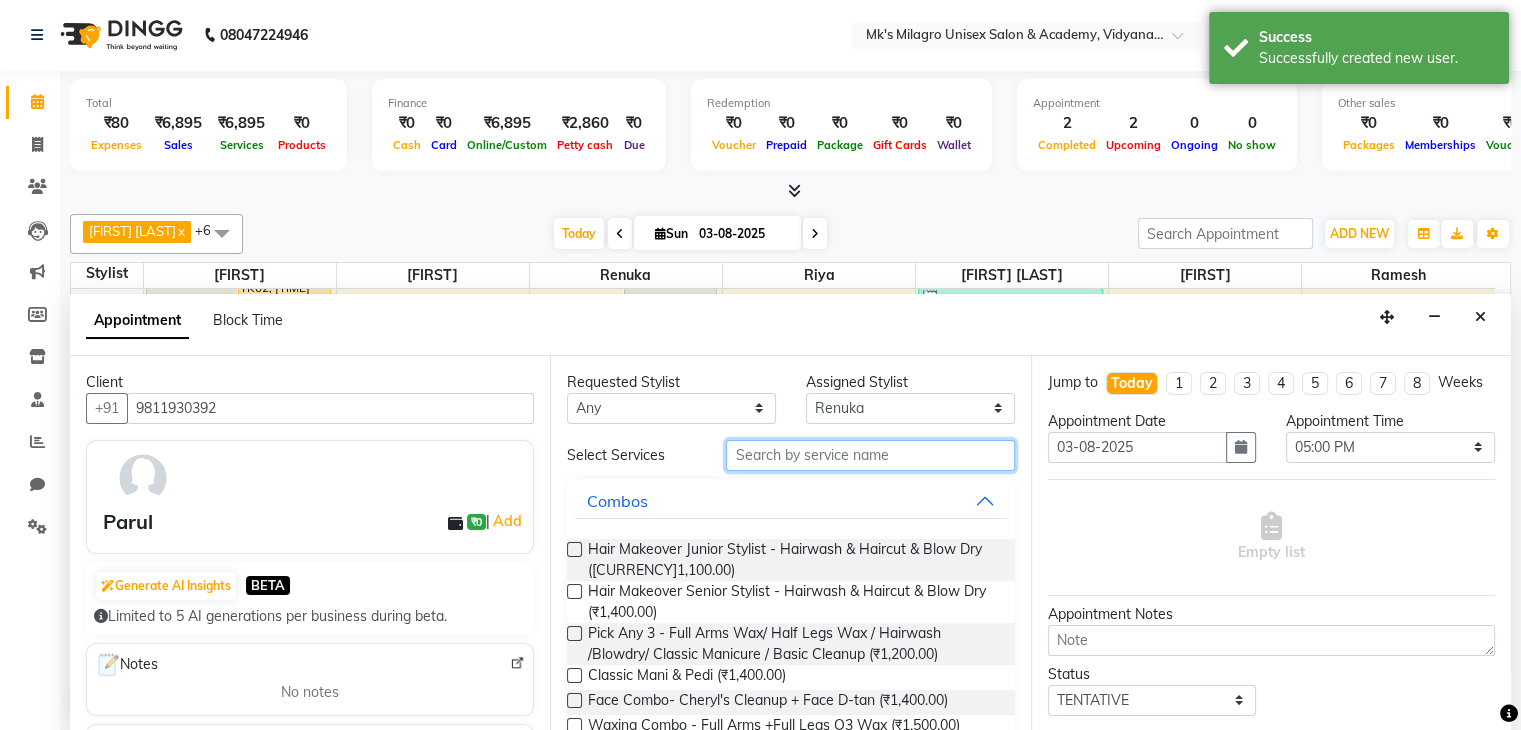 type on "j" 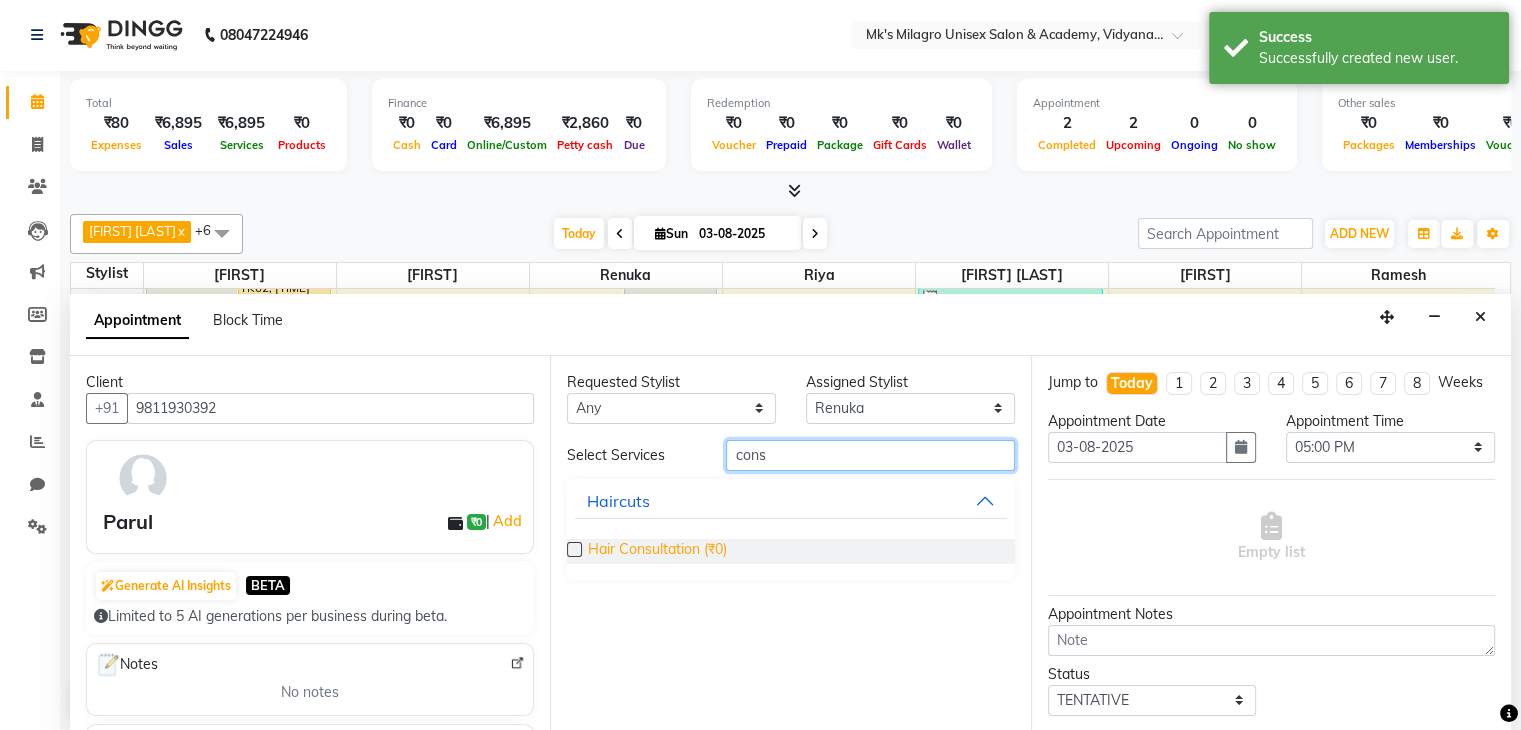 type on "cons" 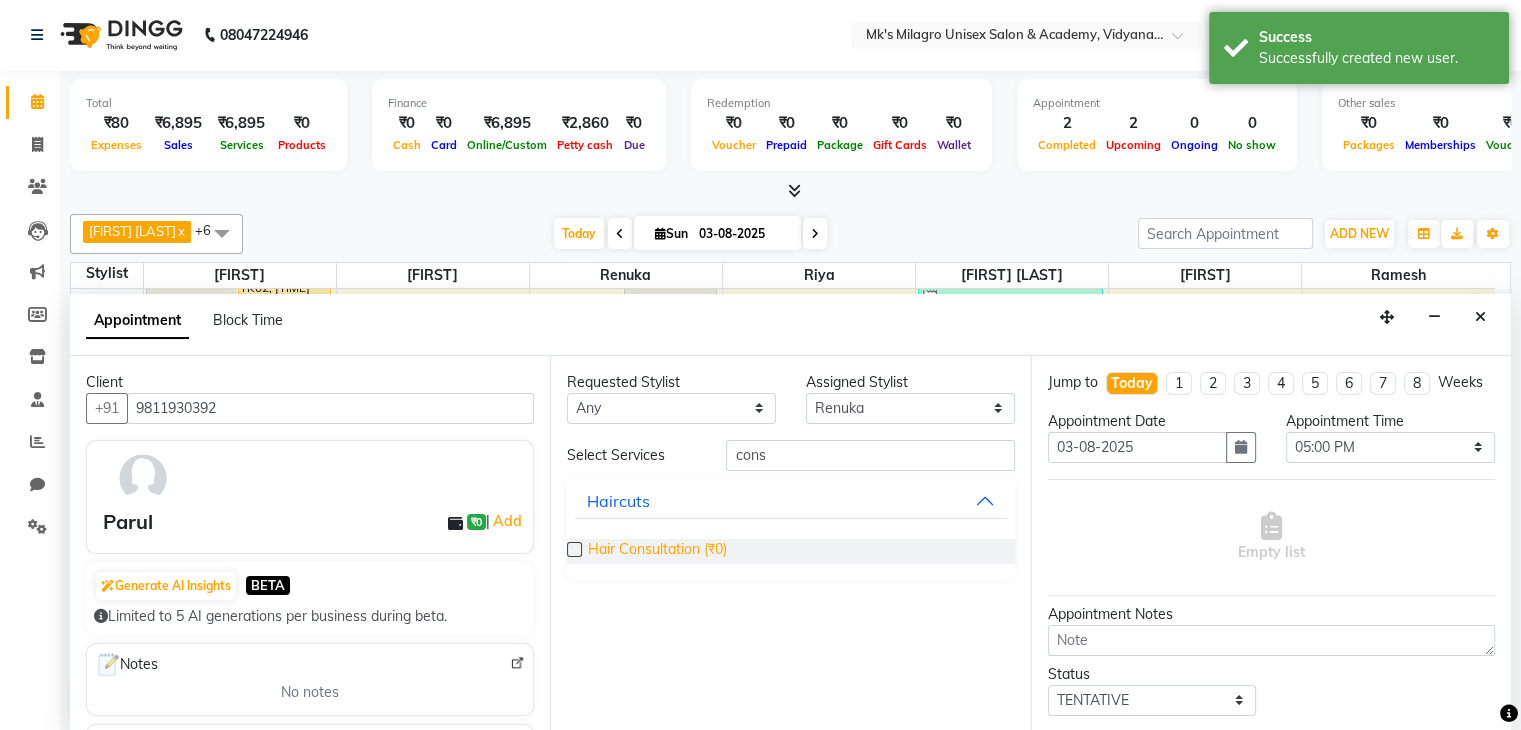 click on "Hair Consultation (₹0)" at bounding box center (657, 551) 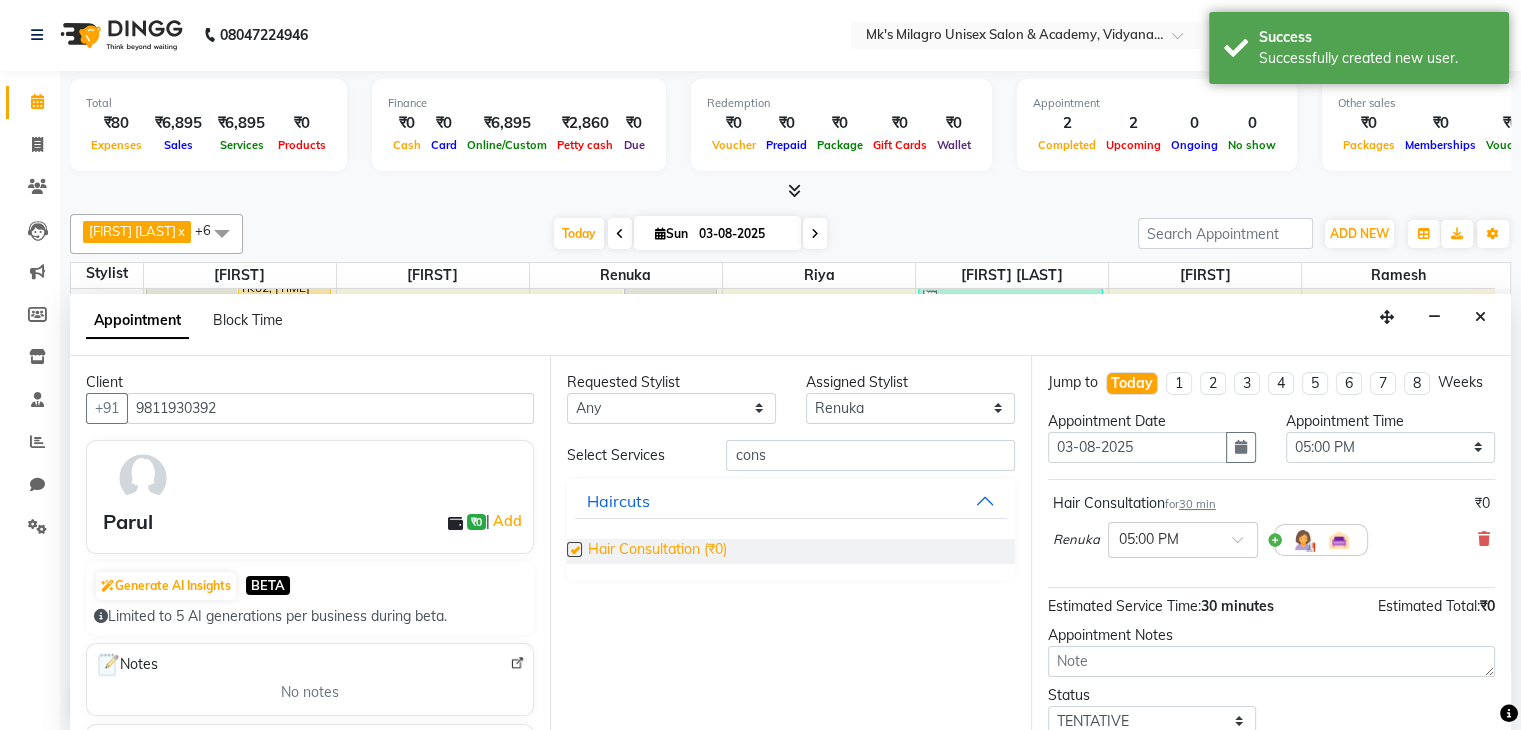 checkbox on "false" 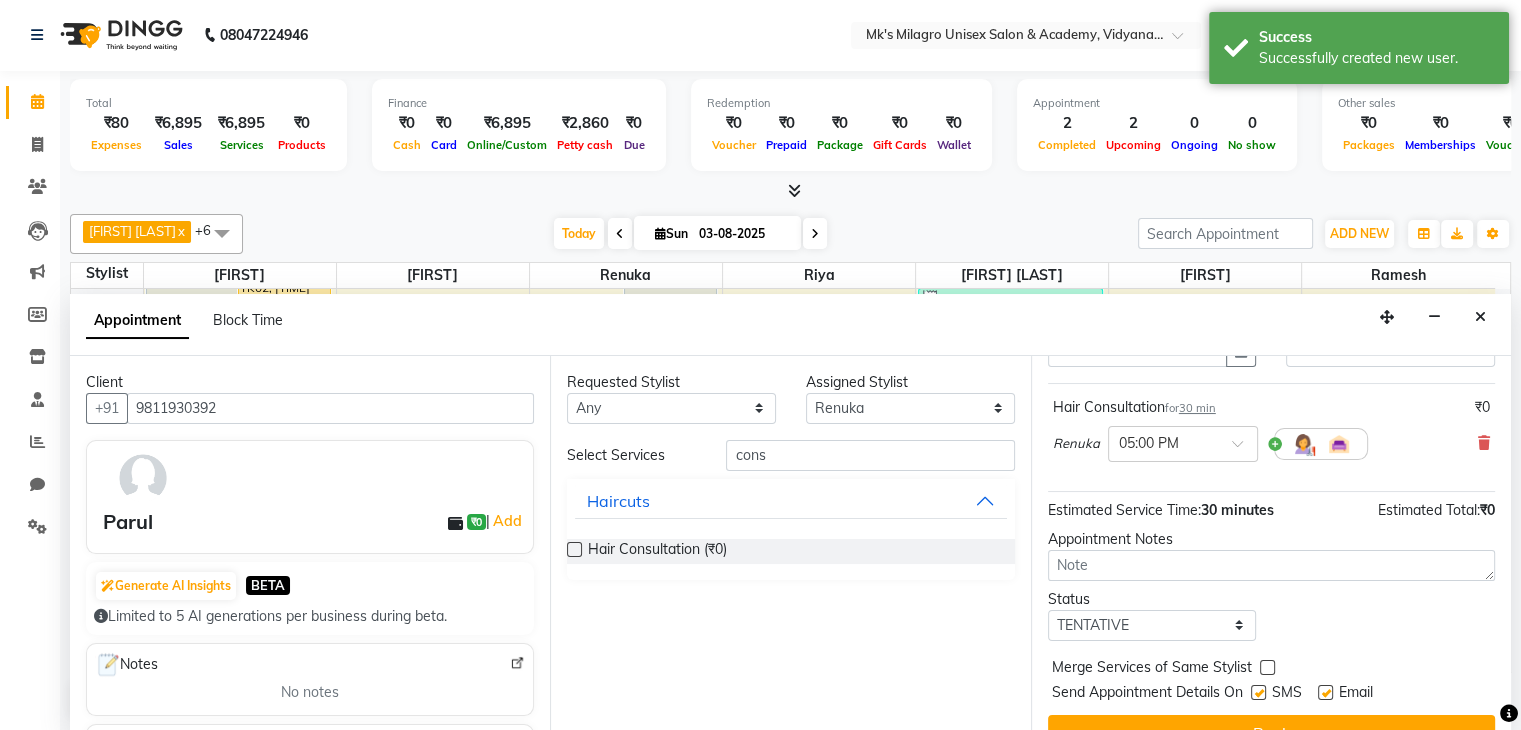 scroll, scrollTop: 149, scrollLeft: 0, axis: vertical 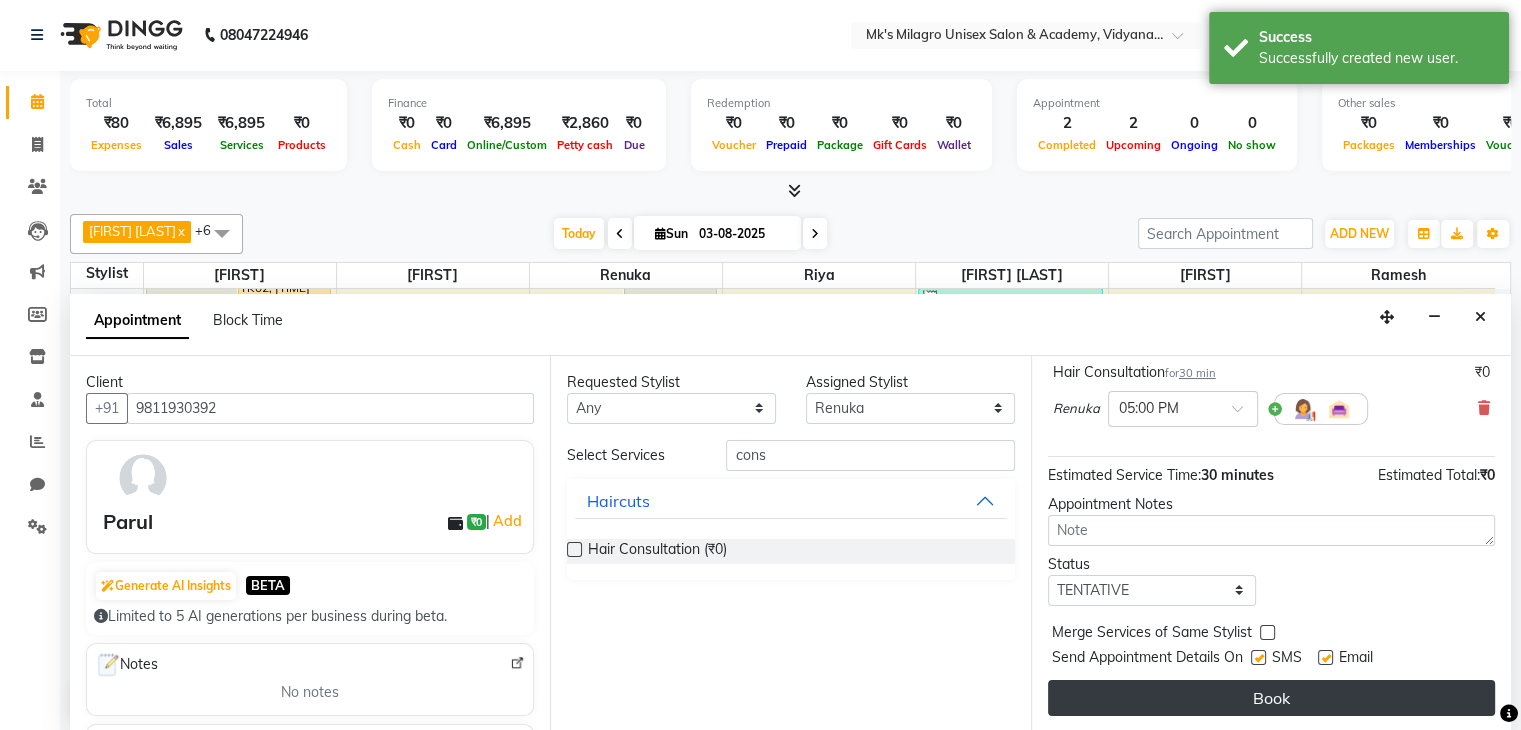 click on "Book" at bounding box center (1271, 698) 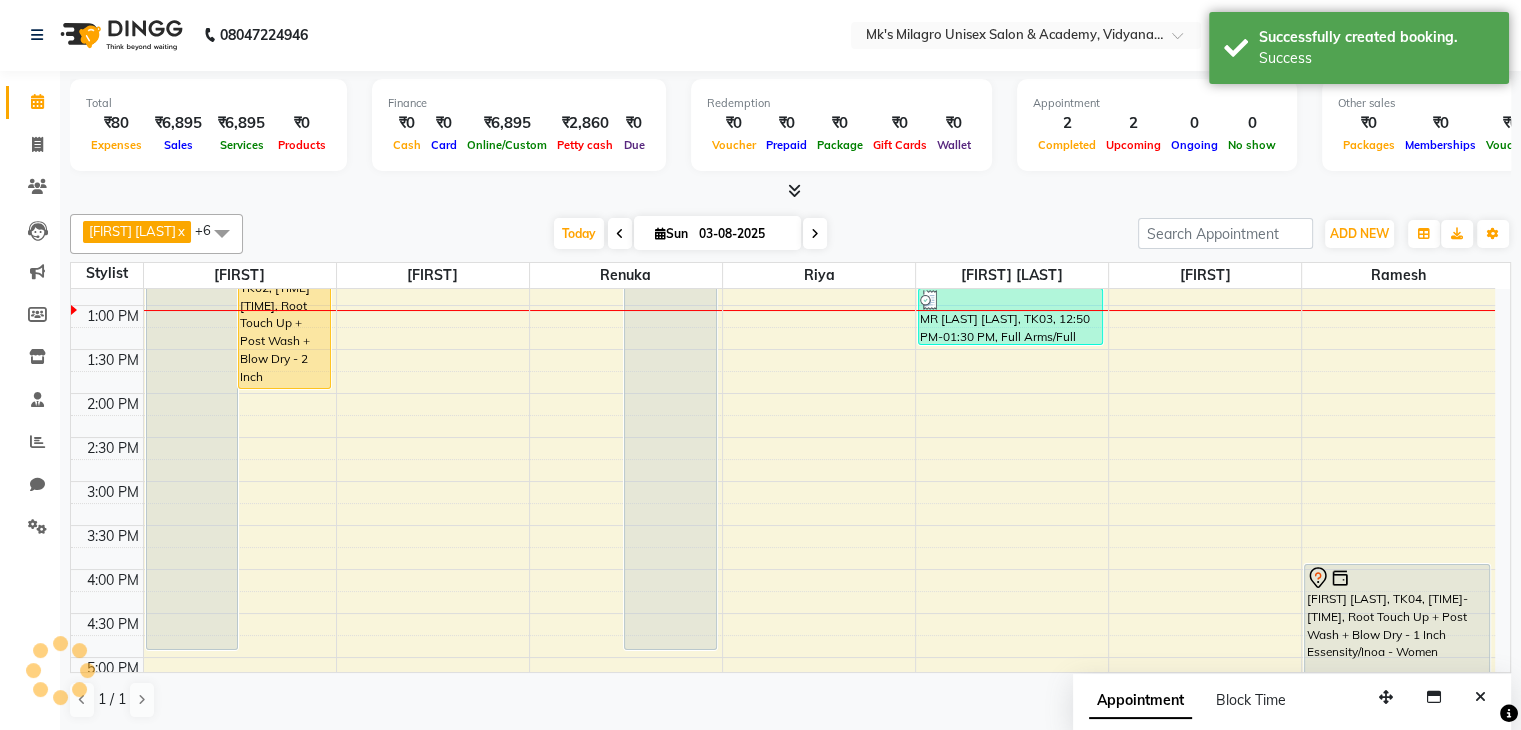 scroll, scrollTop: 0, scrollLeft: 0, axis: both 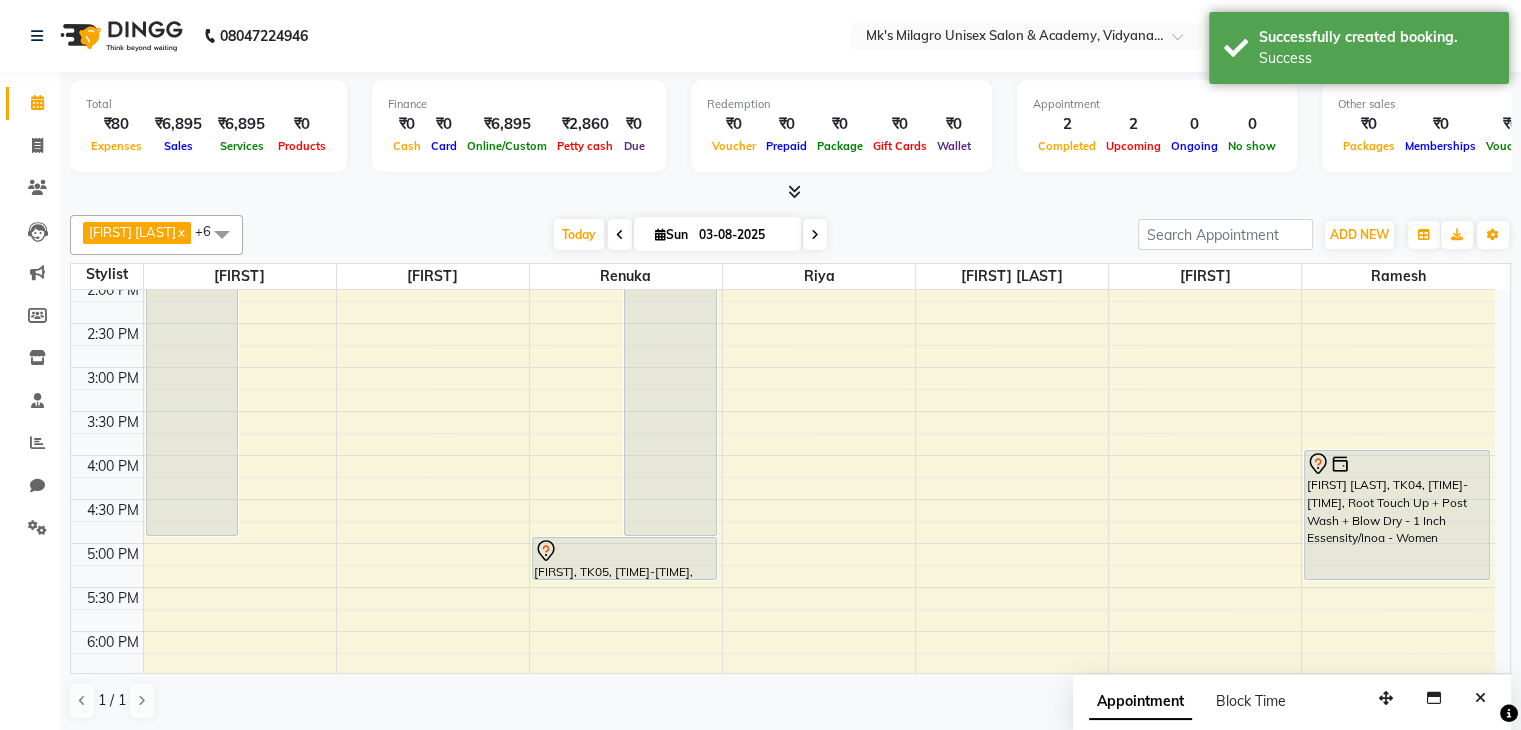 drag, startPoint x: 1509, startPoint y: 445, endPoint x: 1495, endPoint y: 481, distance: 38.626415 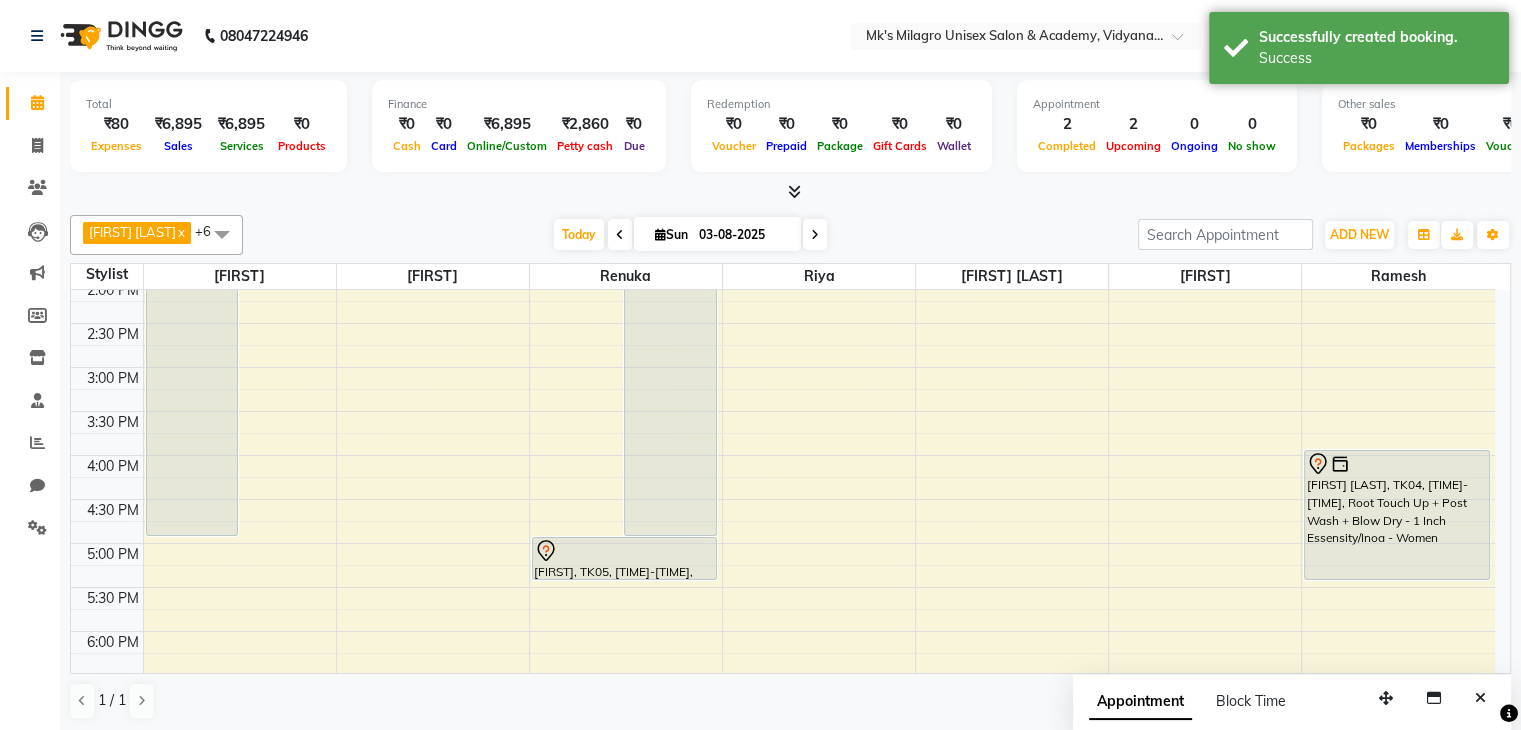 click on "[TIME] [TIME] [TIME] [TIME] [TIME] [TIME] [TIME] [TIME] [TIME] [TIME] [TIME] [TIME] [TIME] [TIME] [TIME] [TIME] [TIME] [TIME] [TIME] [TIME] [TIME] [TIME] [TIME] [TIME]             MR [LAST] [LAST], TK01, 11:00 AM-05:00 PM, Botosmooth - Medium    [FIRST] [LAST], TK02, 12:30 PM-02:00 PM, Root Touch Up + Post Wash + Blow Dry - 2 Inch Matrix/Godrej - Women     MR [LAST] [LAST], TK03, 06:50 AM-12:50 PM, Botosmooth - Medium (₹9000)             MR [LAST] [LAST], TK01, 11:00 AM-05:00 PM, Botosmooth - Medium             [FIRST], TK05, 05:00 PM-05:30 PM, Hair Consultation     MR [LAST] [LAST], TK03, 12:50 PM-01:30 PM, Full Arms/Full Legs - Lipo - Men/Women (₹850)             [FIRST] [LAST], TK04, 04:00 PM-05:30 PM, Root Touch Up + Post Wash + Blow Dry  - 1 Inch Essensity/Inoa - Women" at bounding box center (790, 481) 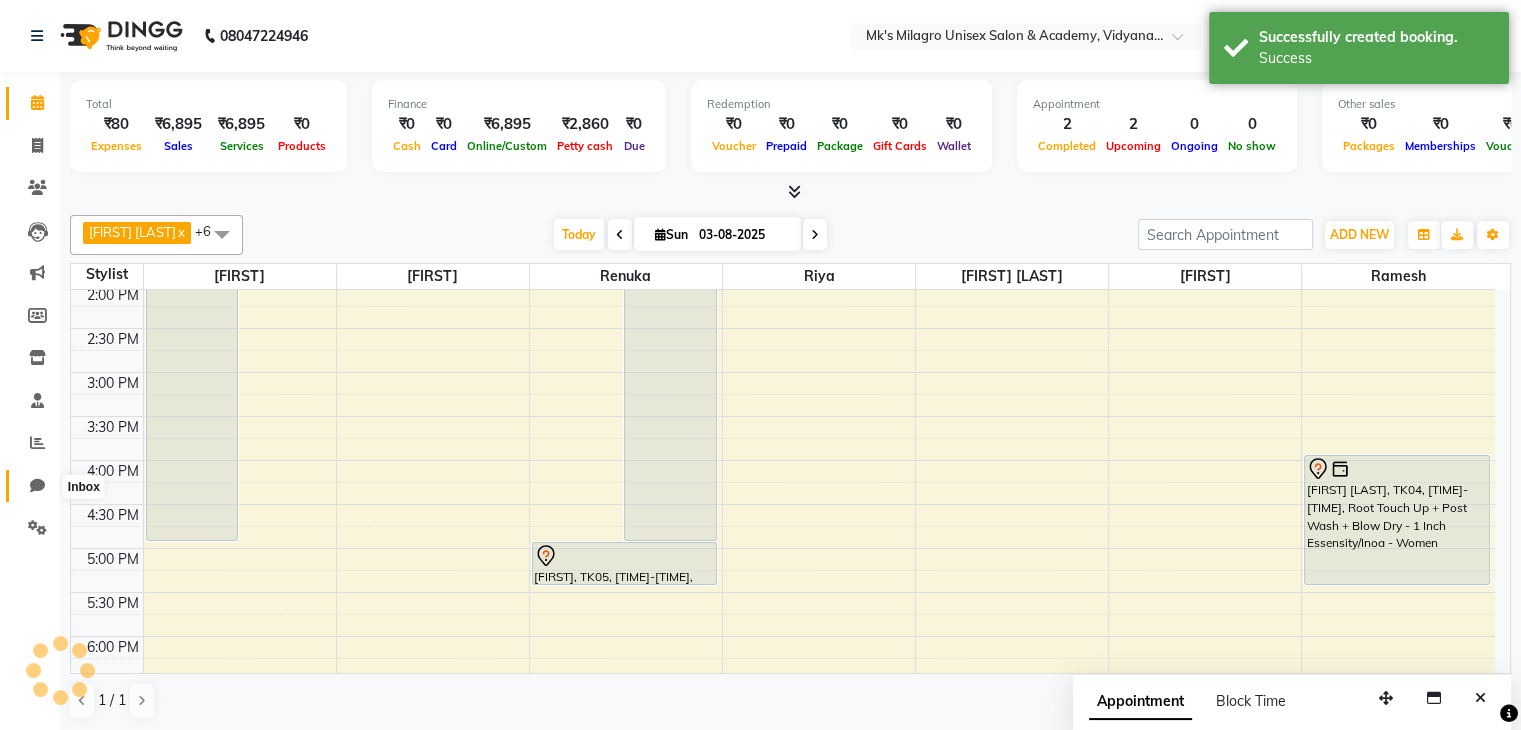 click 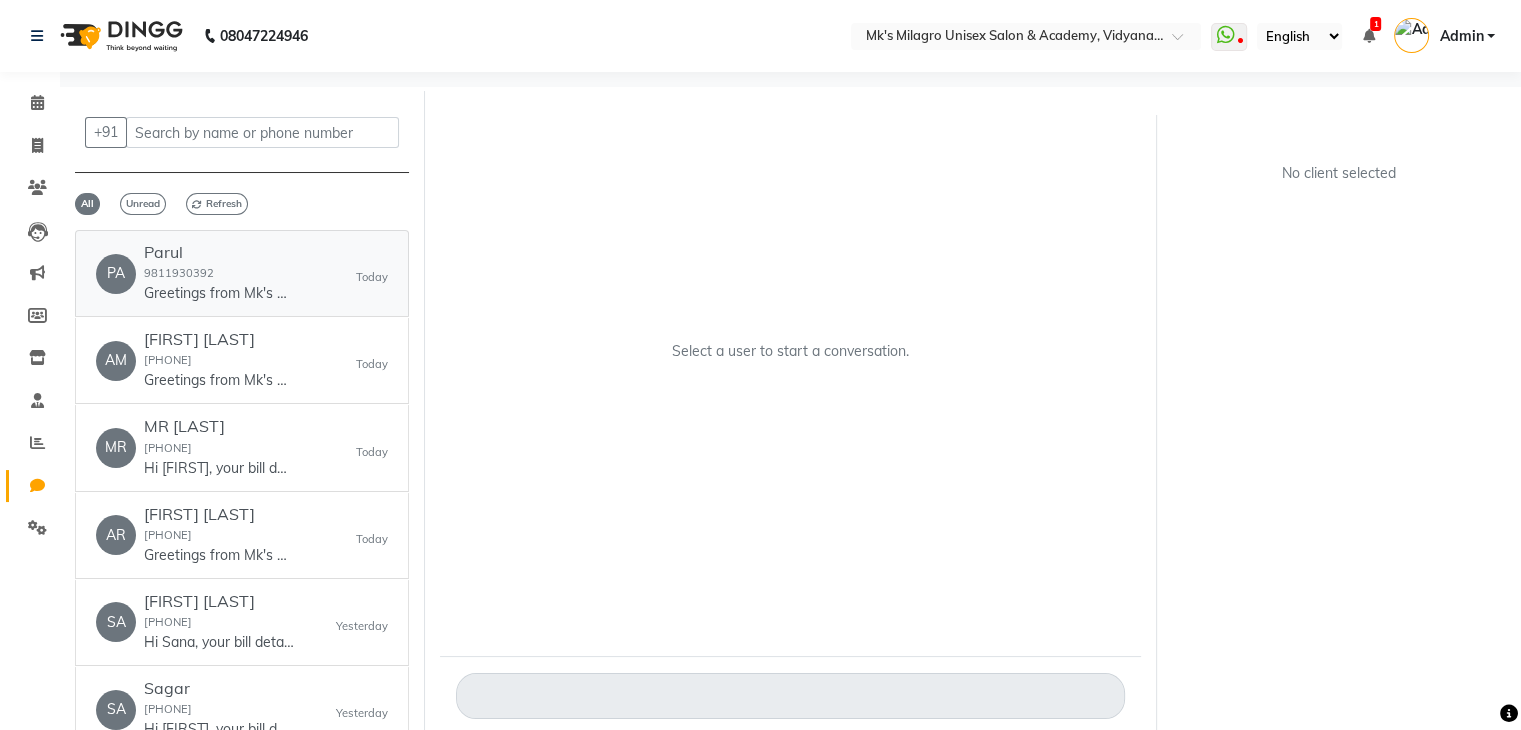 click on "9811930392" 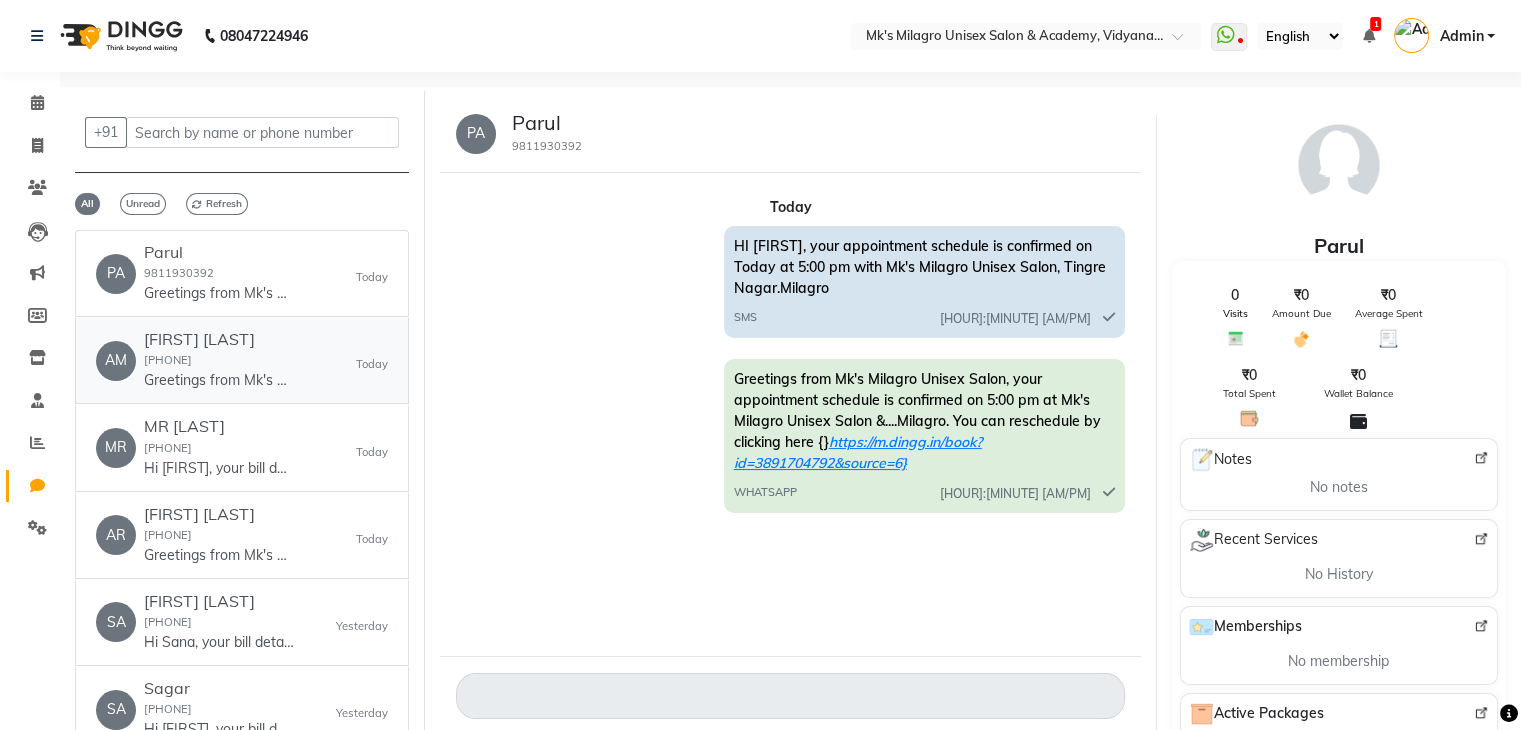 click on "Greetings from Mk's Milagro Unisex Salon, your appointment schedule is confirmed on 4:00 pm at Mk's Milagro Unisex Salon &....Milagro.  You can reschedule by clicking here  { https://m.dingg.in/book?id=3891704792&source=6}" 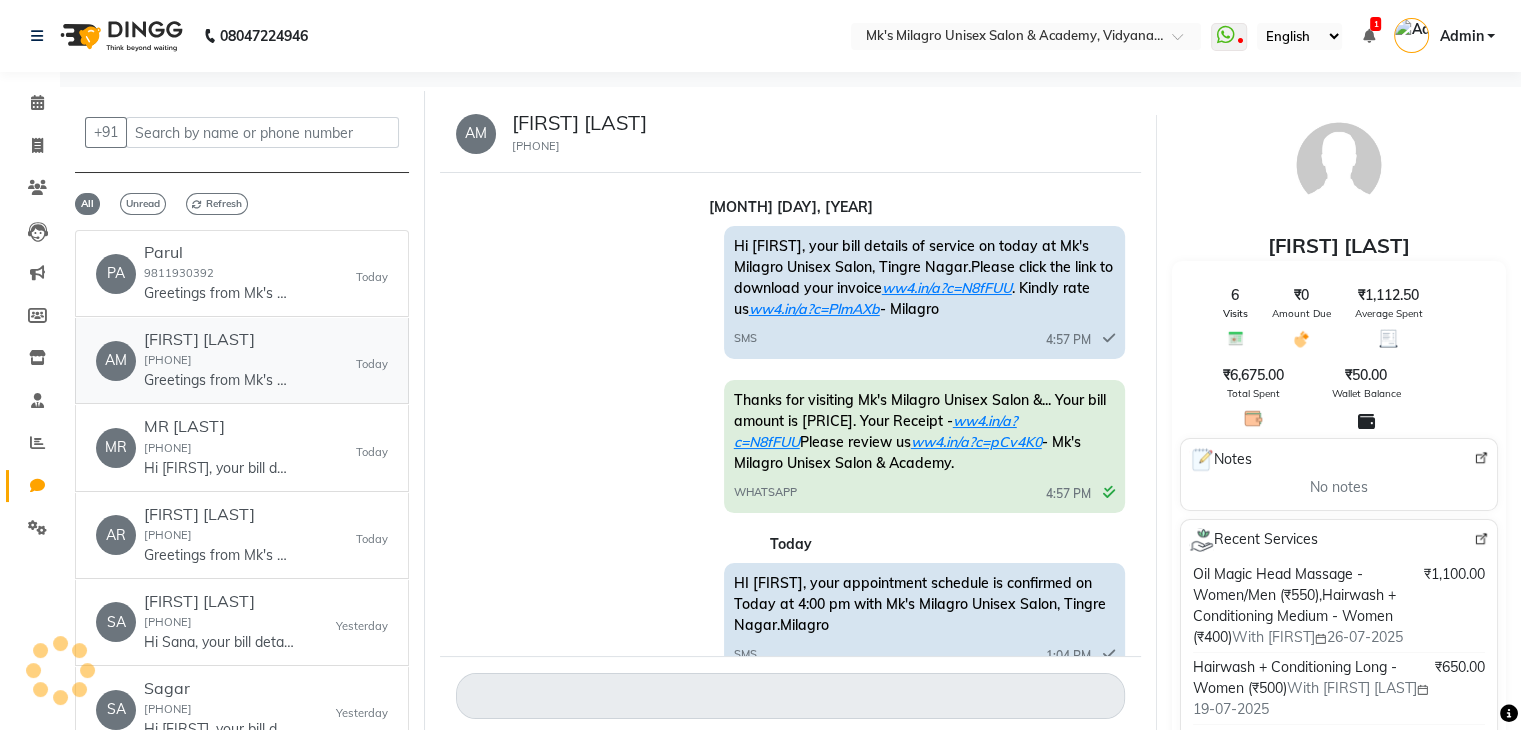 scroll, scrollTop: 198, scrollLeft: 0, axis: vertical 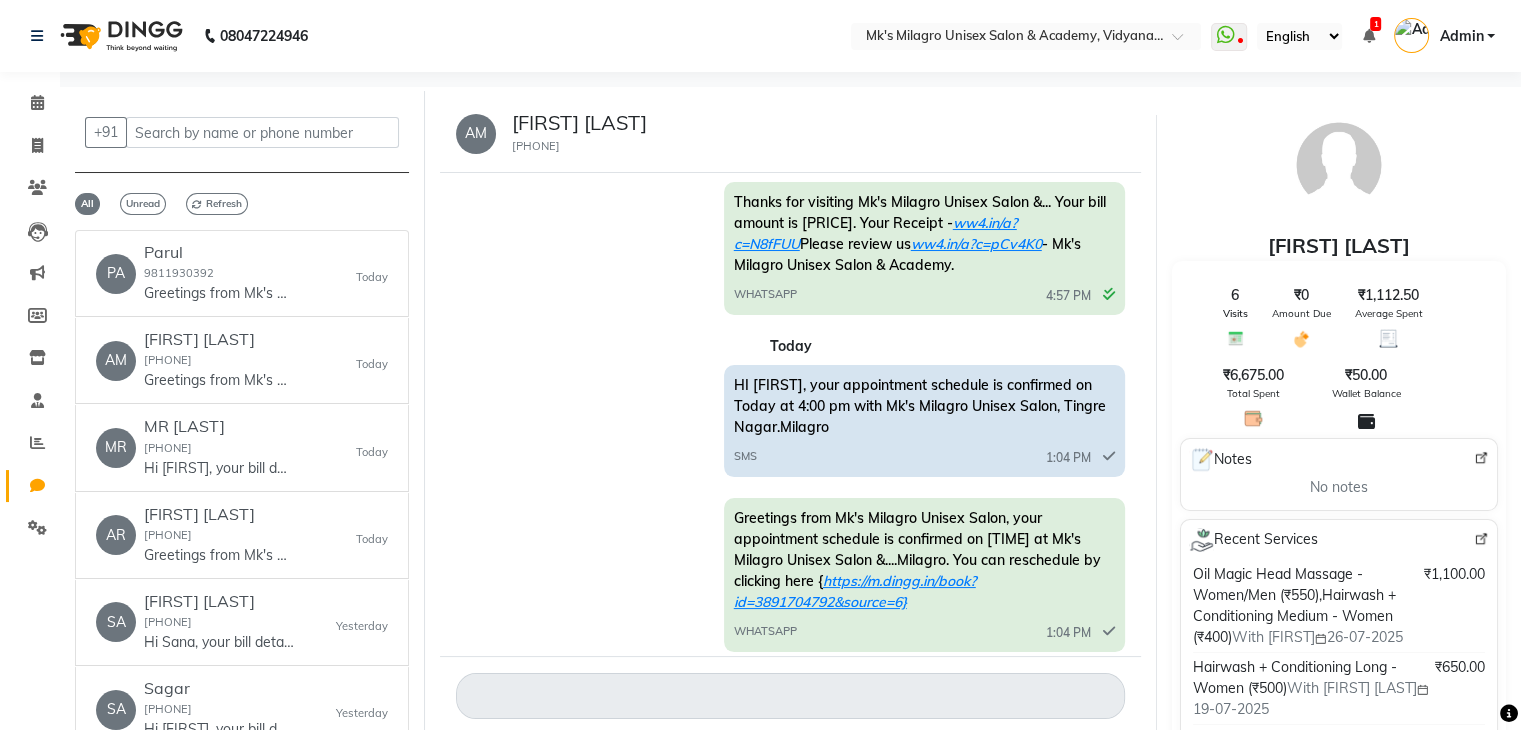 click on "1" at bounding box center (1375, 24) 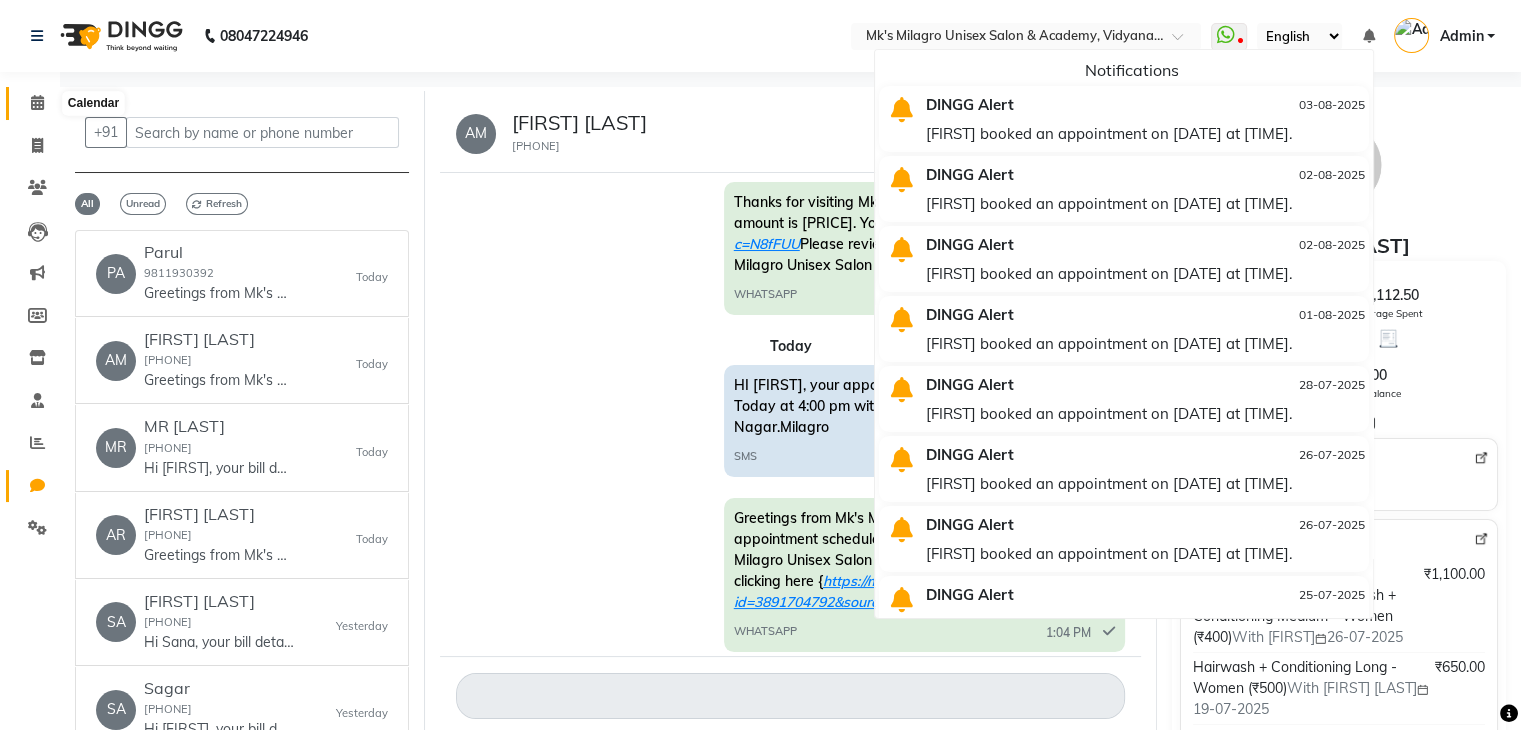 click 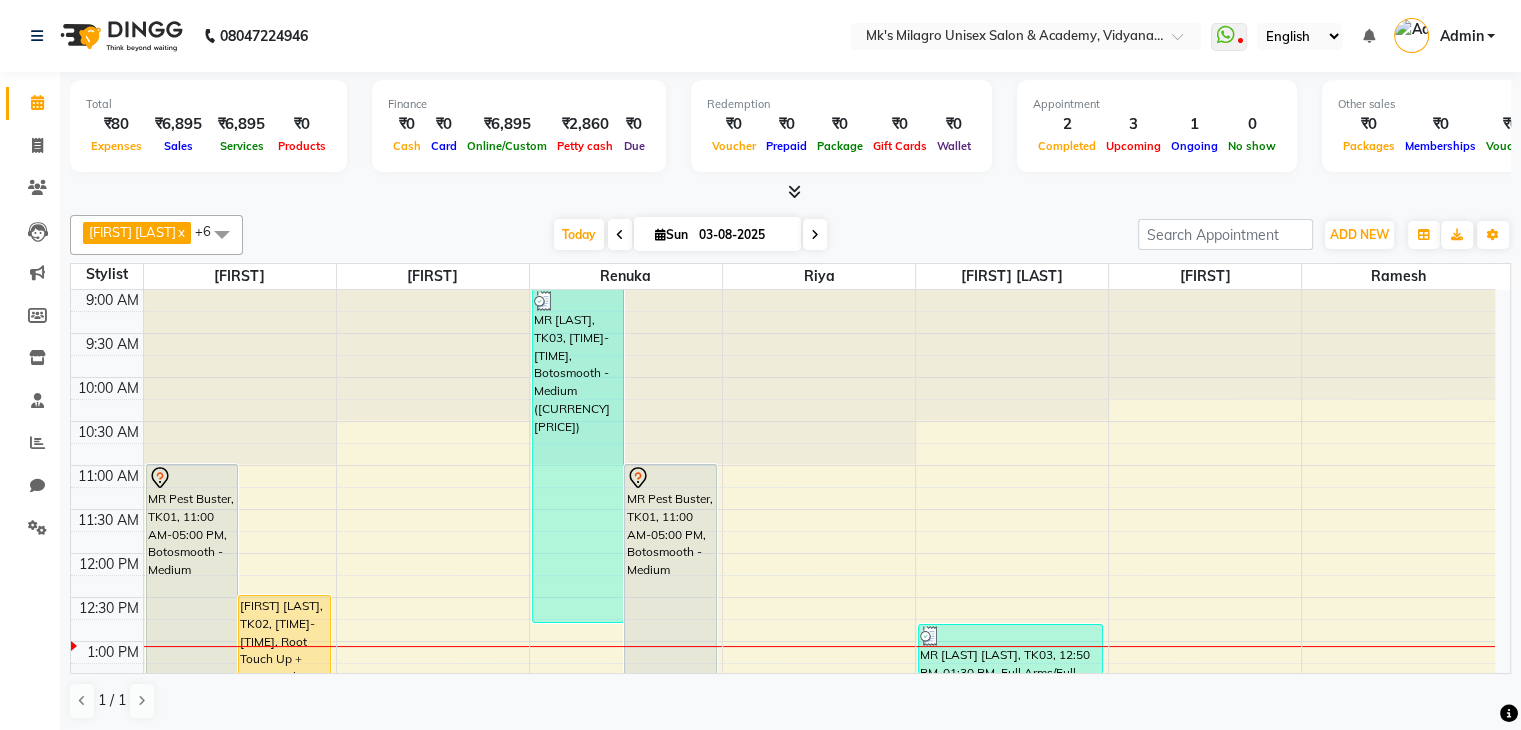 scroll, scrollTop: 1, scrollLeft: 0, axis: vertical 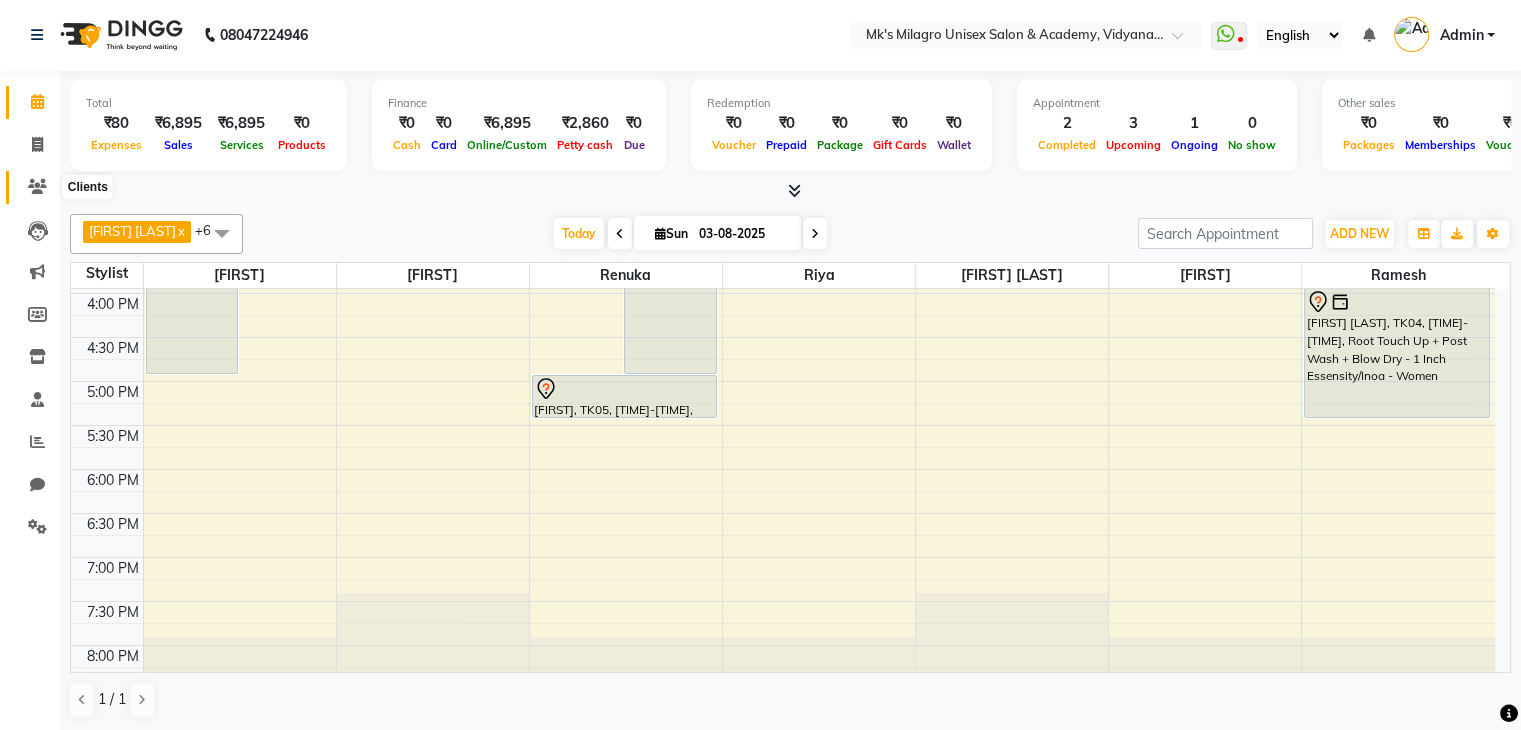 click 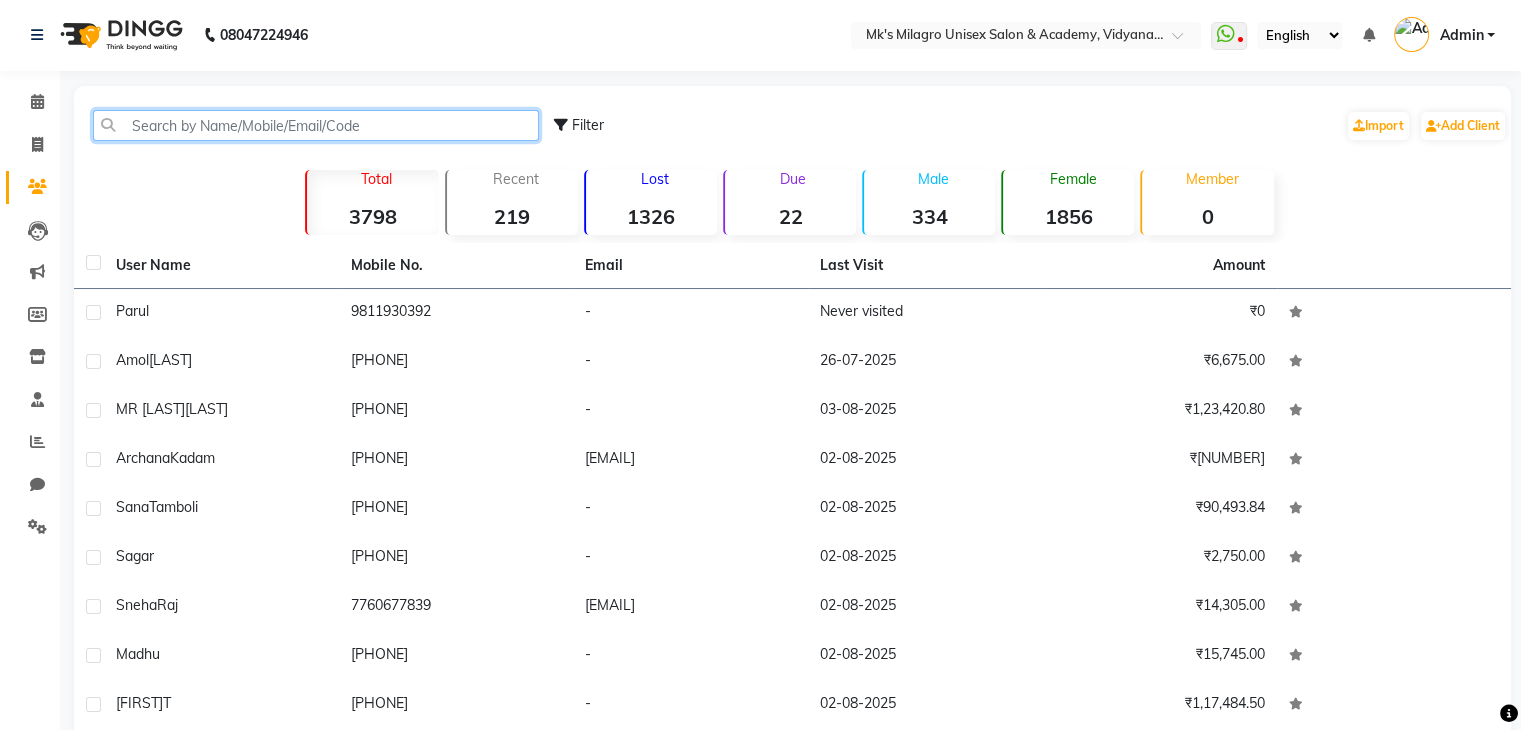 click 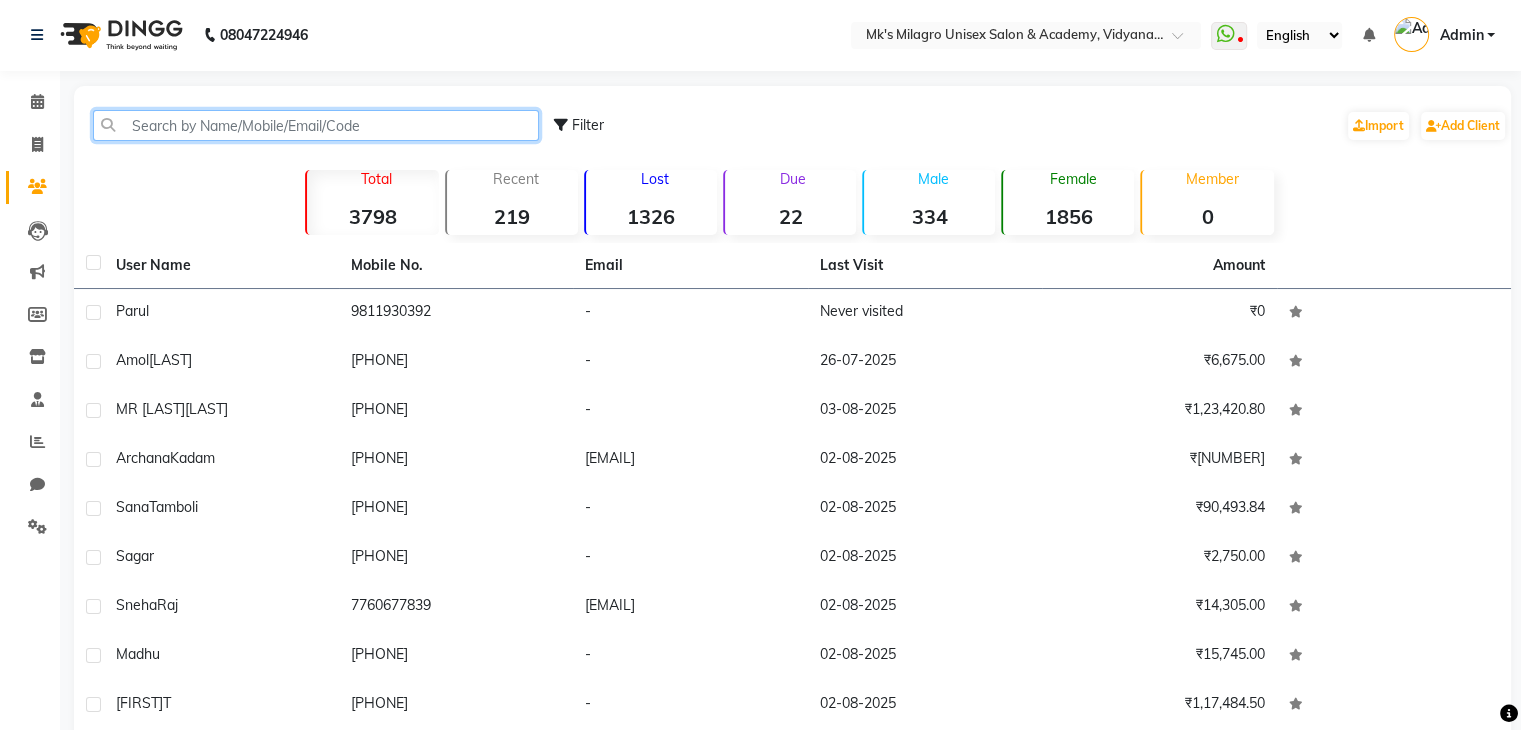 click 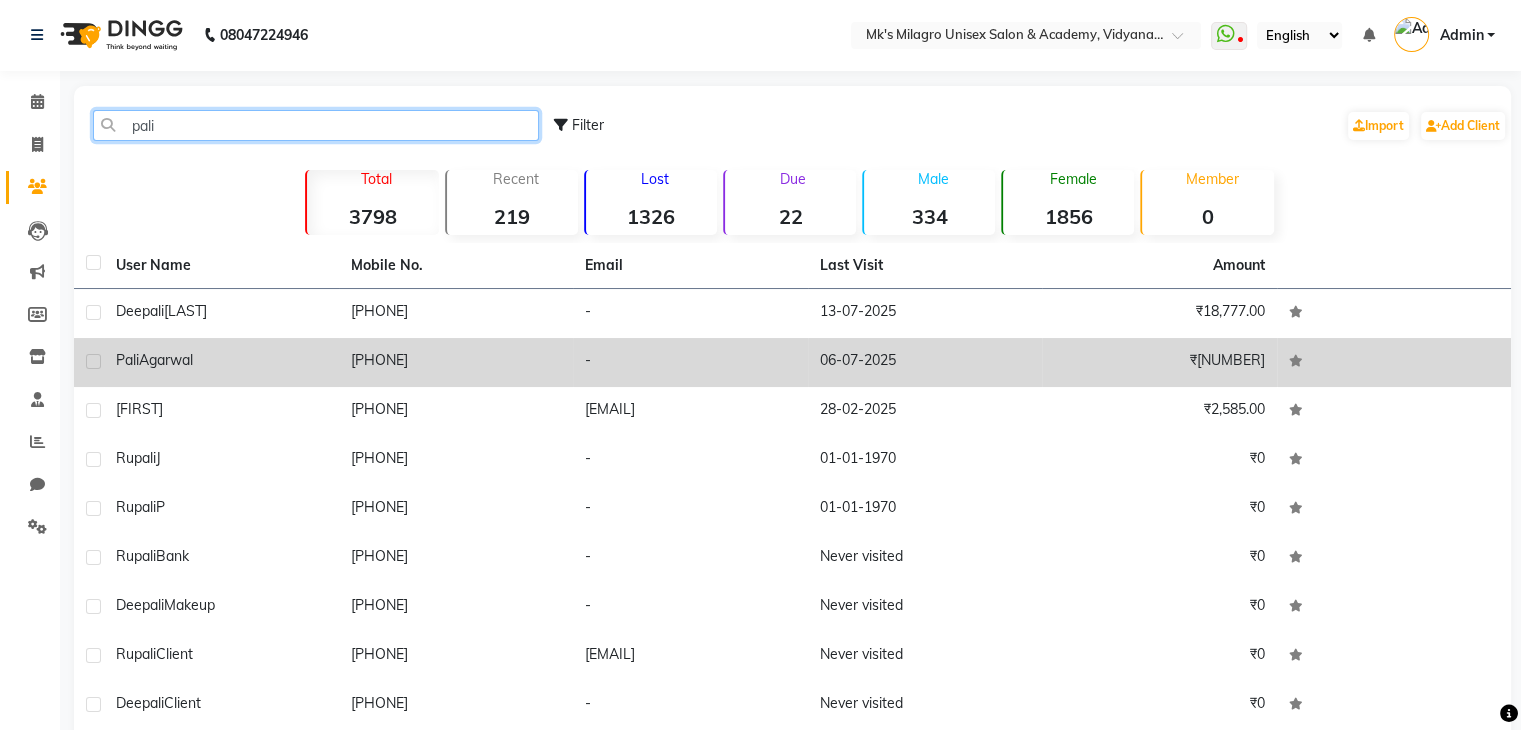 type on "pali" 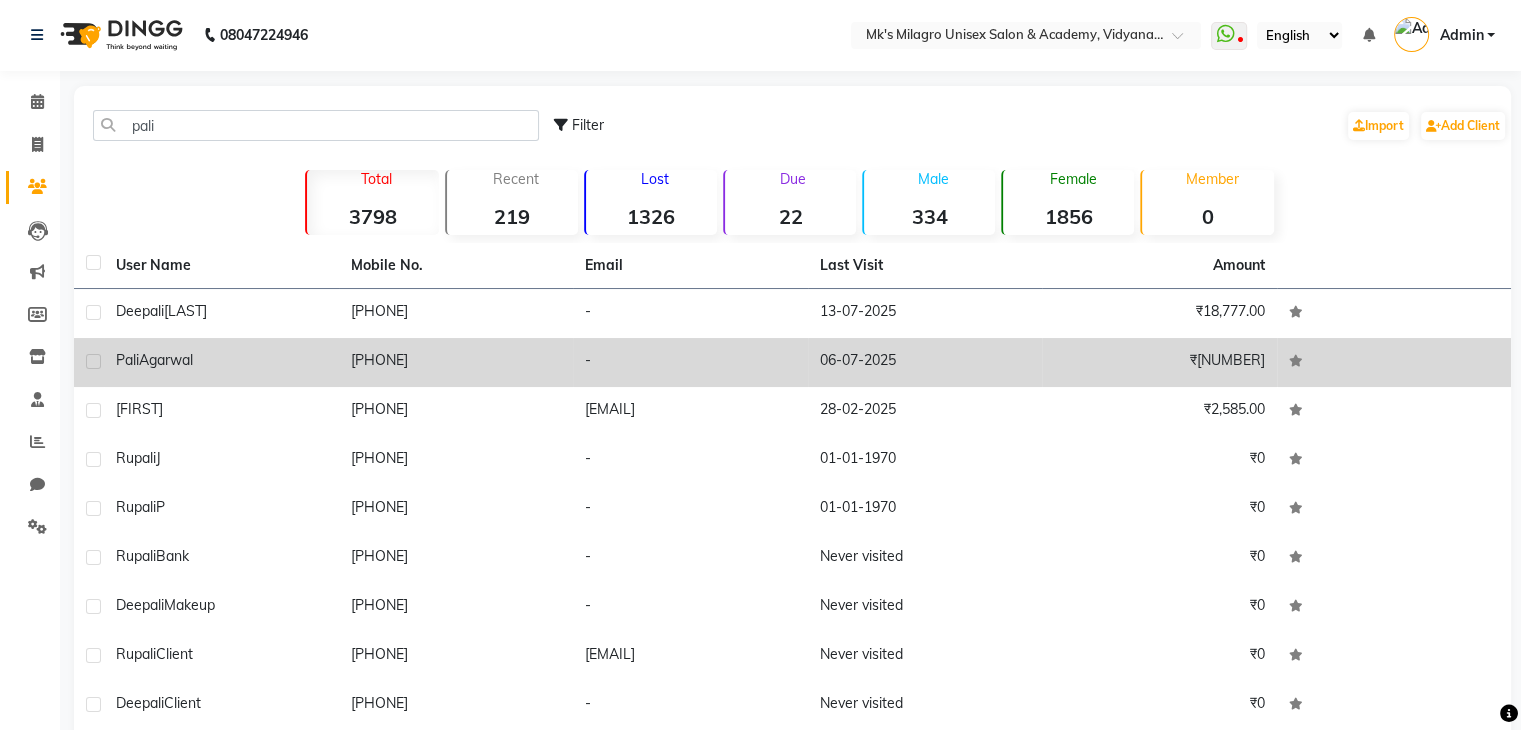 click on "[FIRST] [LAST]" 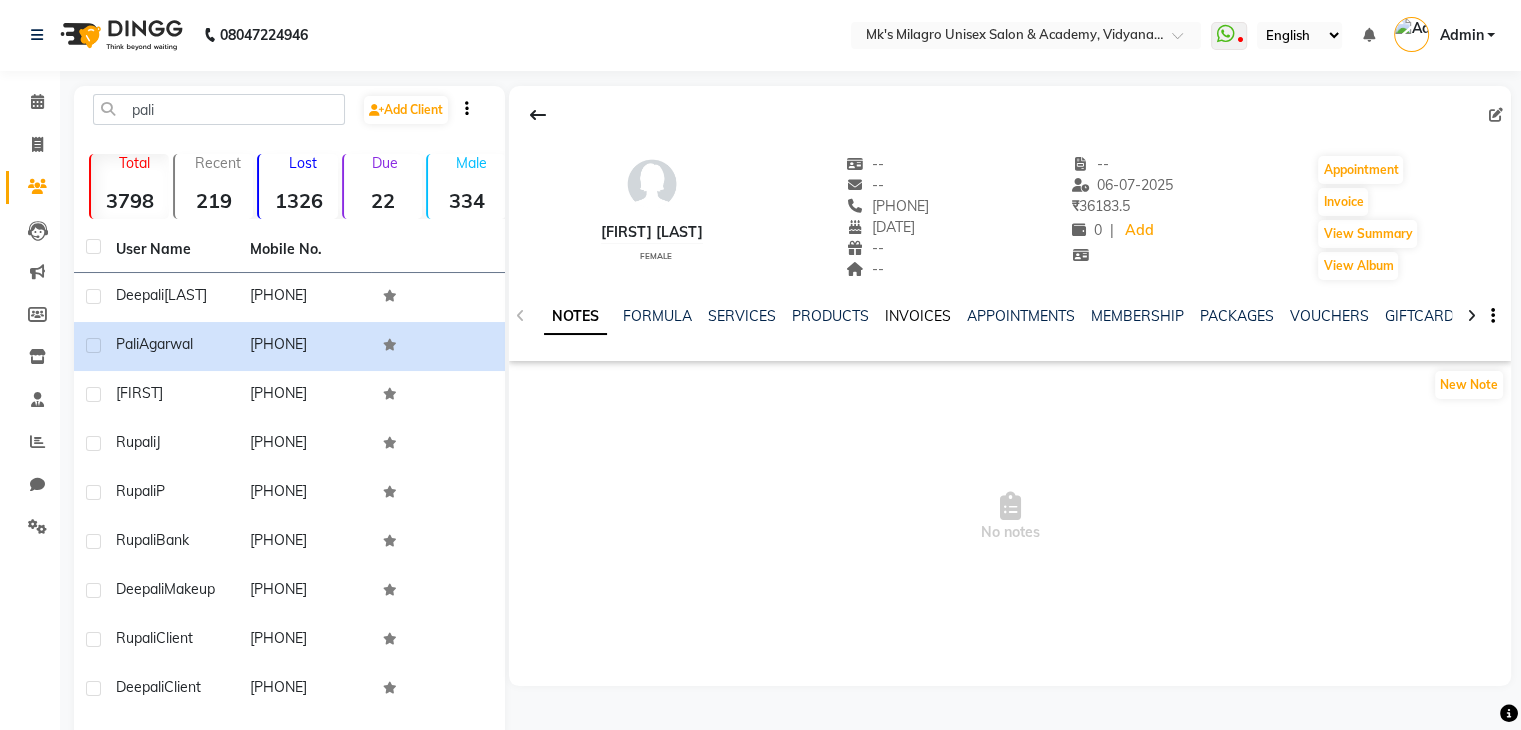 click on "INVOICES" 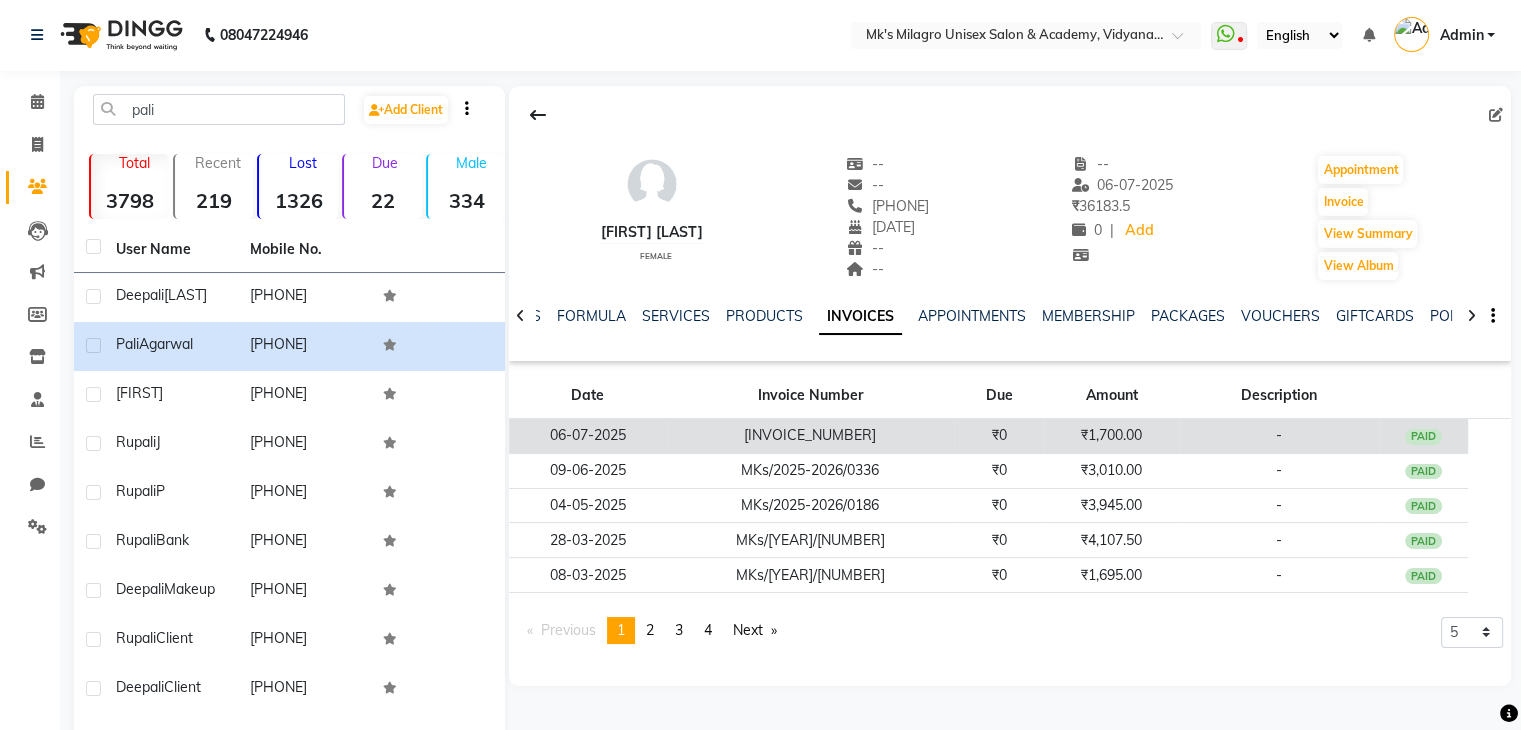 click on "[INVOICE_NUMBER]" 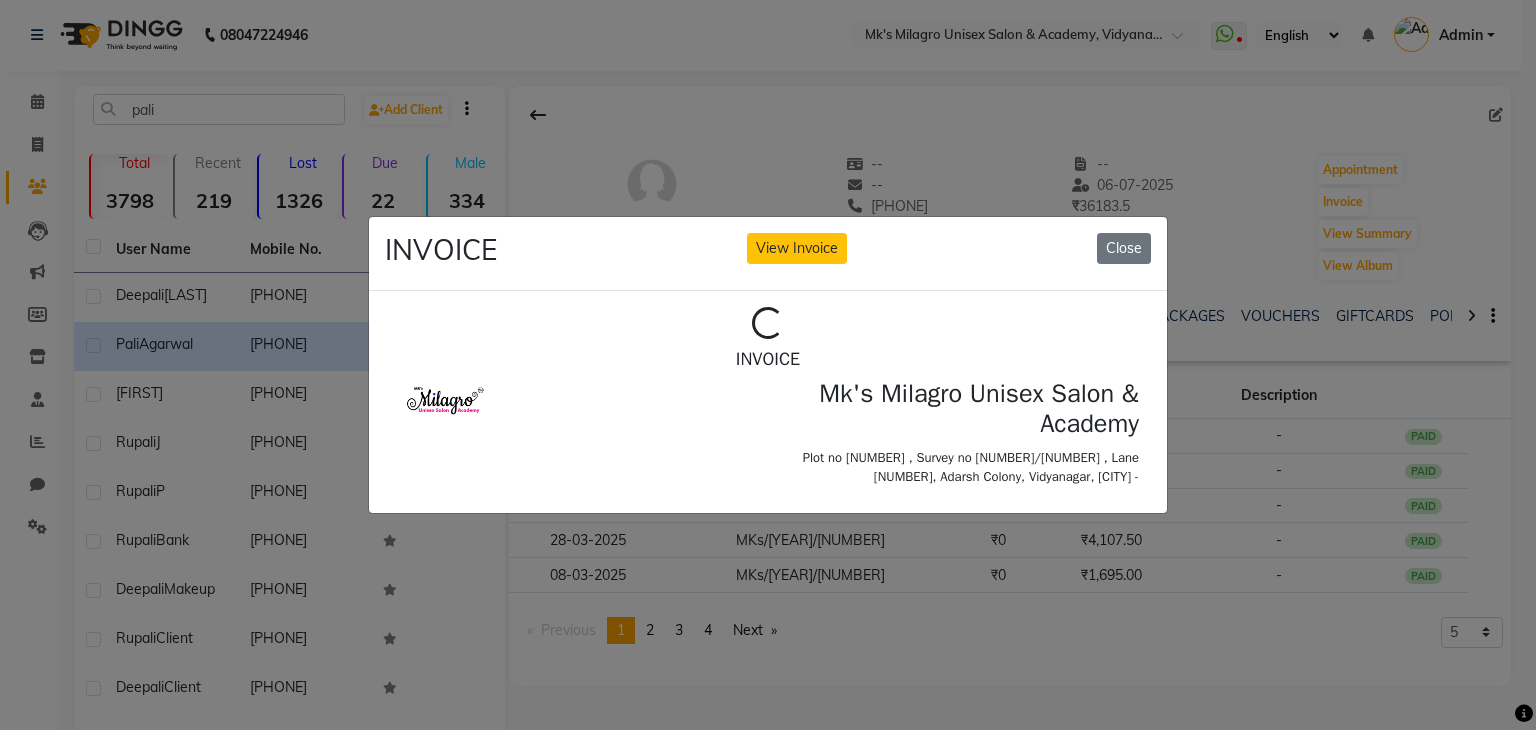 scroll, scrollTop: 0, scrollLeft: 0, axis: both 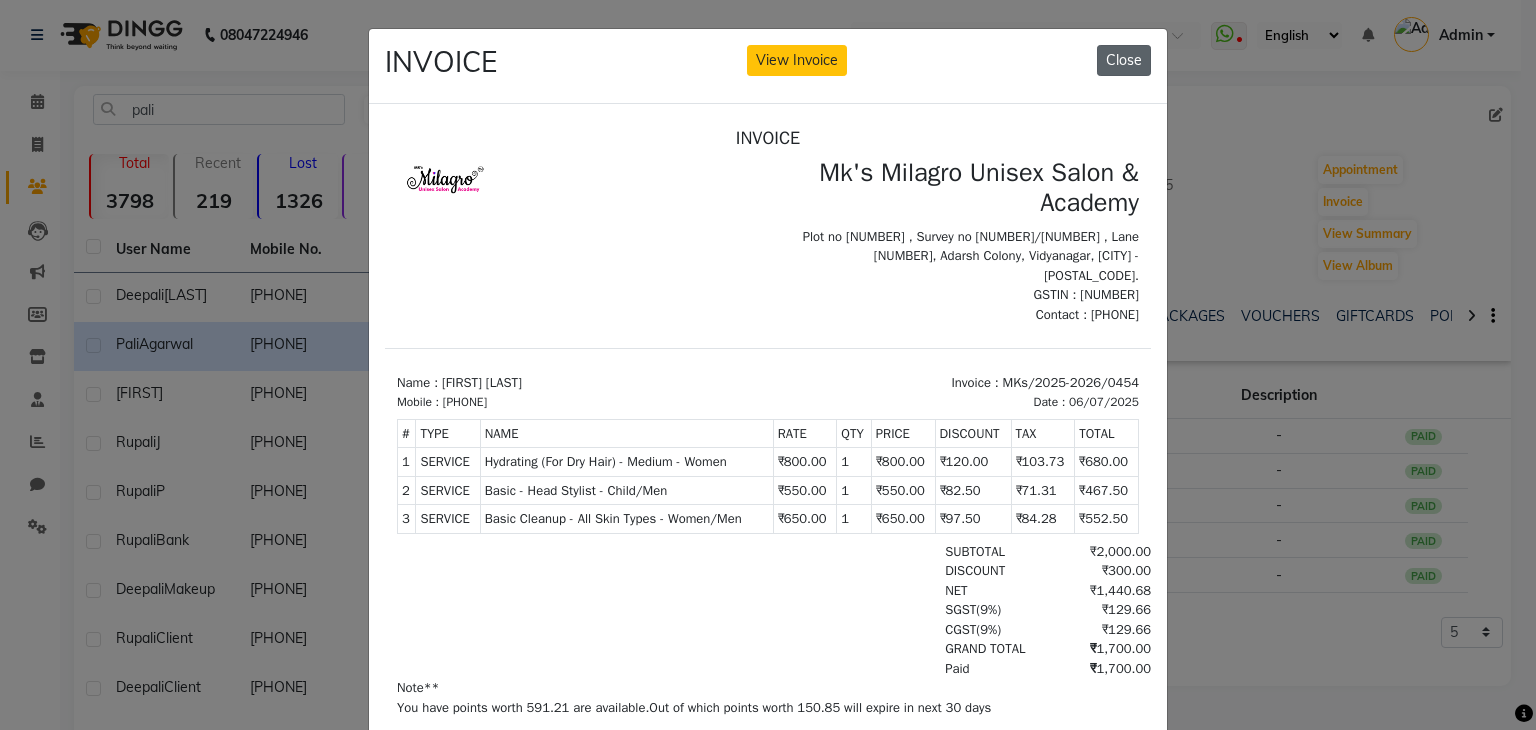click on "Close" 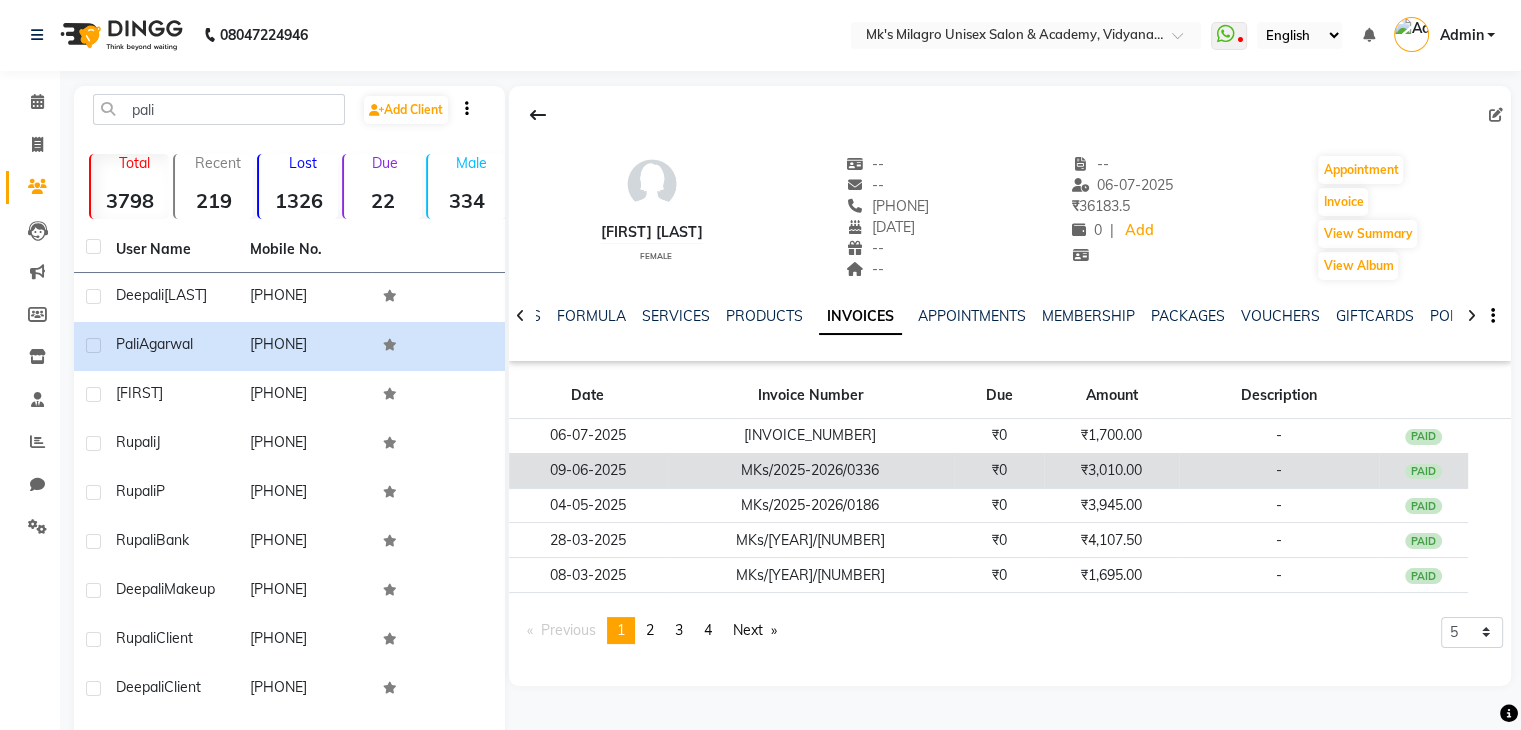 click on "₹0" 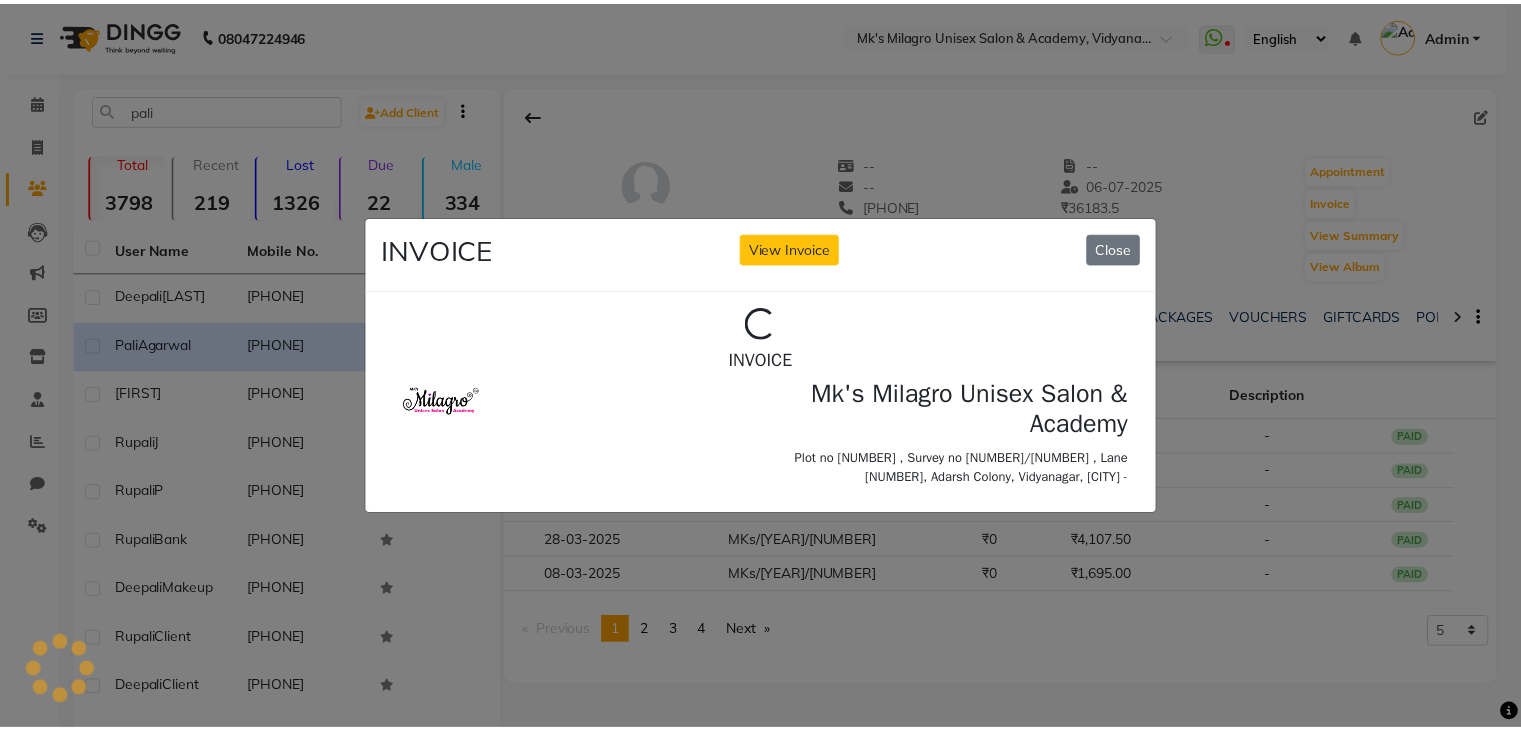 scroll, scrollTop: 0, scrollLeft: 0, axis: both 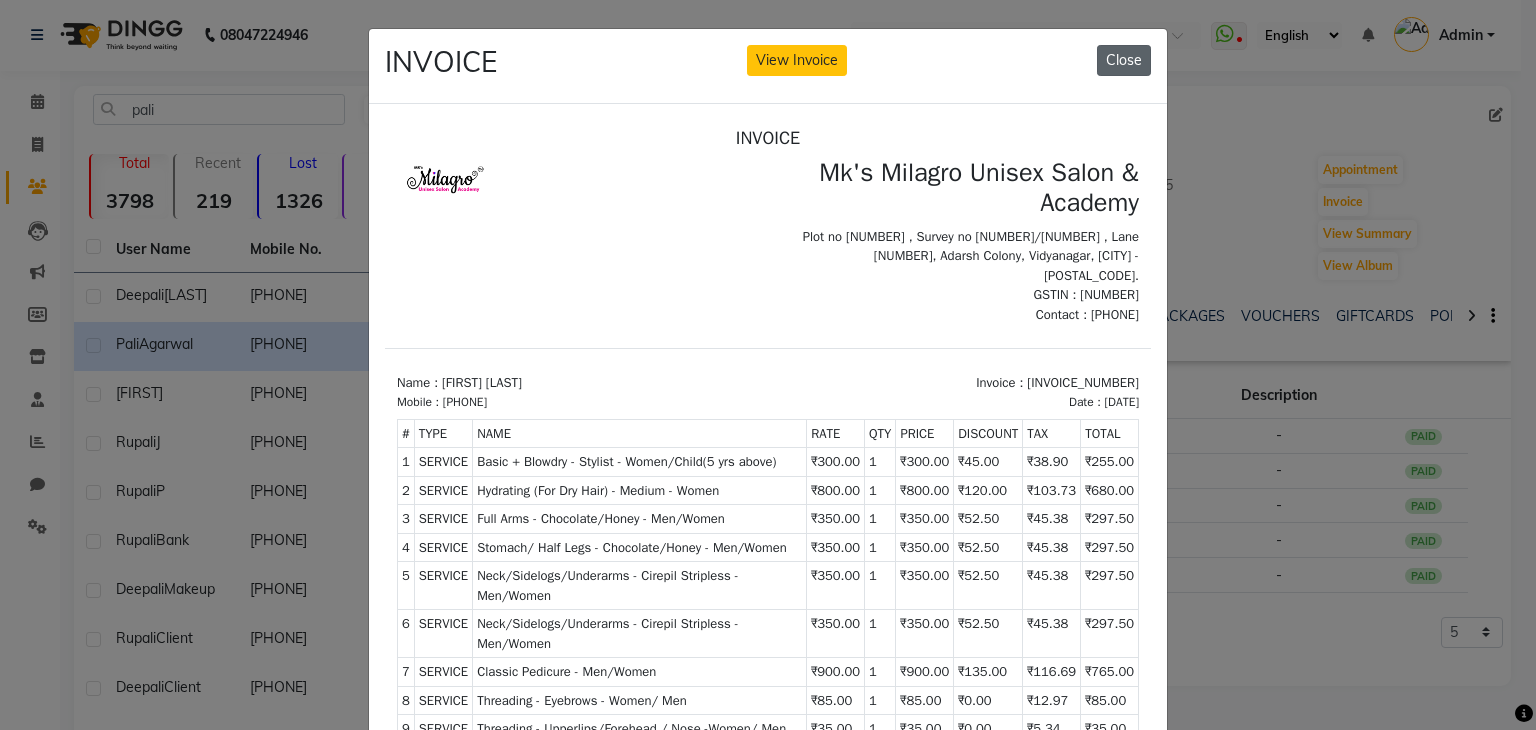 click on "Close" 